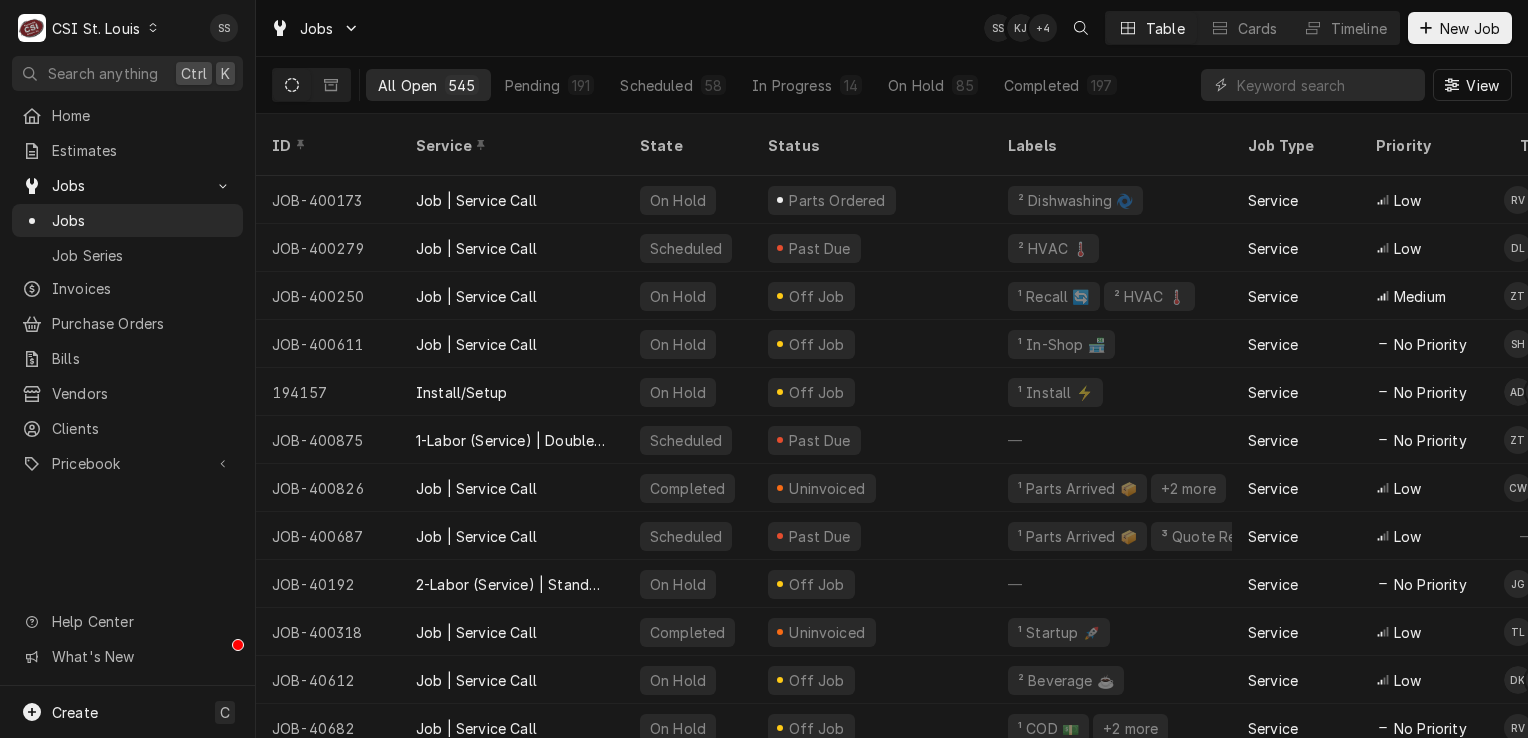 scroll, scrollTop: 0, scrollLeft: 0, axis: both 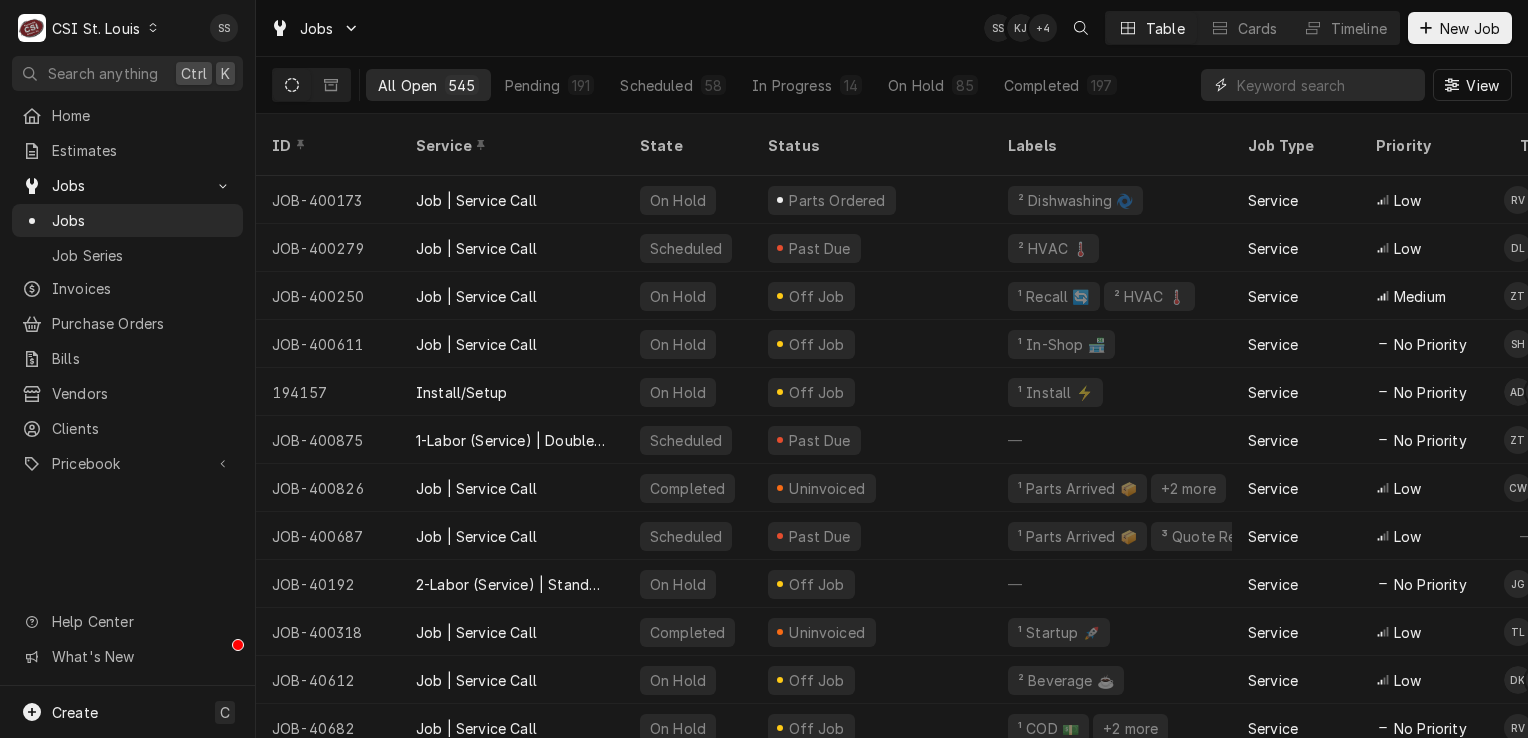 click at bounding box center [1326, 85] 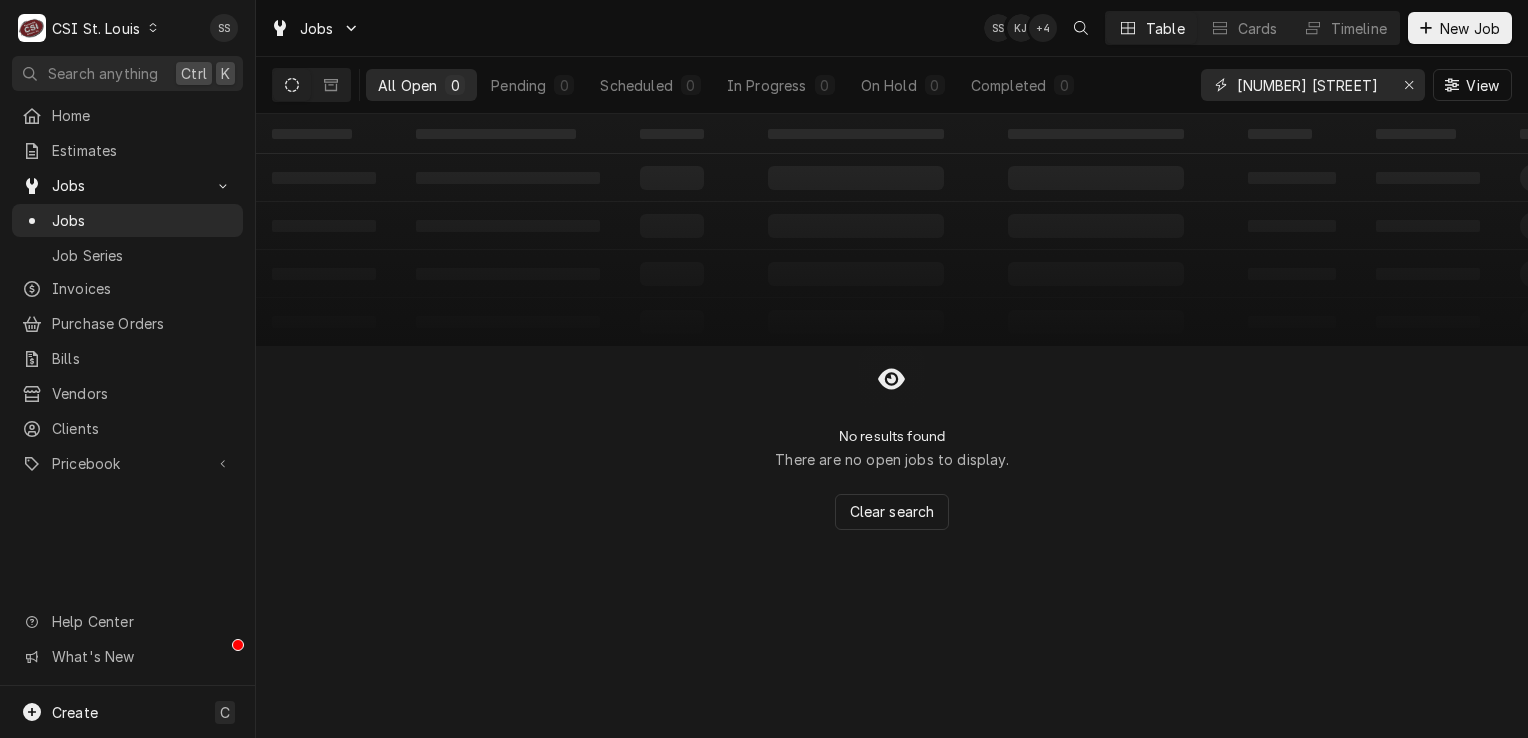 type on "[NUMBER] [STREET]" 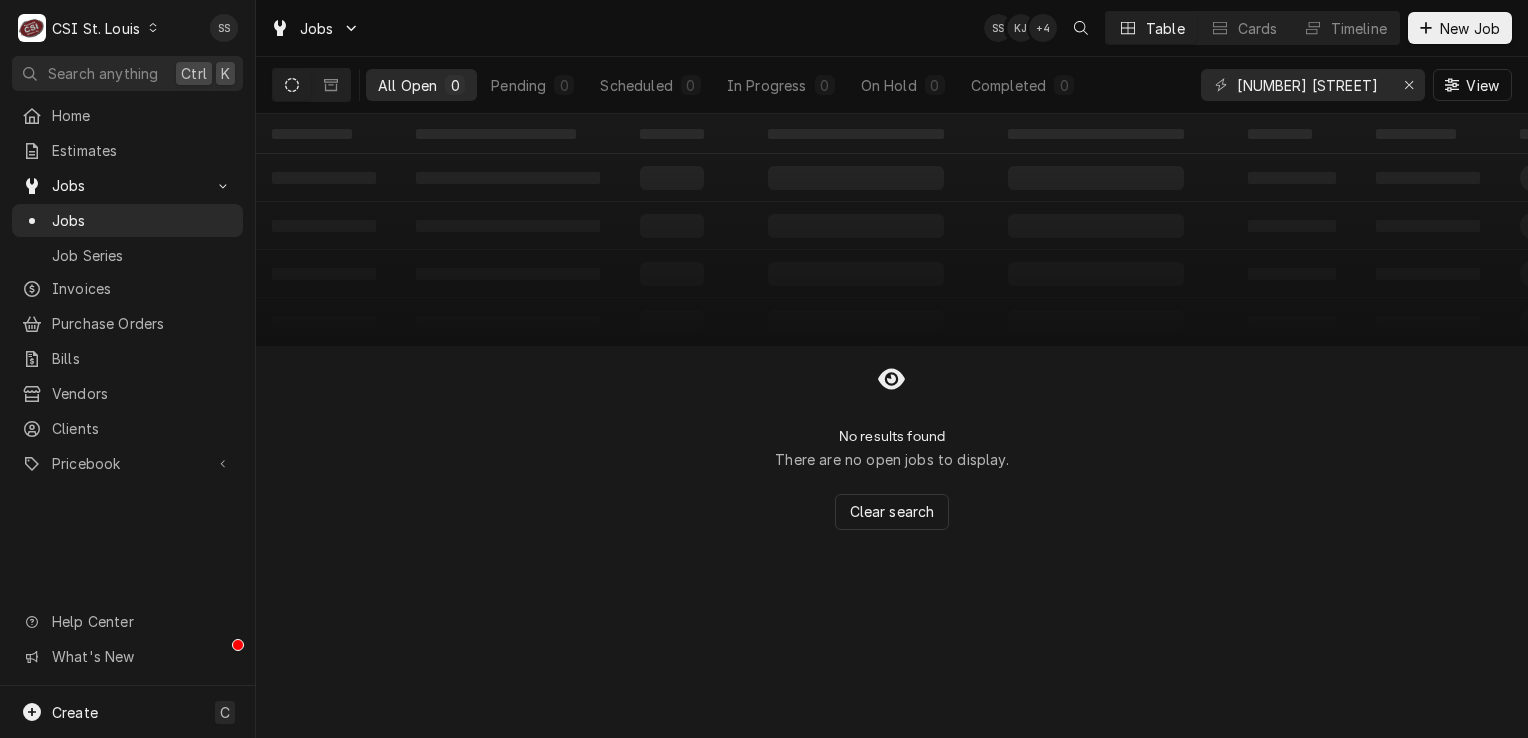 click on "CSI St. Louis" at bounding box center (96, 28) 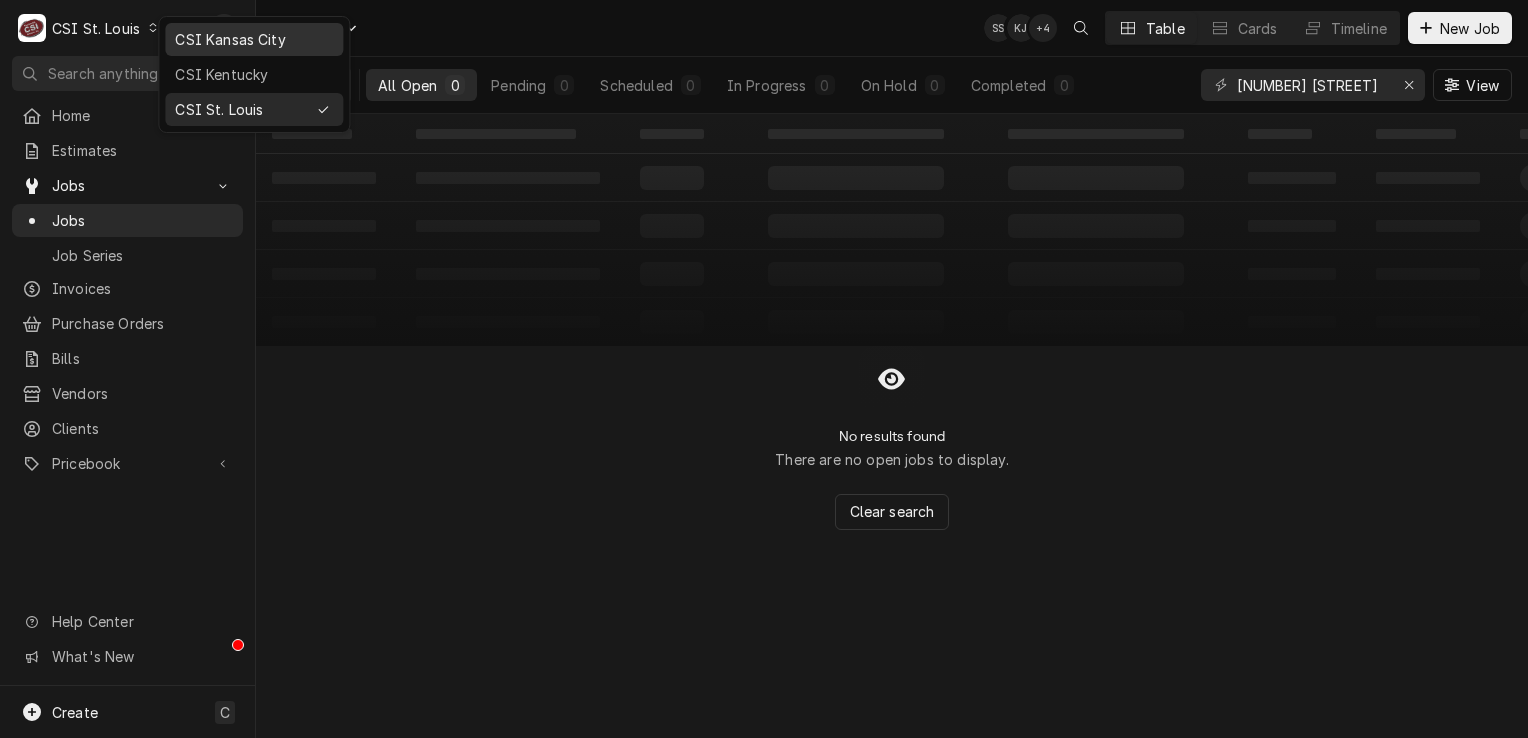 click on "CSI Kansas City" at bounding box center [254, 39] 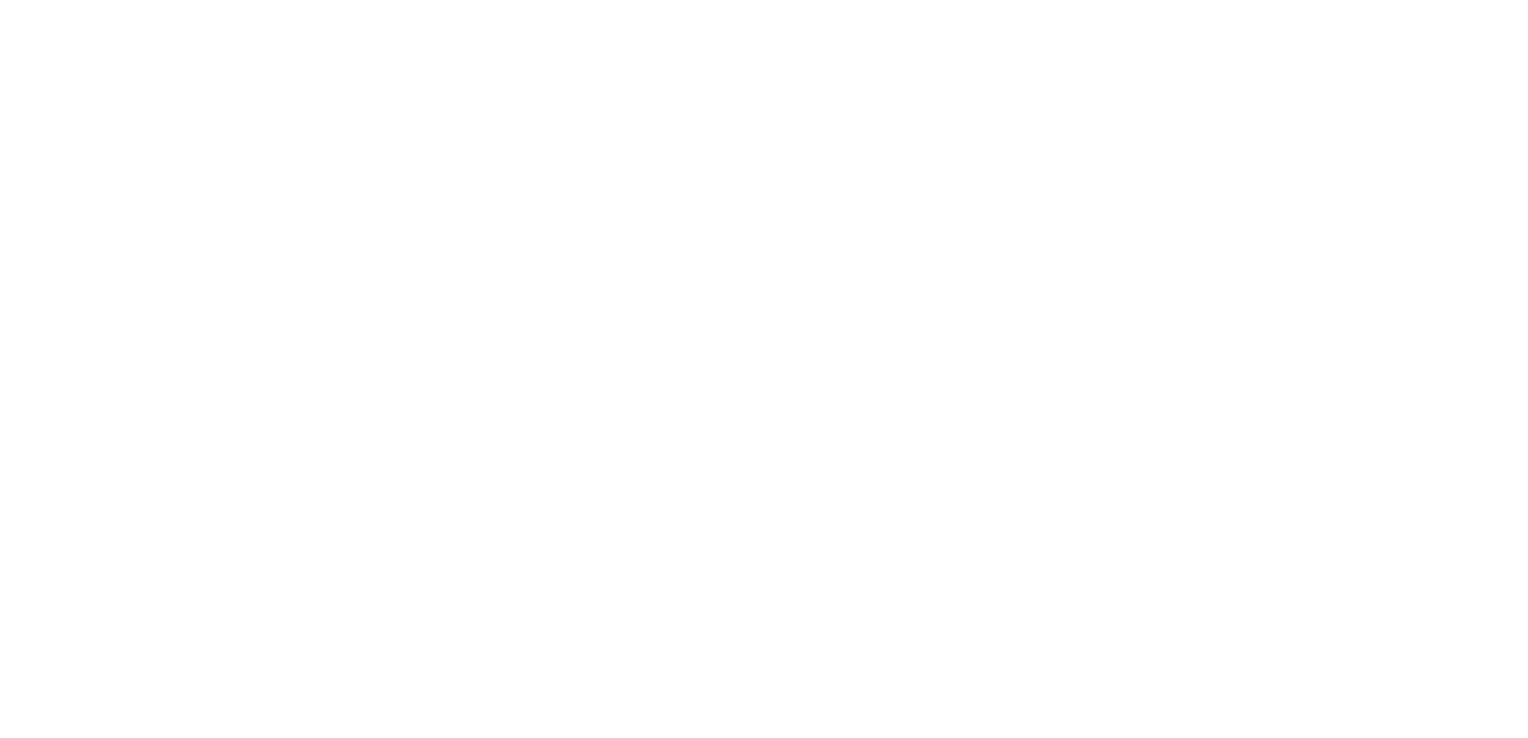 scroll, scrollTop: 0, scrollLeft: 0, axis: both 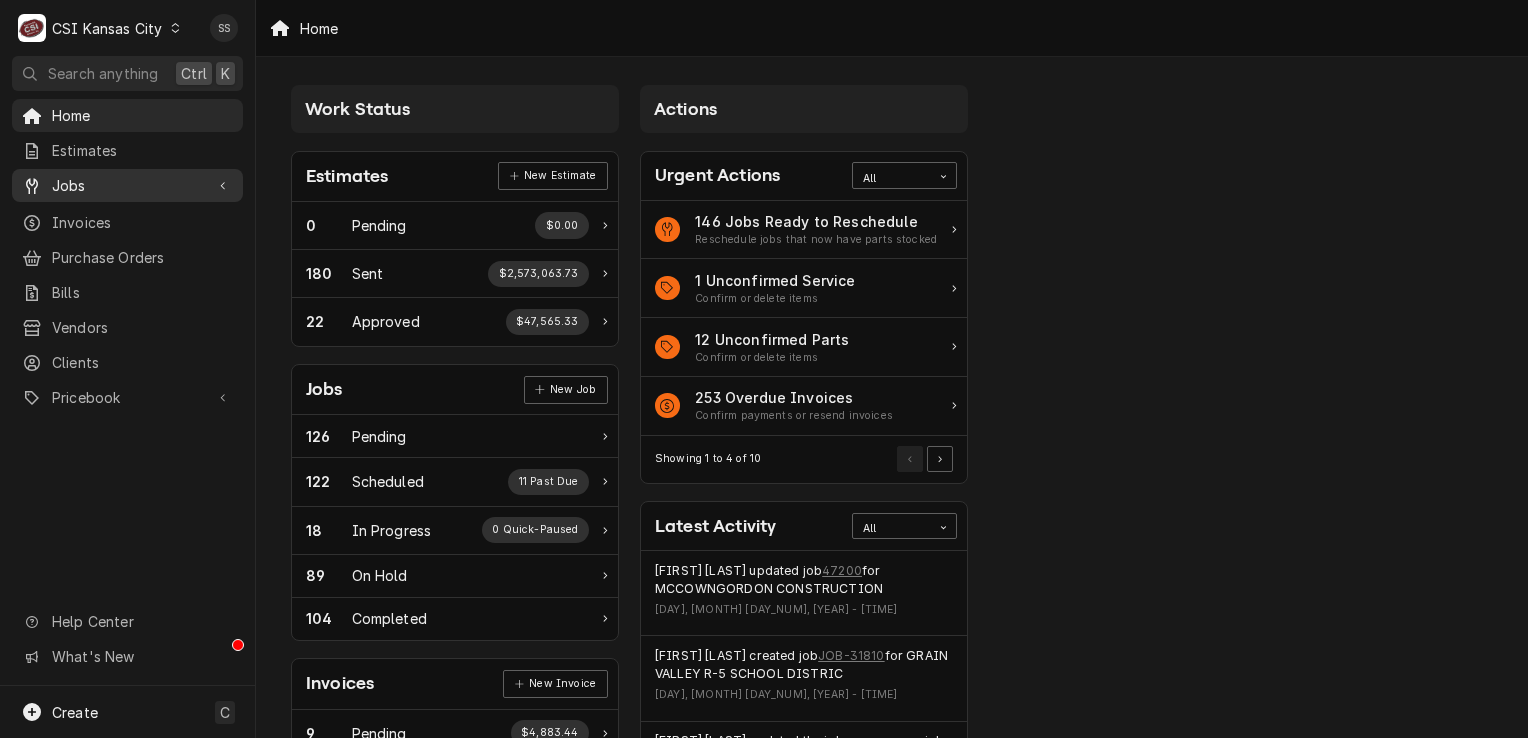click on "Jobs" at bounding box center [127, 185] 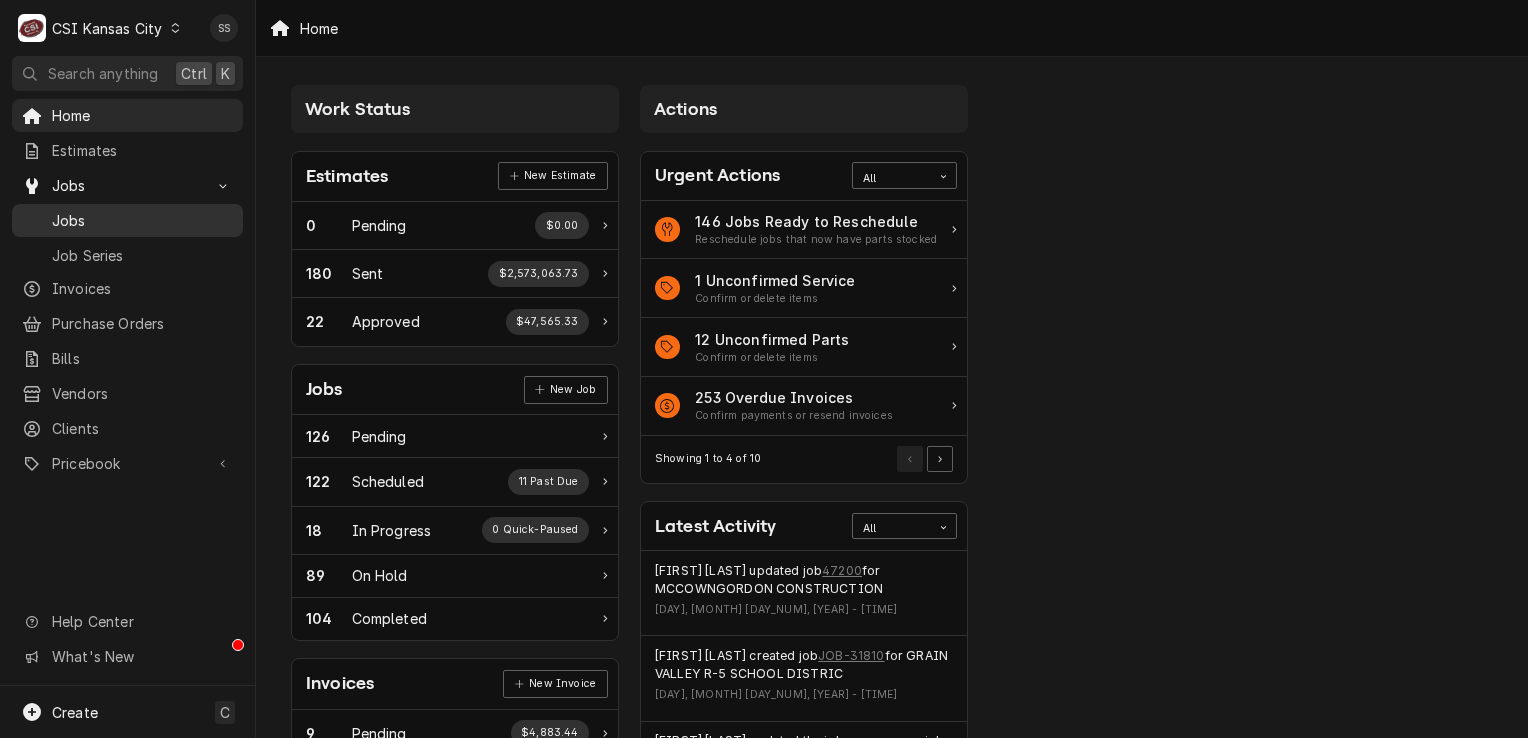 click on "Jobs" at bounding box center (142, 220) 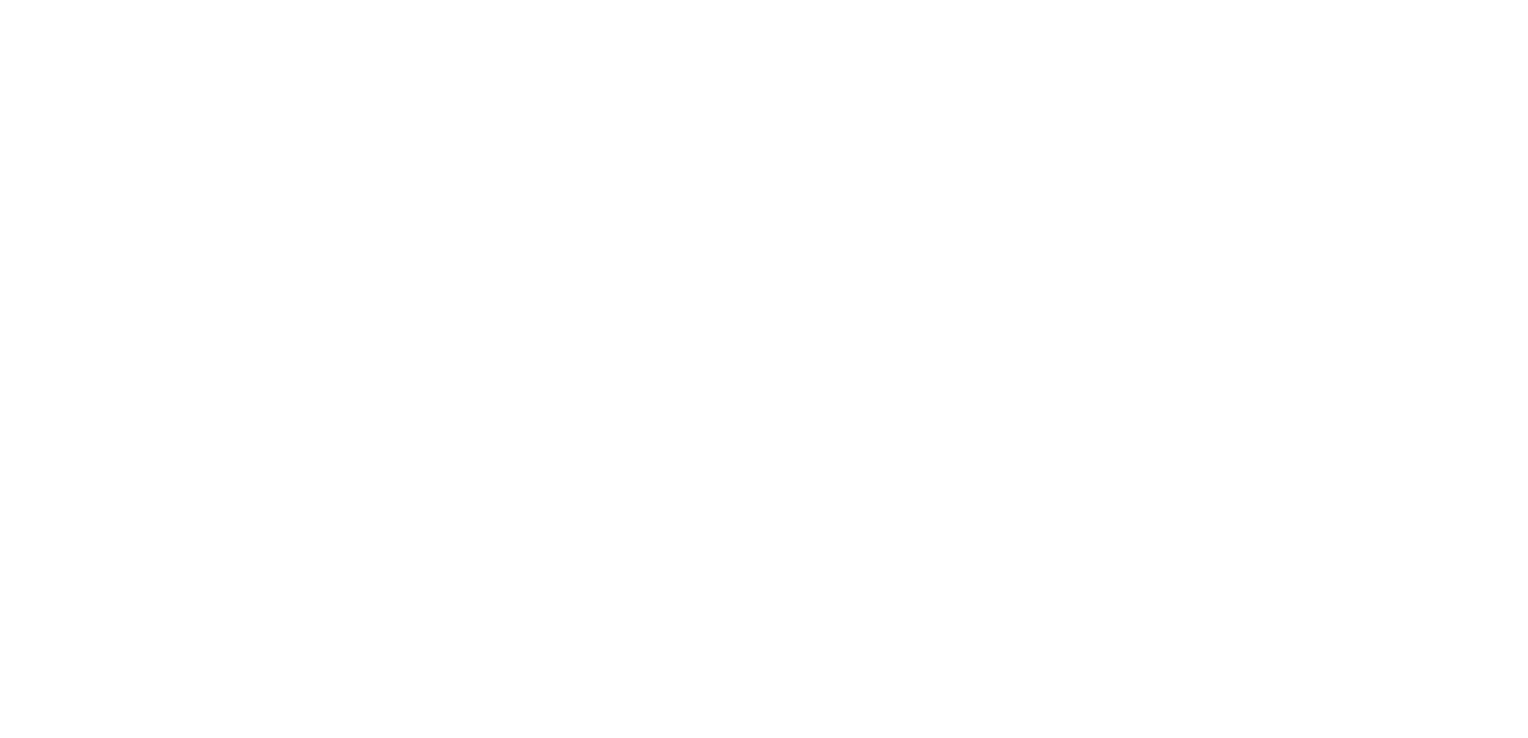 scroll, scrollTop: 0, scrollLeft: 0, axis: both 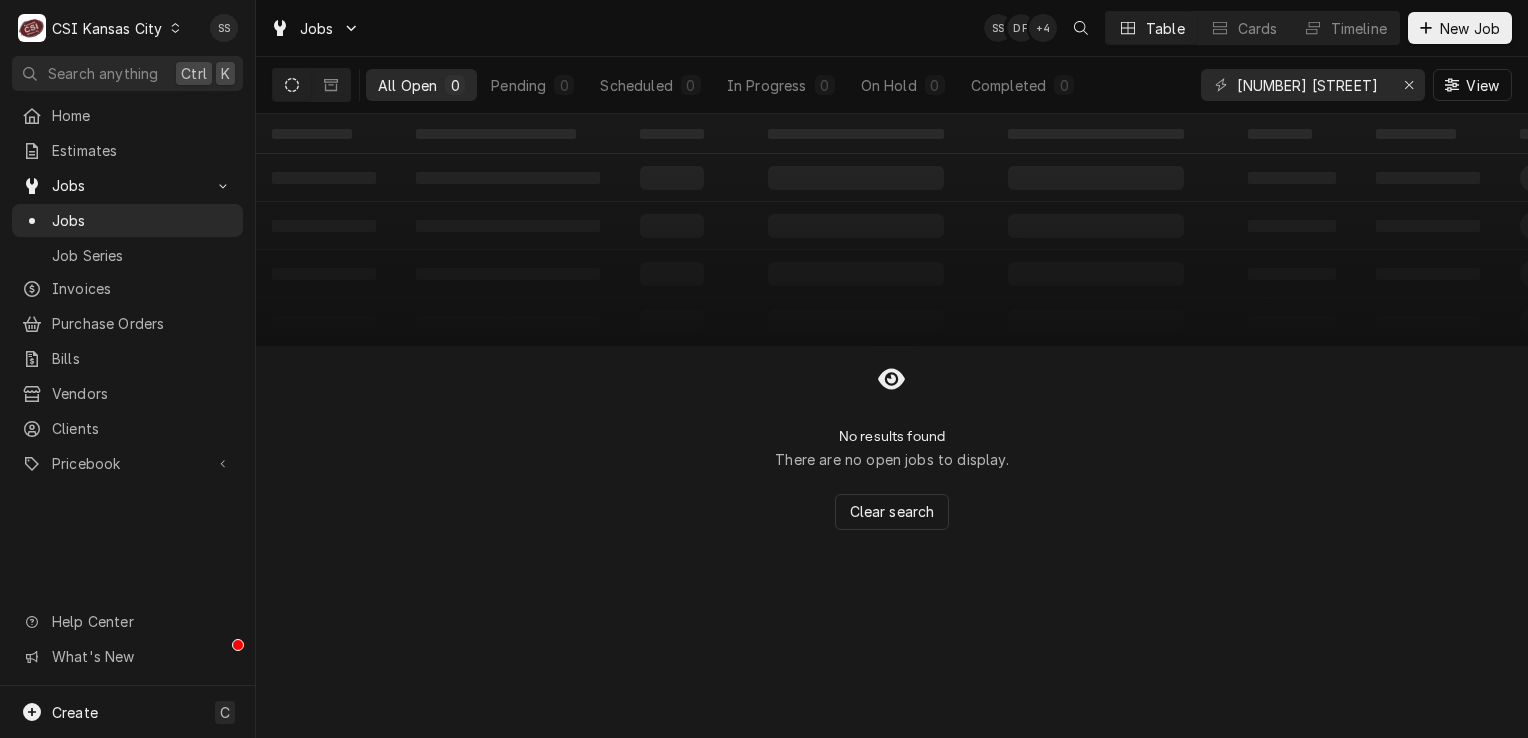 click on "C CSI Kansas City" at bounding box center [100, 28] 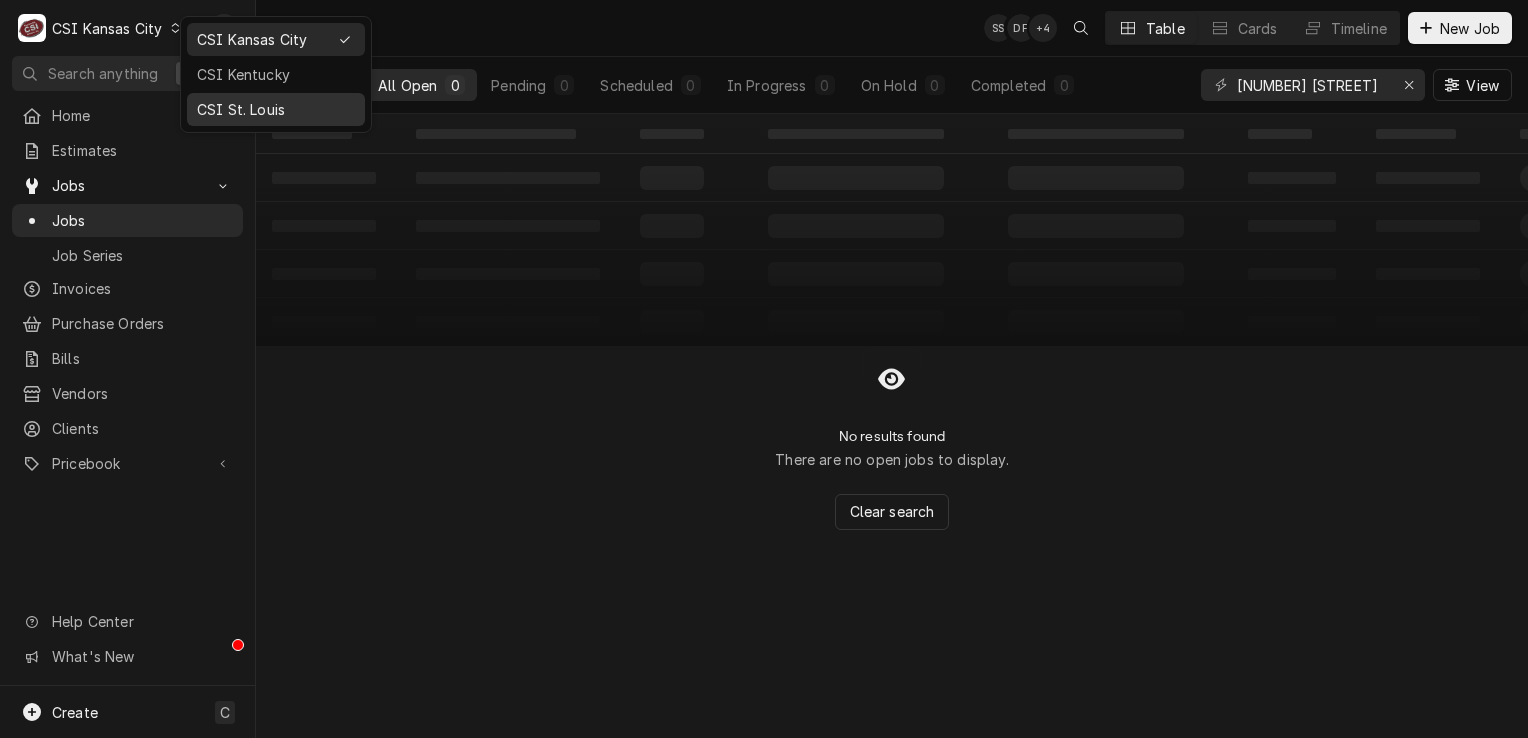 click on "CSI St. Louis" at bounding box center [276, 109] 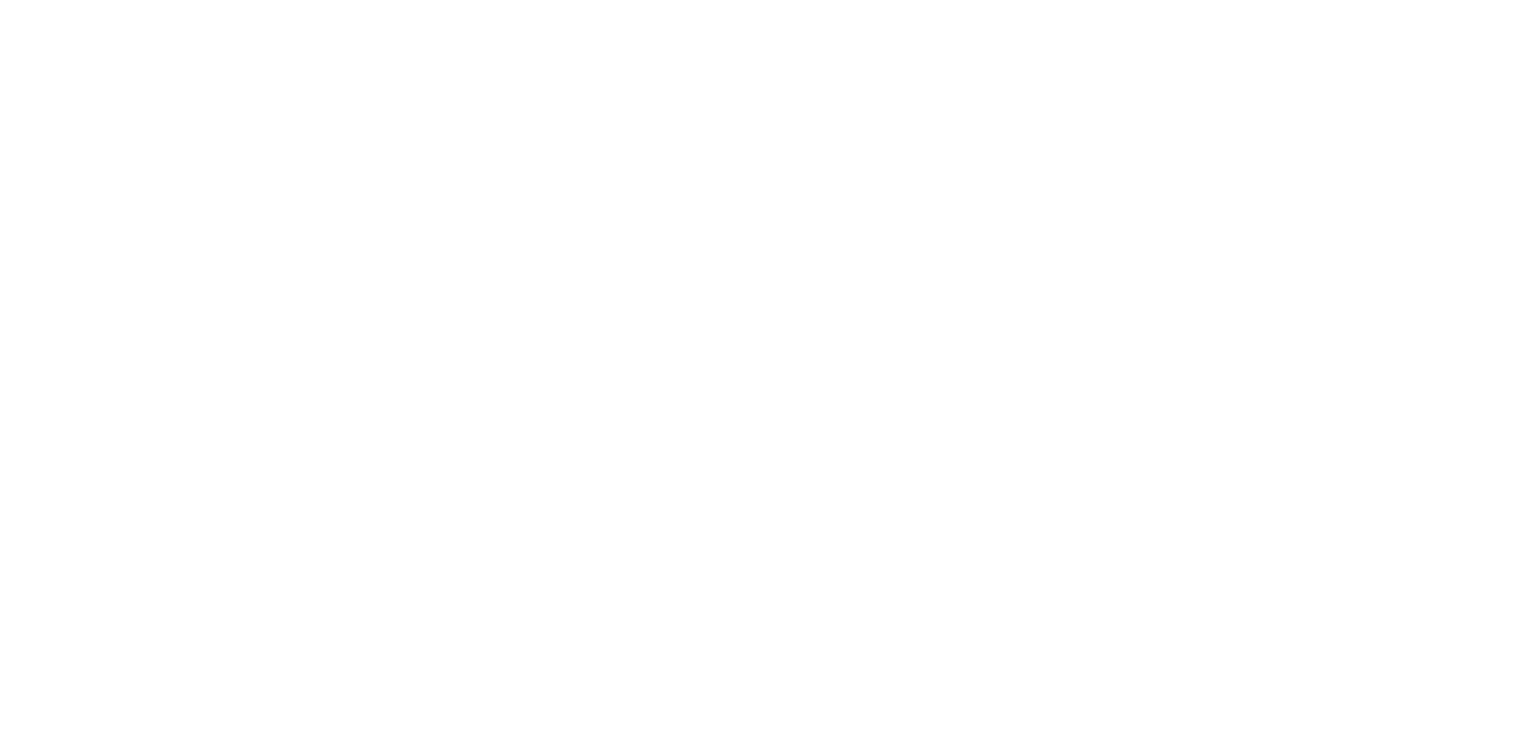 scroll, scrollTop: 0, scrollLeft: 0, axis: both 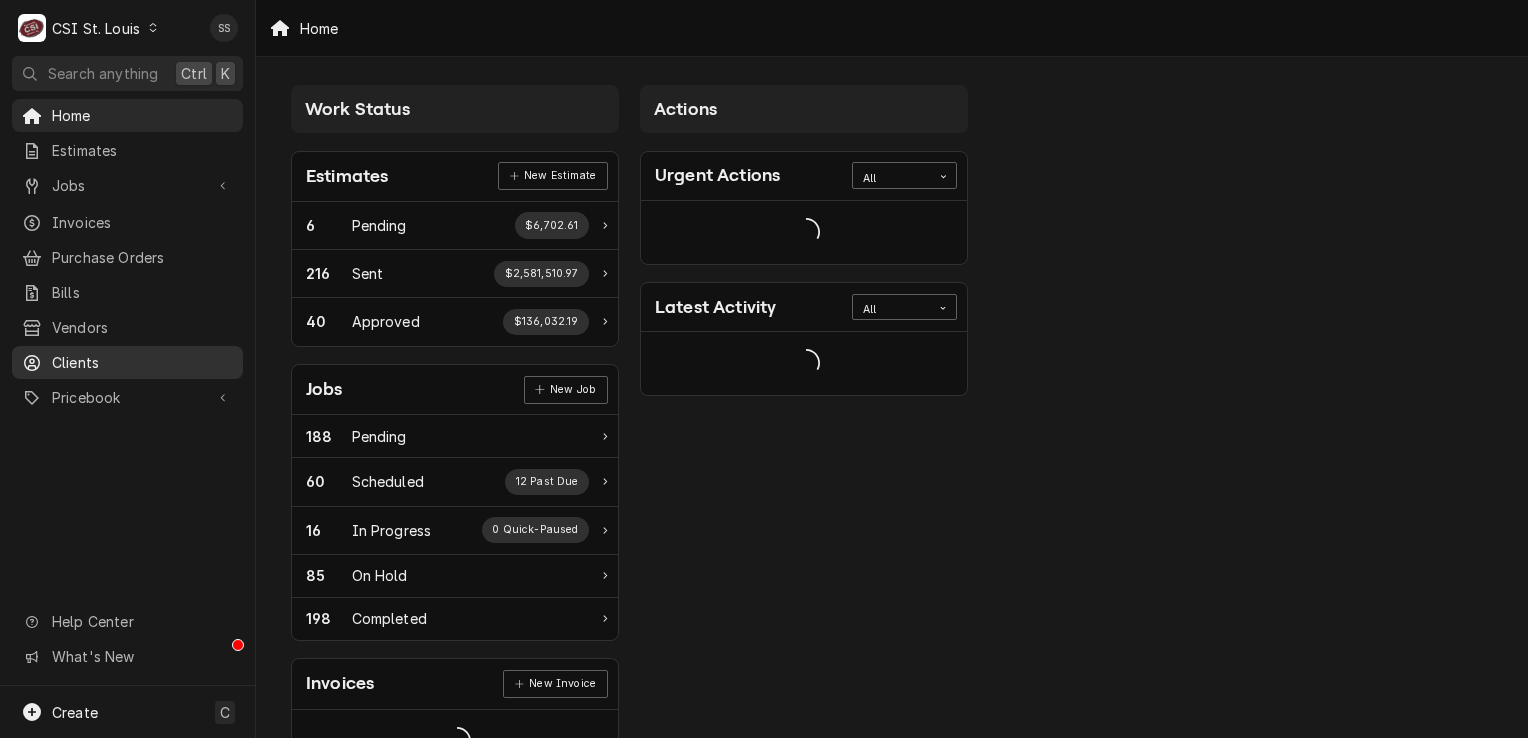 click on "Clients" at bounding box center [127, 362] 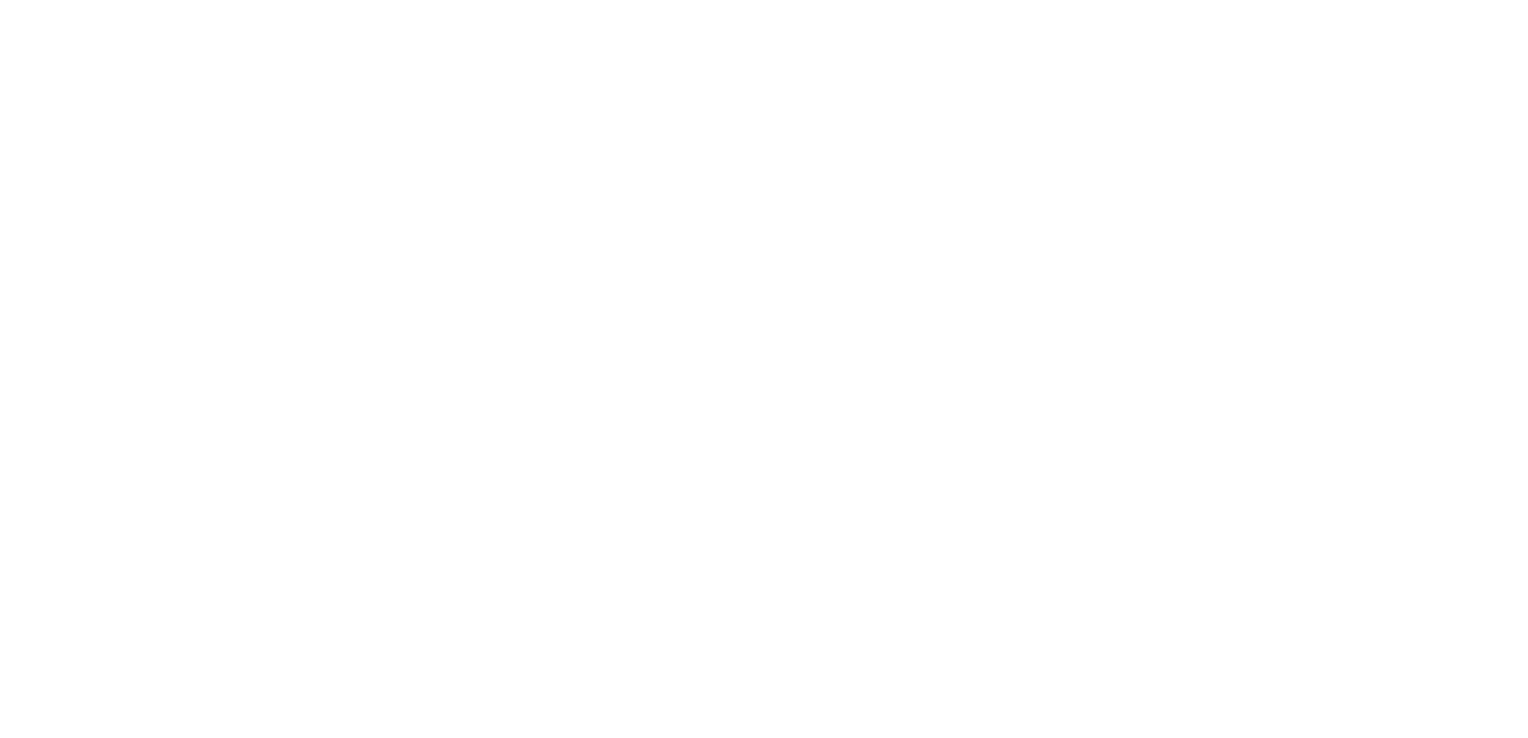 scroll, scrollTop: 0, scrollLeft: 0, axis: both 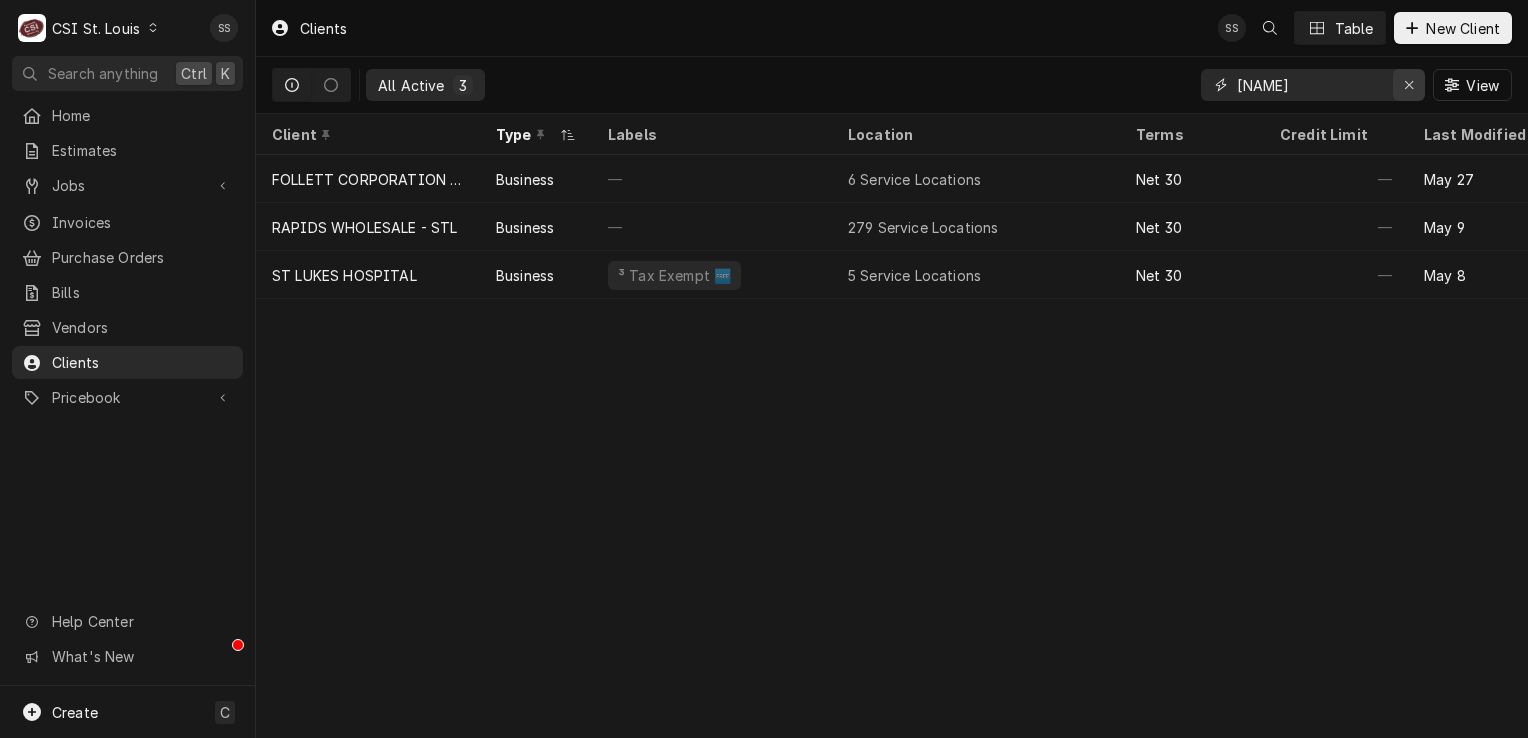click 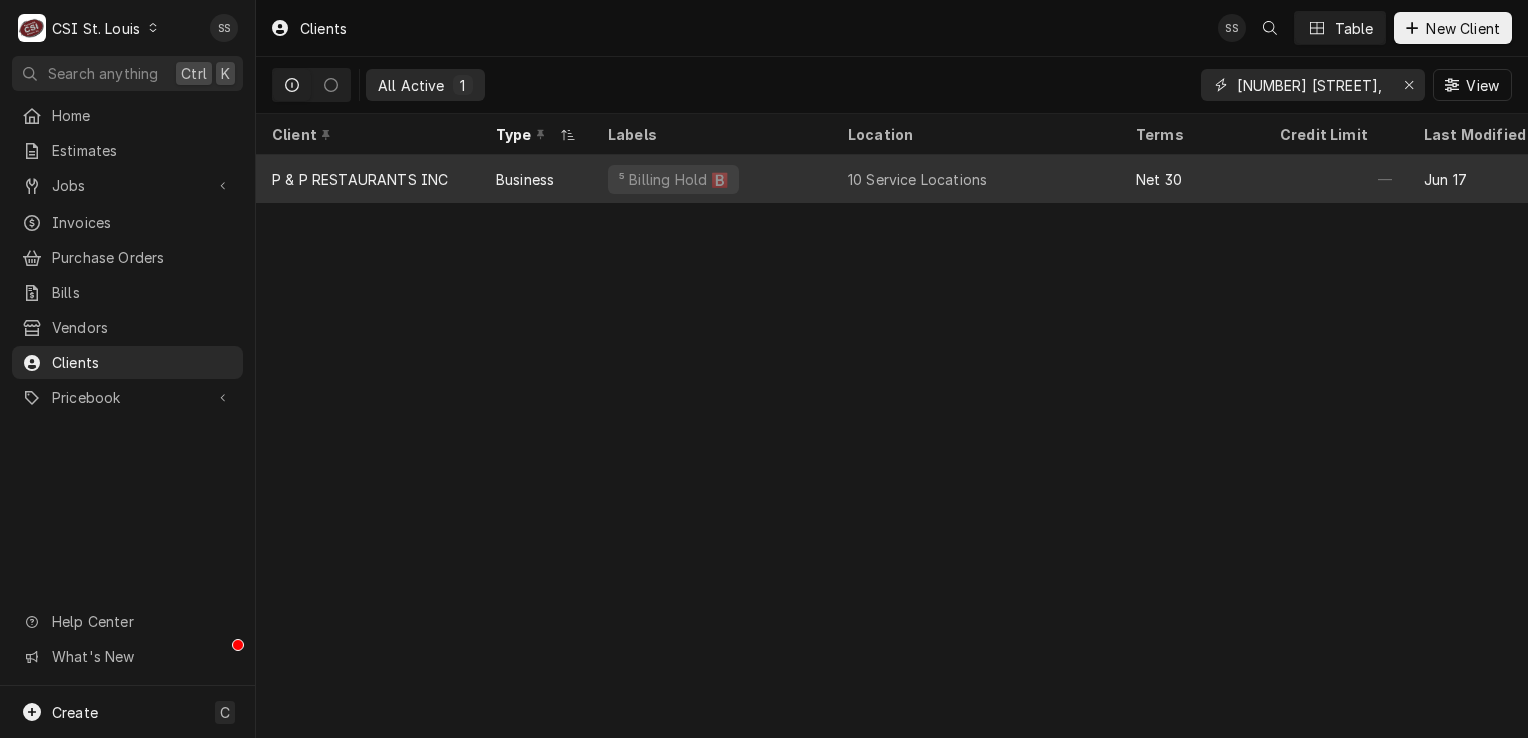 type on "1919 S JEFFERSON" 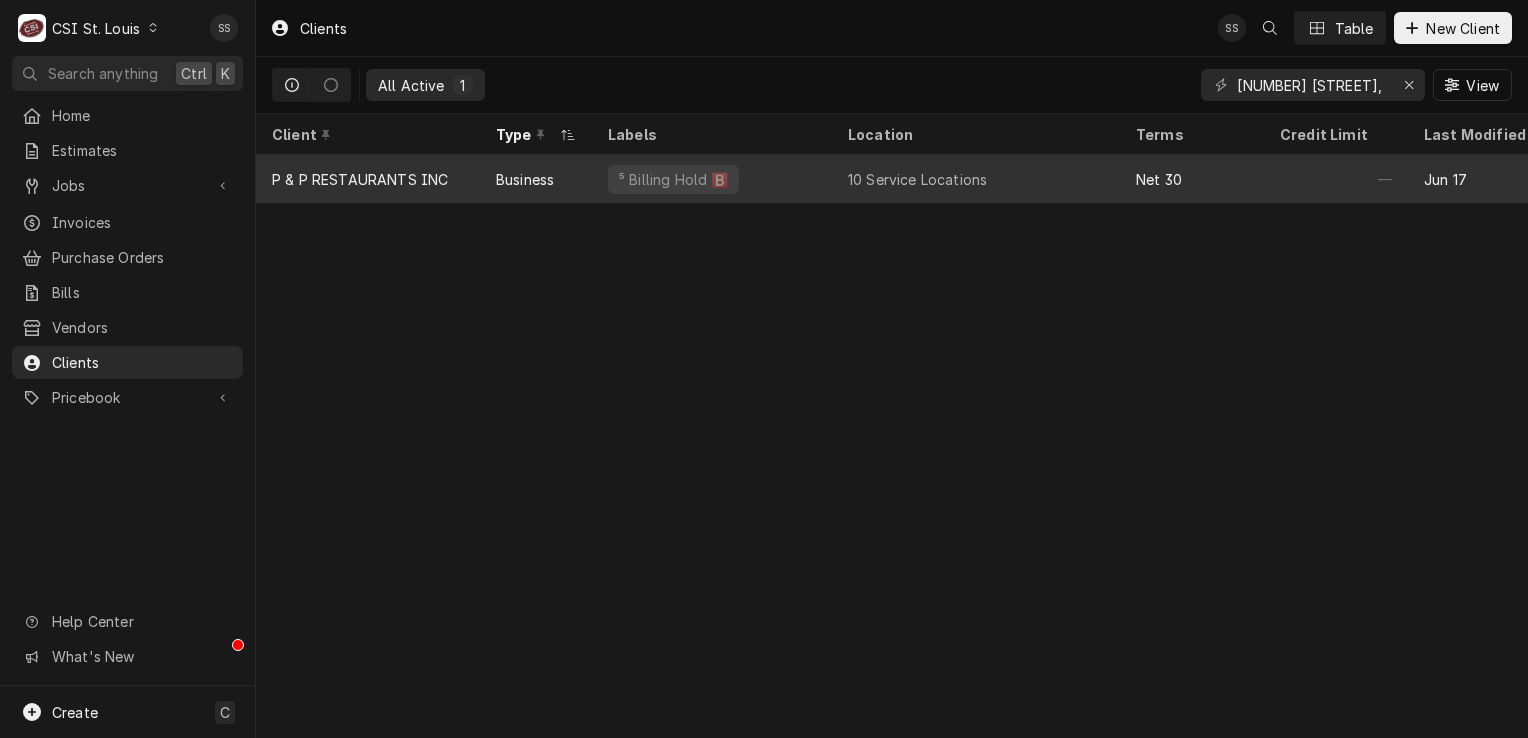 click on "P & P RESTAURANTS INC" at bounding box center (368, 179) 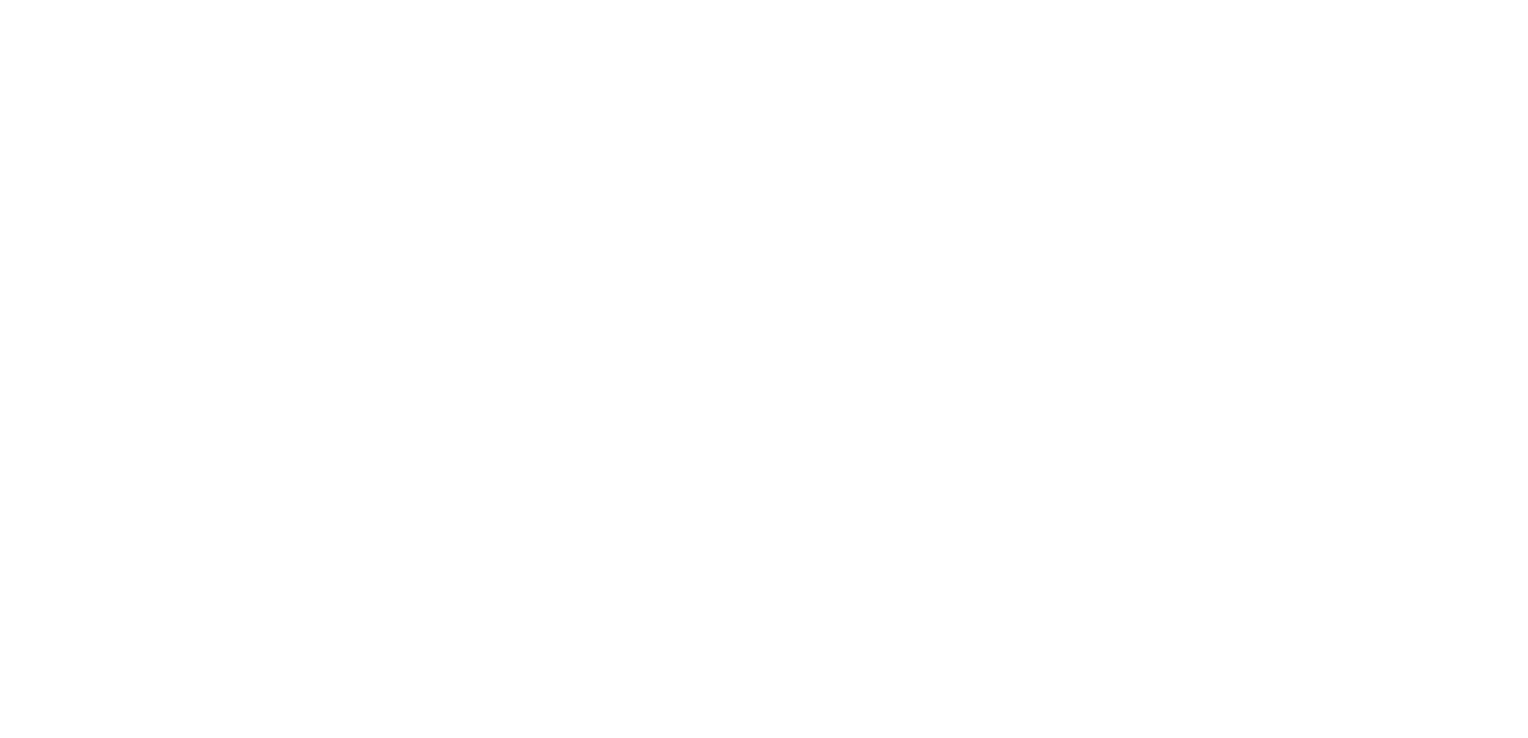 scroll, scrollTop: 0, scrollLeft: 0, axis: both 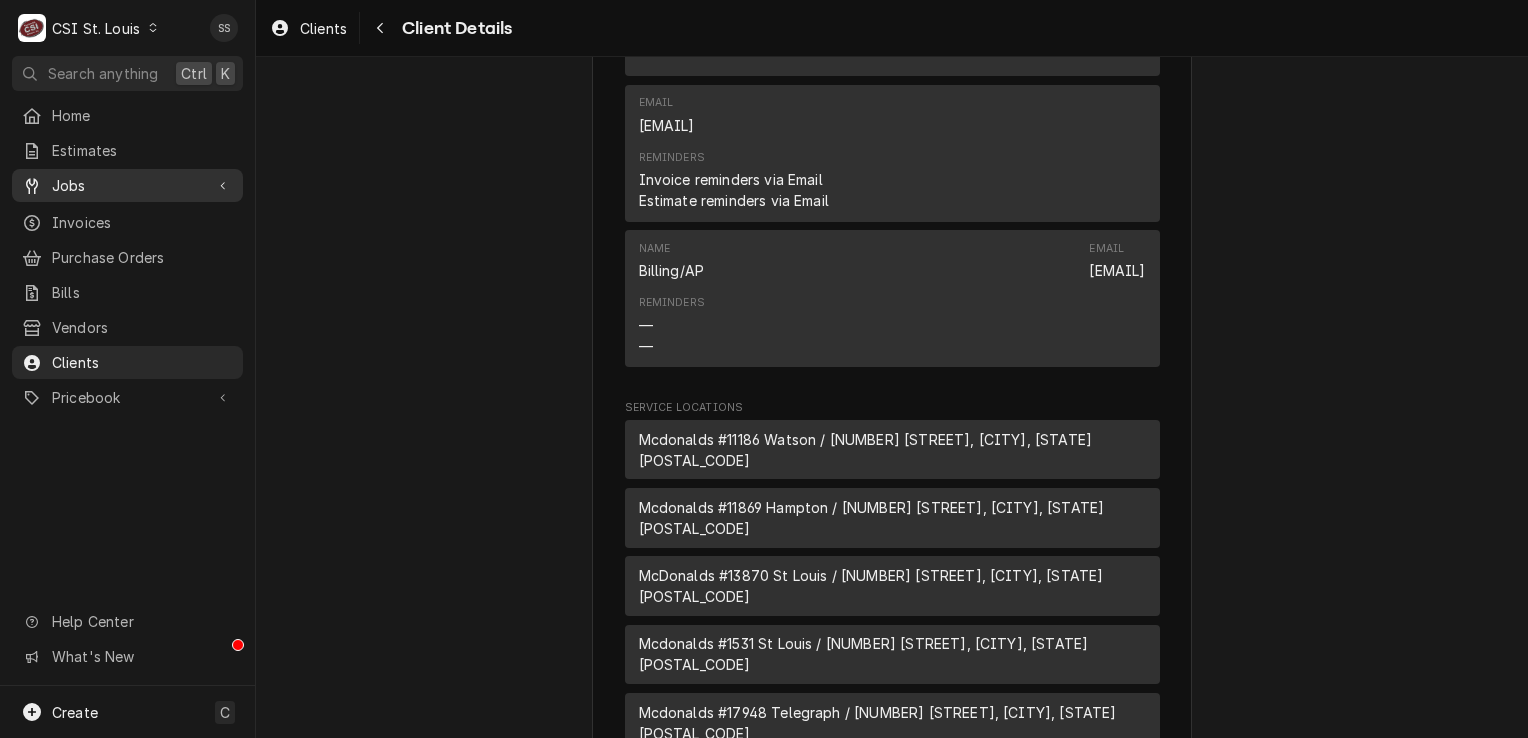 click on "Jobs" at bounding box center (127, 185) 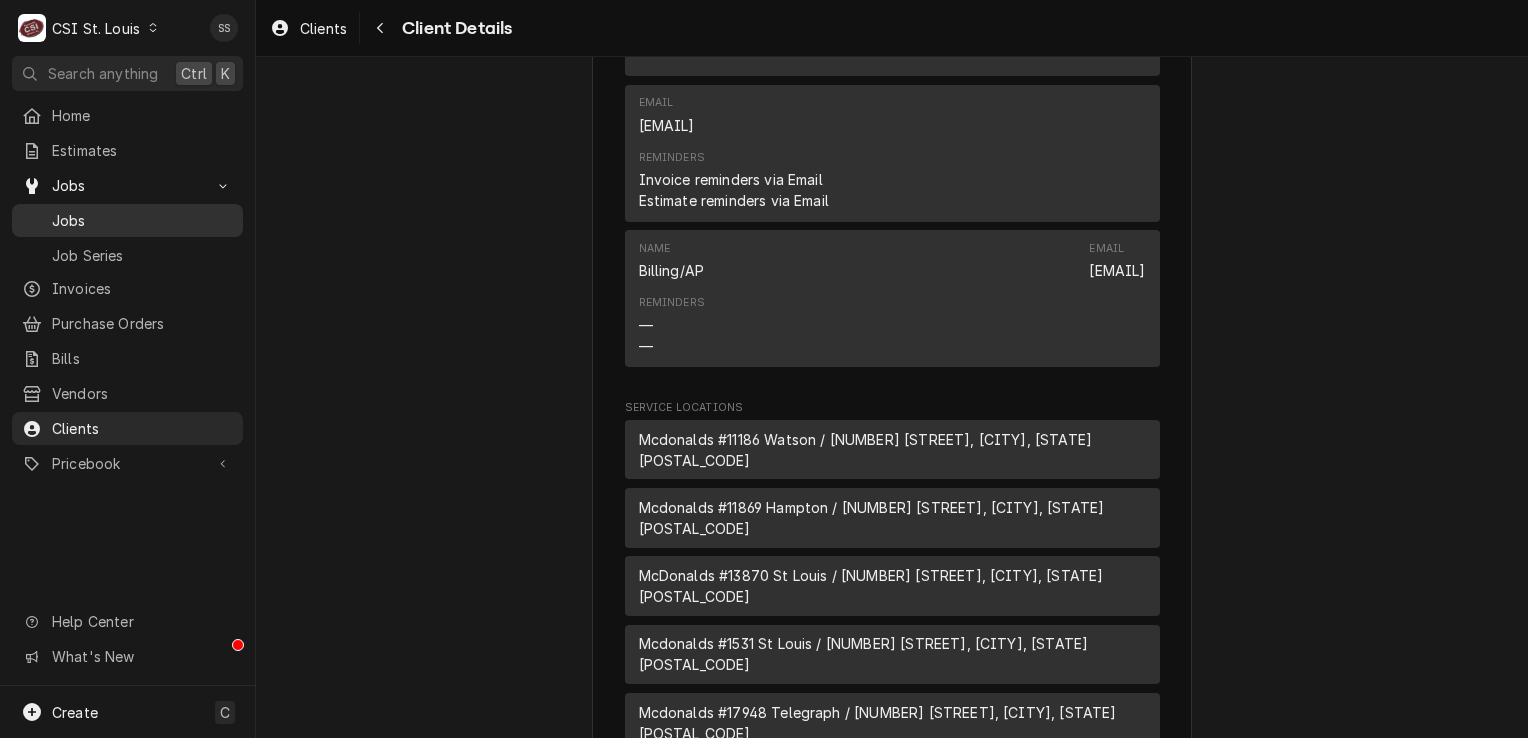 click on "Jobs" at bounding box center [142, 220] 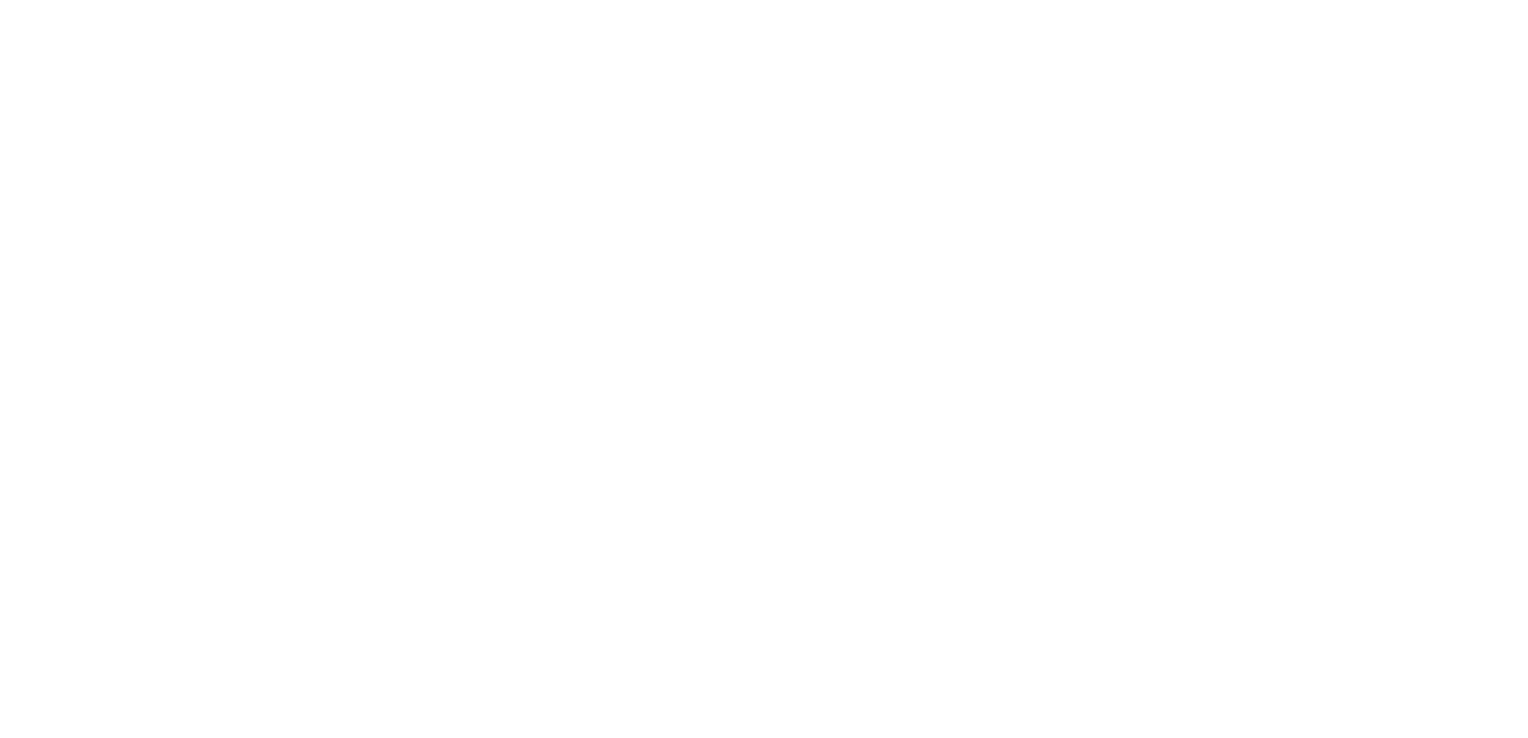 scroll, scrollTop: 0, scrollLeft: 0, axis: both 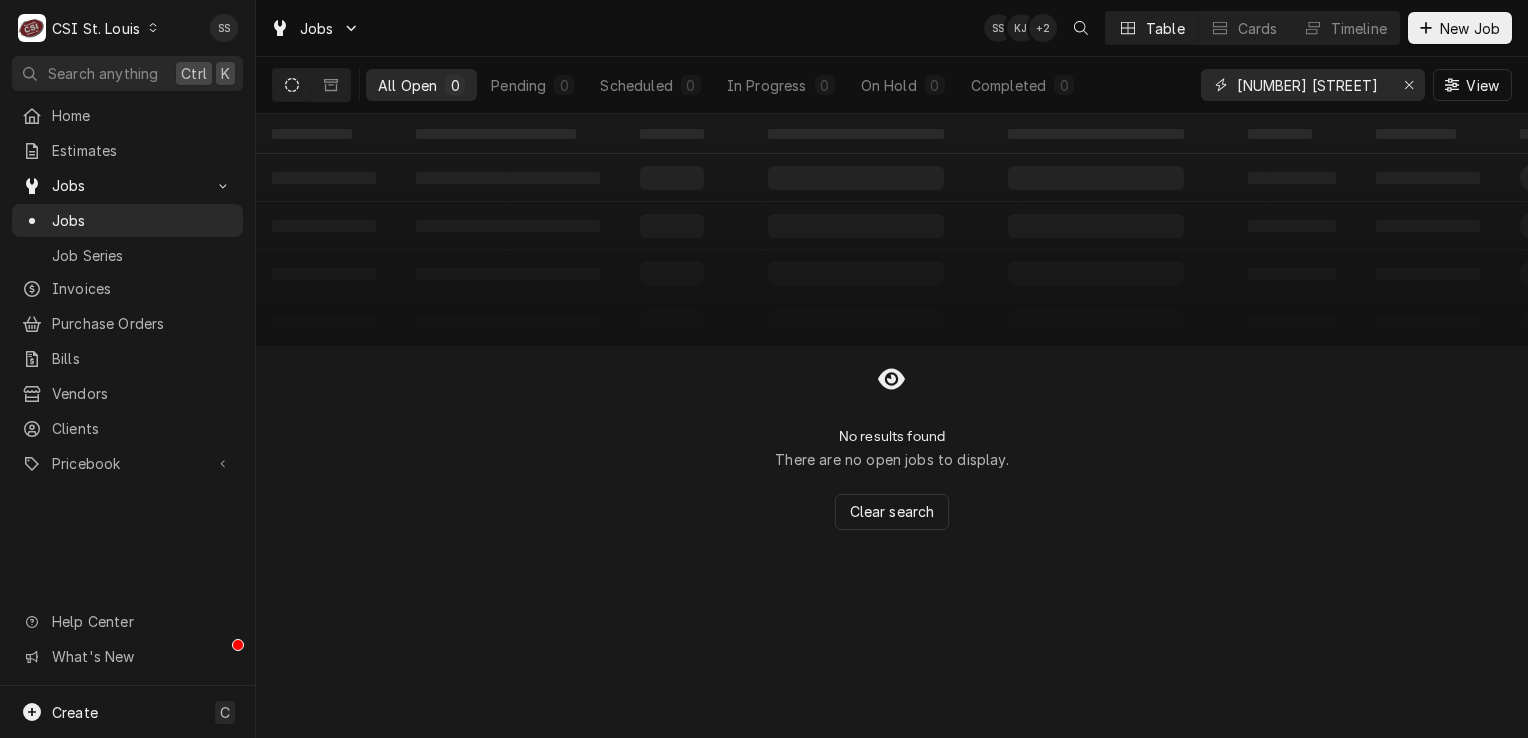 drag, startPoint x: 1369, startPoint y: 84, endPoint x: 1269, endPoint y: 92, distance: 100.31949 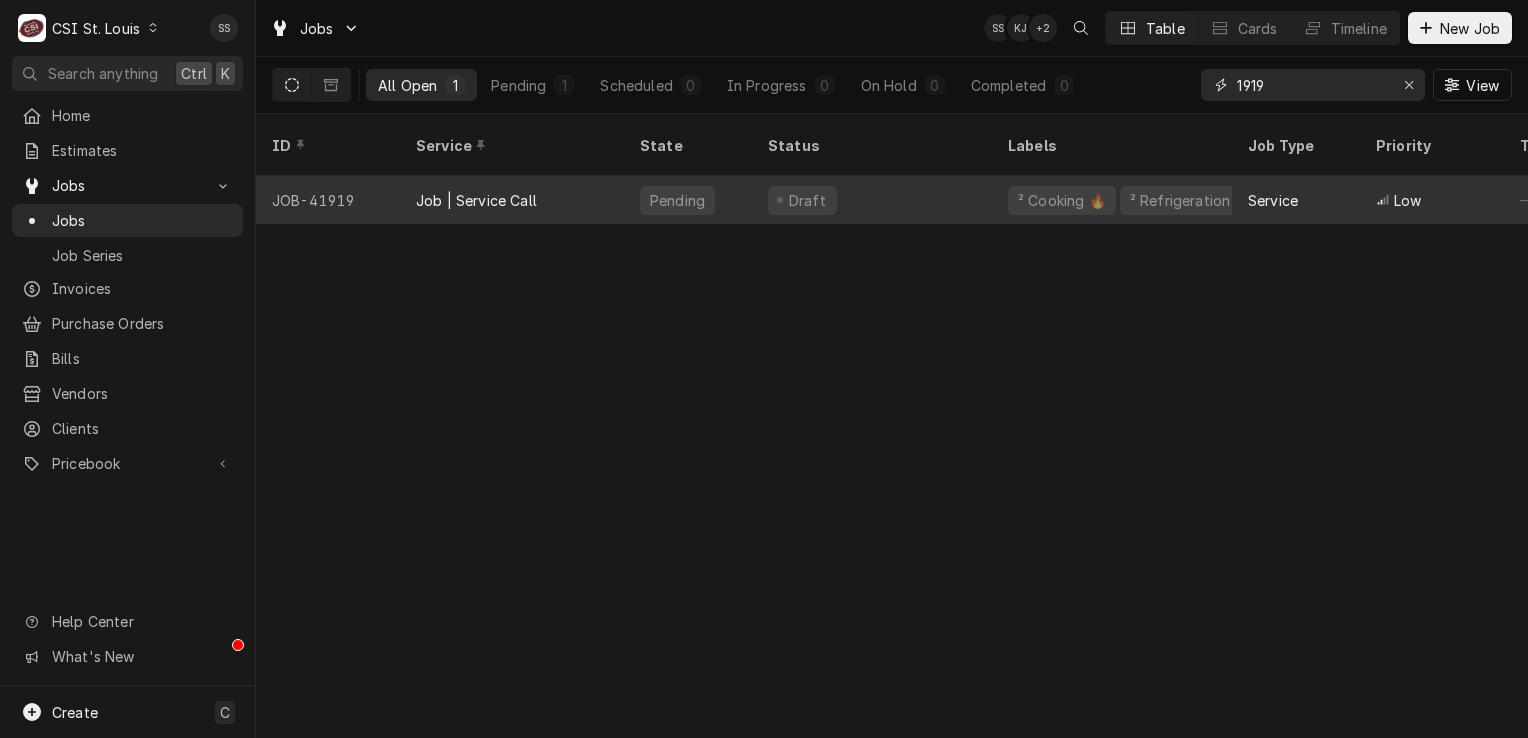 type on "1919" 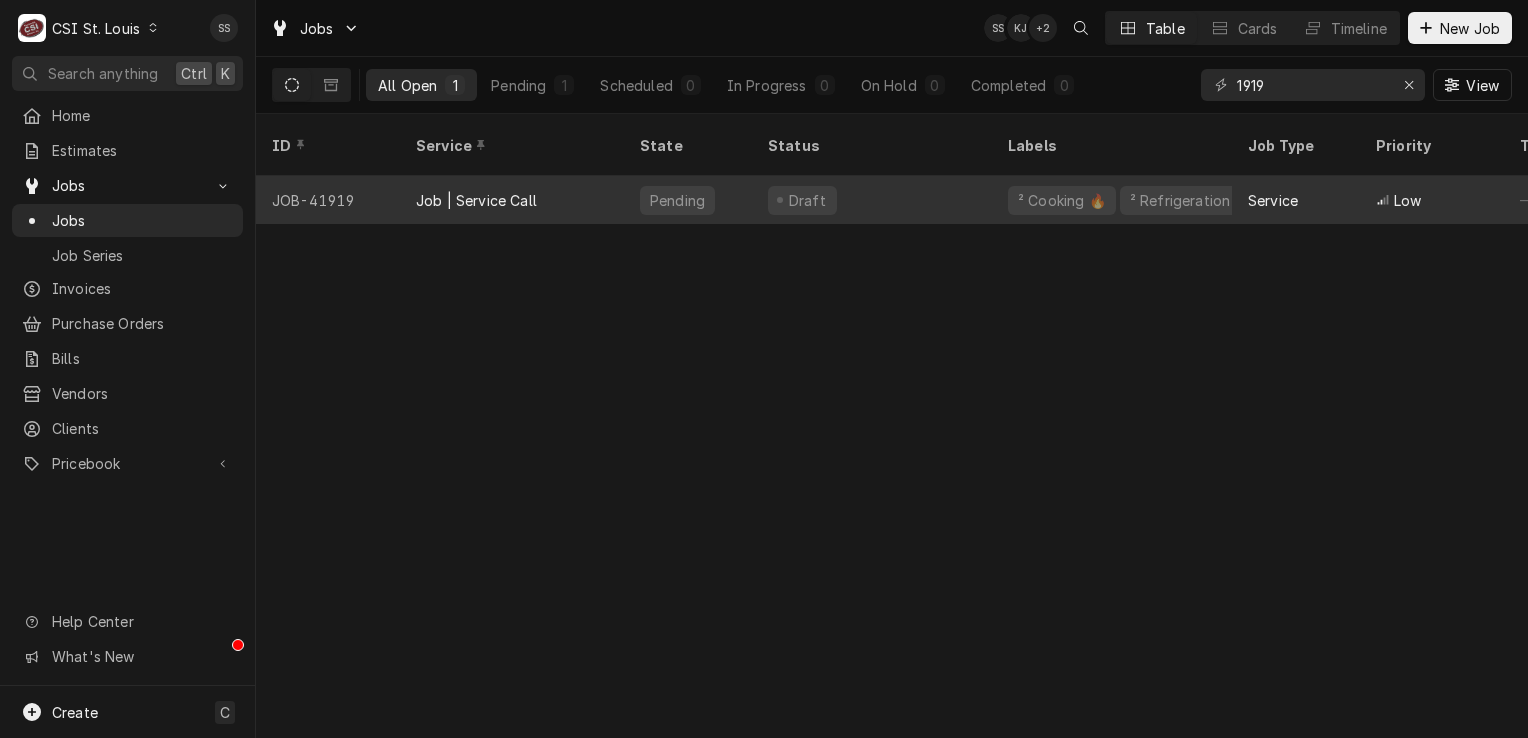 click on "Job | Service Call" at bounding box center (512, 200) 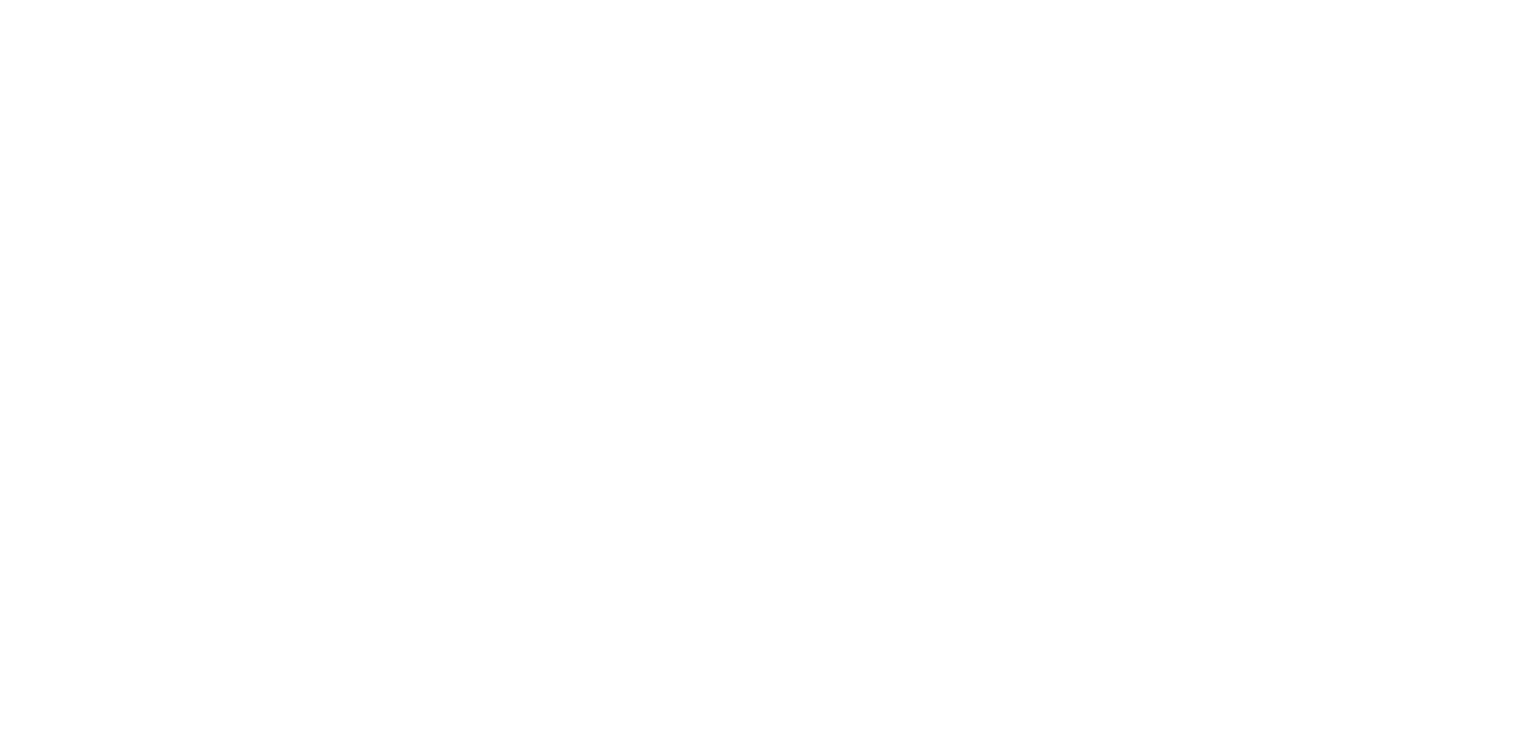 scroll, scrollTop: 0, scrollLeft: 0, axis: both 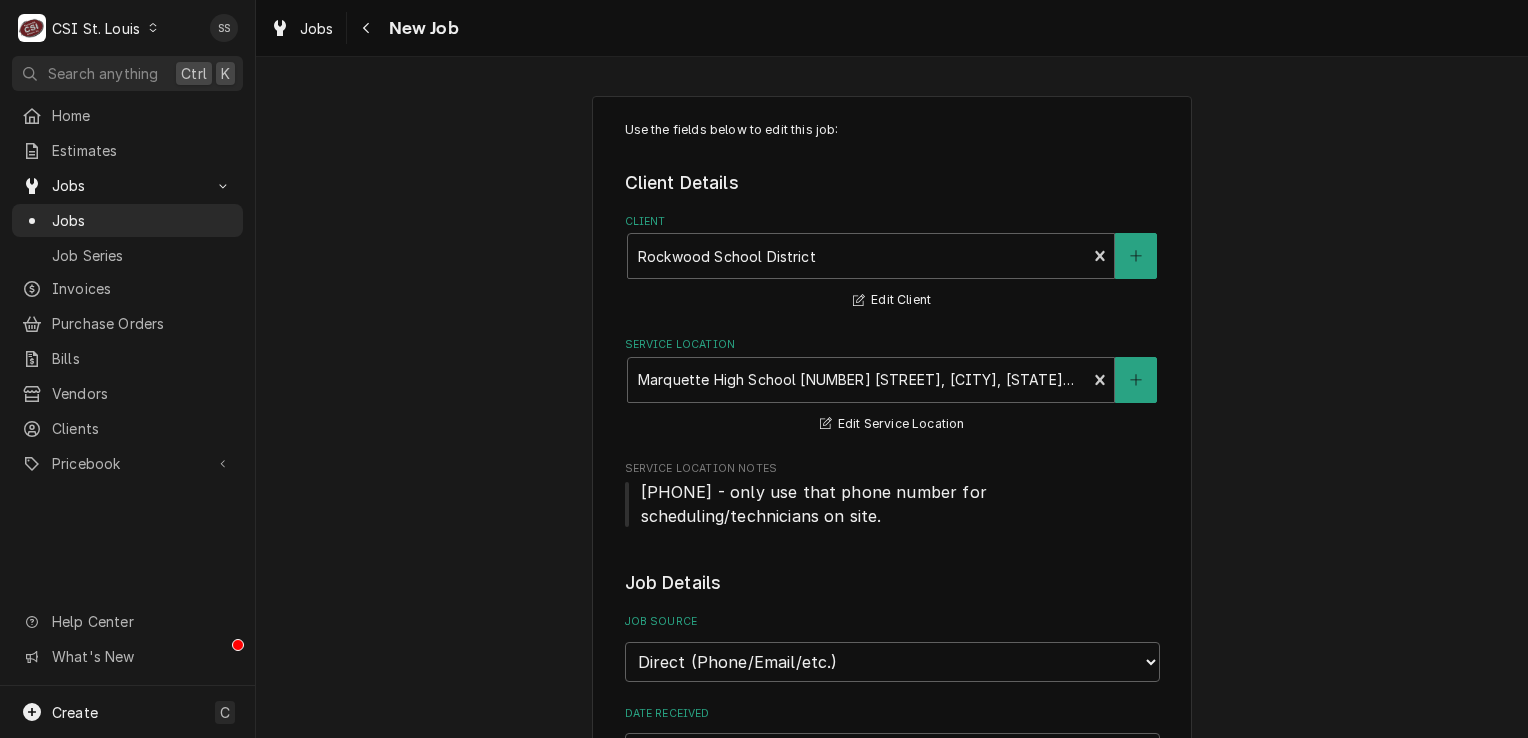 type on "x" 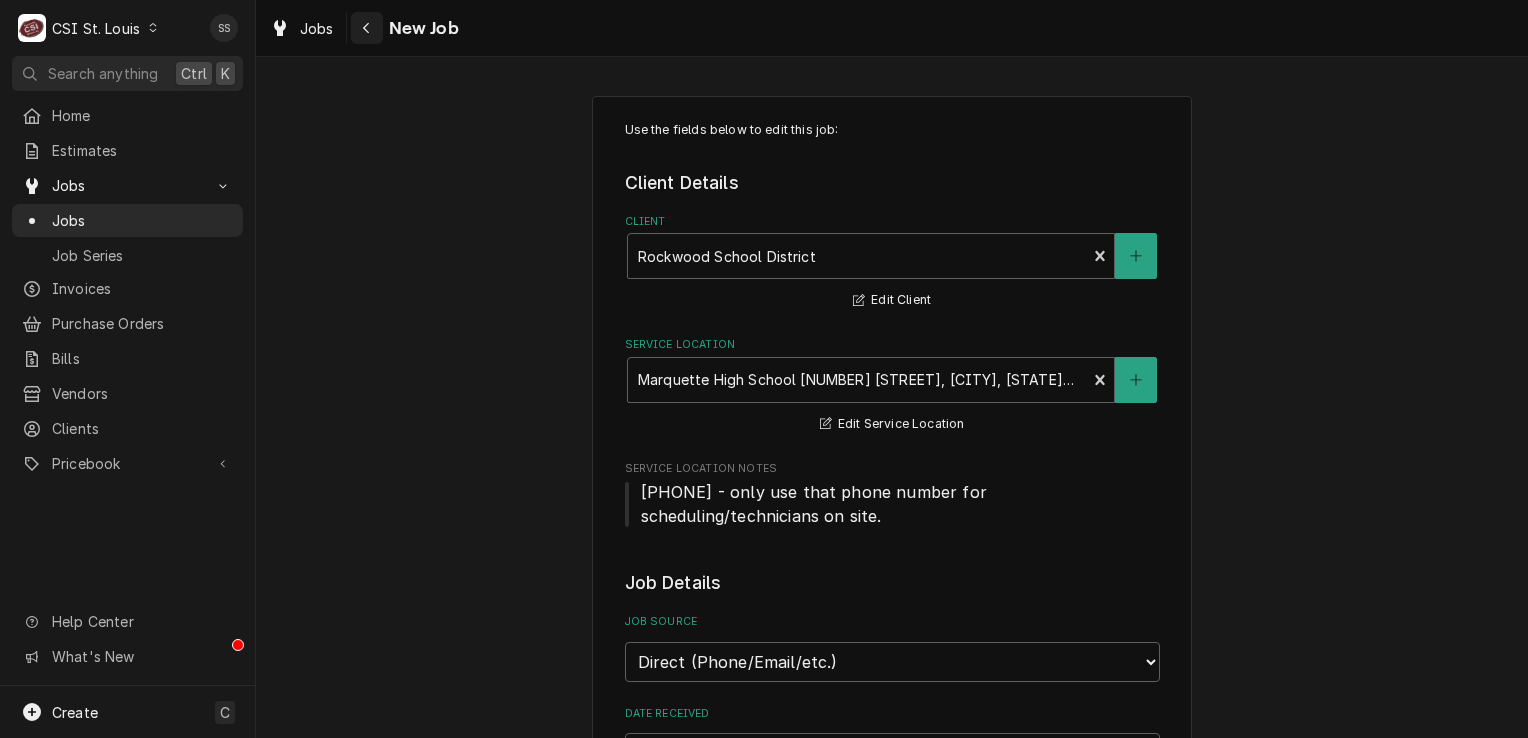 click 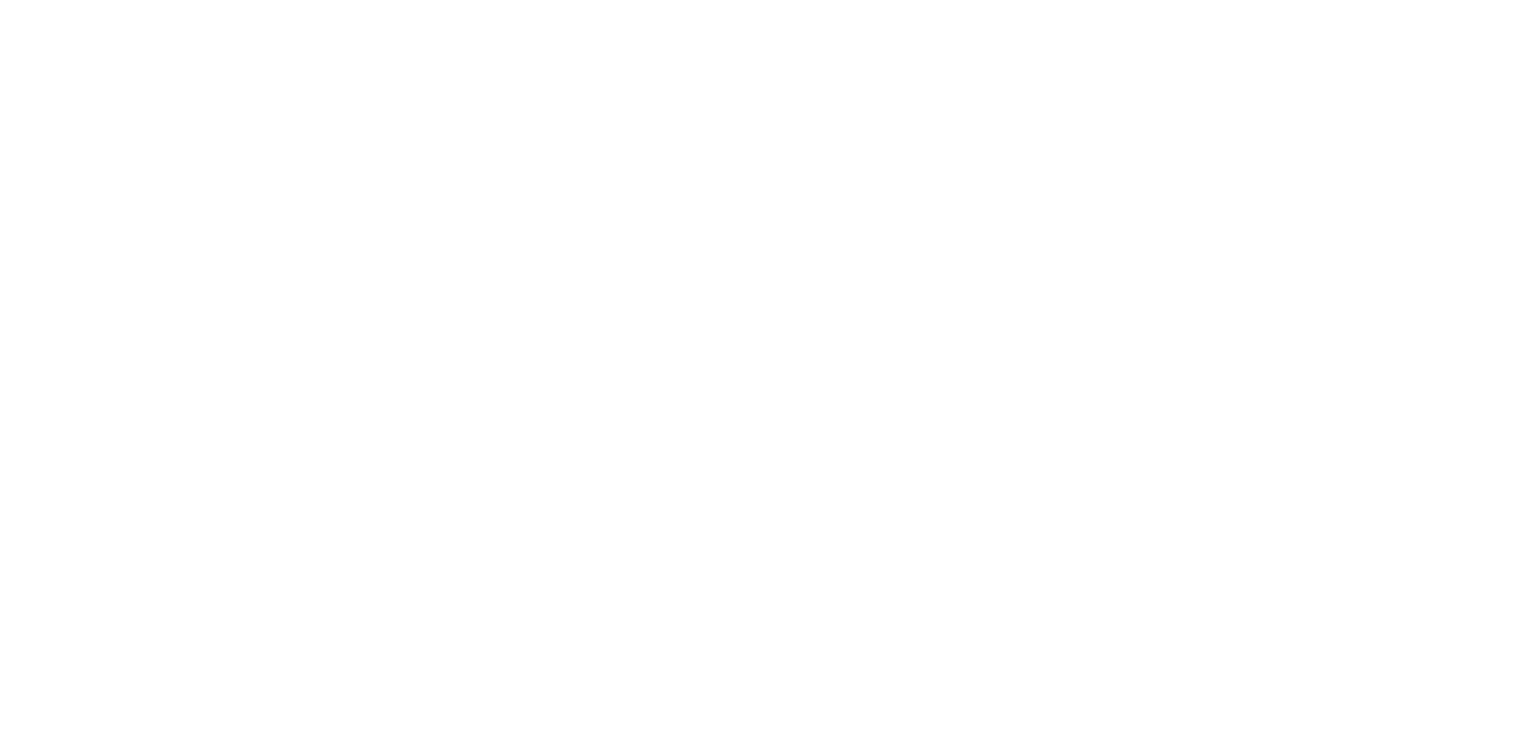scroll, scrollTop: 0, scrollLeft: 0, axis: both 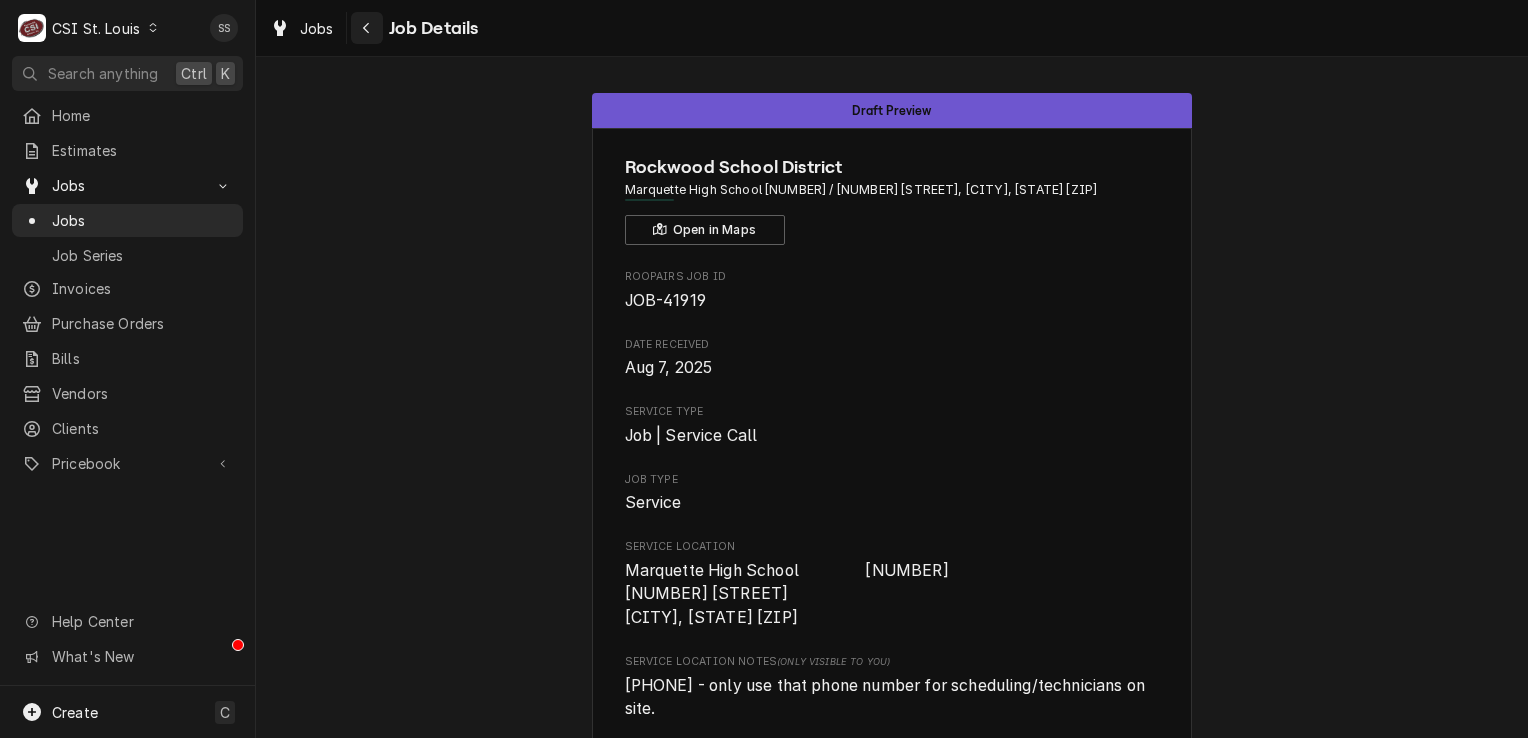 drag, startPoint x: 0, startPoint y: 0, endPoint x: 361, endPoint y: 30, distance: 362.2444 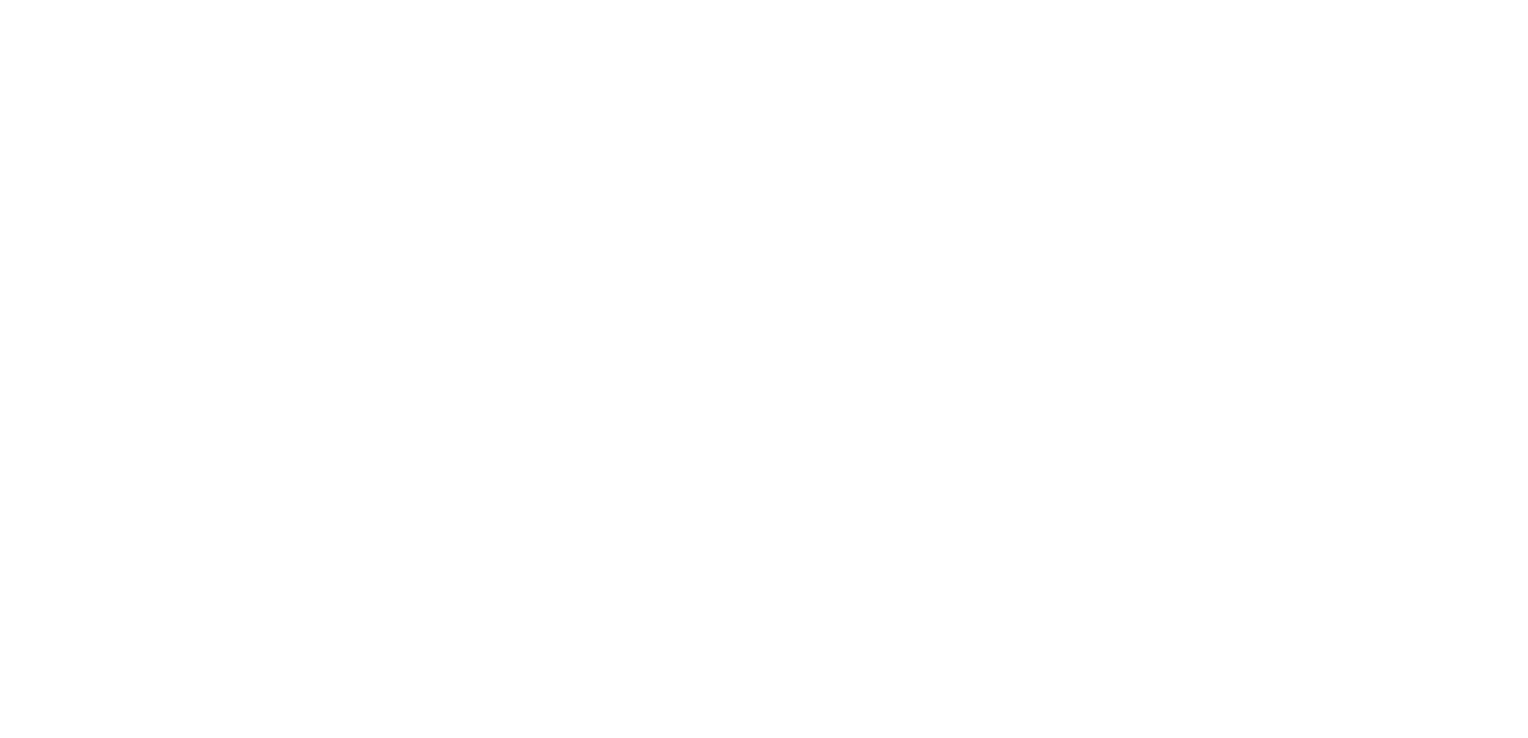 scroll, scrollTop: 0, scrollLeft: 0, axis: both 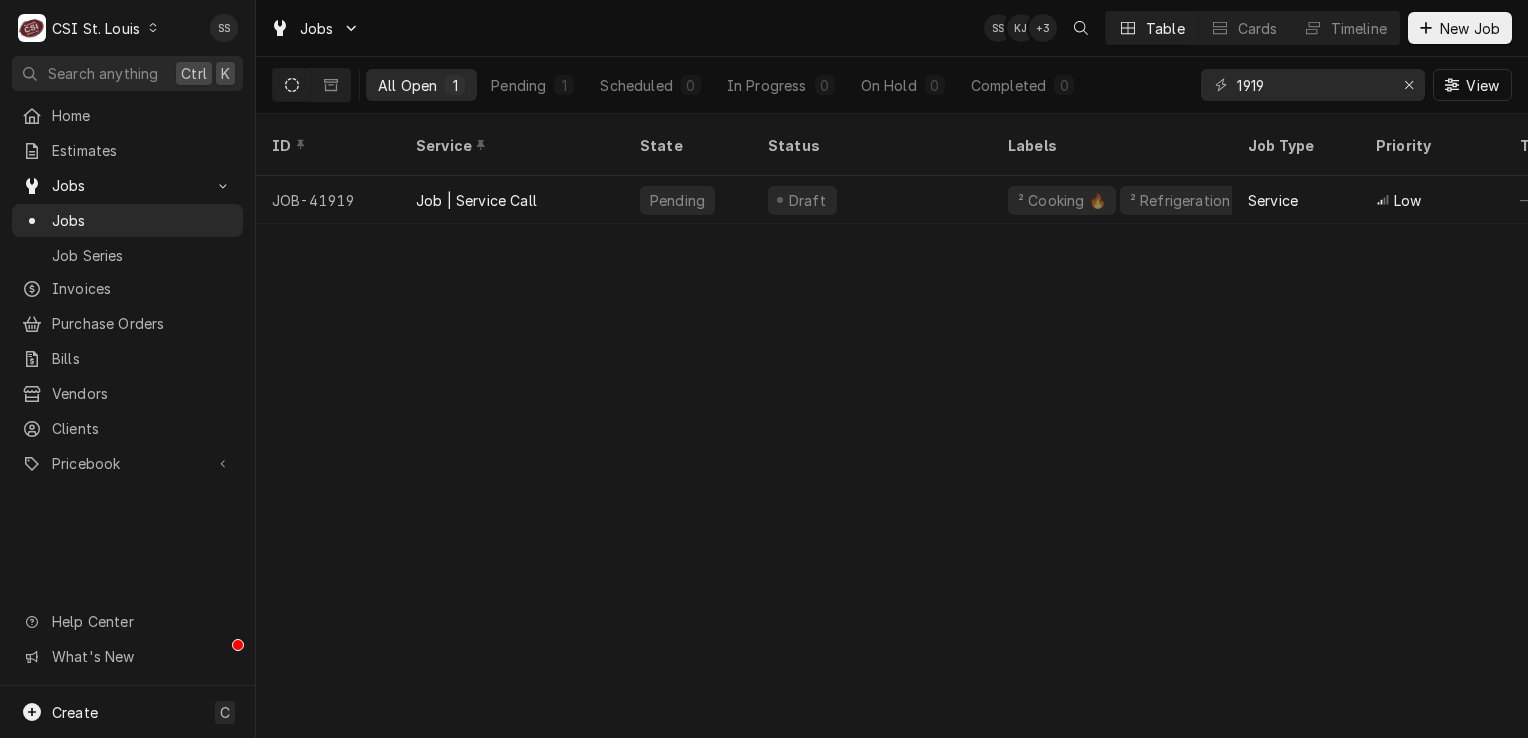 click at bounding box center (1221, 85) 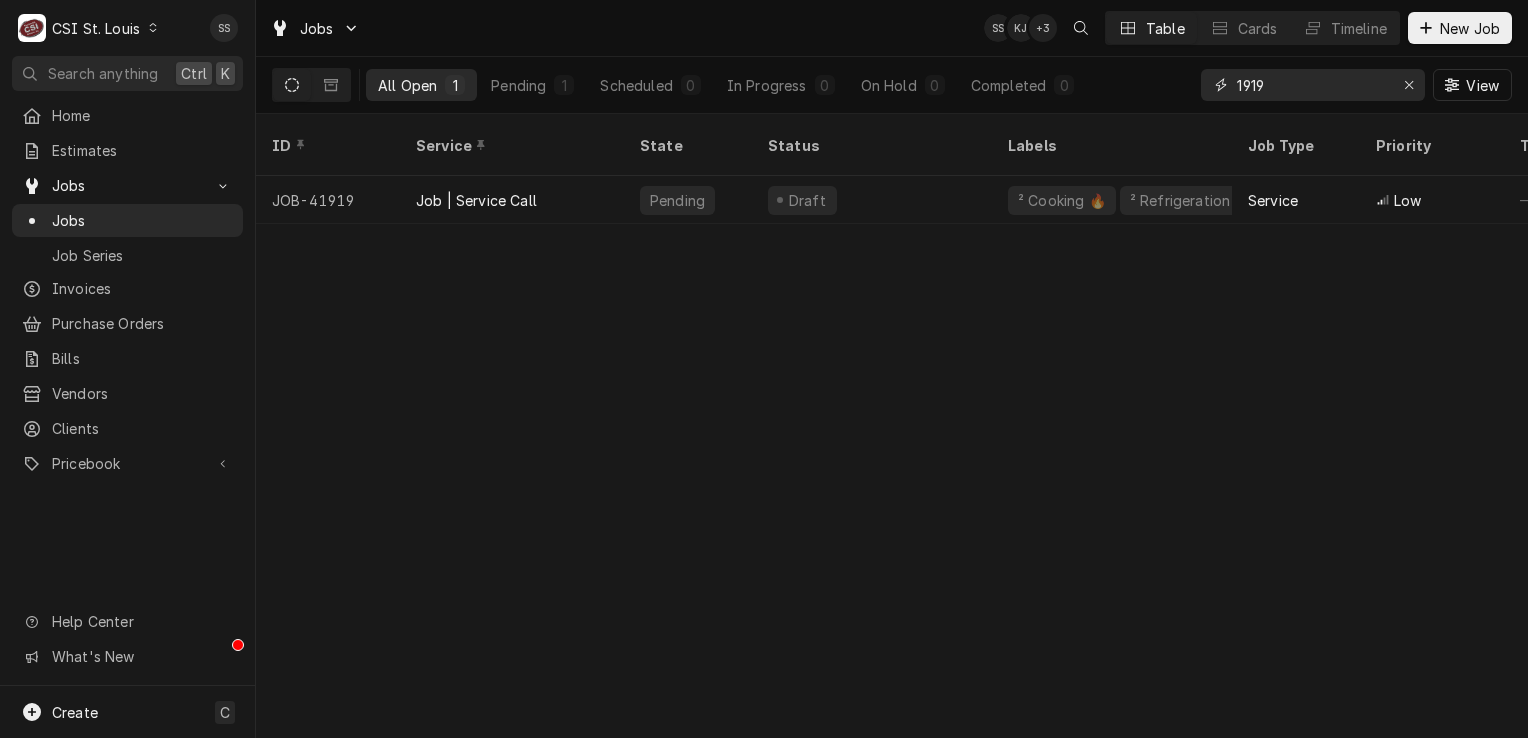 click on "1919" at bounding box center (1312, 85) 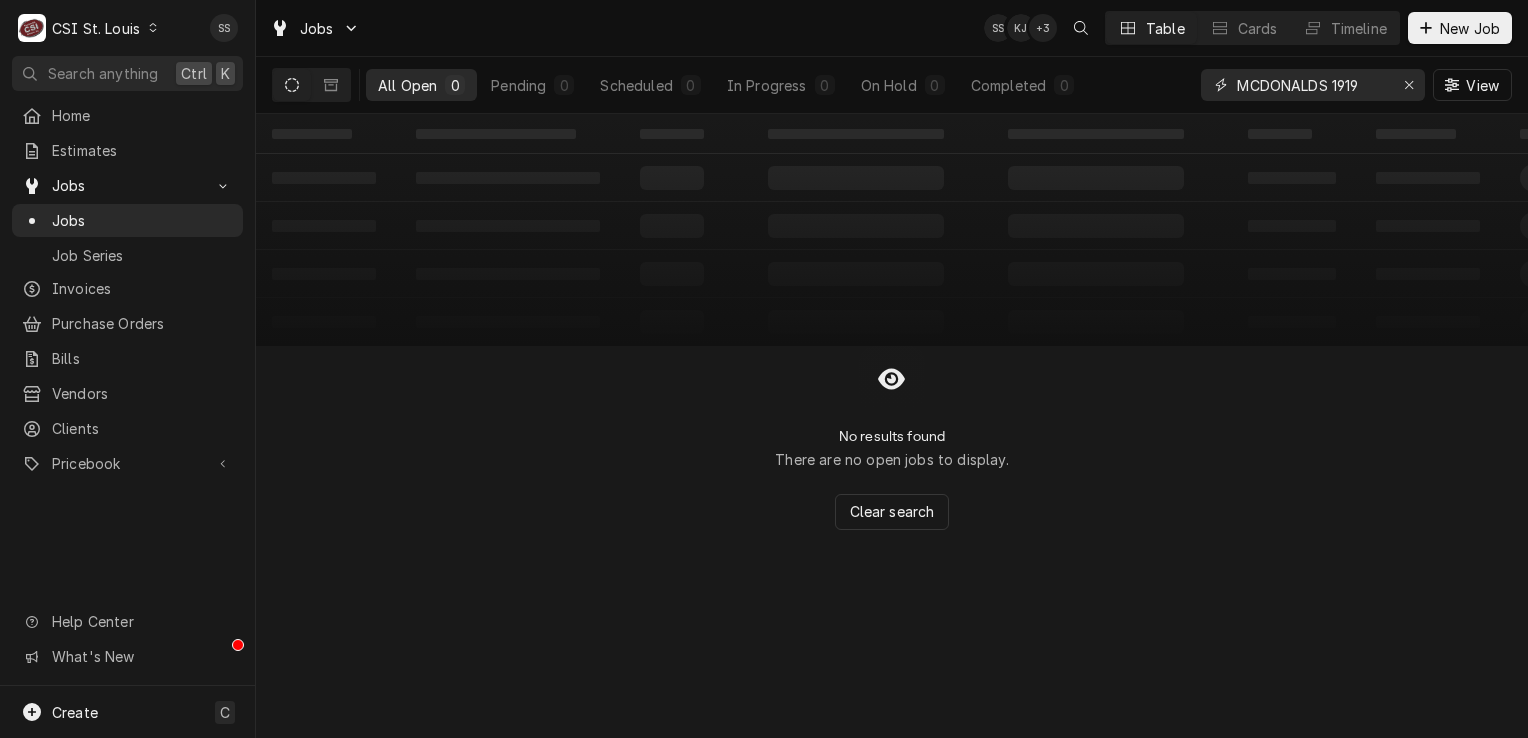 click on "MCDONALDS 1919" at bounding box center [1312, 85] 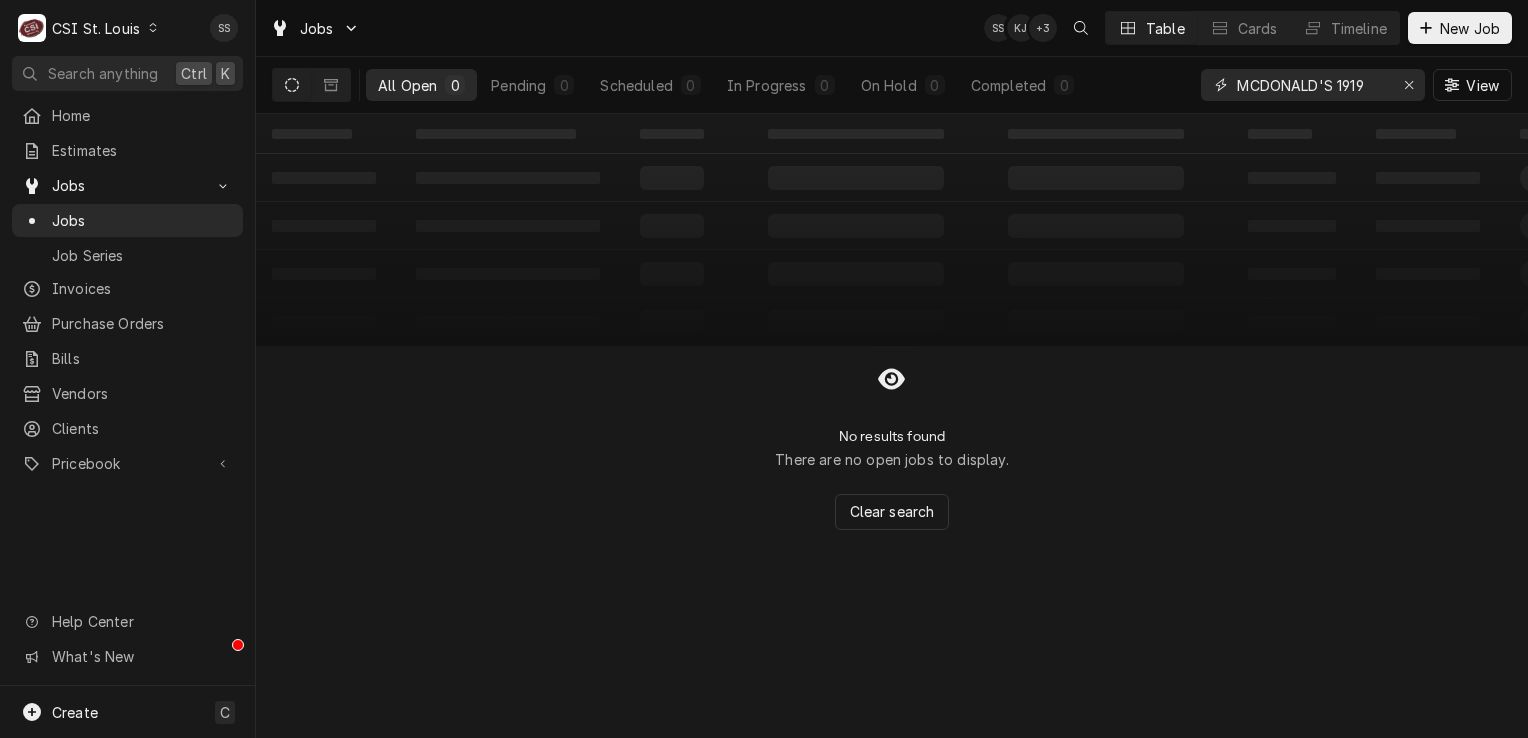 click on "MCDONALD'S 1919" at bounding box center (1312, 85) 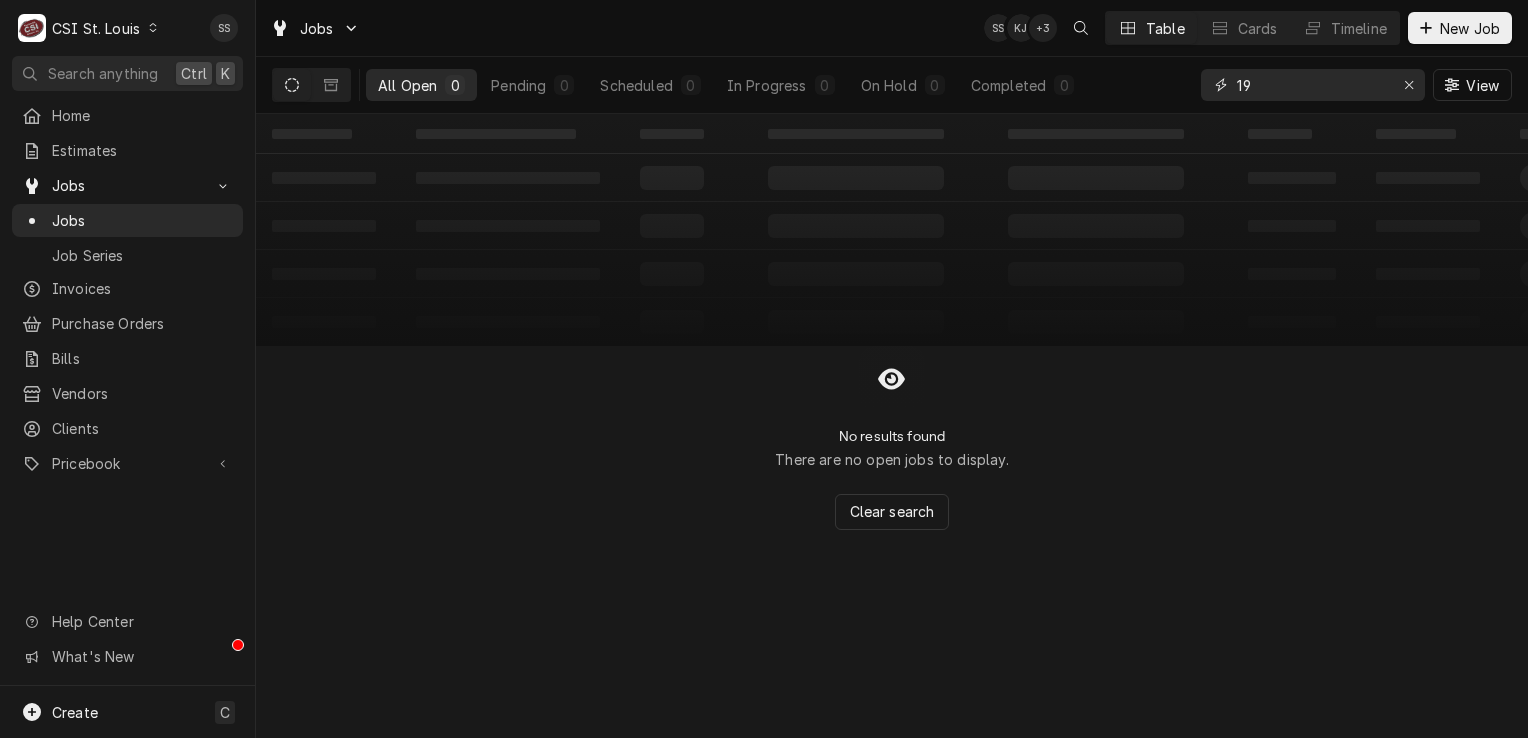 type on "1" 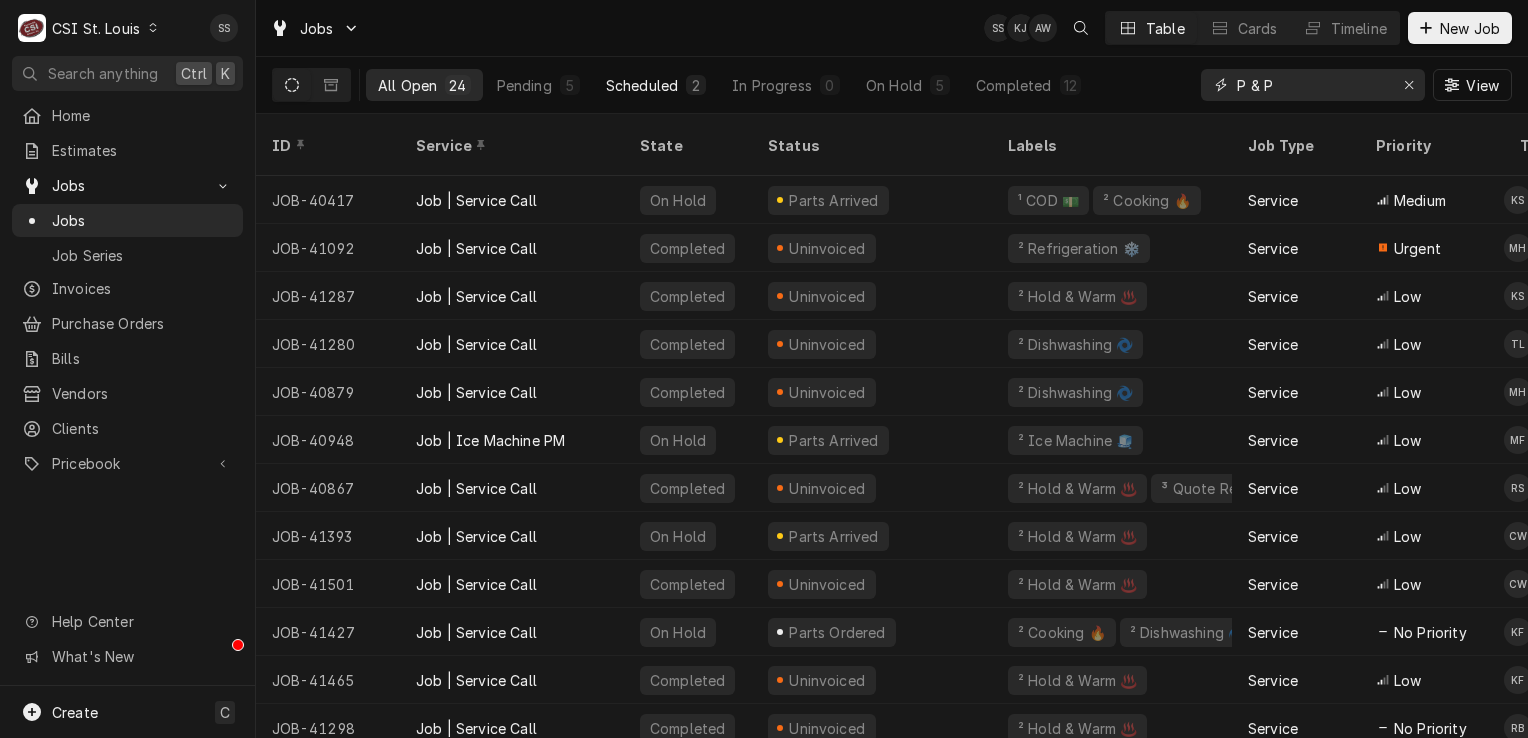 type on "P & P" 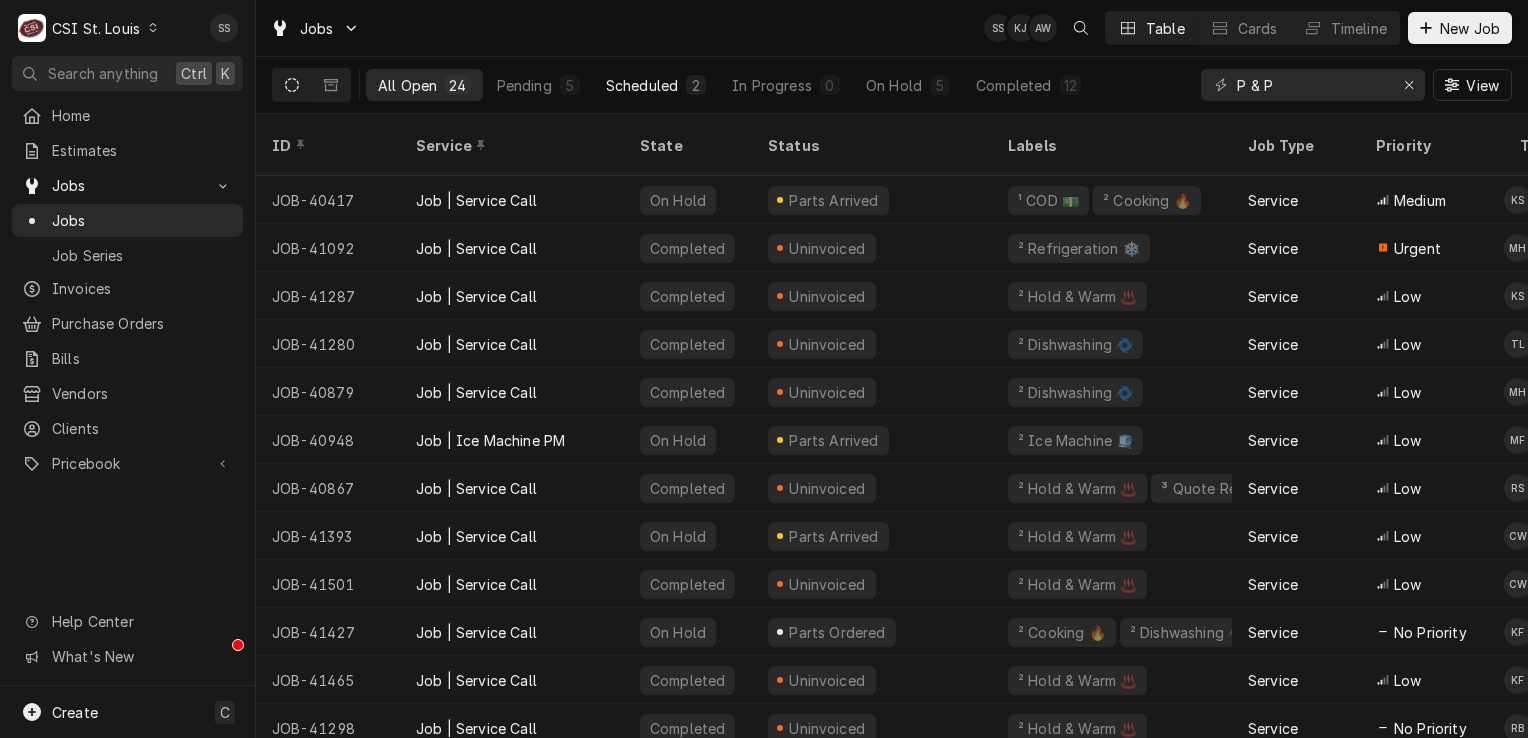 click on "Scheduled" at bounding box center (642, 85) 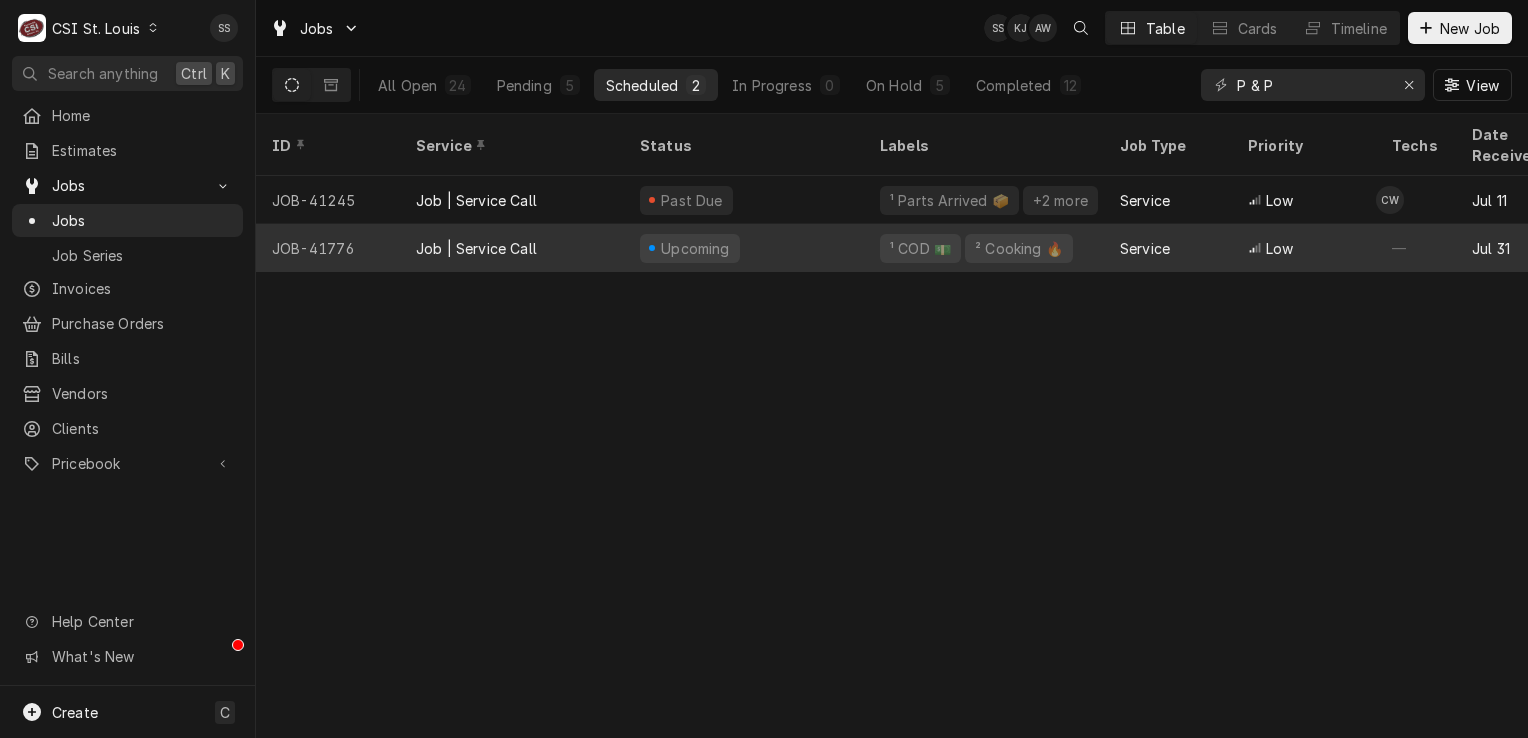 click on "Job | Service Call" at bounding box center (512, 248) 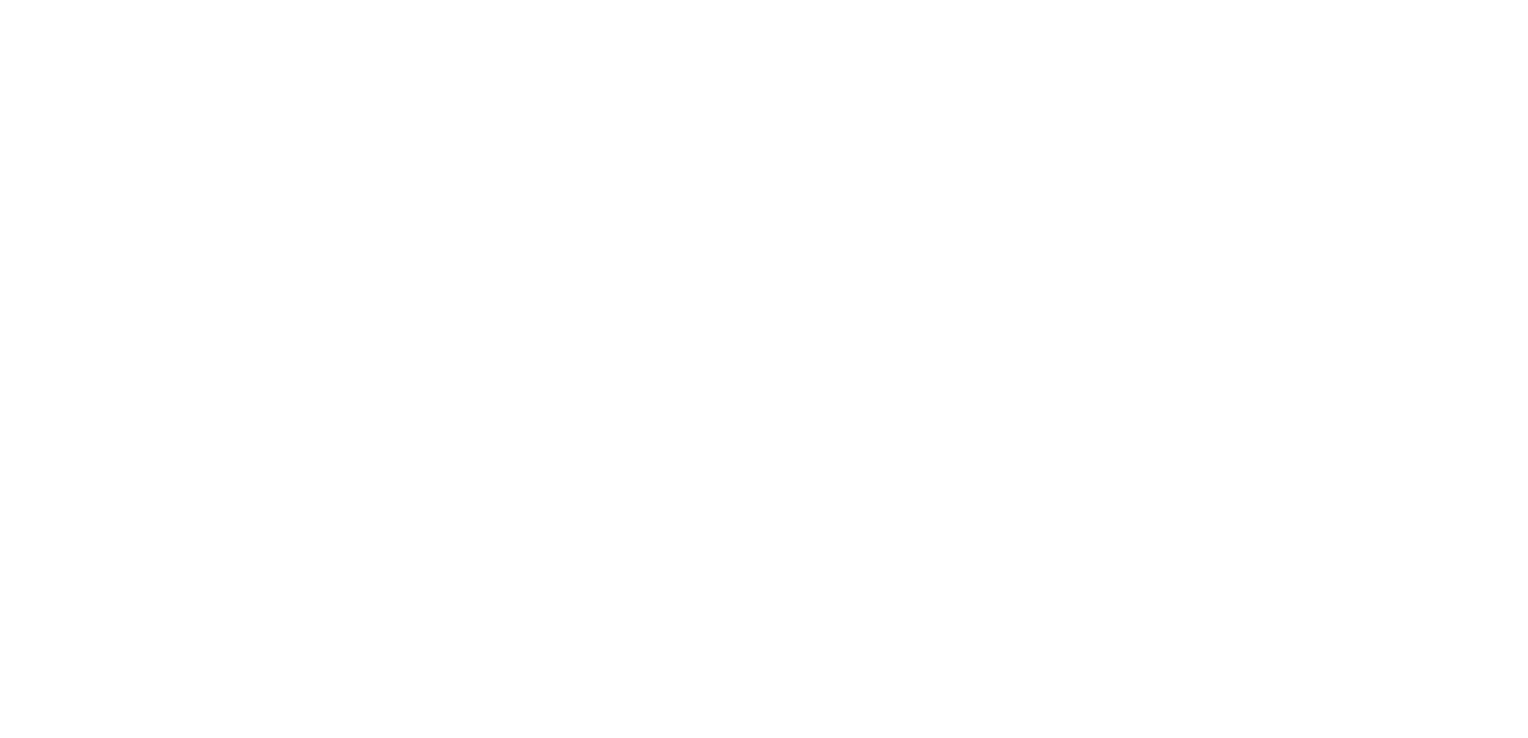 scroll, scrollTop: 0, scrollLeft: 0, axis: both 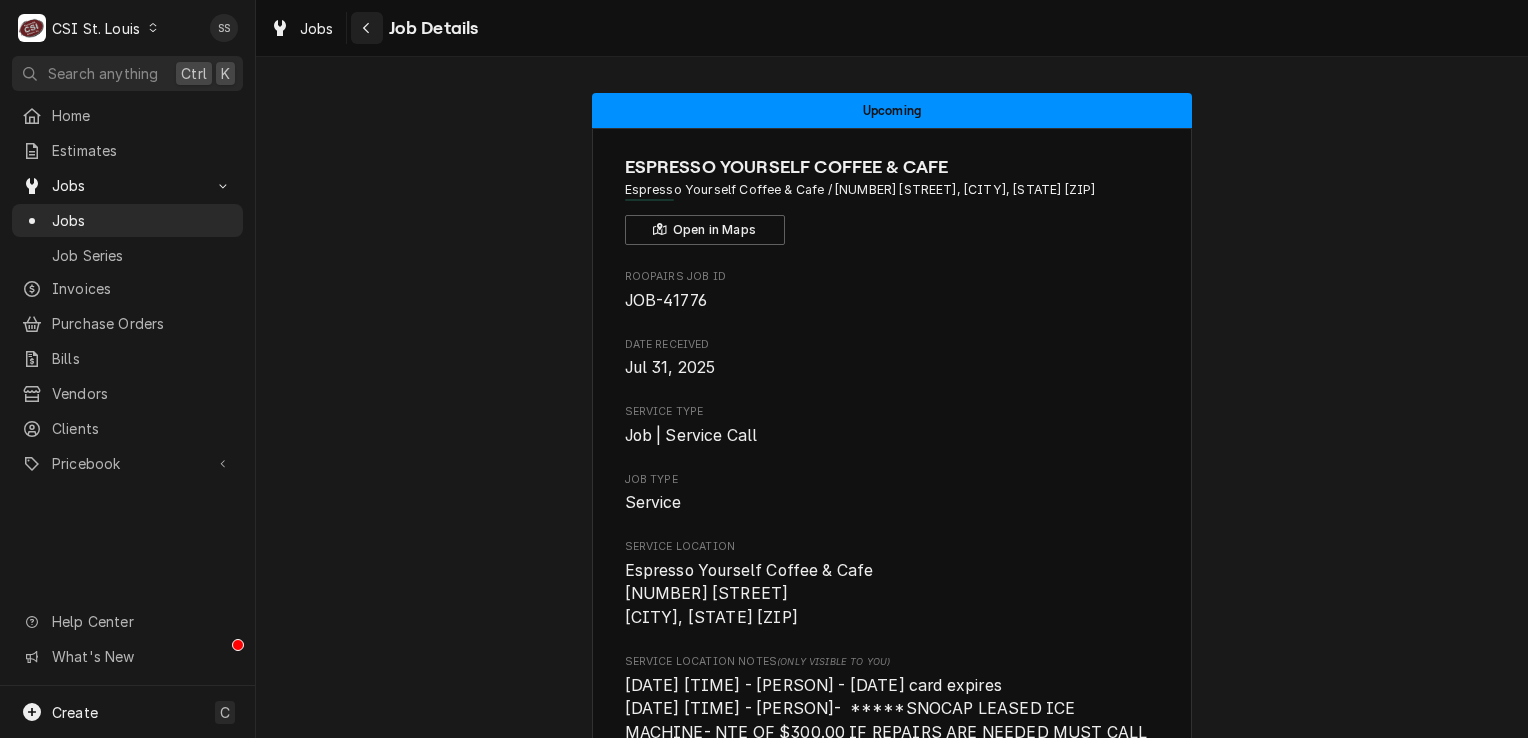 click 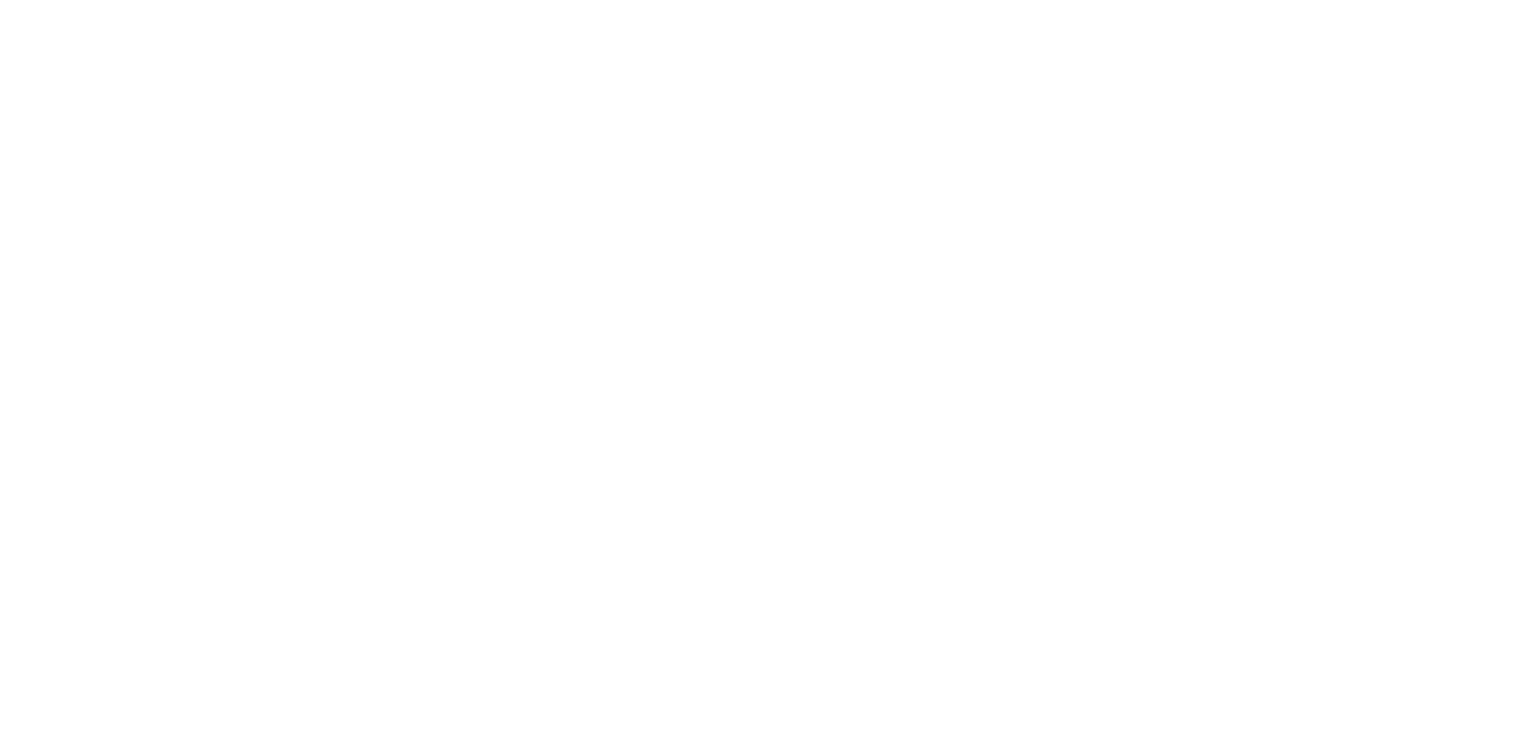scroll, scrollTop: 0, scrollLeft: 0, axis: both 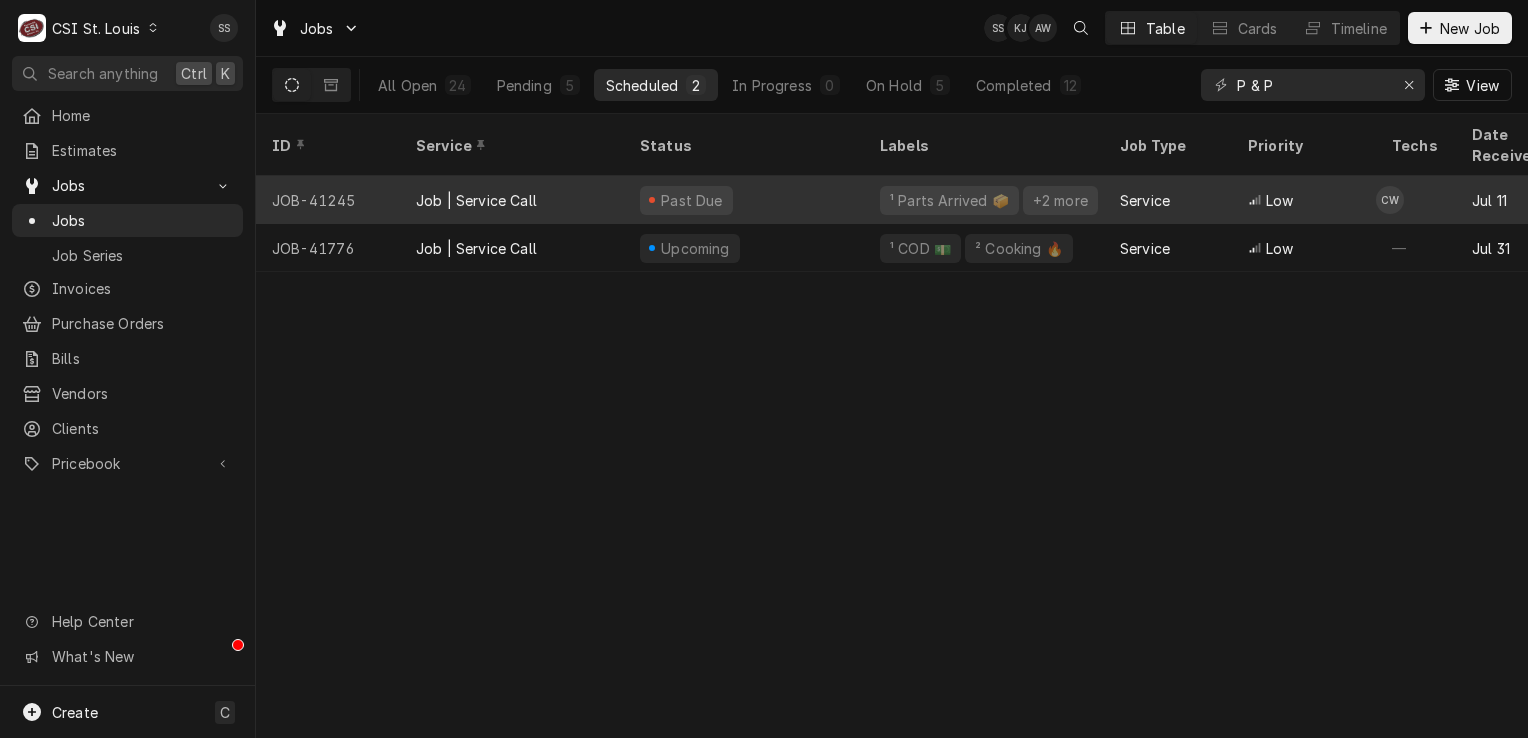 click on "Past Due" at bounding box center [744, 200] 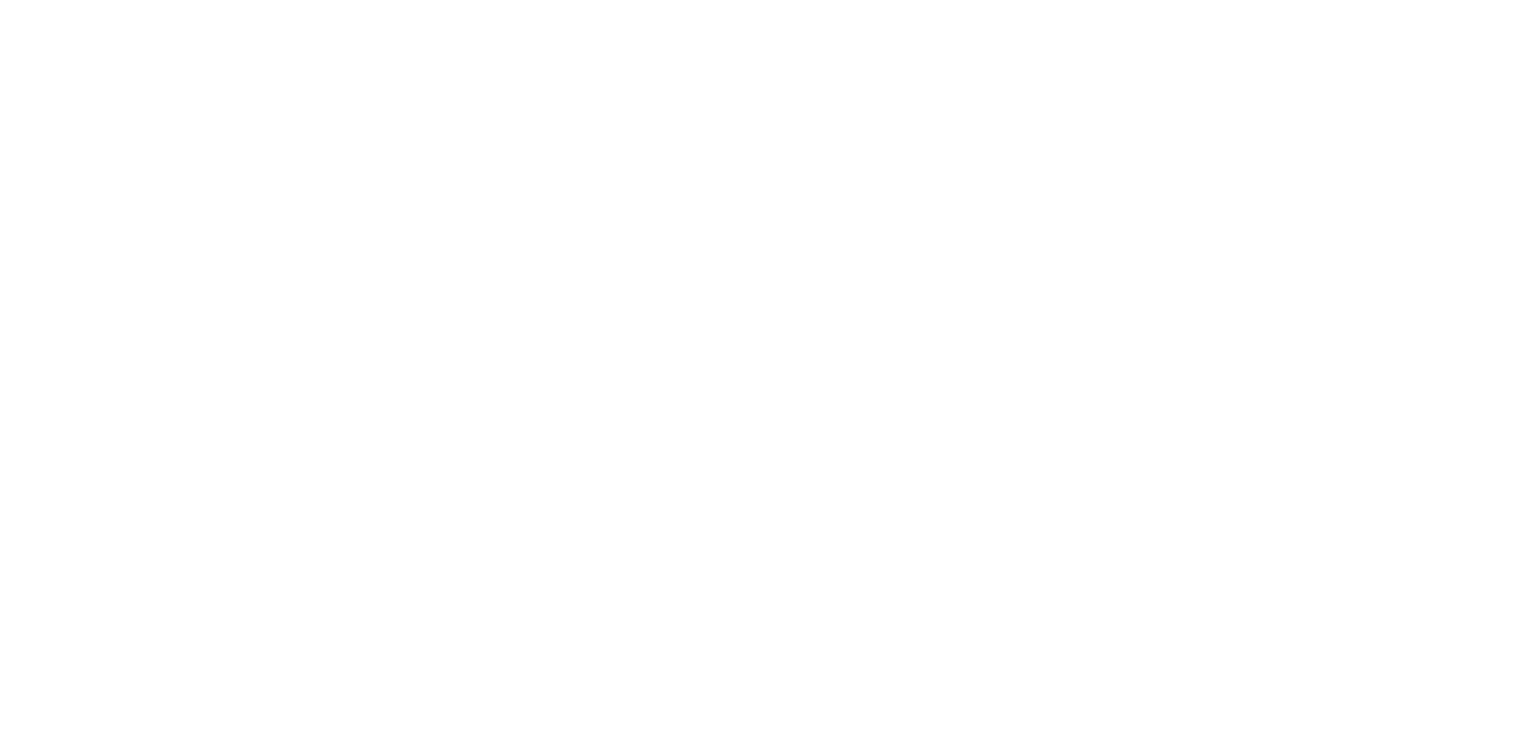 scroll, scrollTop: 0, scrollLeft: 0, axis: both 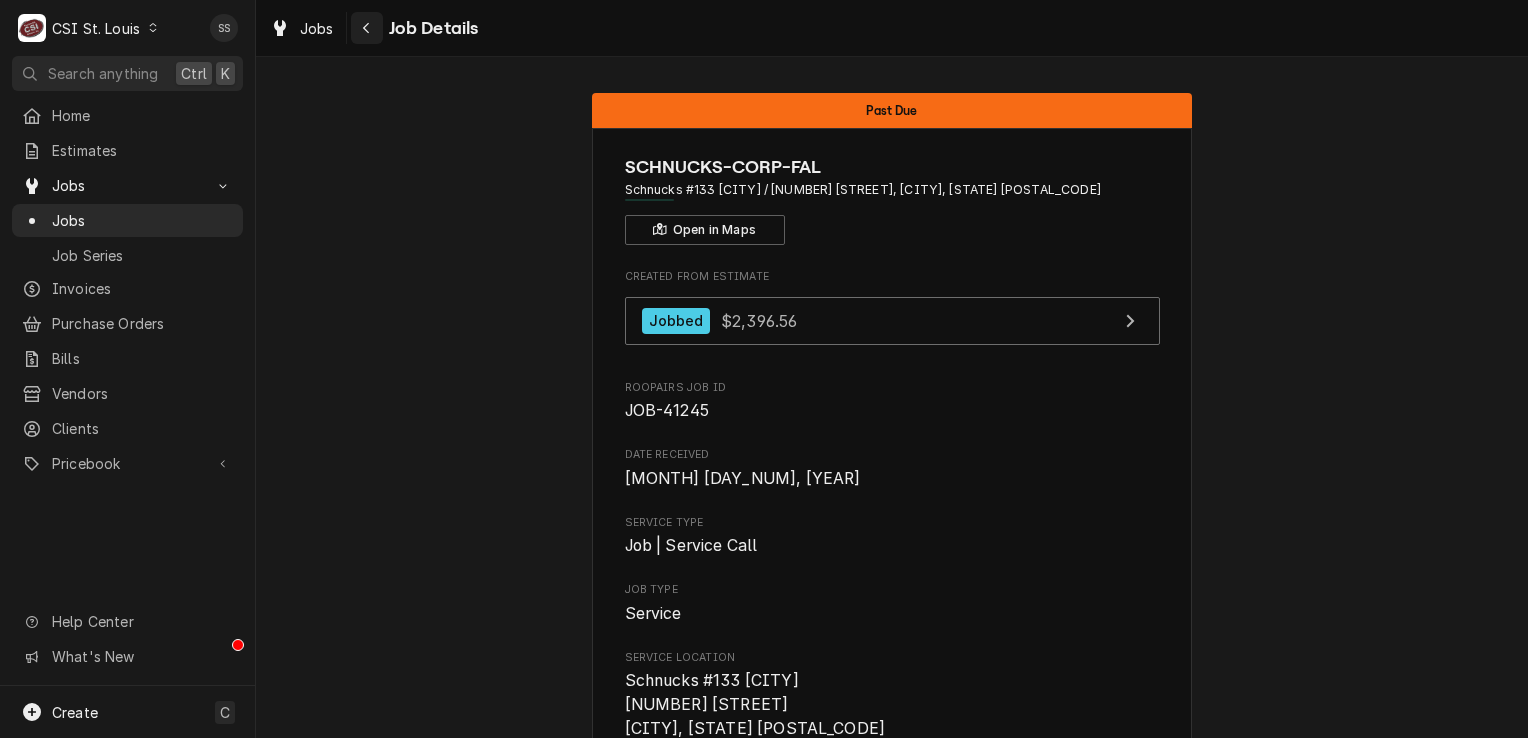 click 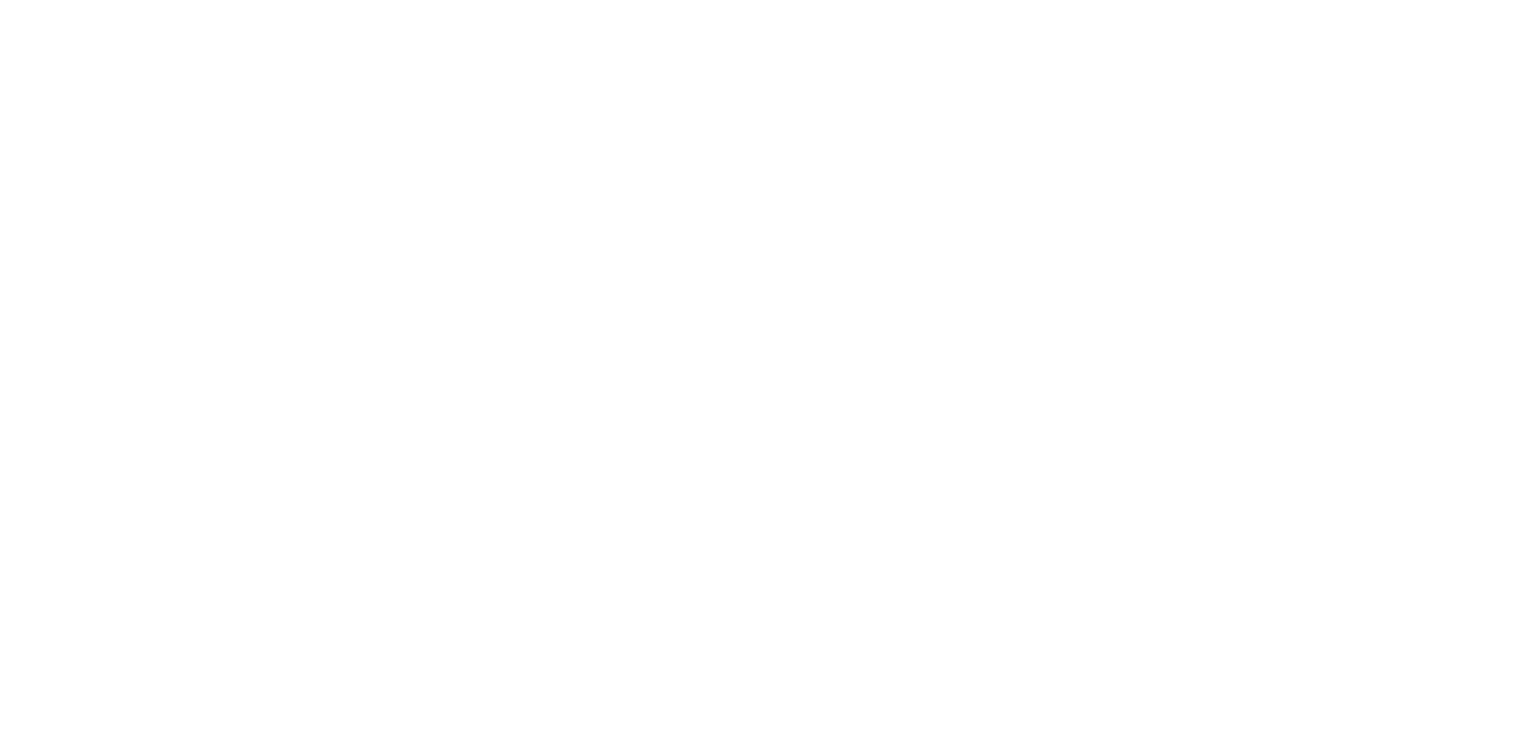 scroll, scrollTop: 0, scrollLeft: 0, axis: both 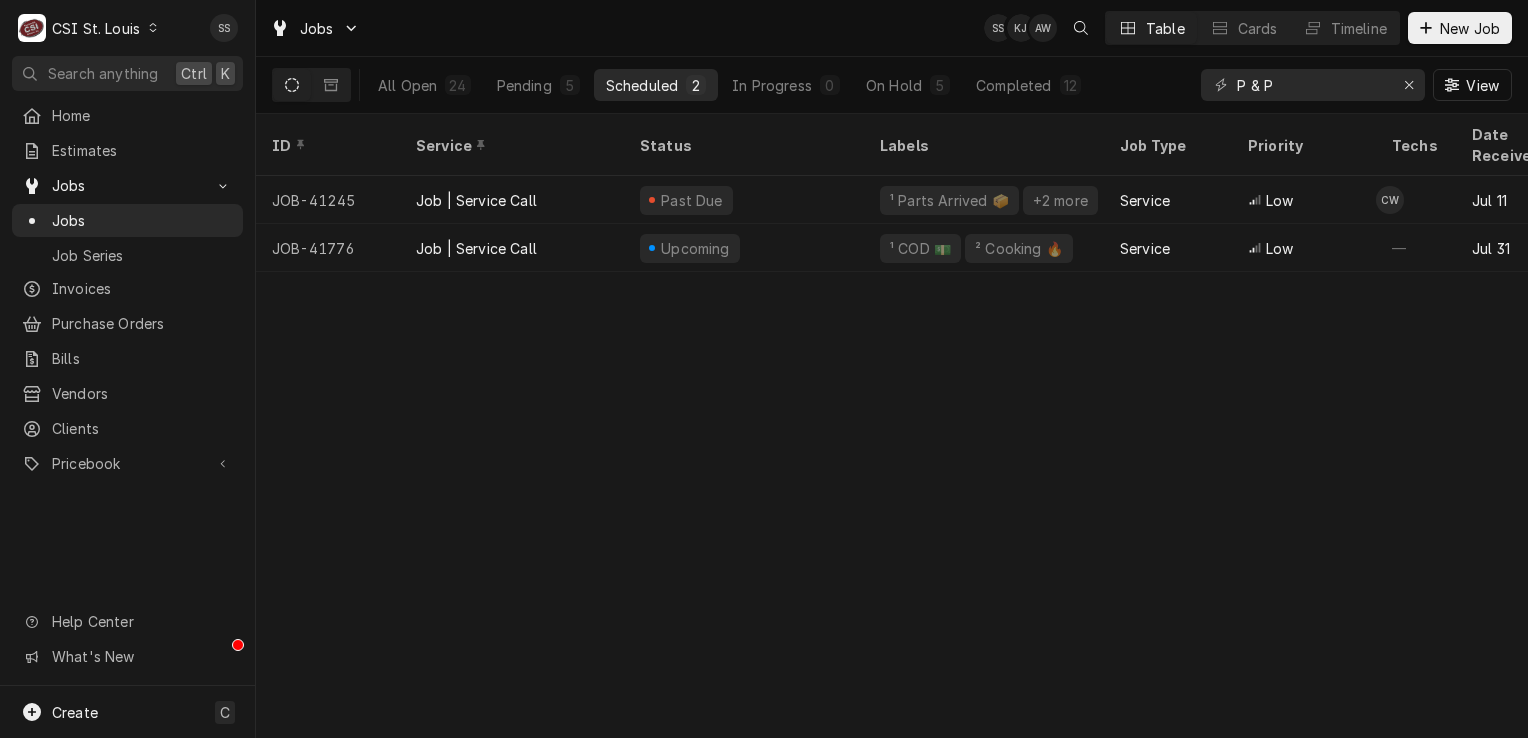click on "Jobs   SS KJ AW Table Cards Timeline New Job" at bounding box center (892, 28) 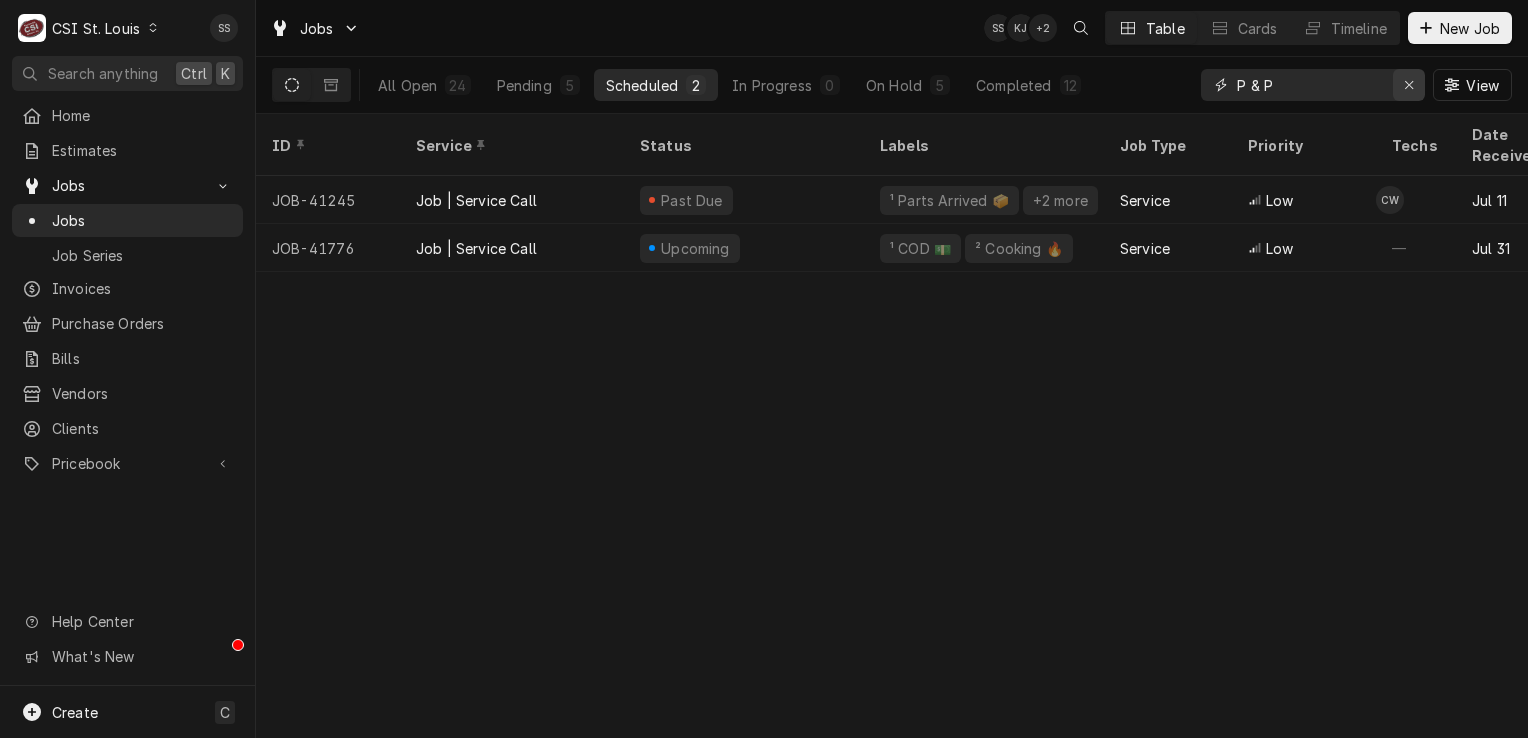 click 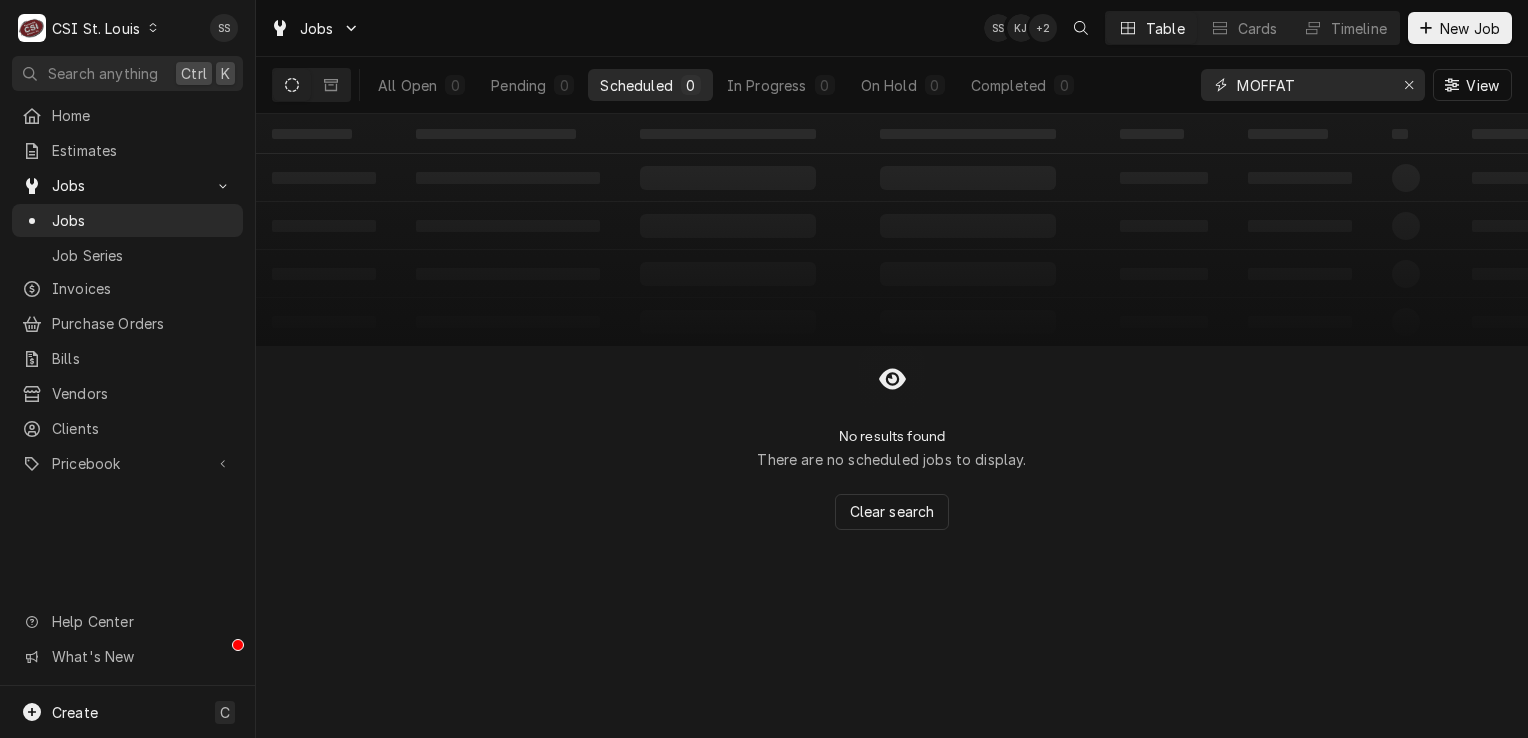 type on "MOFFAT" 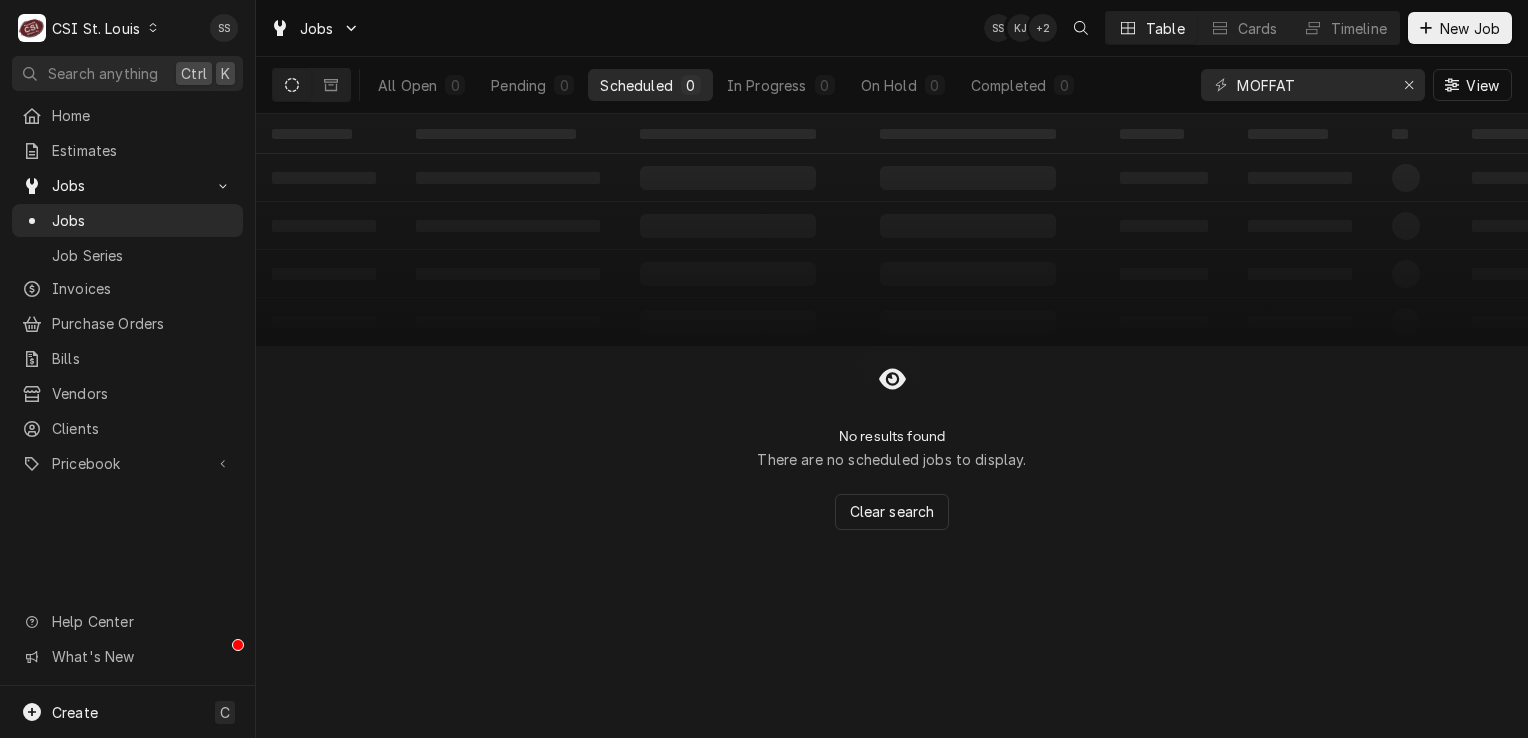 click on "No results found There are no scheduled jobs to display. Clear search" at bounding box center [892, 438] 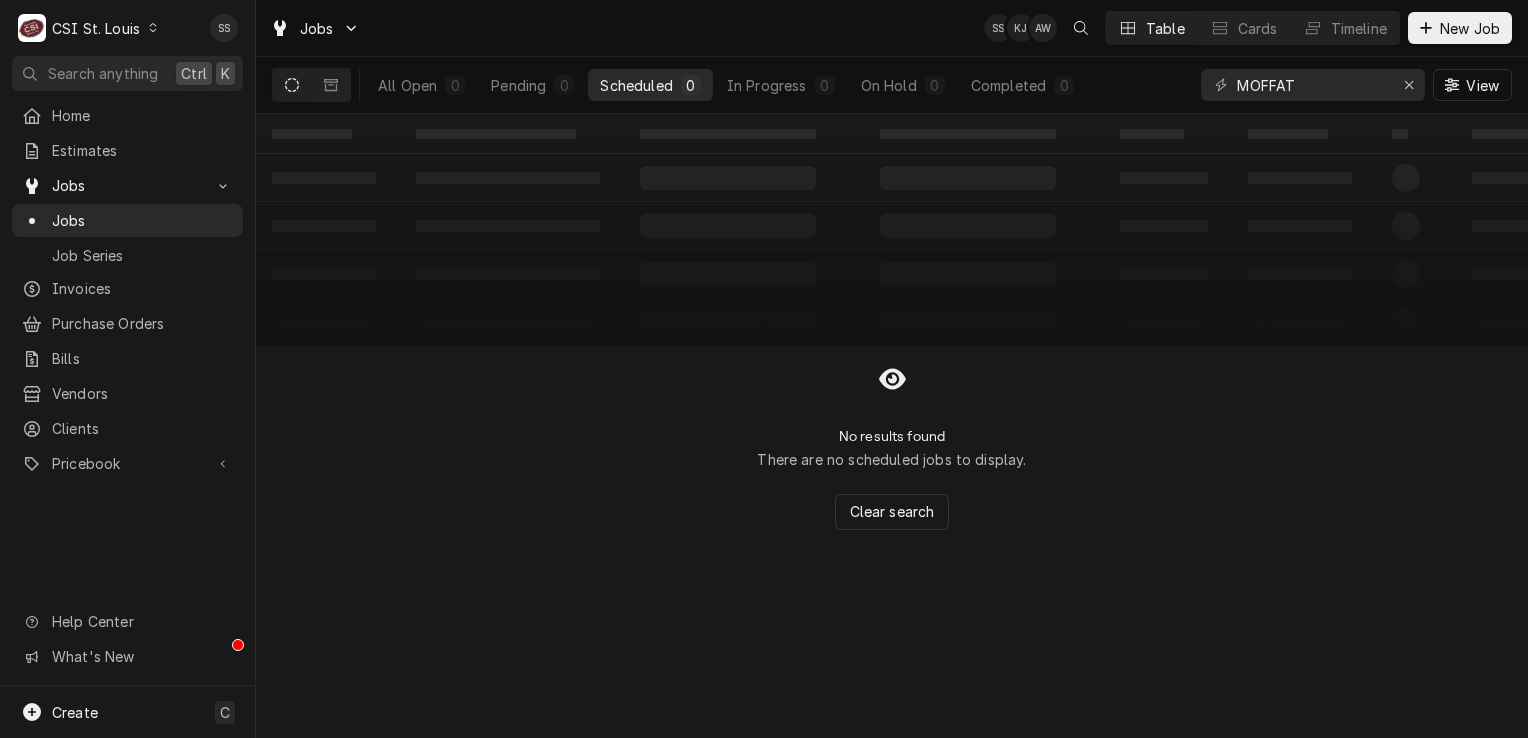 click on "No results found There are no scheduled jobs to display. Clear search" at bounding box center [892, 438] 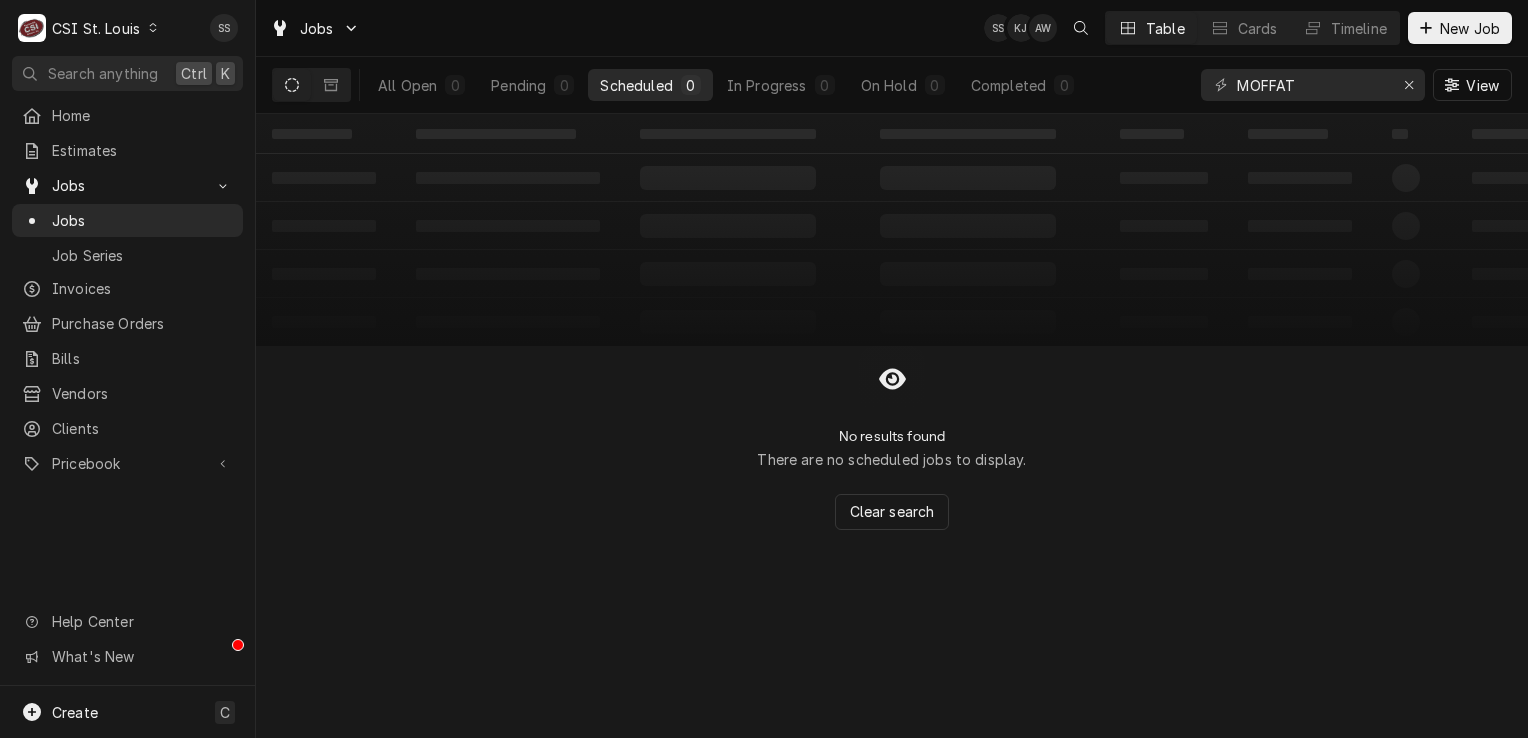 click on "‌ ‌ ‌ ‌ ‌ ‌ ‌ ‌ ‌ ‌ ‌ ‌ ‌ ‌ ‌ ‌ ‌ ‌ ‌ ‌ ‌ ‌ ‌ ‌ ‌ ‌ ‌ ‌ ‌ ‌ ‌ ‌ ‌ ‌ ‌ ‌ ‌ ‌ ‌ ‌ ‌ ‌ ‌ ‌ ‌ ‌ ‌ ‌ ‌ ‌ ‌ ‌ ‌ ‌ ‌ ‌ ‌ ‌ ‌ ‌ ‌ ‌ ‌ ‌ ‌ ‌ ‌ ‌ ‌ ‌ ‌ ‌ ‌ ‌ ‌ No results found There are no scheduled jobs to display. Clear search Date — Time — Duration — Labels No labels Reason For Call Not mentioned" at bounding box center [892, 426] 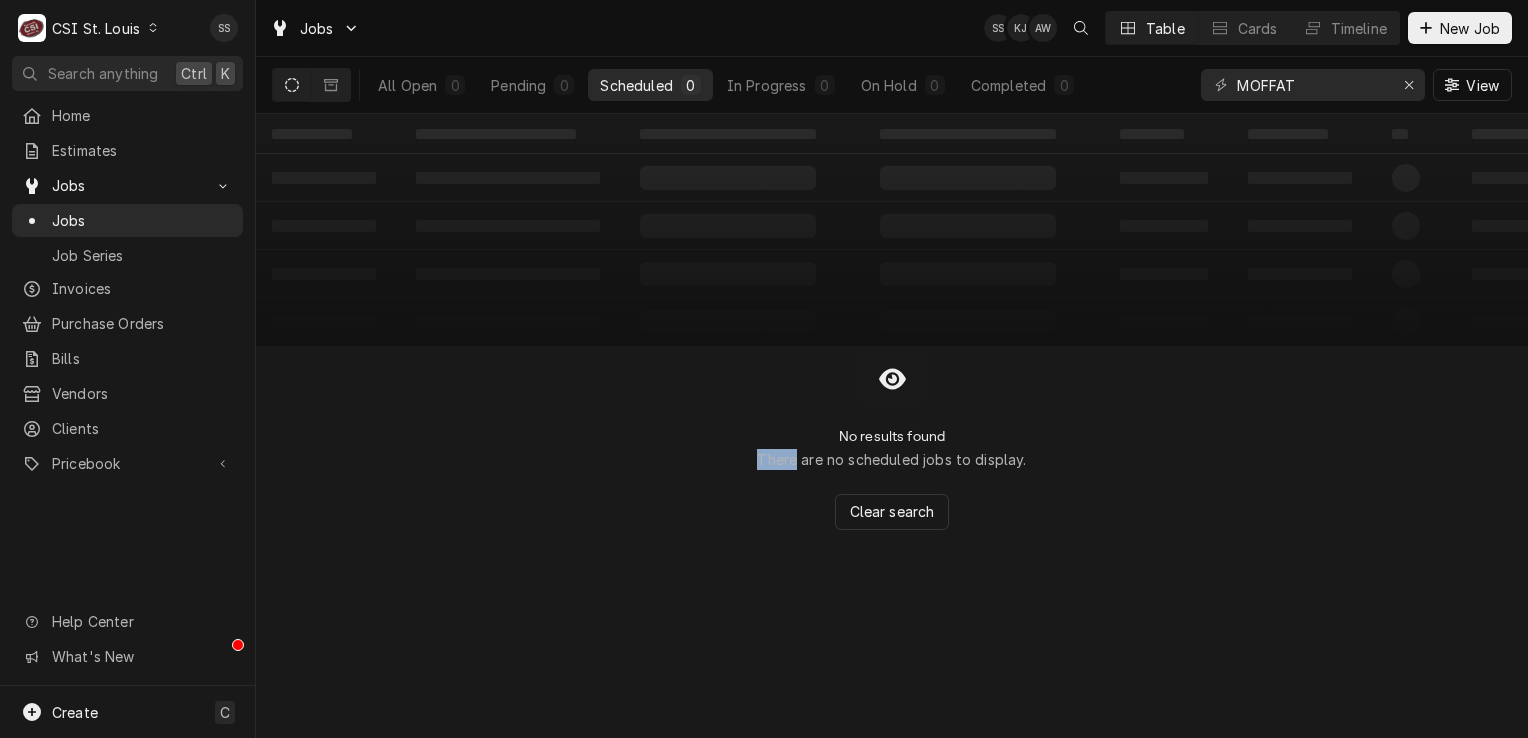 click on "‌ ‌ ‌ ‌ ‌ ‌ ‌ ‌ ‌ ‌ ‌ ‌ ‌ ‌ ‌ ‌ ‌ ‌ ‌ ‌ ‌ ‌ ‌ ‌ ‌ ‌ ‌ ‌ ‌ ‌ ‌ ‌ ‌ ‌ ‌ ‌ ‌ ‌ ‌ ‌ ‌ ‌ ‌ ‌ ‌ ‌ ‌ ‌ ‌ ‌ ‌ ‌ ‌ ‌ ‌ ‌ ‌ ‌ ‌ ‌ ‌ ‌ ‌ ‌ ‌ ‌ ‌ ‌ ‌ ‌ ‌ ‌ ‌ ‌ ‌ No results found There are no scheduled jobs to display. Clear search Date — Time — Duration — Labels No labels Reason For Call Not mentioned" at bounding box center [892, 426] 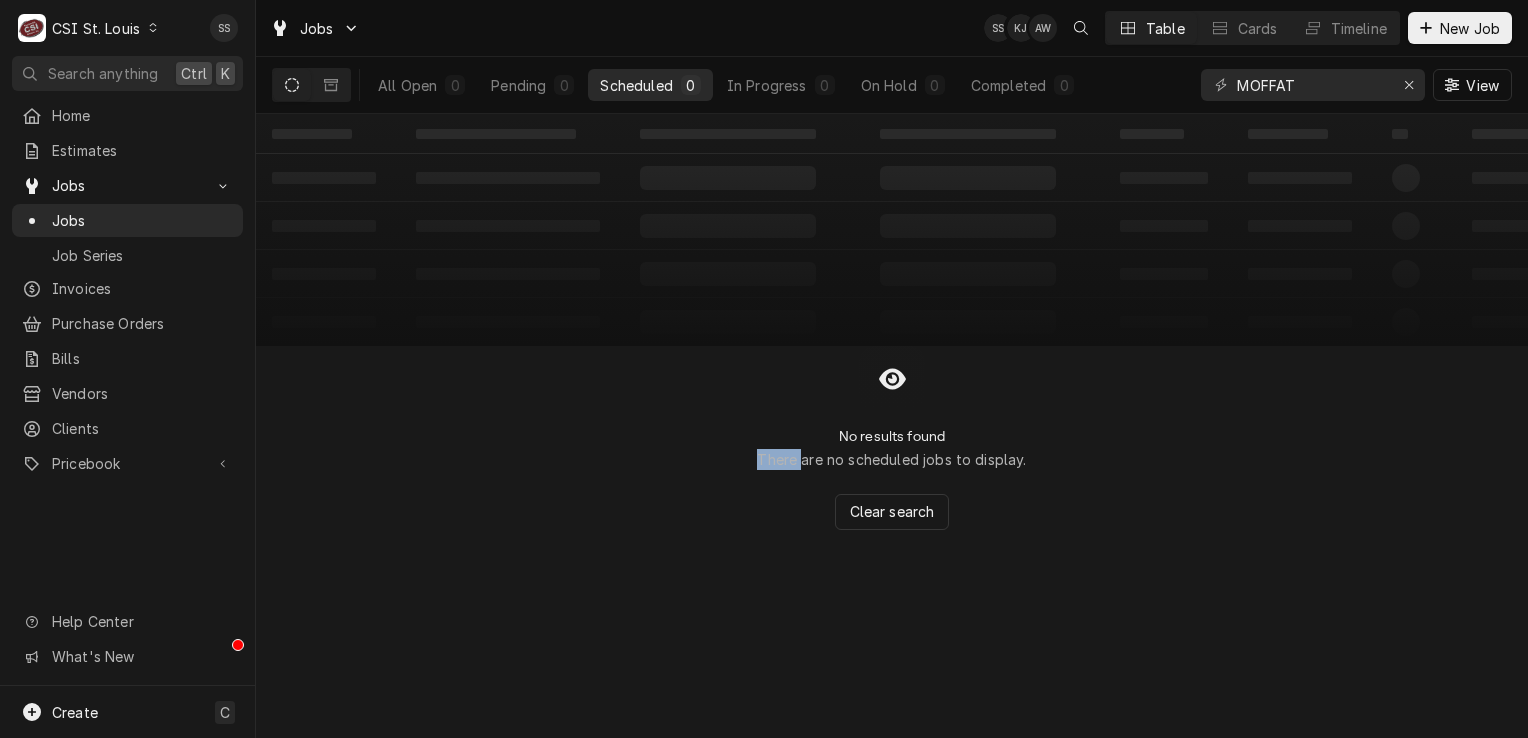 click on "‌ ‌ ‌ ‌ ‌ ‌ ‌ ‌ ‌ ‌ ‌ ‌ ‌ ‌ ‌ ‌ ‌ ‌ ‌ ‌ ‌ ‌ ‌ ‌ ‌ ‌ ‌ ‌ ‌ ‌ ‌ ‌ ‌ ‌ ‌ ‌ ‌ ‌ ‌ ‌ ‌ ‌ ‌ ‌ ‌ ‌ ‌ ‌ ‌ ‌ ‌ ‌ ‌ ‌ ‌ ‌ ‌ ‌ ‌ ‌ ‌ ‌ ‌ ‌ ‌ ‌ ‌ ‌ ‌ ‌ ‌ ‌ ‌ ‌ ‌ No results found There are no scheduled jobs to display. Clear search Date — Time — Duration — Labels No labels Reason For Call Not mentioned" at bounding box center (892, 426) 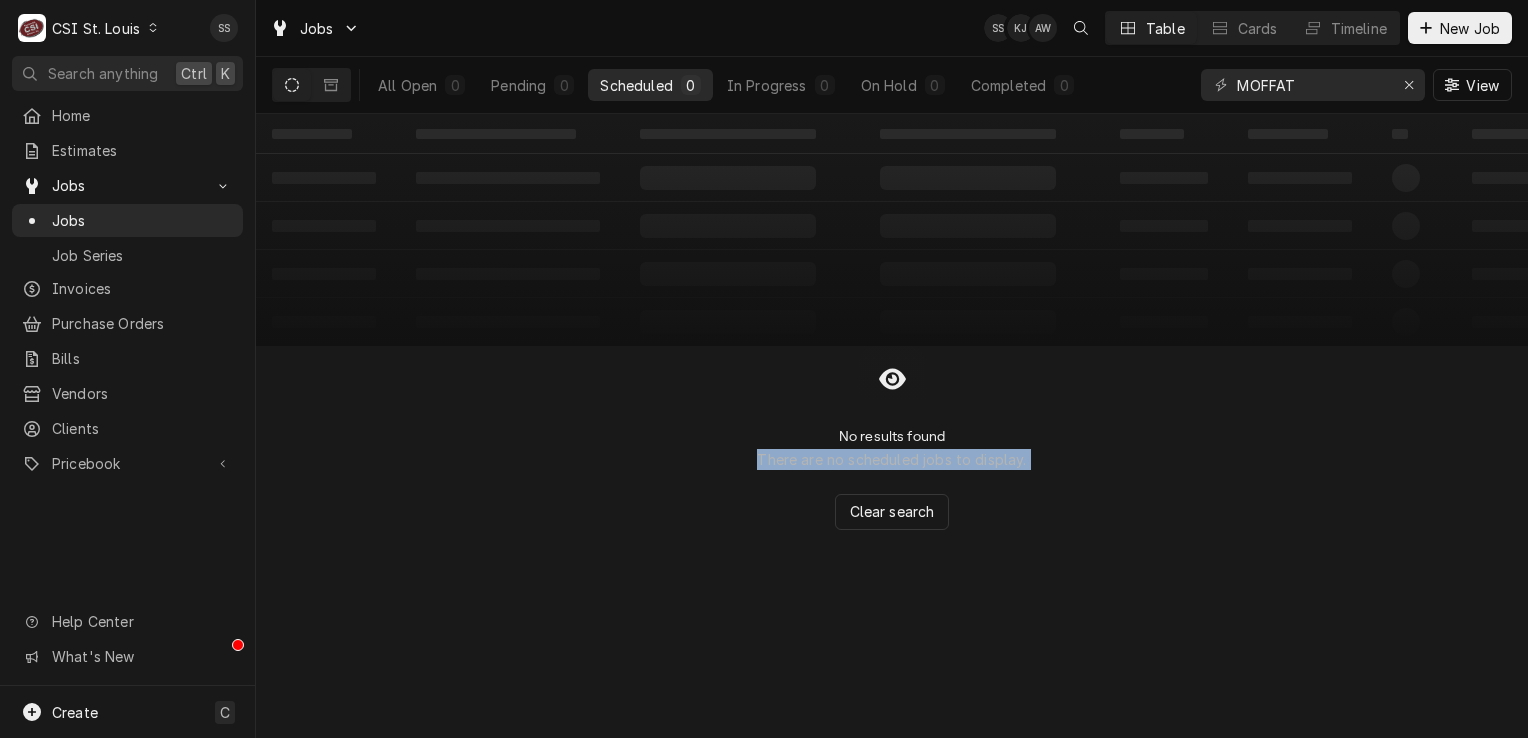click on "‌ ‌ ‌ ‌ ‌ ‌ ‌ ‌ ‌ ‌ ‌ ‌ ‌ ‌ ‌ ‌ ‌ ‌ ‌ ‌ ‌ ‌ ‌ ‌ ‌ ‌ ‌ ‌ ‌ ‌ ‌ ‌ ‌ ‌ ‌ ‌ ‌ ‌ ‌ ‌ ‌ ‌ ‌ ‌ ‌ ‌ ‌ ‌ ‌ ‌ ‌ ‌ ‌ ‌ ‌ ‌ ‌ ‌ ‌ ‌ ‌ ‌ ‌ ‌ ‌ ‌ ‌ ‌ ‌ ‌ ‌ ‌ ‌ ‌ ‌ No results found There are no scheduled jobs to display. Clear search Date — Time — Duration — Labels No labels Reason For Call Not mentioned" at bounding box center (892, 426) 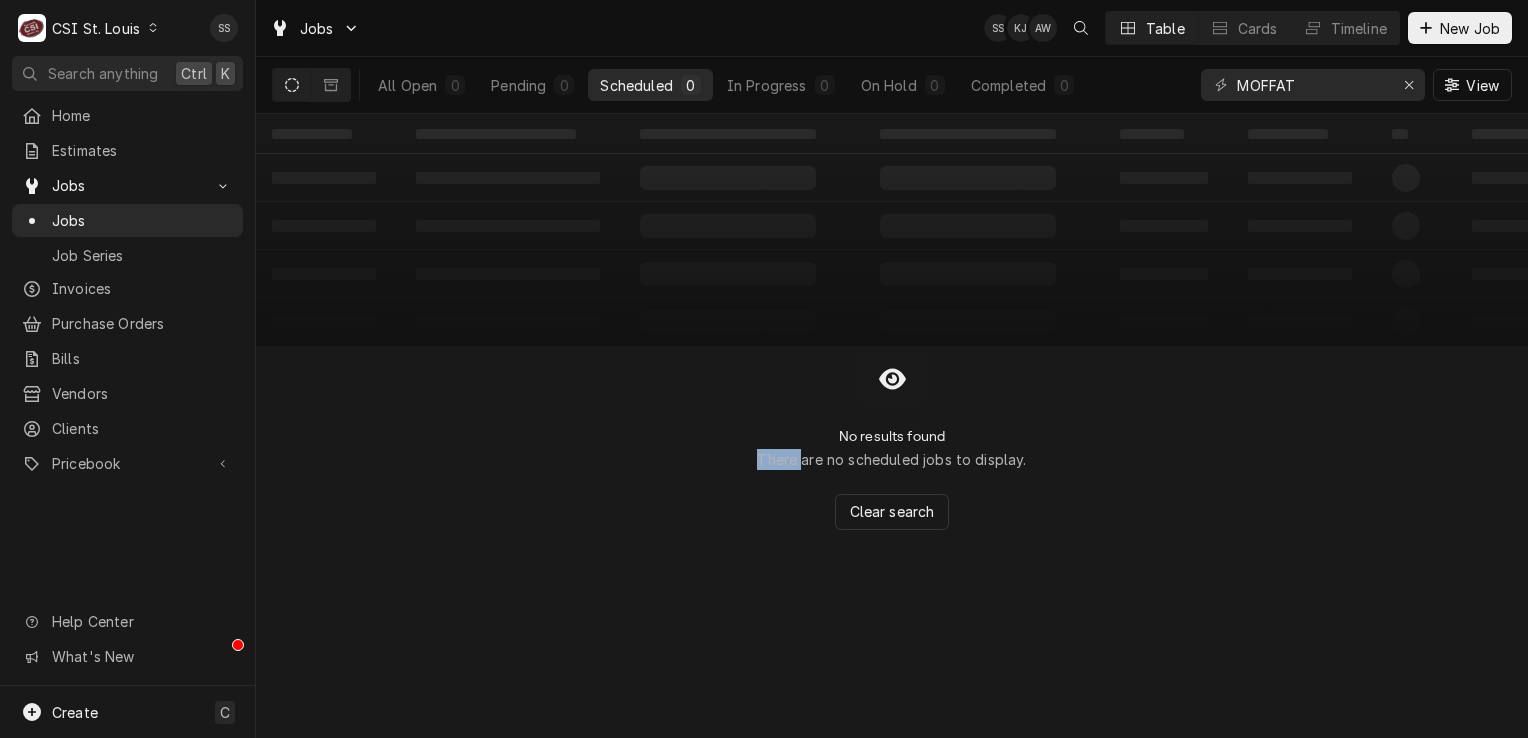 click on "‌ ‌ ‌ ‌ ‌ ‌ ‌ ‌ ‌ ‌ ‌ ‌ ‌ ‌ ‌ ‌ ‌ ‌ ‌ ‌ ‌ ‌ ‌ ‌ ‌ ‌ ‌ ‌ ‌ ‌ ‌ ‌ ‌ ‌ ‌ ‌ ‌ ‌ ‌ ‌ ‌ ‌ ‌ ‌ ‌ ‌ ‌ ‌ ‌ ‌ ‌ ‌ ‌ ‌ ‌ ‌ ‌ ‌ ‌ ‌ ‌ ‌ ‌ ‌ ‌ ‌ ‌ ‌ ‌ ‌ ‌ ‌ ‌ ‌ ‌ No results found There are no scheduled jobs to display. Clear search Date — Time — Duration — Labels No labels Reason For Call Not mentioned" at bounding box center (892, 426) 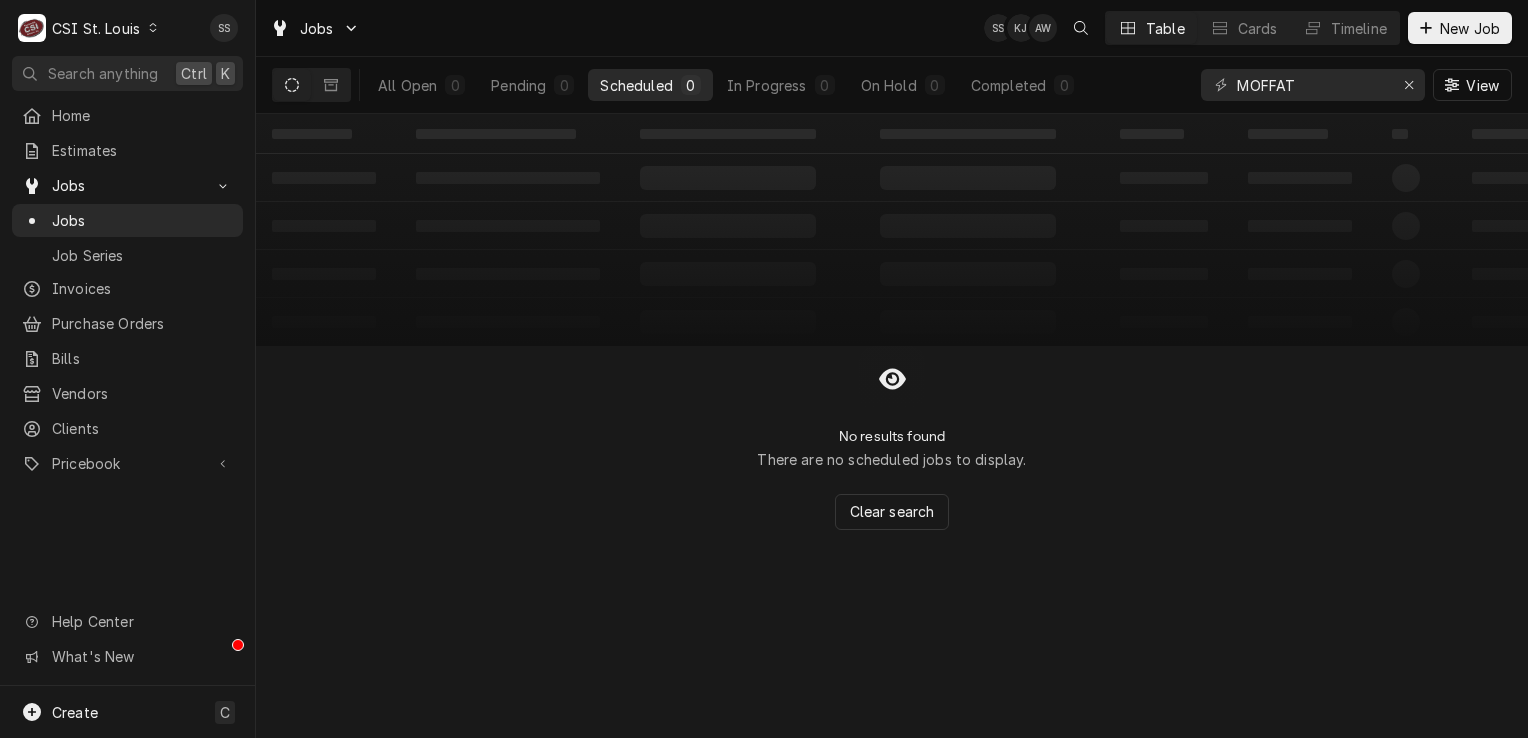 drag, startPoint x: 691, startPoint y: 588, endPoint x: 850, endPoint y: 592, distance: 159.05031 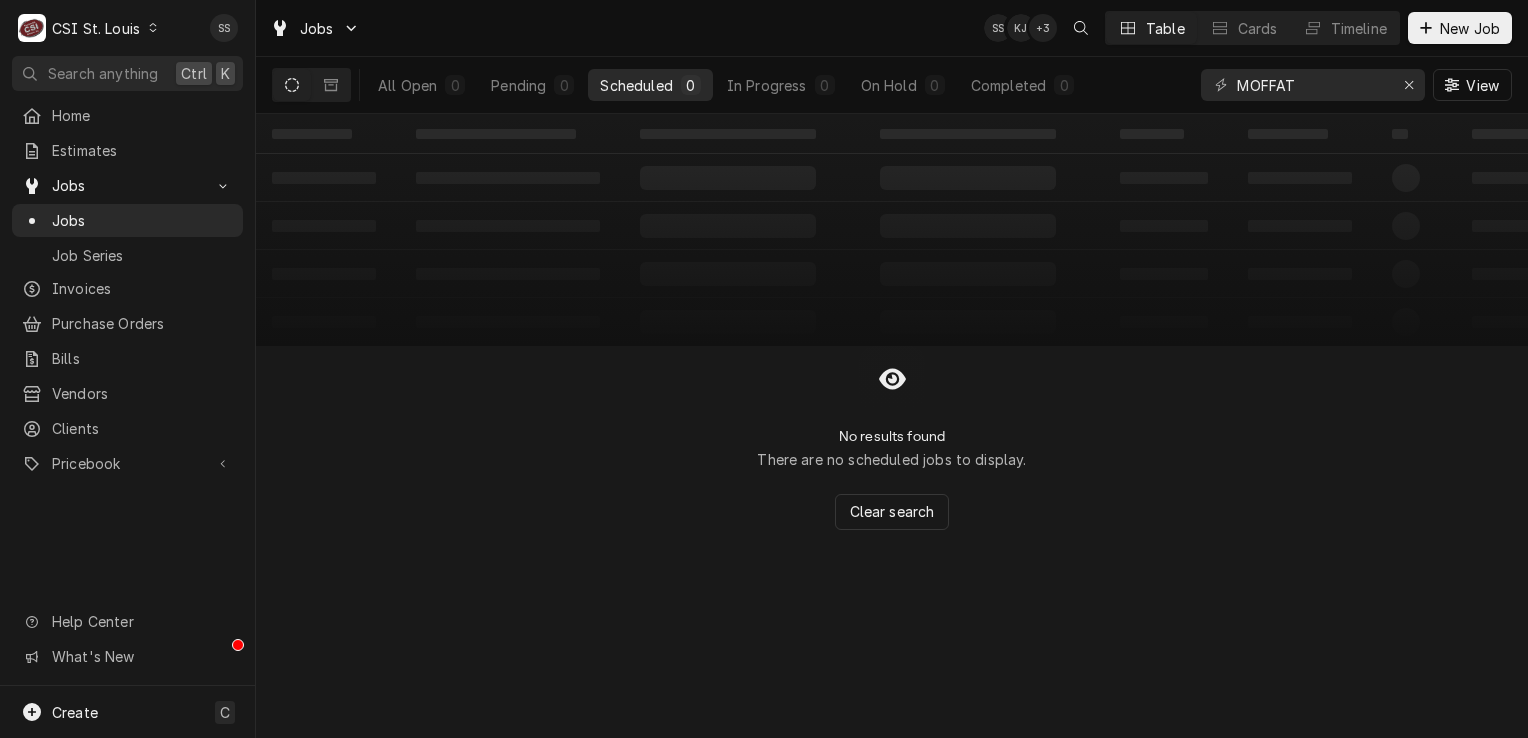 click on "C CSI St. Louis SS Search anything Ctrl K Home Estimates Jobs Jobs Job Series Invoices Purchase Orders Bills Vendors Clients Pricebook Services Parts & Materials Miscellaneous Discounts Tax Rates Help Center What's New Create C Jobs   SS KJ + 3 Table Cards Timeline New Job All Open 0 Pending 0 Scheduled 0 In Progress 0 On Hold 0 Completed 0 MOFFAT View ‌ ‌ ‌ ‌ ‌ ‌ ‌ ‌ ‌ ‌ ‌ ‌ ‌ ‌ ‌ ‌ ‌ ‌ ‌ ‌ ‌ ‌ ‌ ‌ ‌ ‌ ‌ ‌ ‌ ‌ ‌ ‌ ‌ ‌ ‌ ‌ ‌ ‌ ‌ ‌ ‌ ‌ ‌ ‌ ‌ ‌ ‌ ‌ ‌ ‌ ‌ ‌ ‌ ‌ ‌ ‌ ‌ ‌ ‌ ‌ ‌ ‌ ‌ ‌ ‌ ‌ ‌ ‌ ‌ ‌ ‌ ‌ ‌ ‌ ‌ No results found There are no scheduled jobs to display. Clear search Date — Time — Duration — Labels No labels Reason For Call Not mentioned" at bounding box center (764, 369) 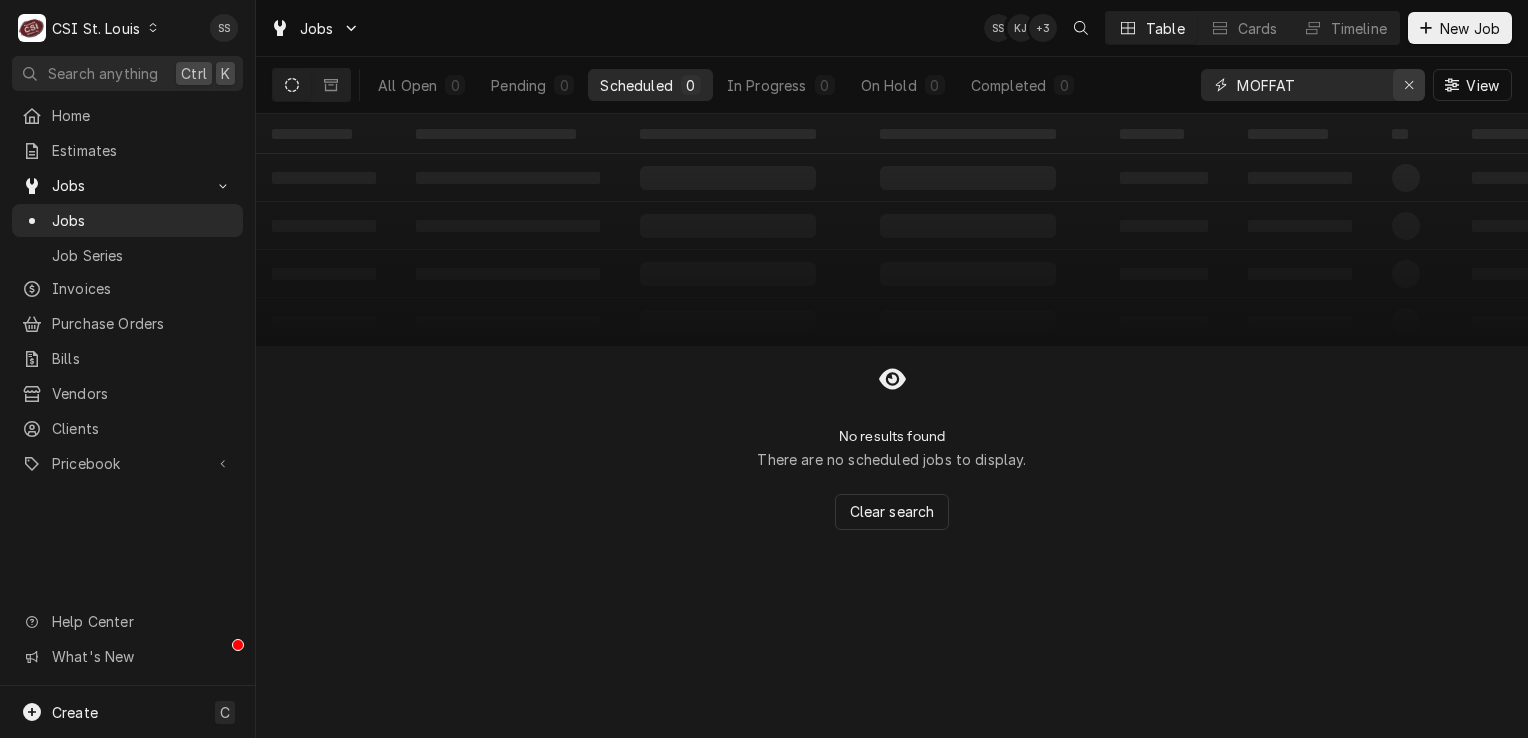click at bounding box center (1409, 85) 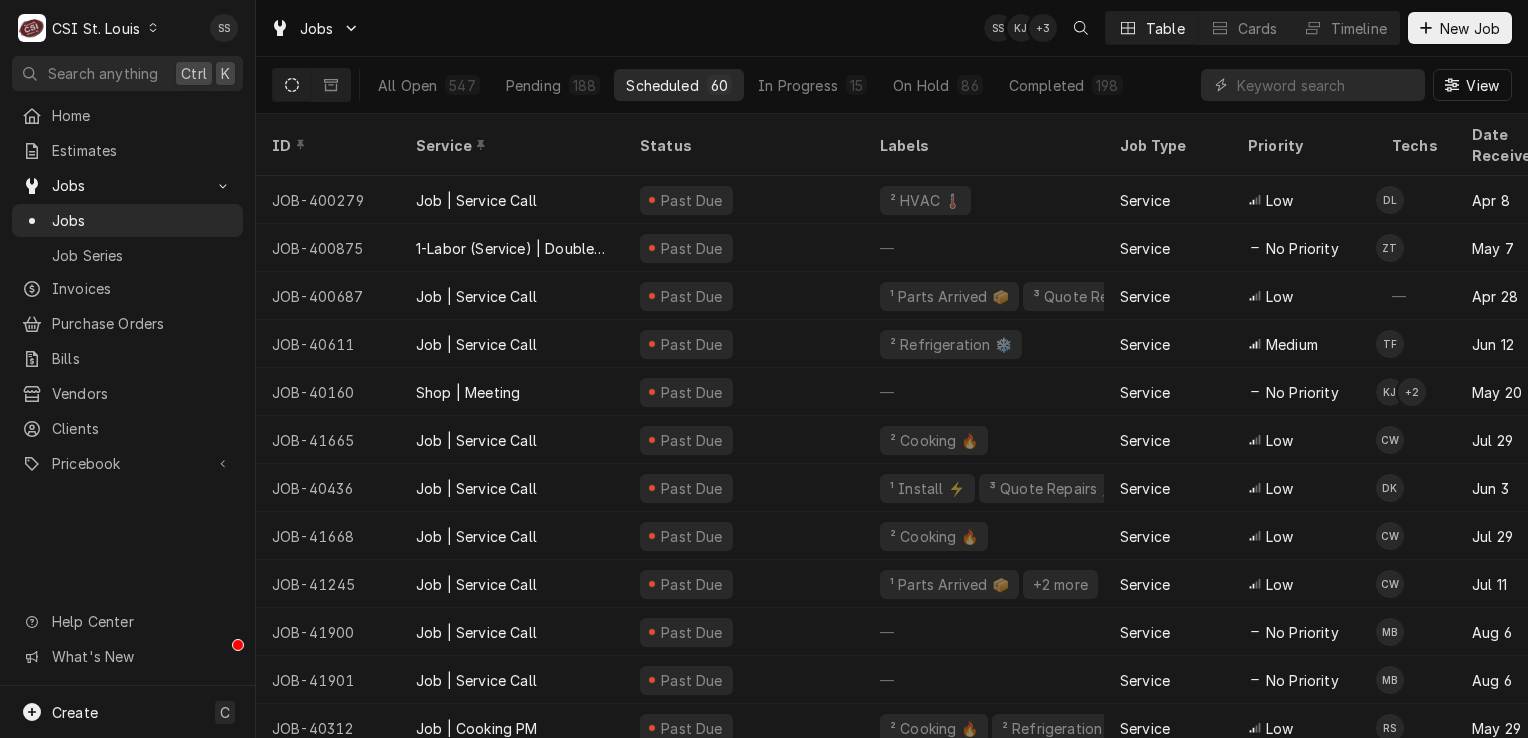 click on "Jobs   SS KJ + 3 Table Cards Timeline New Job" at bounding box center [892, 28] 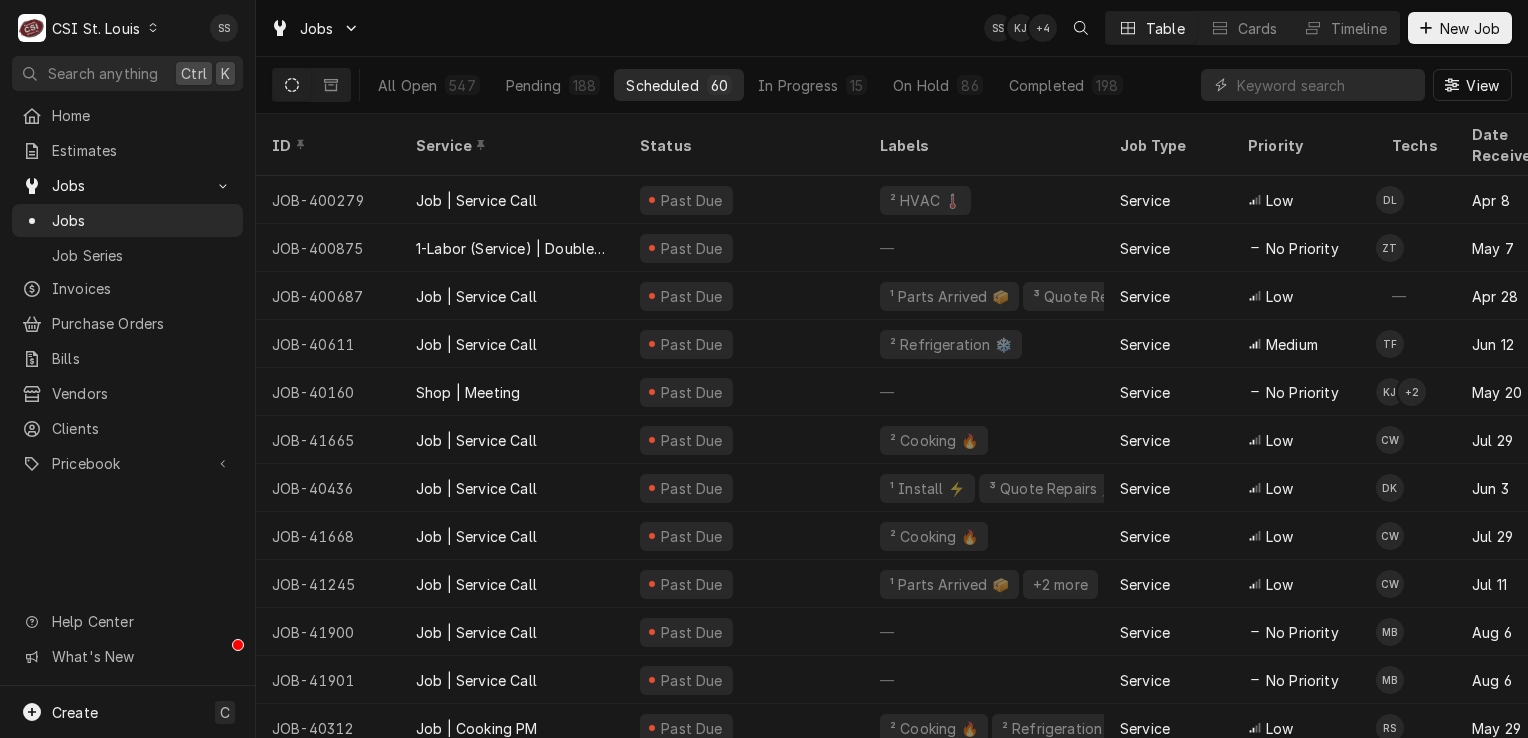 click on "Jobs   SS KJ + 4 Table Cards Timeline New Job" at bounding box center [892, 28] 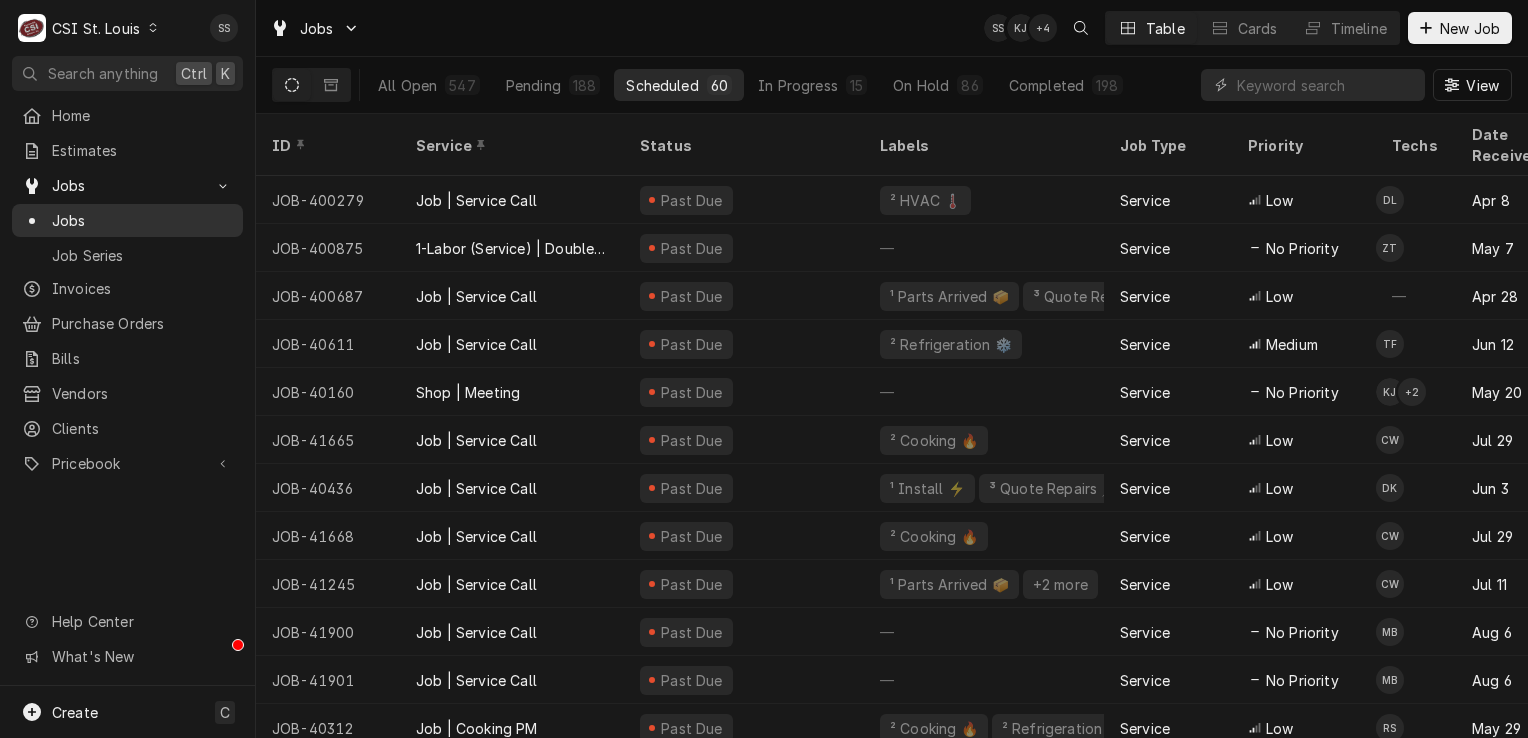 click on "Jobs" at bounding box center (142, 220) 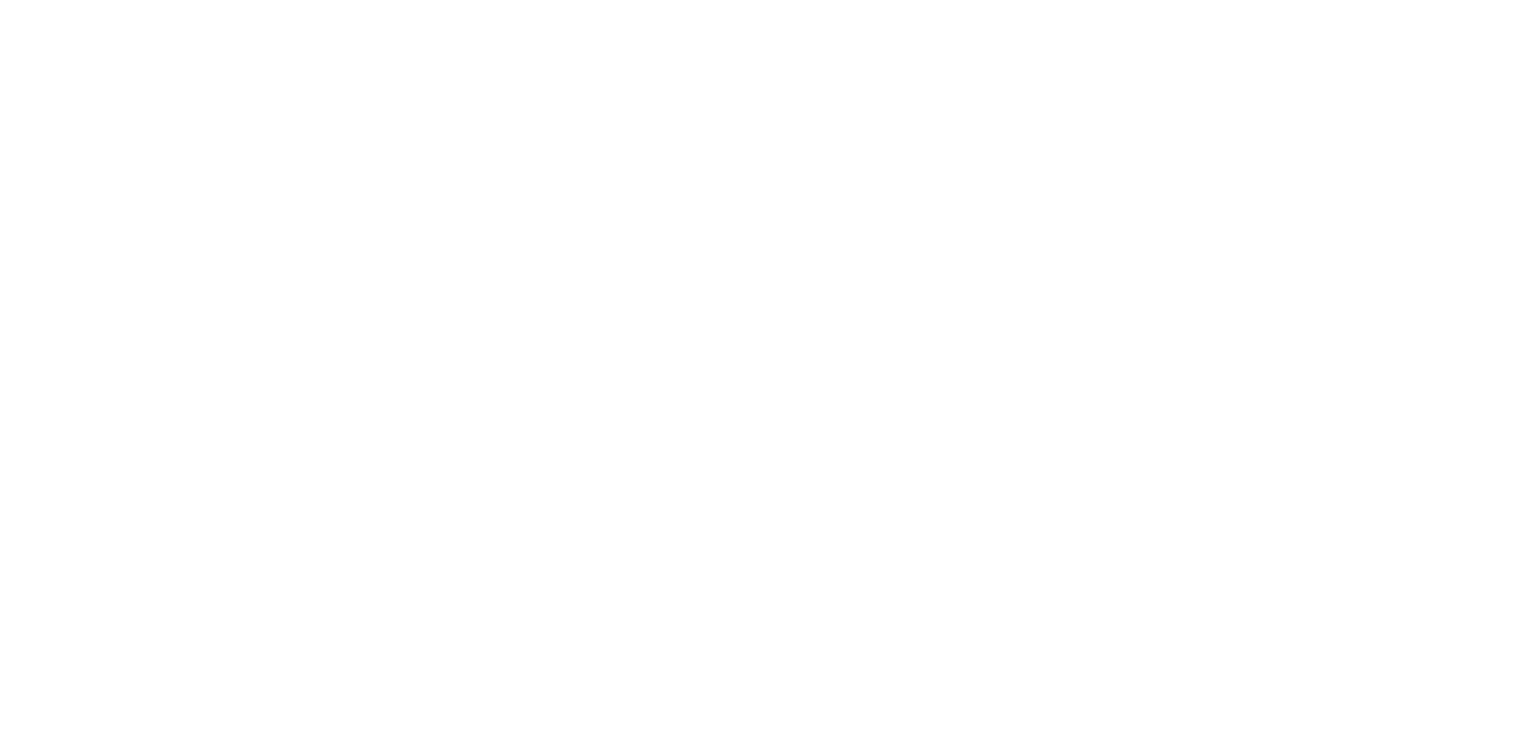 scroll, scrollTop: 0, scrollLeft: 0, axis: both 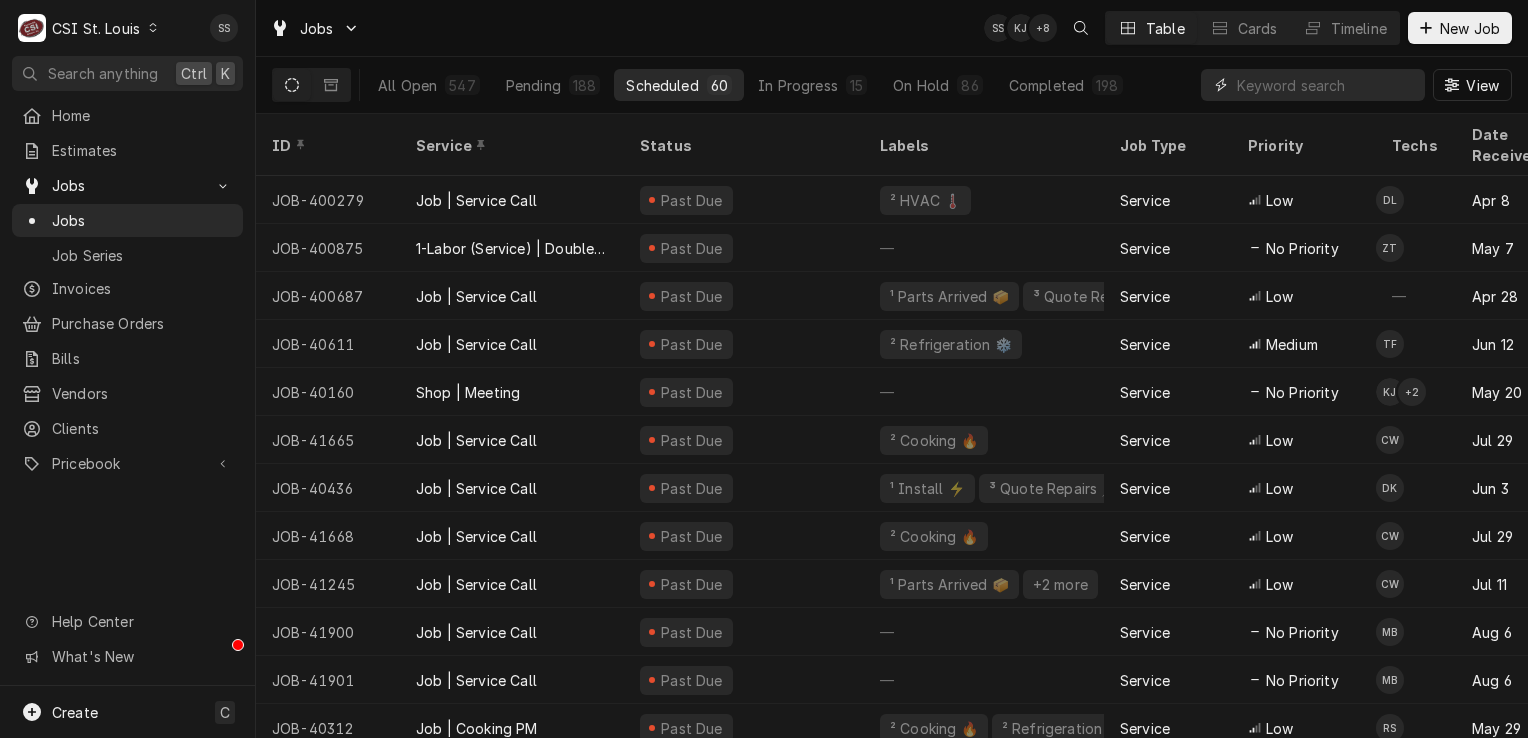 click at bounding box center (1326, 85) 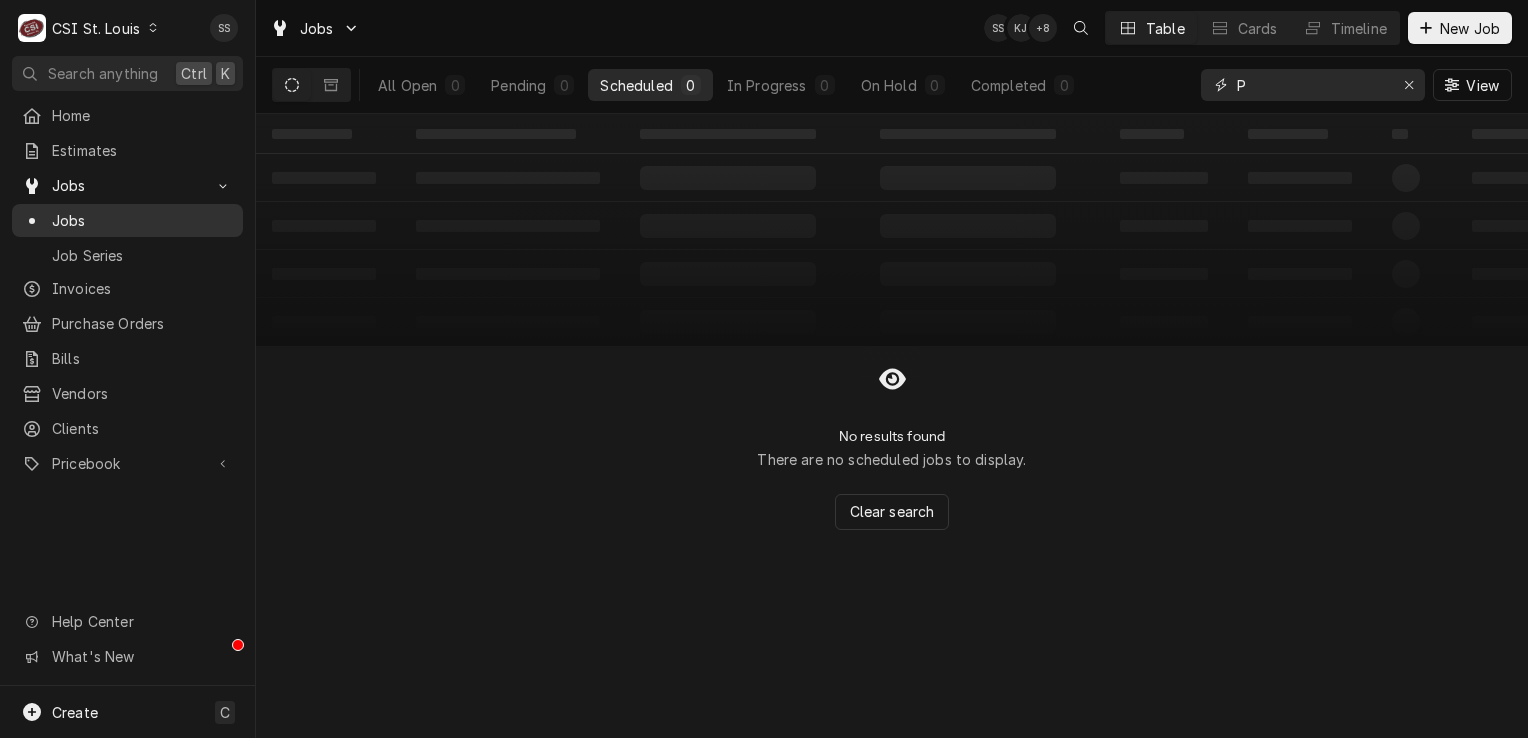 type on "P" 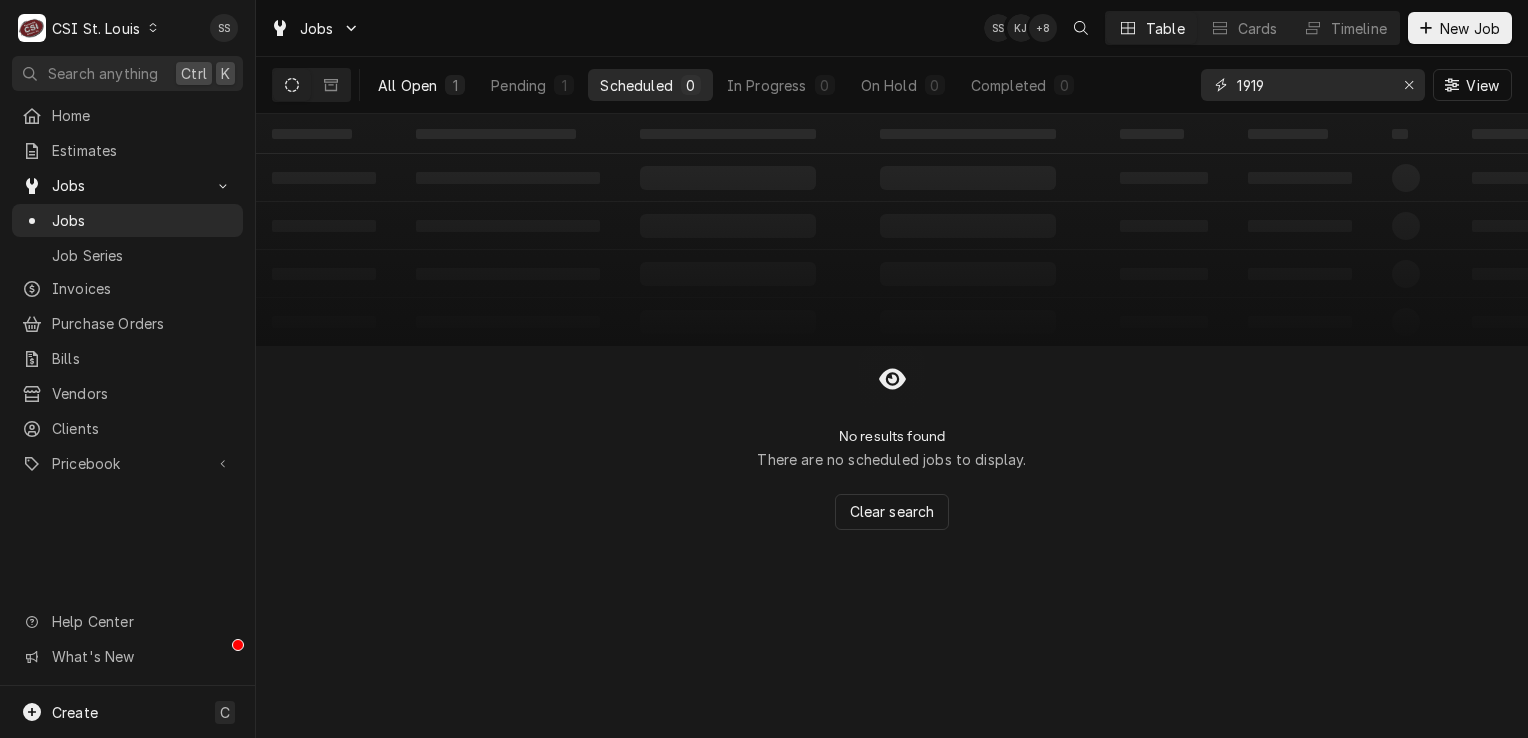 type on "1919" 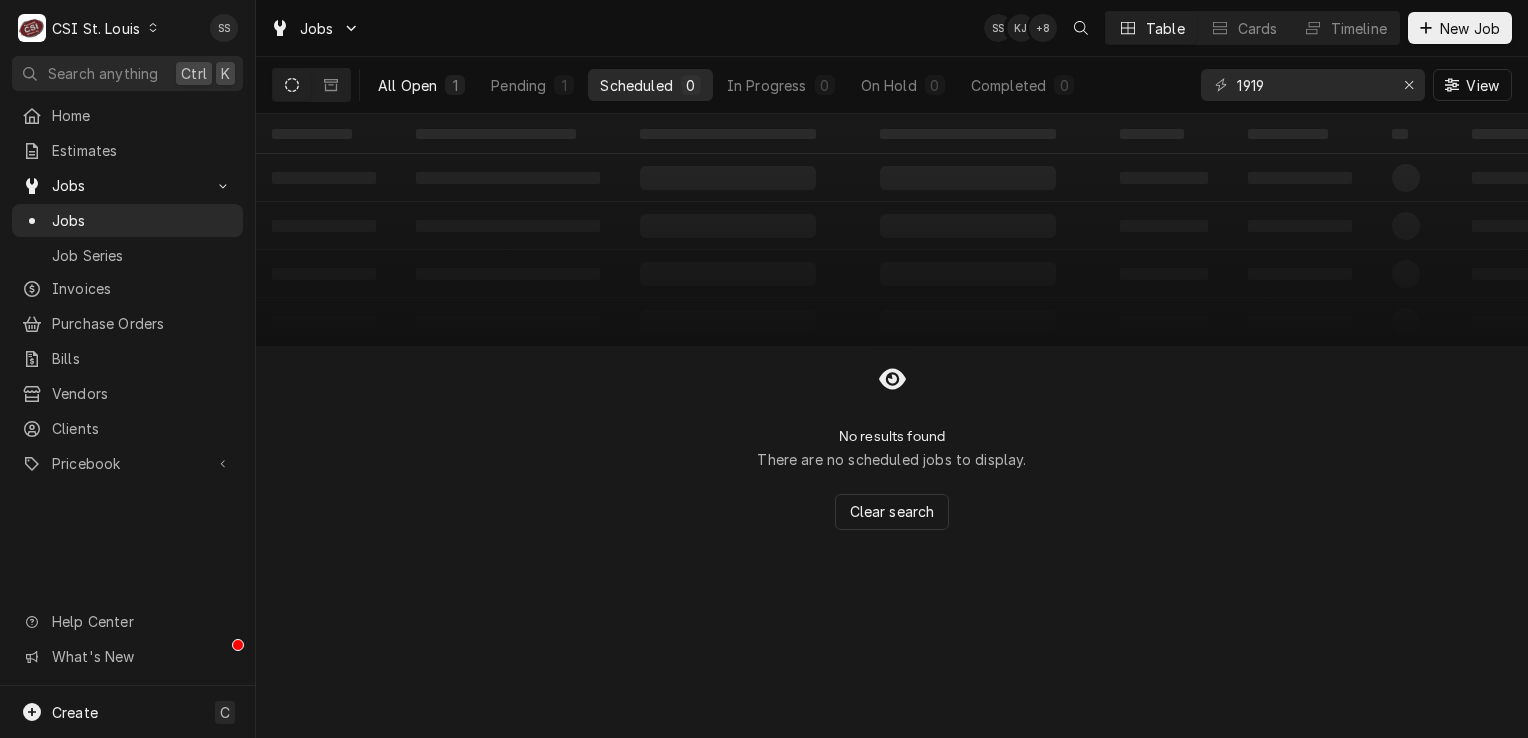 click on "All Open 1" at bounding box center (421, 85) 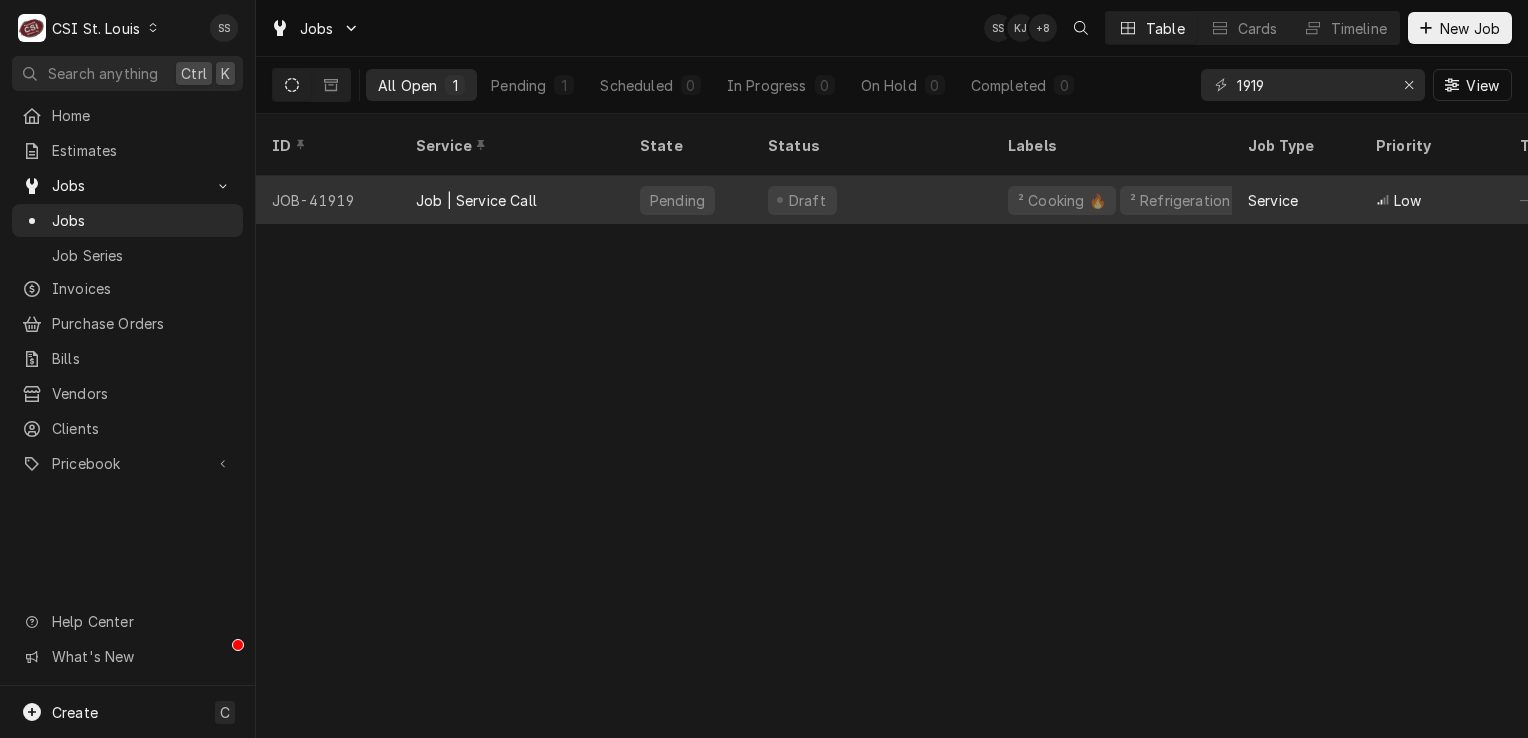 click on "Job | Service Call" at bounding box center [512, 200] 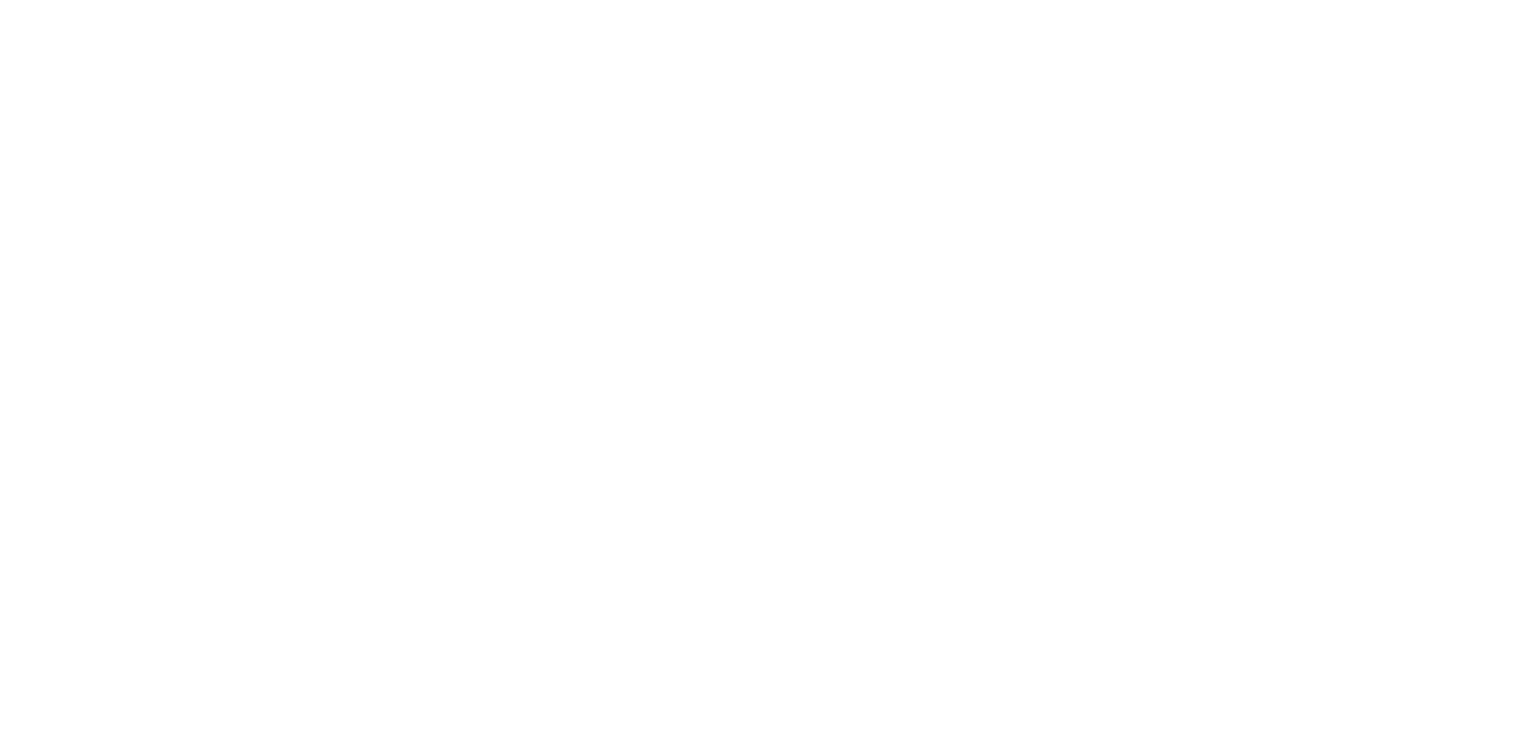 scroll, scrollTop: 0, scrollLeft: 0, axis: both 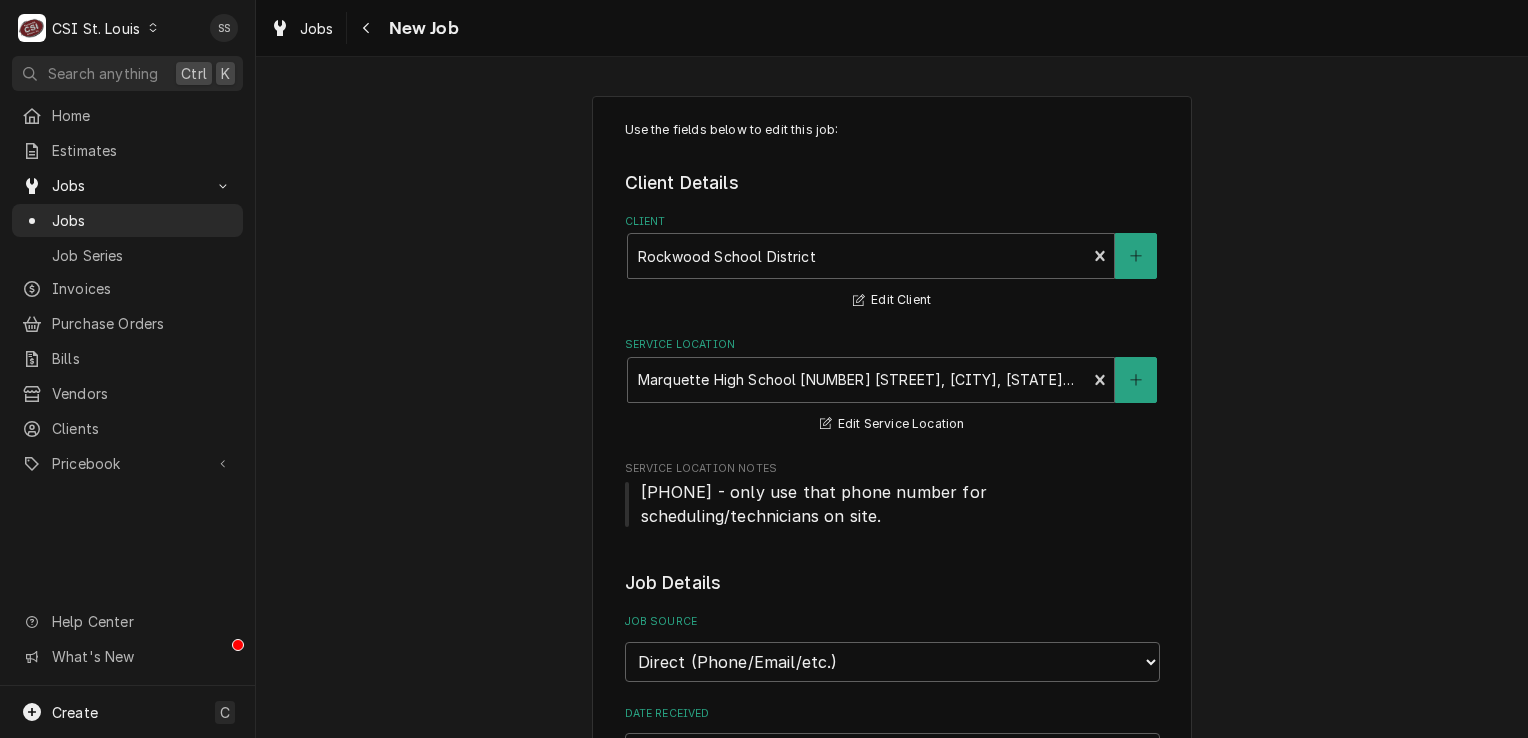 type on "x" 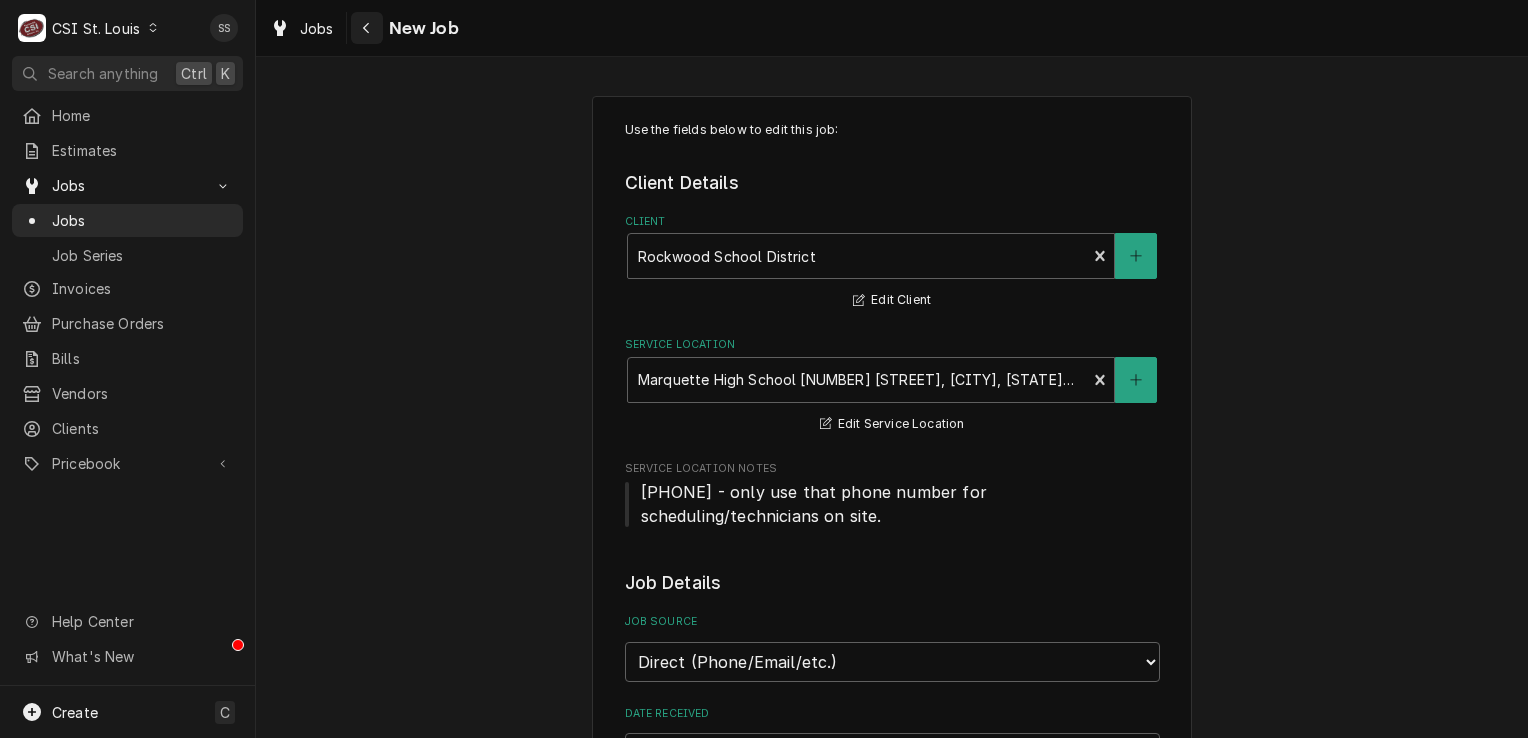 click 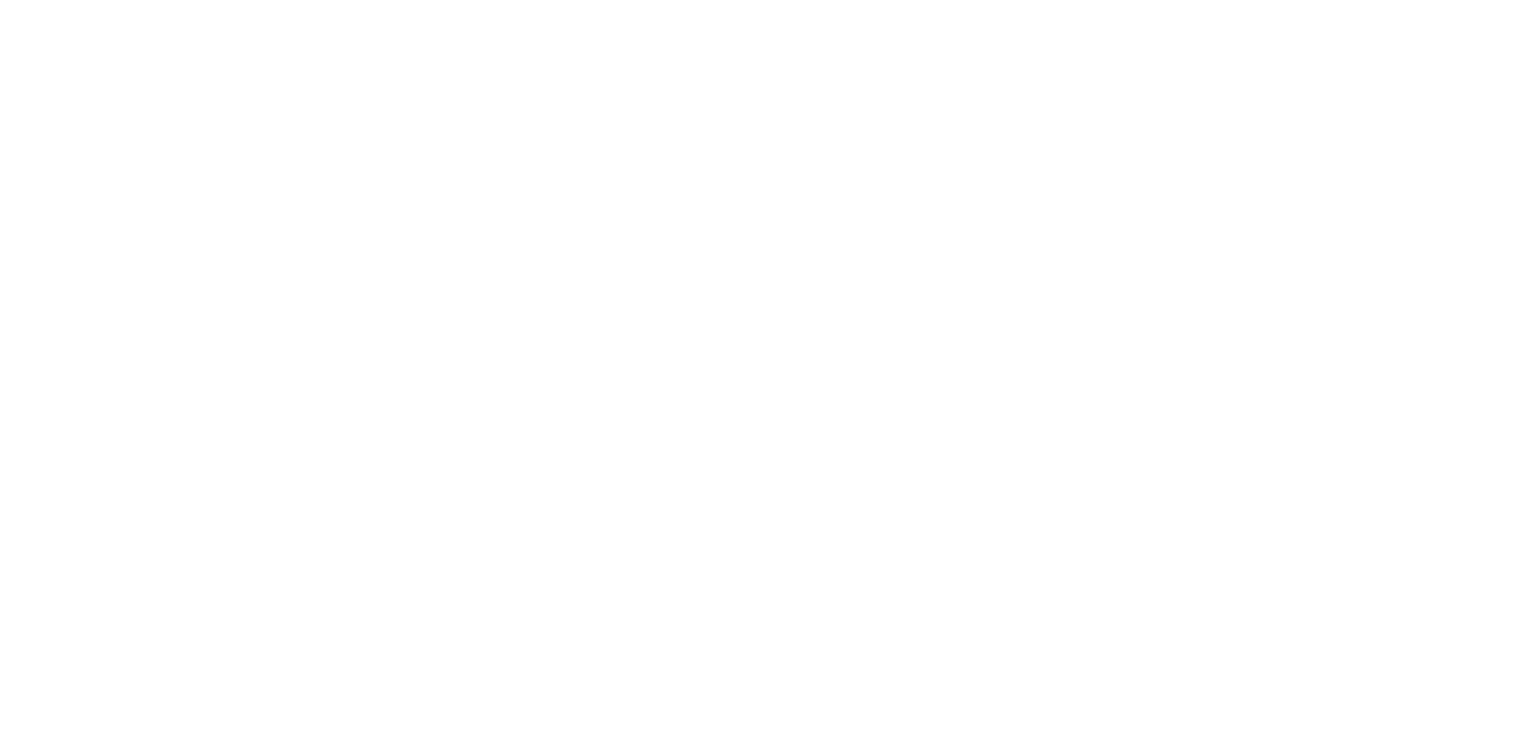 scroll, scrollTop: 0, scrollLeft: 0, axis: both 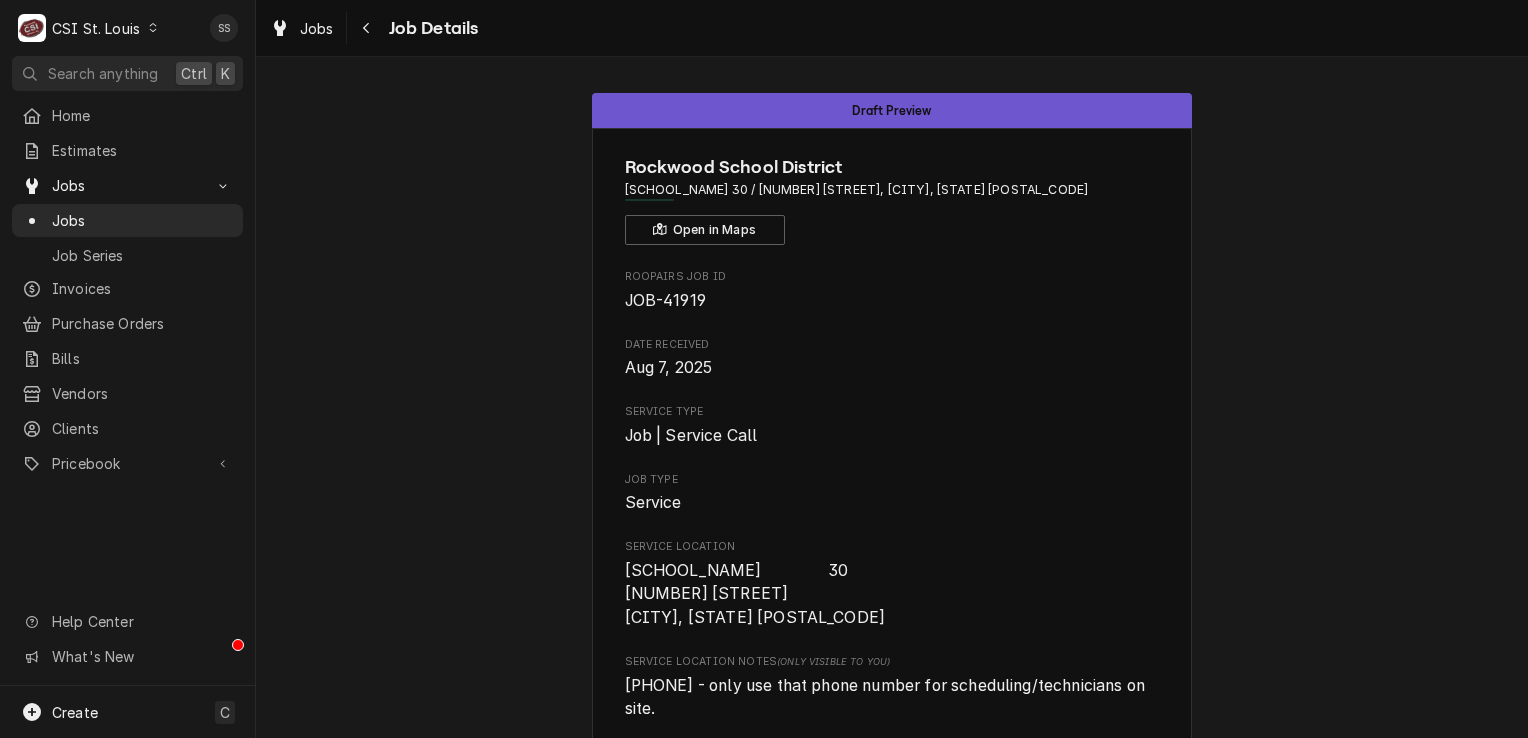 click on "Clients" at bounding box center (142, 428) 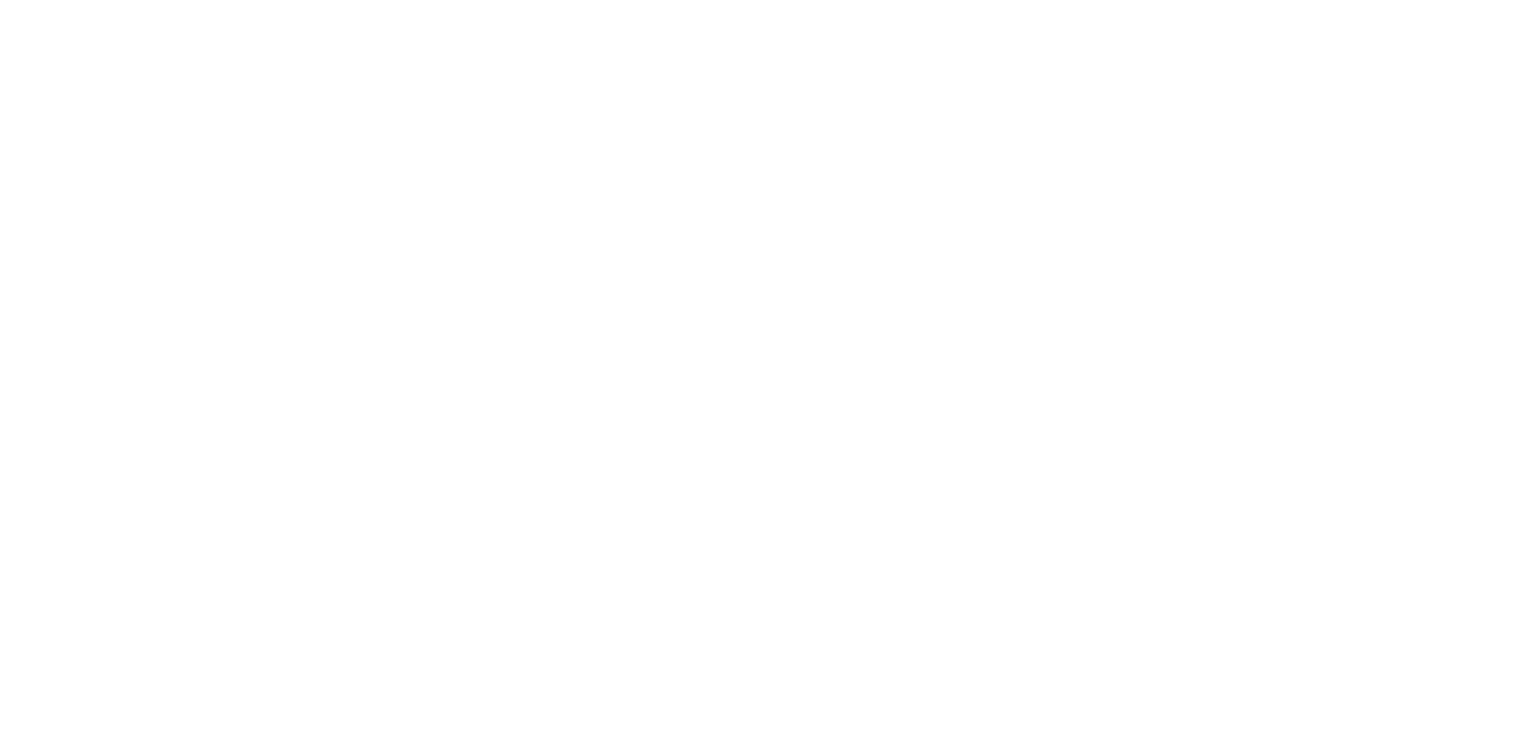 scroll, scrollTop: 0, scrollLeft: 0, axis: both 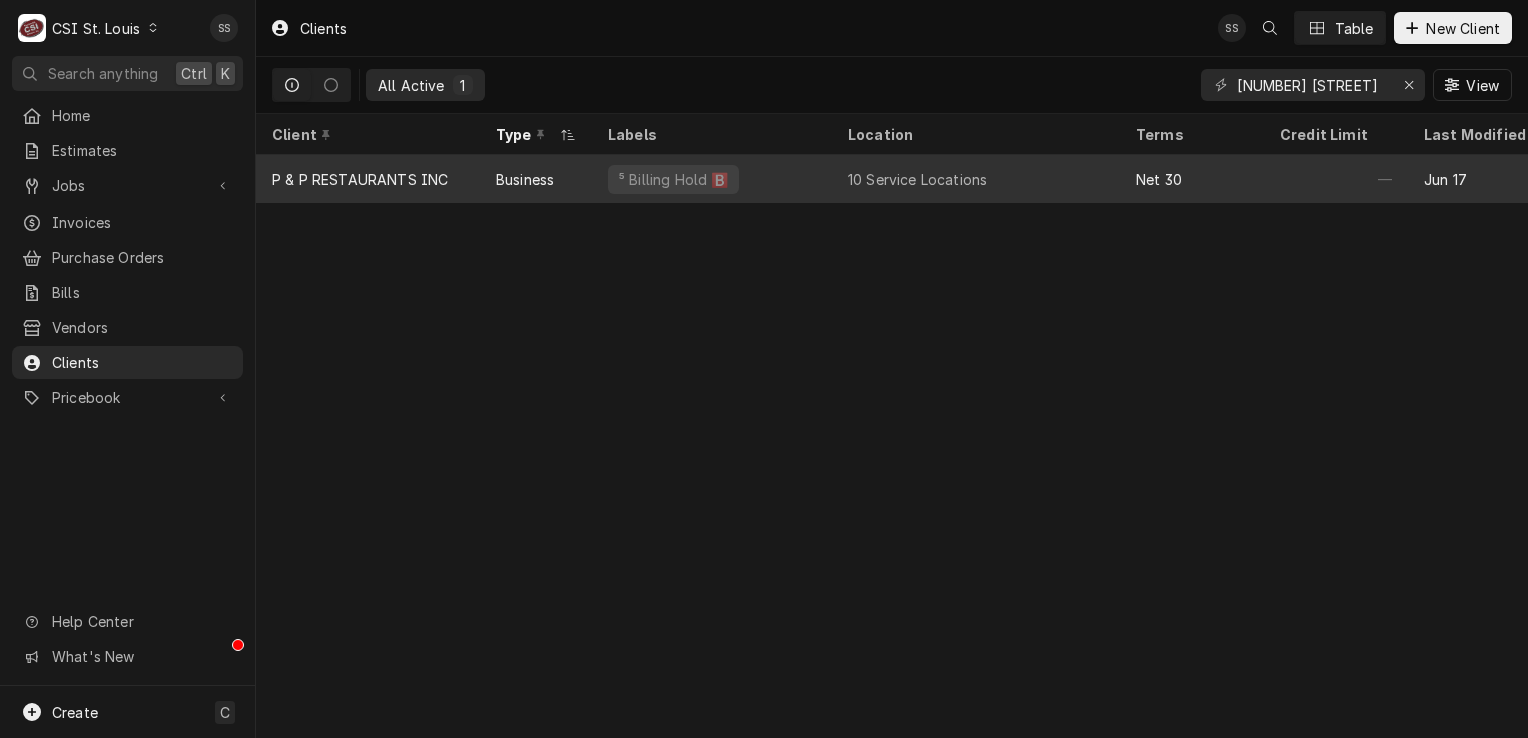 click on "10 Service Locations" at bounding box center (917, 179) 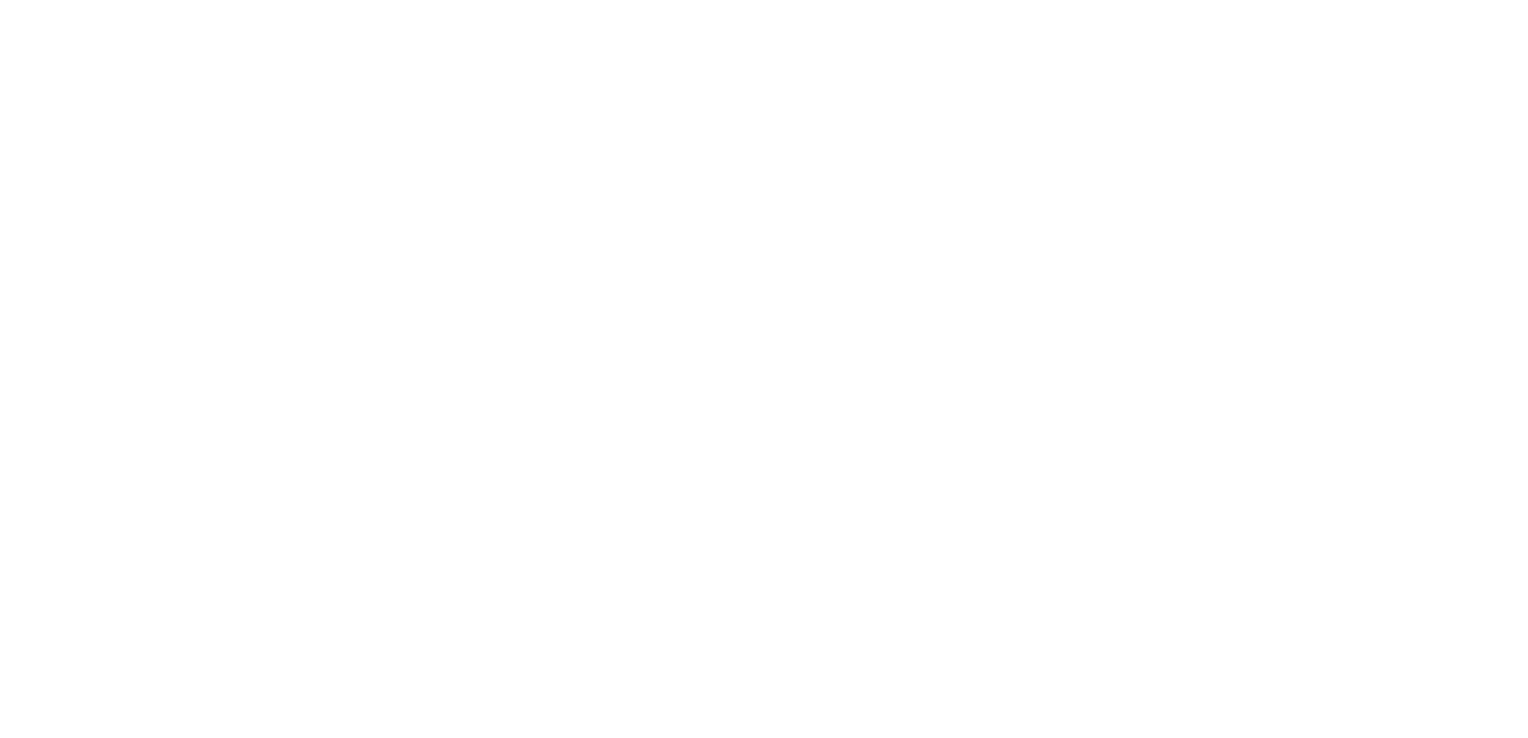 scroll, scrollTop: 0, scrollLeft: 0, axis: both 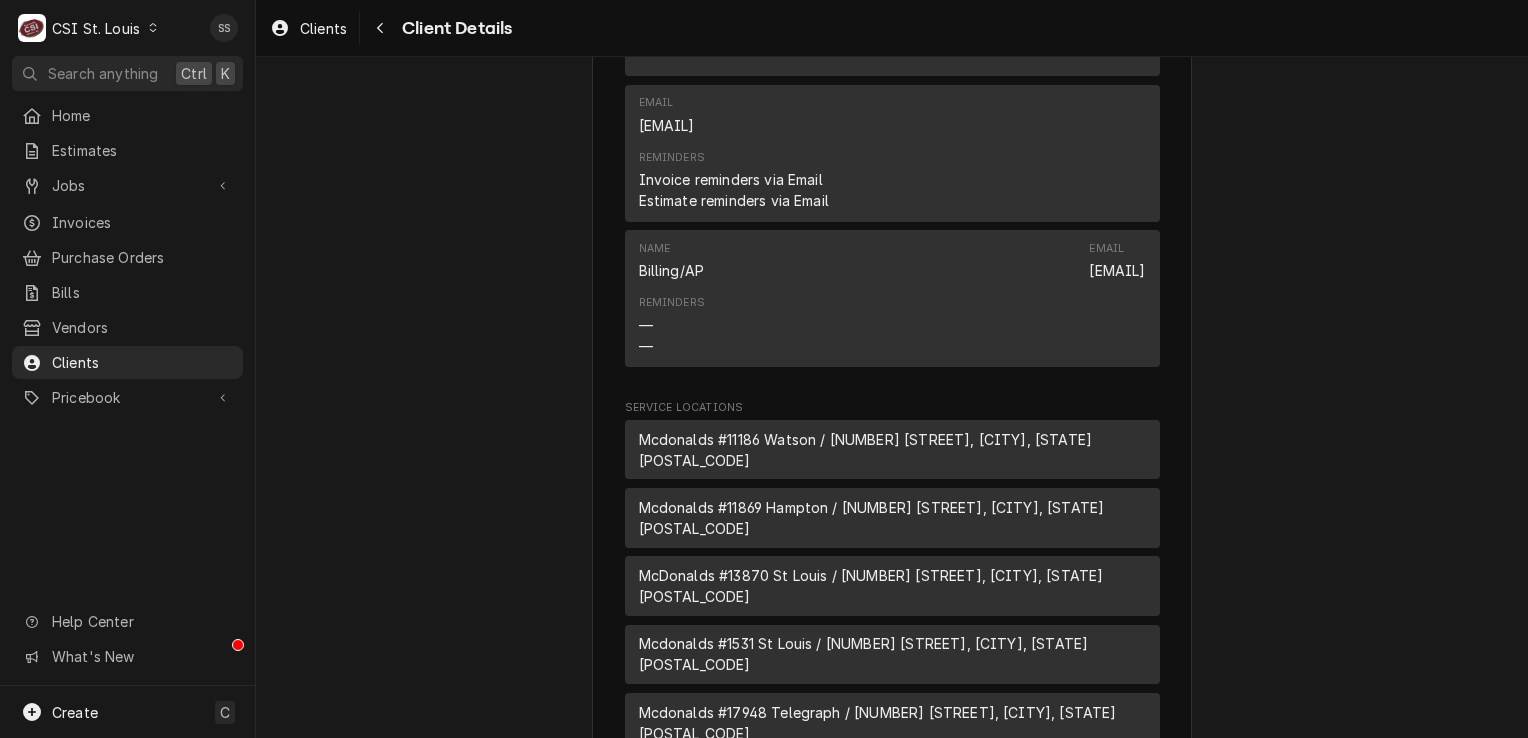 click on "McDonalds #13870 St Louis / [NUMBER] [STREET], [CITY], [STATE] [POSTAL_CODE]" at bounding box center (892, 586) 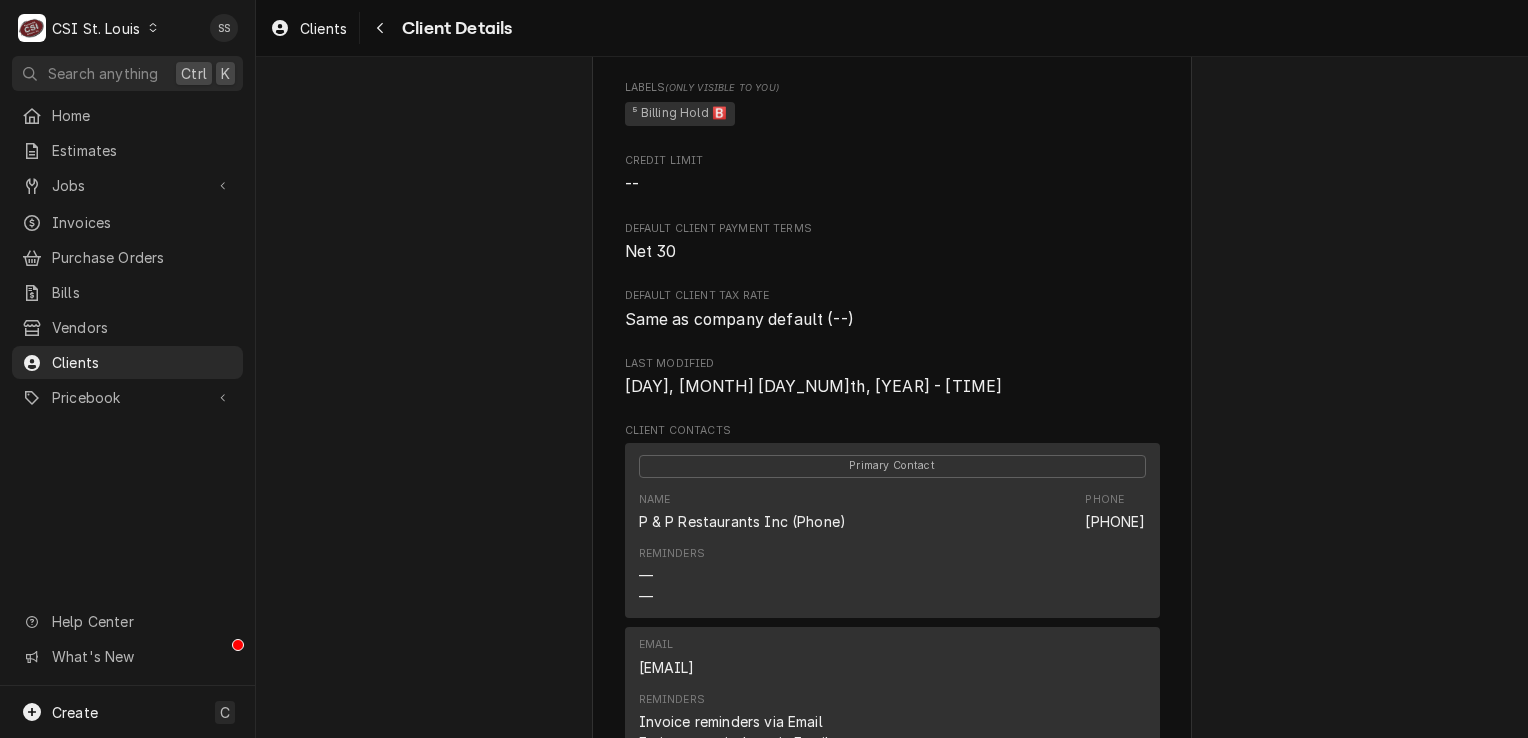 scroll, scrollTop: 0, scrollLeft: 0, axis: both 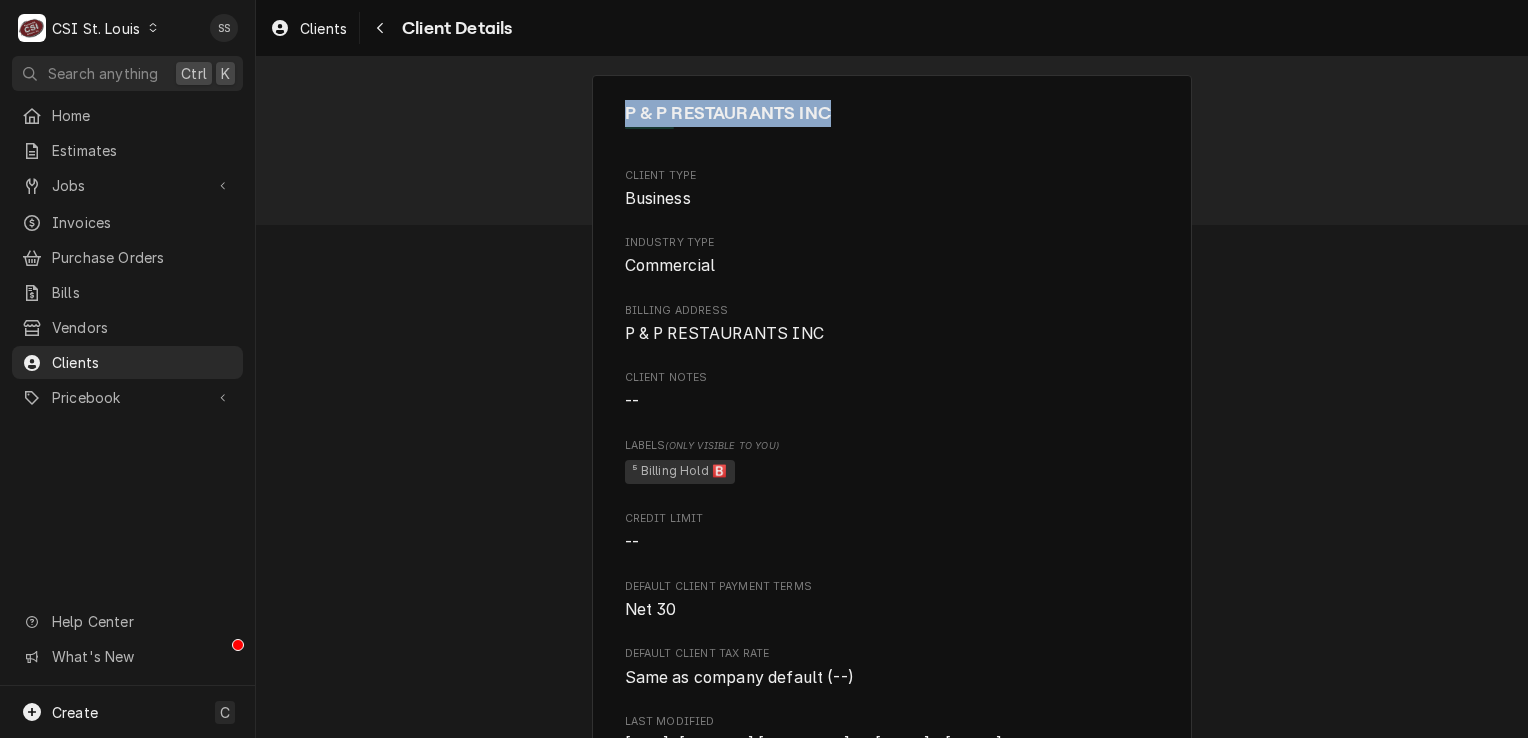 drag, startPoint x: 856, startPoint y: 111, endPoint x: 616, endPoint y: 119, distance: 240.1333 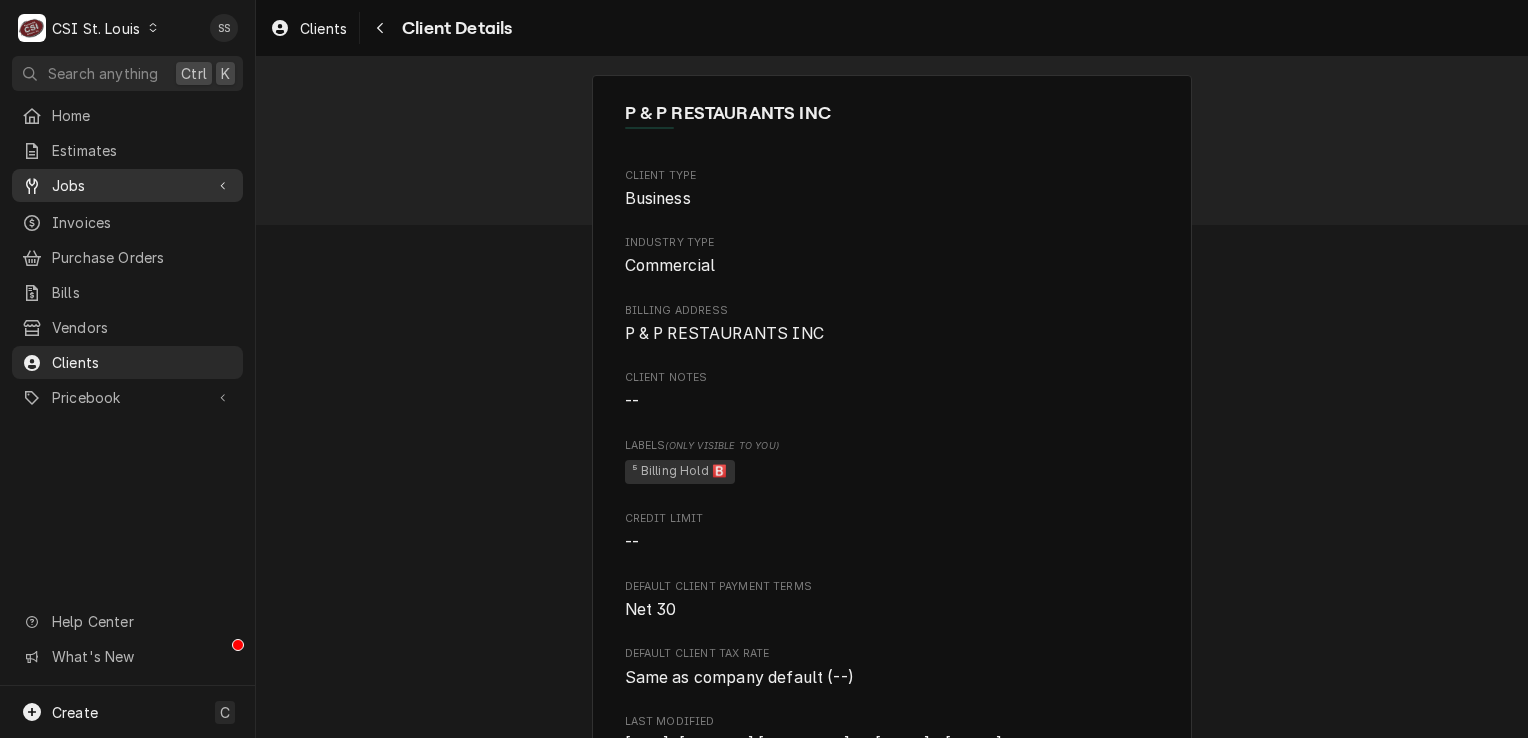 click on "Jobs" at bounding box center [127, 185] 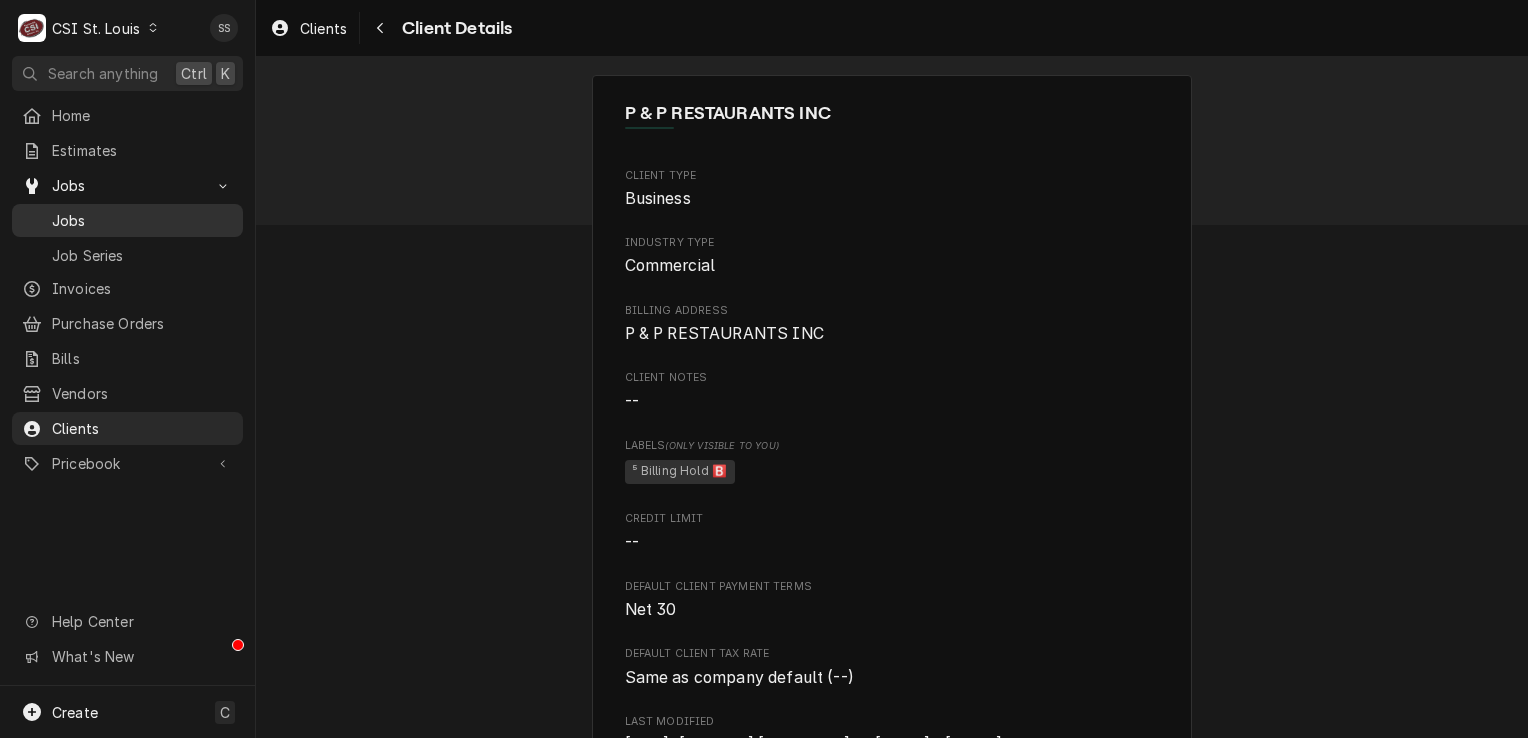 click on "Jobs" at bounding box center (142, 220) 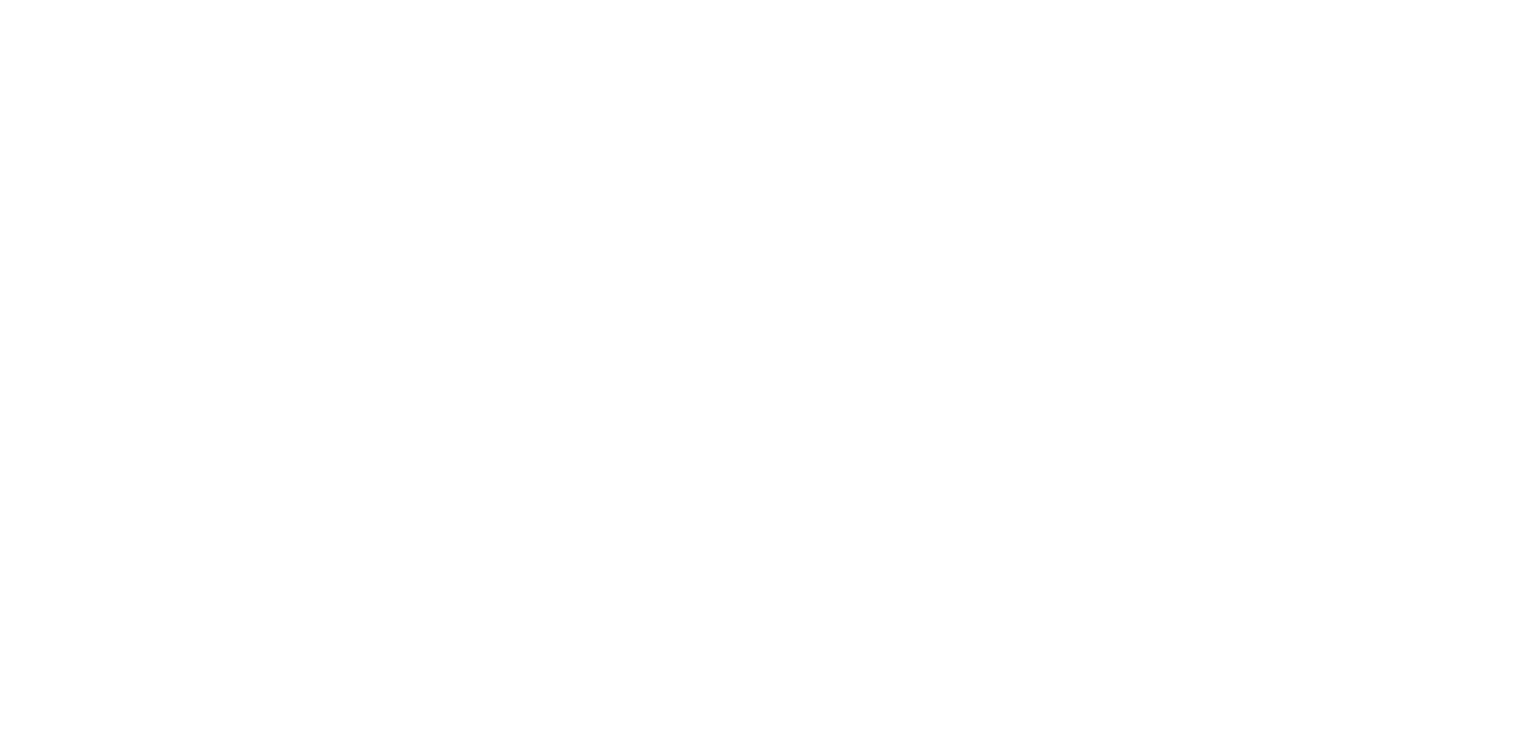 scroll, scrollTop: 0, scrollLeft: 0, axis: both 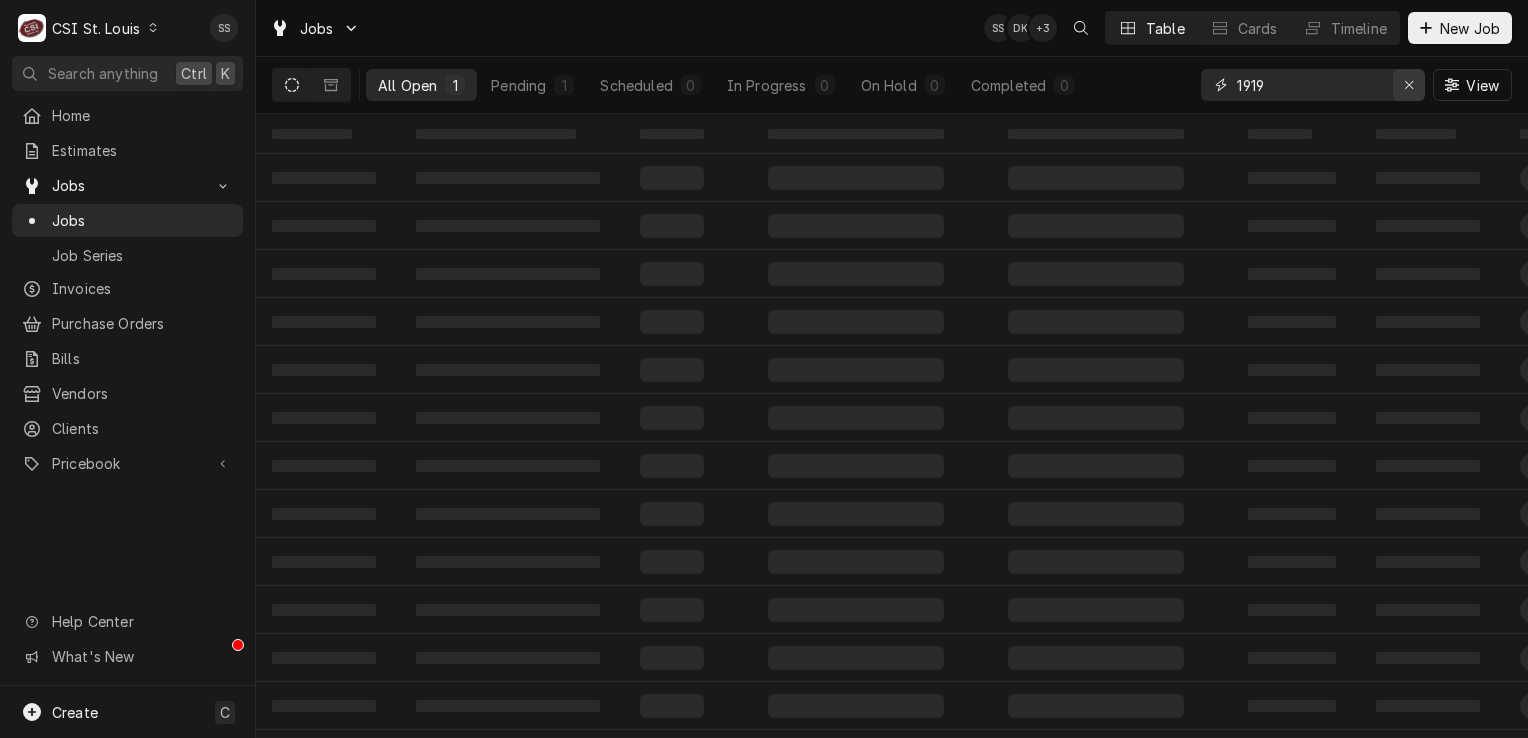 click 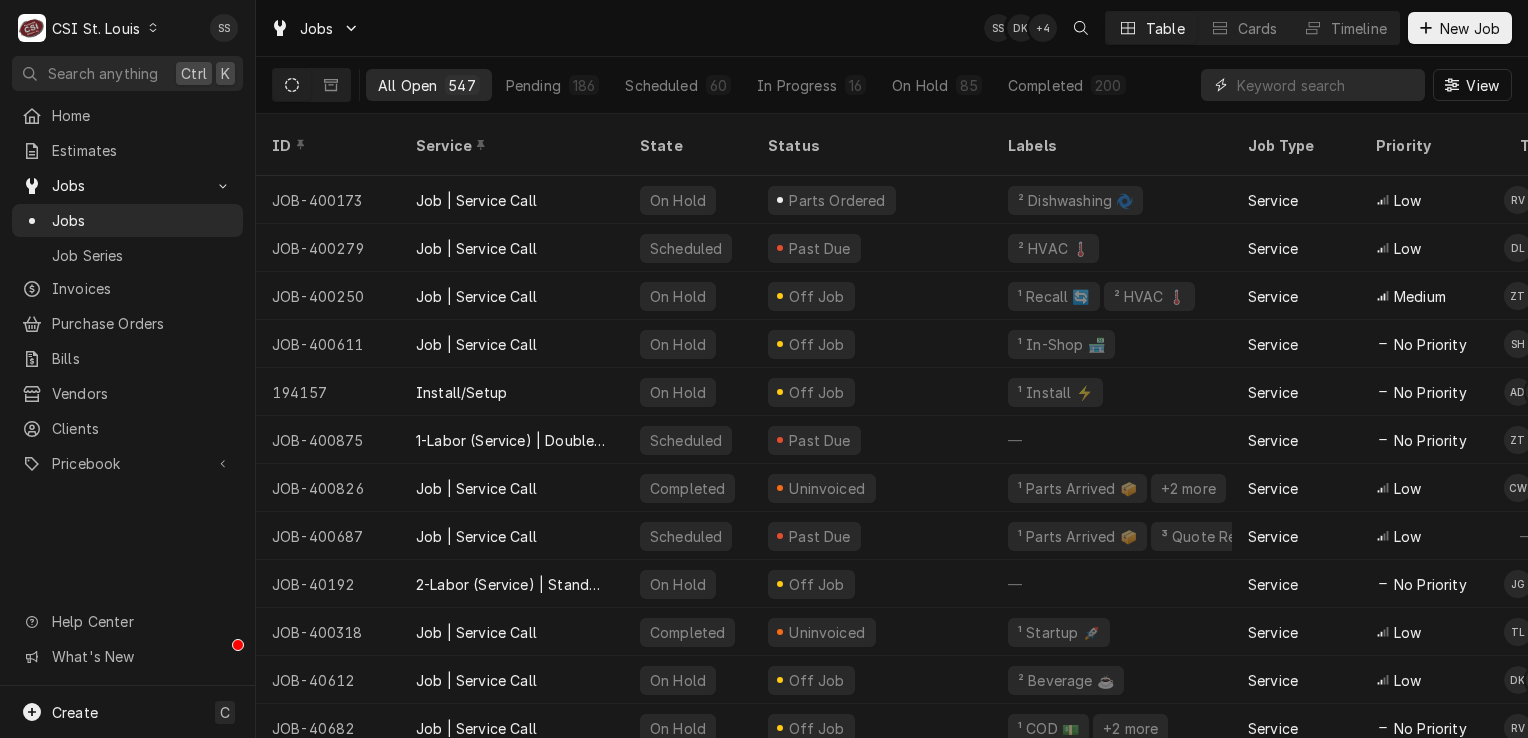 paste on "P & P RESTAURANTS INC" 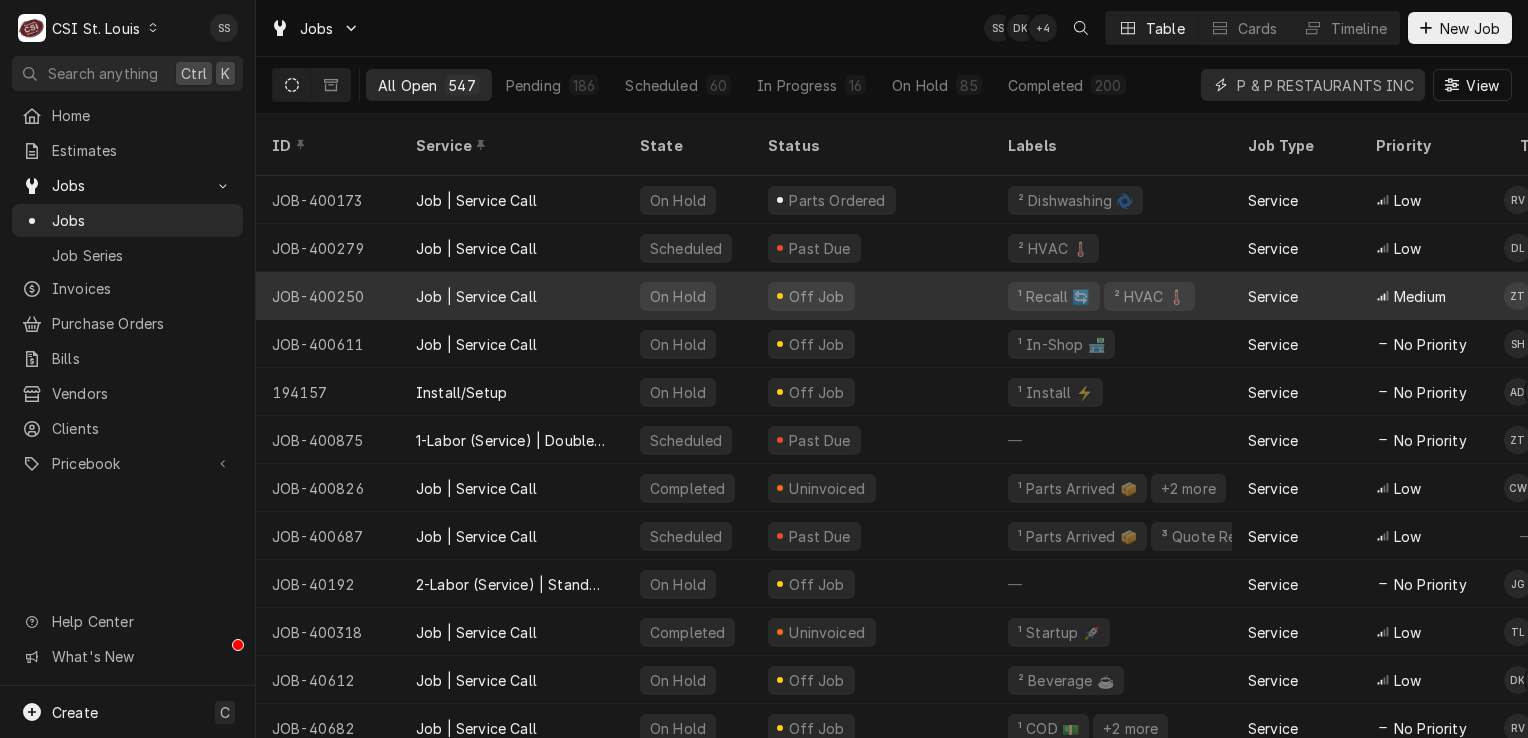 scroll, scrollTop: 0, scrollLeft: 24, axis: horizontal 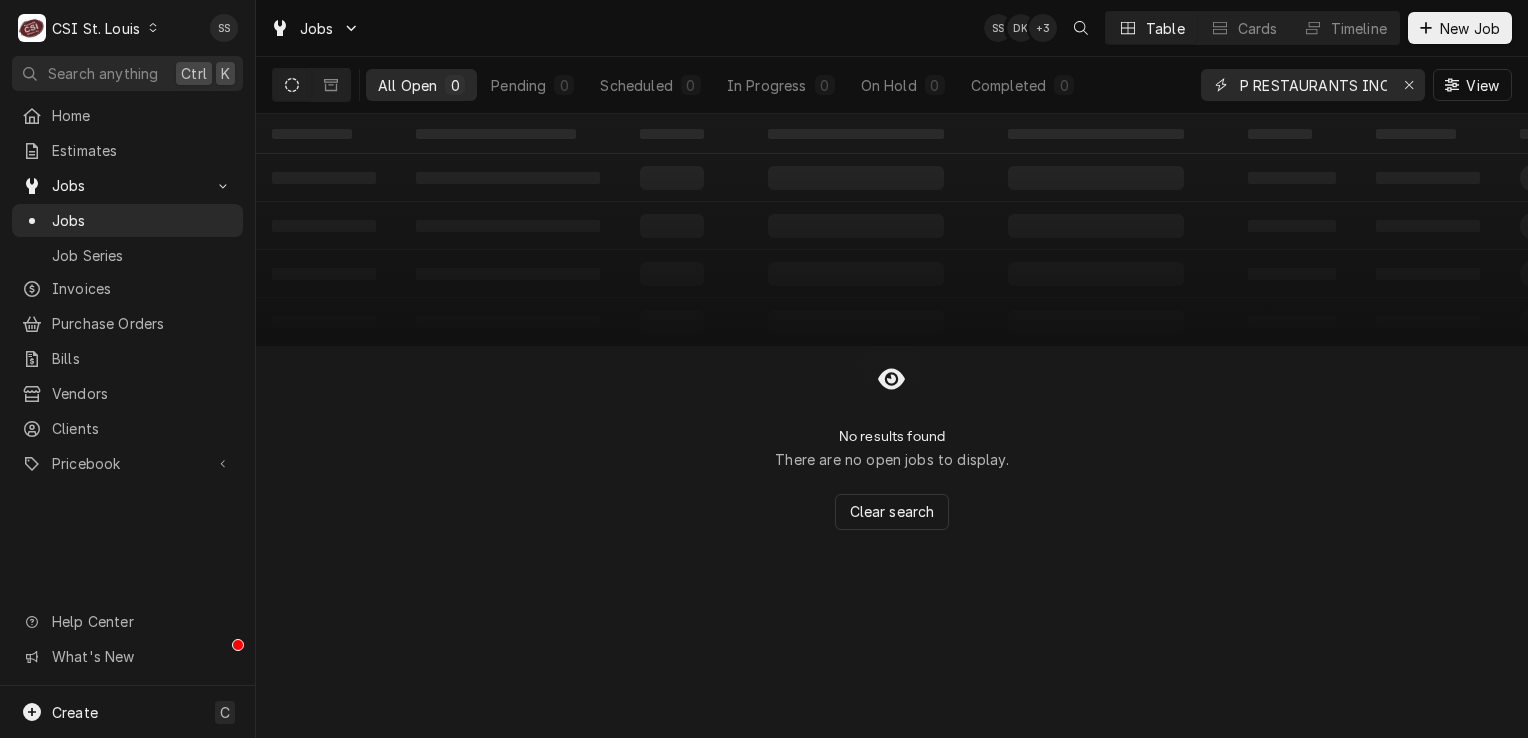 type on "P & P RESTAURANTS INC" 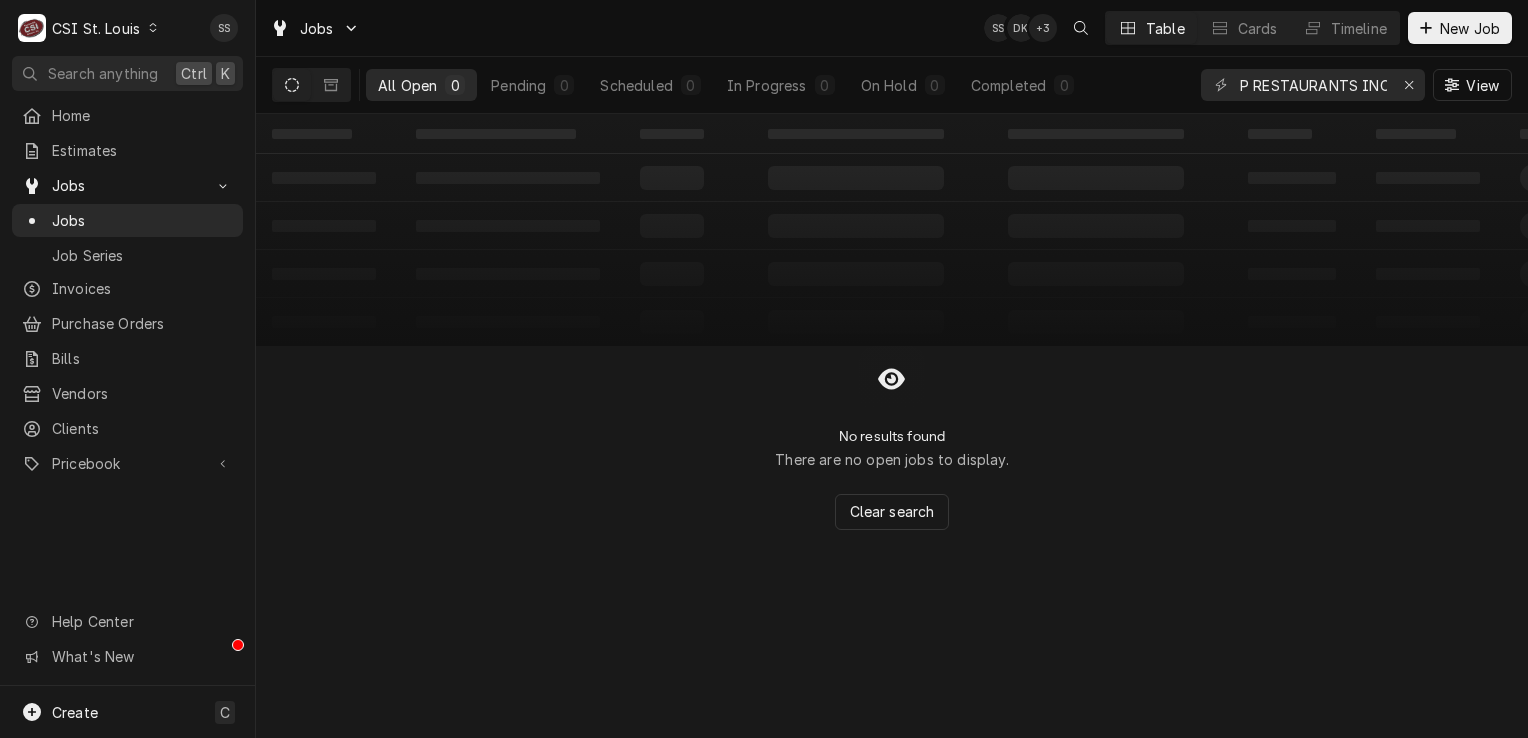 click on "C CSI St. Louis SS" at bounding box center (127, 28) 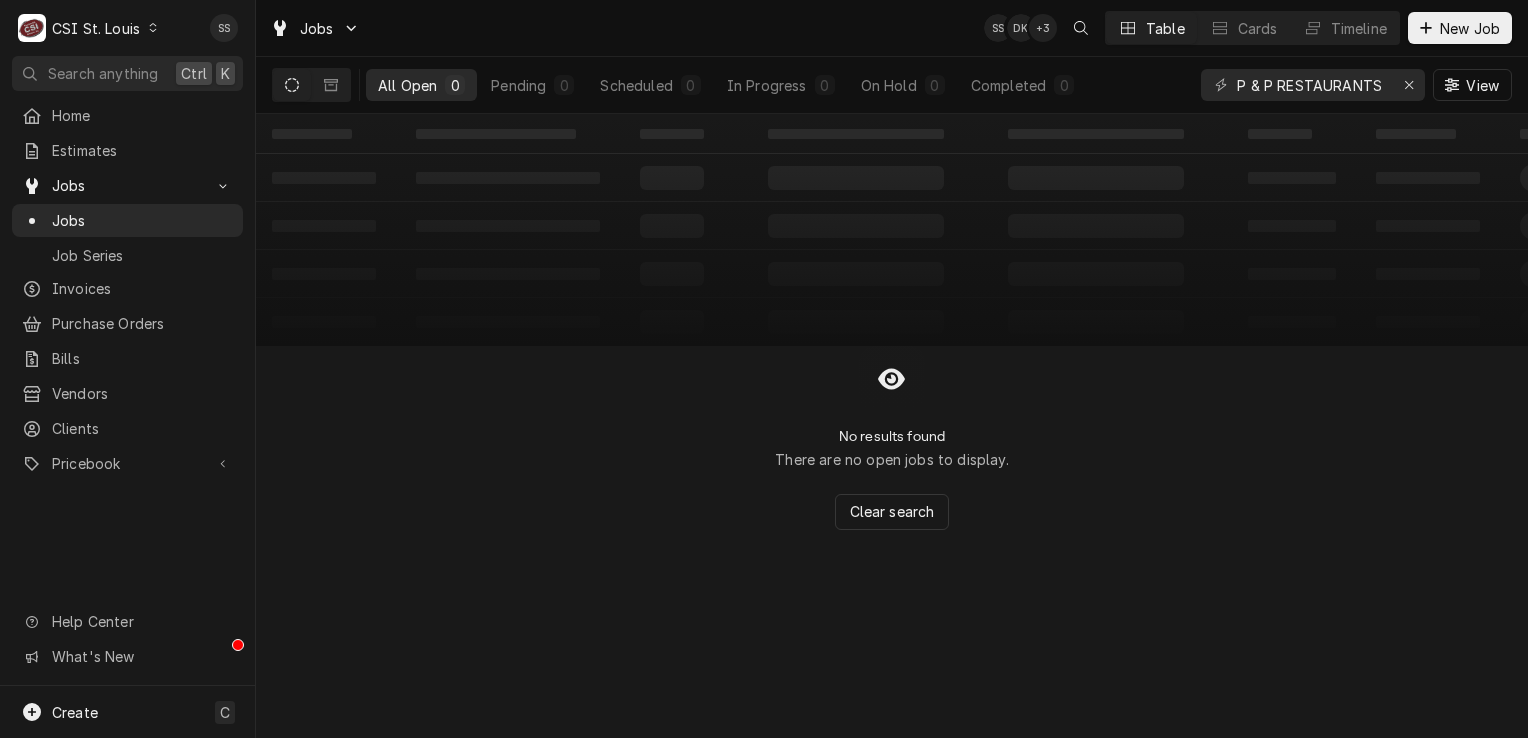 click 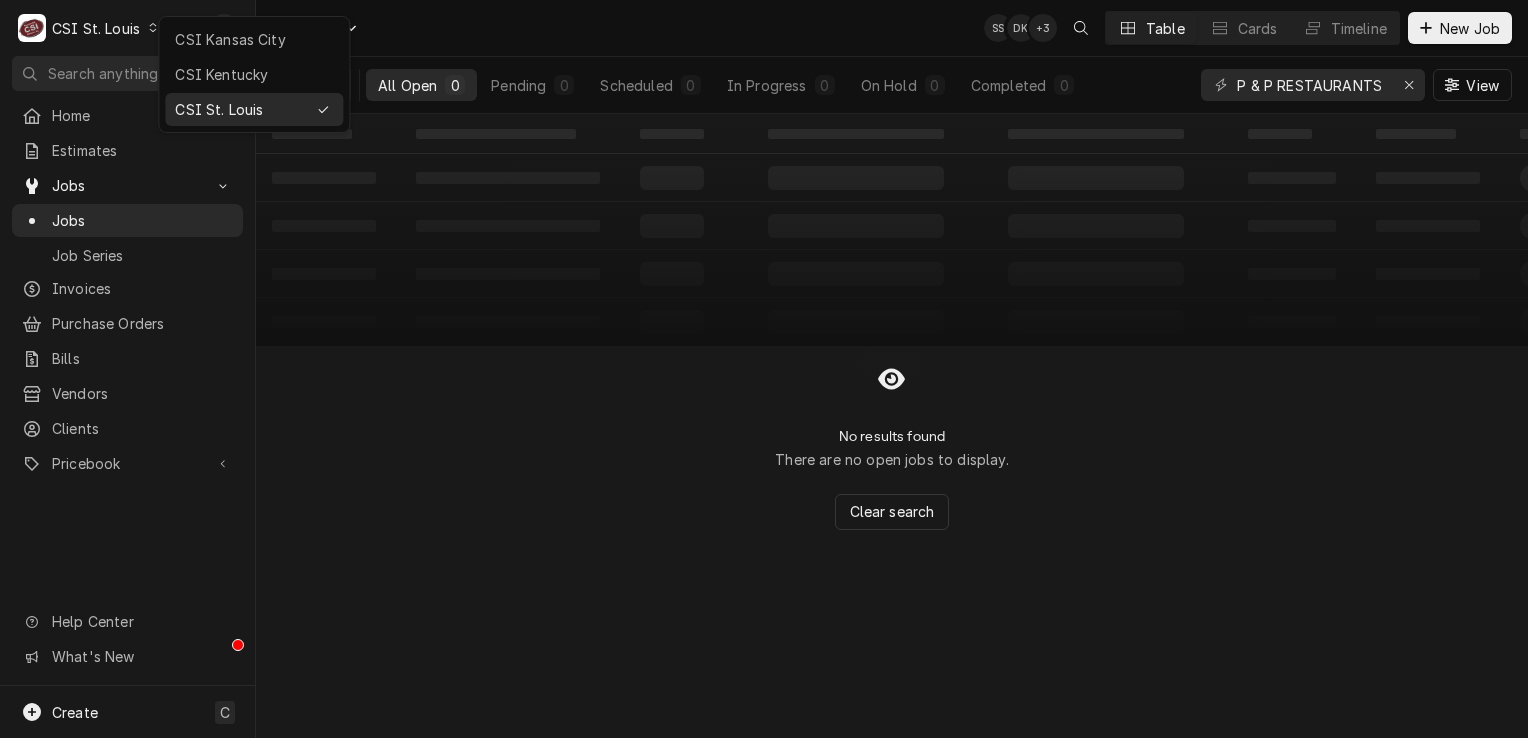 click on "CSI Kansas City" at bounding box center (254, 39) 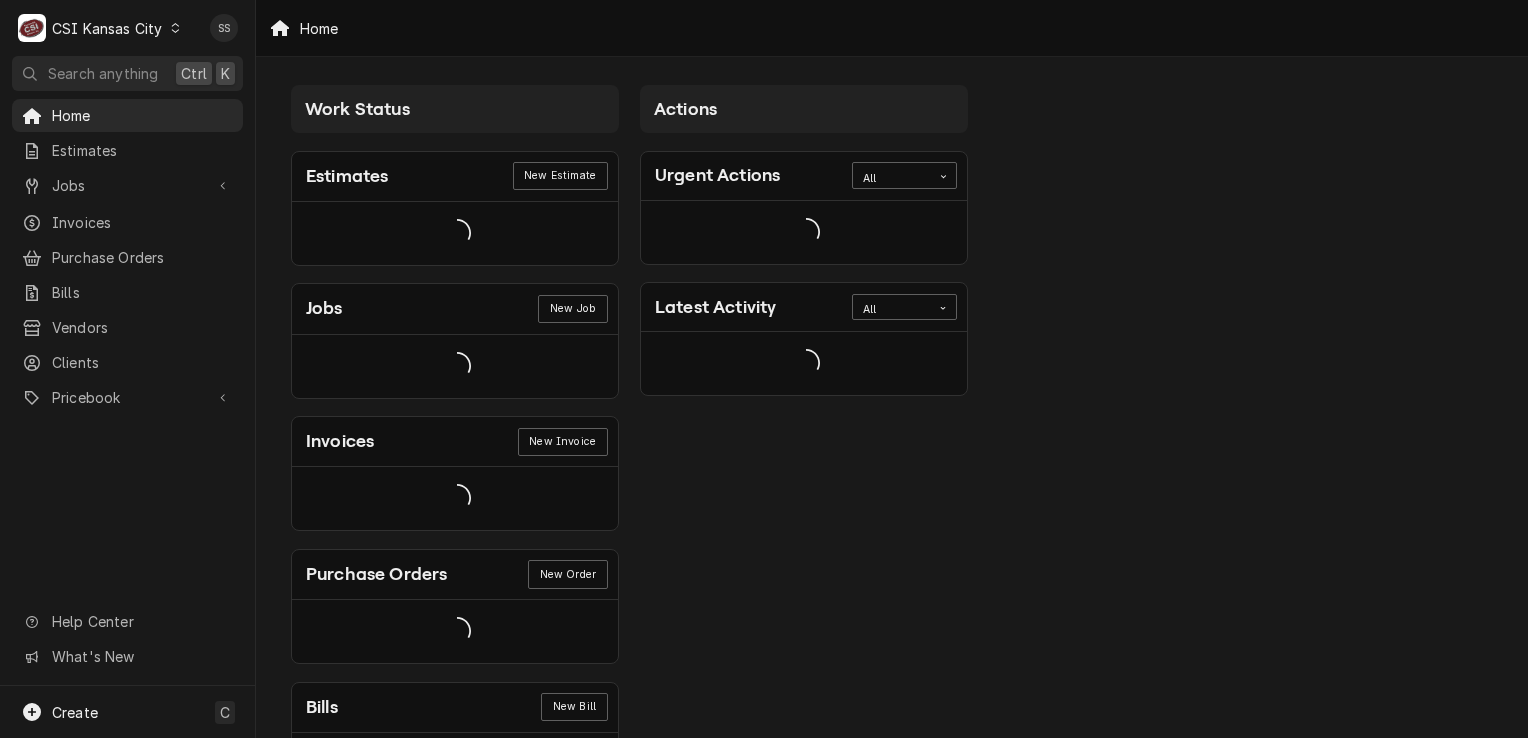 scroll, scrollTop: 0, scrollLeft: 0, axis: both 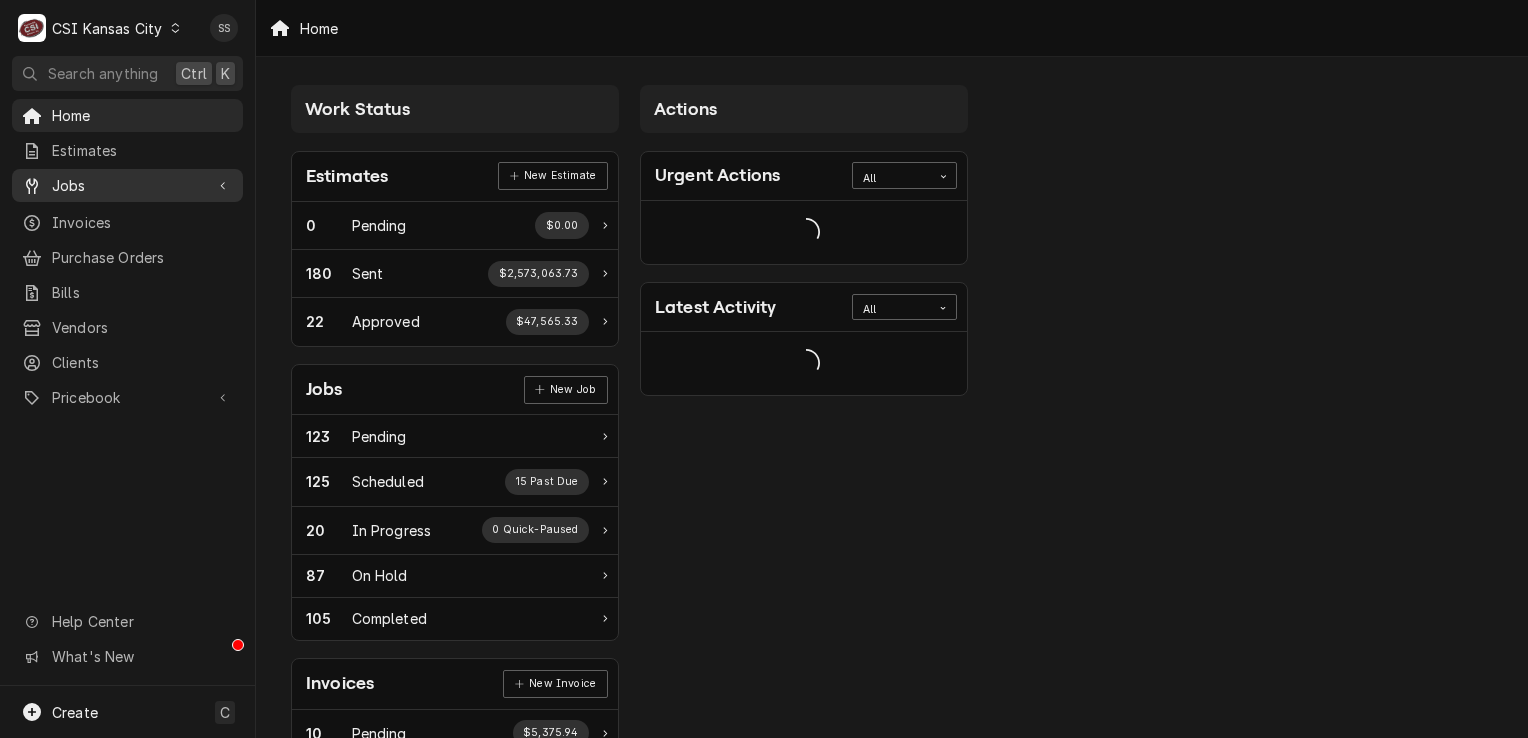 click on "Jobs" at bounding box center (127, 185) 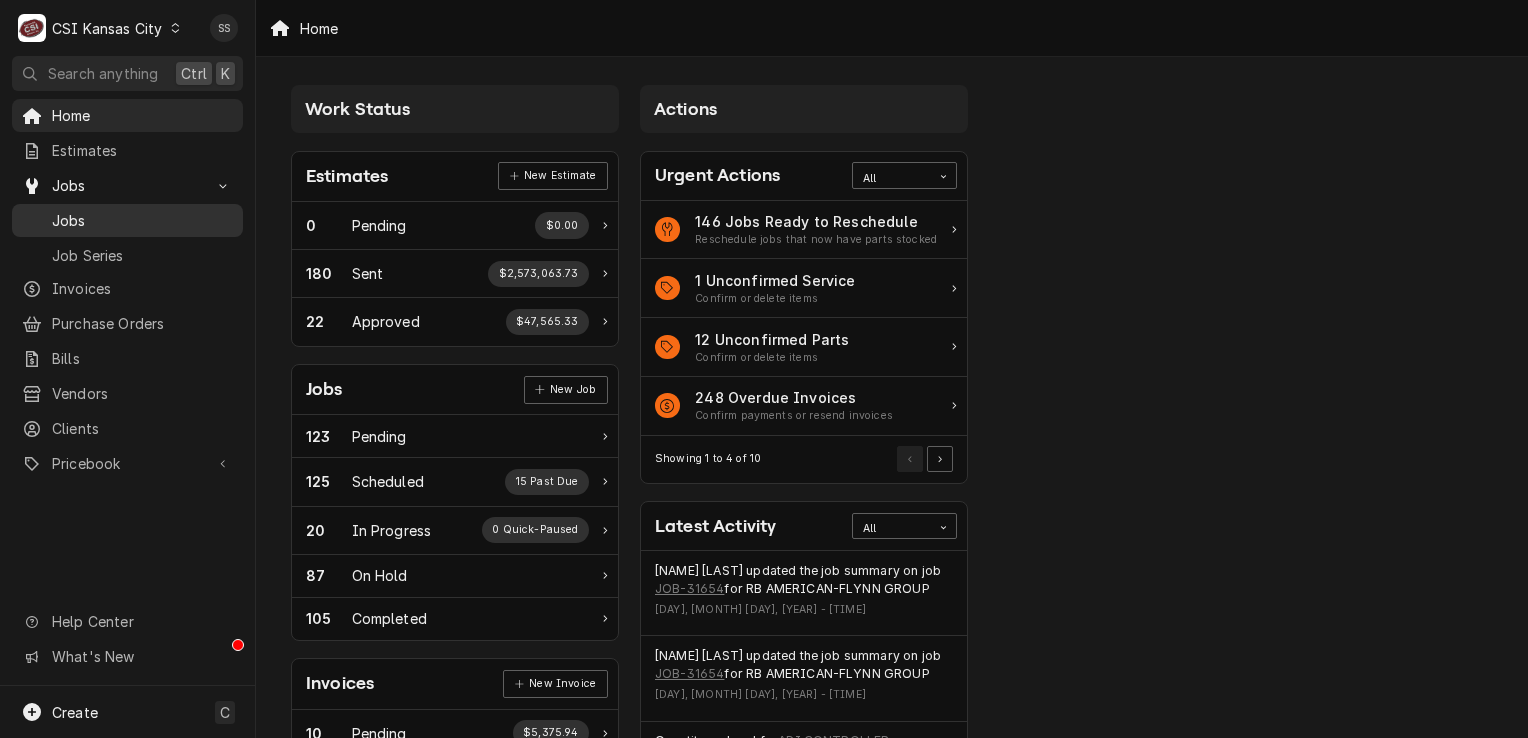 click on "Jobs" at bounding box center [142, 220] 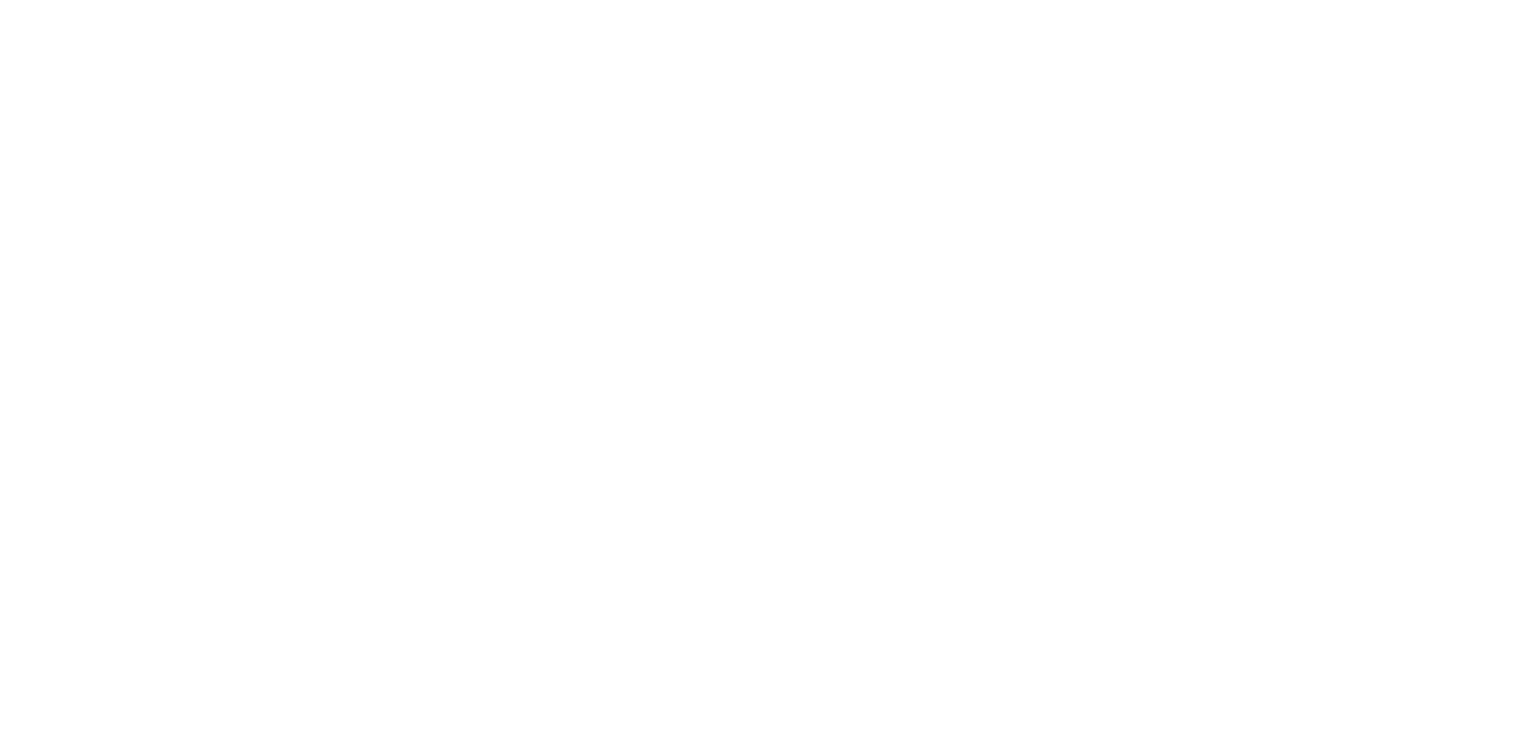 scroll, scrollTop: 0, scrollLeft: 0, axis: both 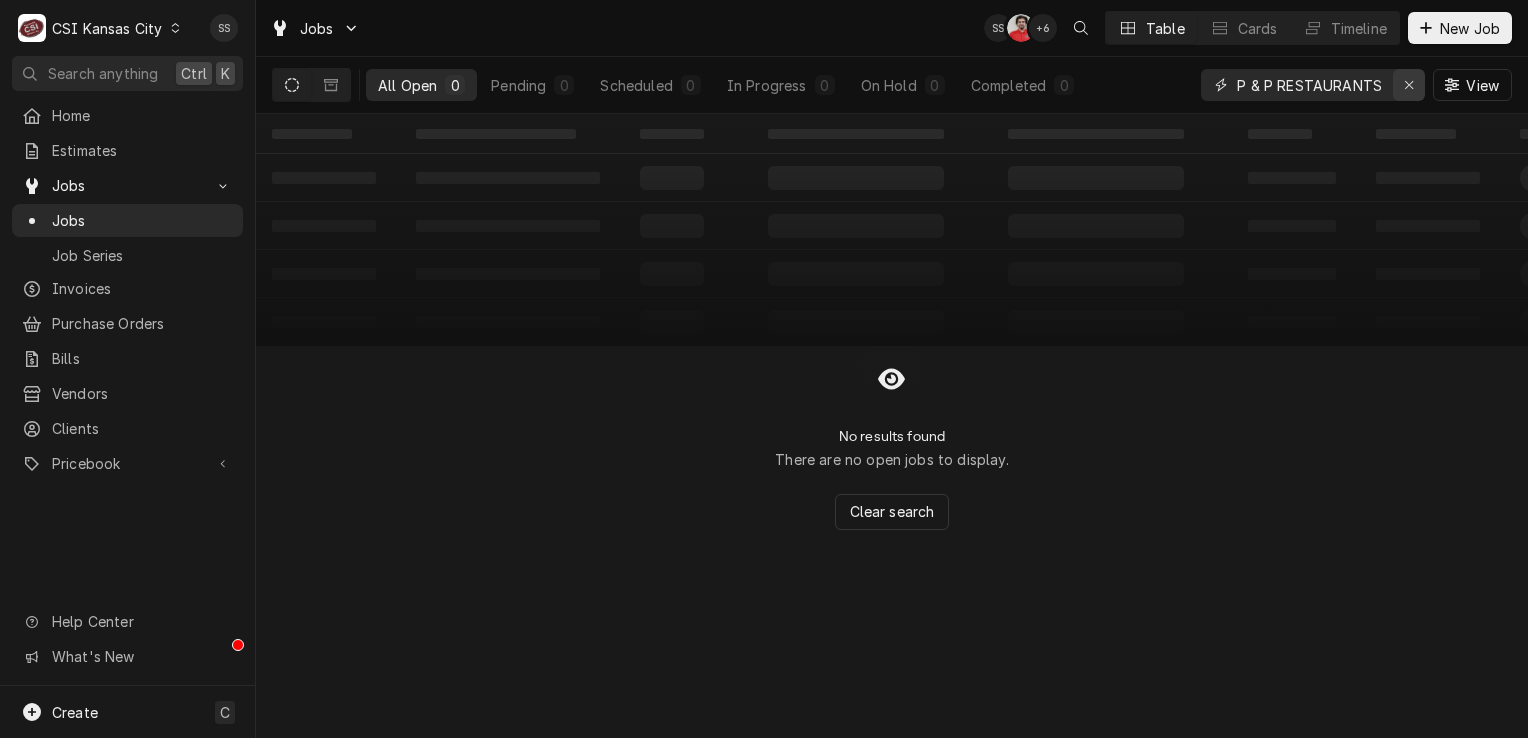 click 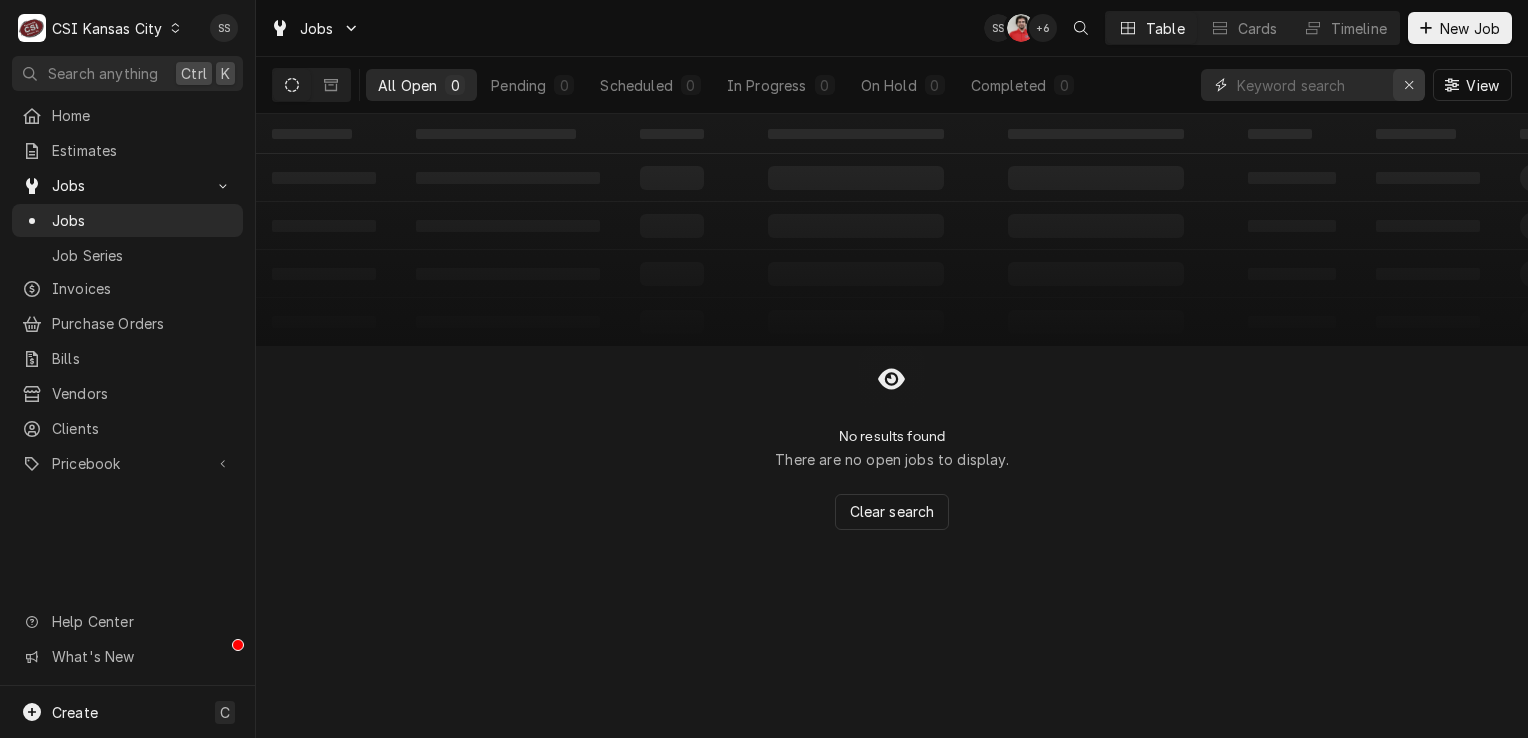 scroll, scrollTop: 0, scrollLeft: 0, axis: both 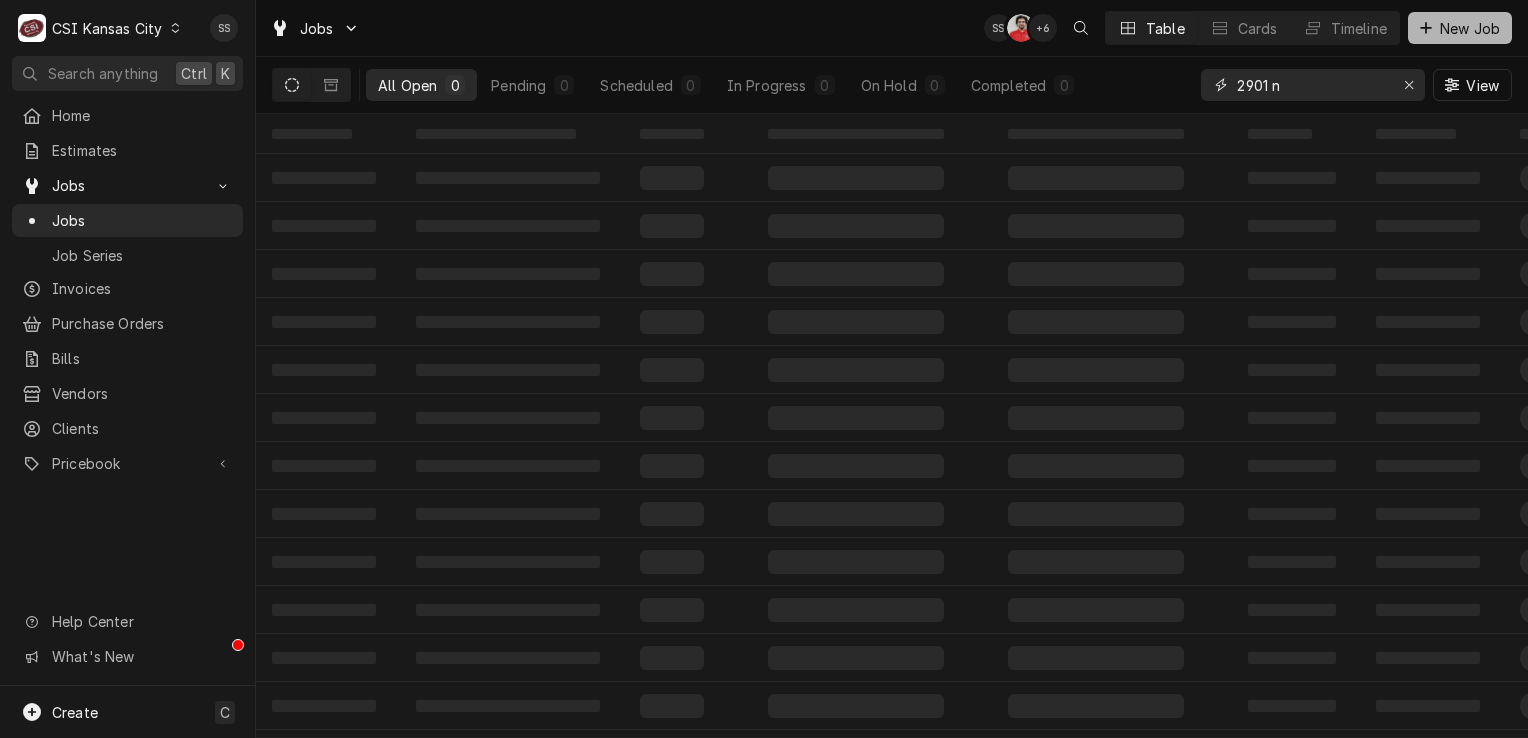 type on "2901 n" 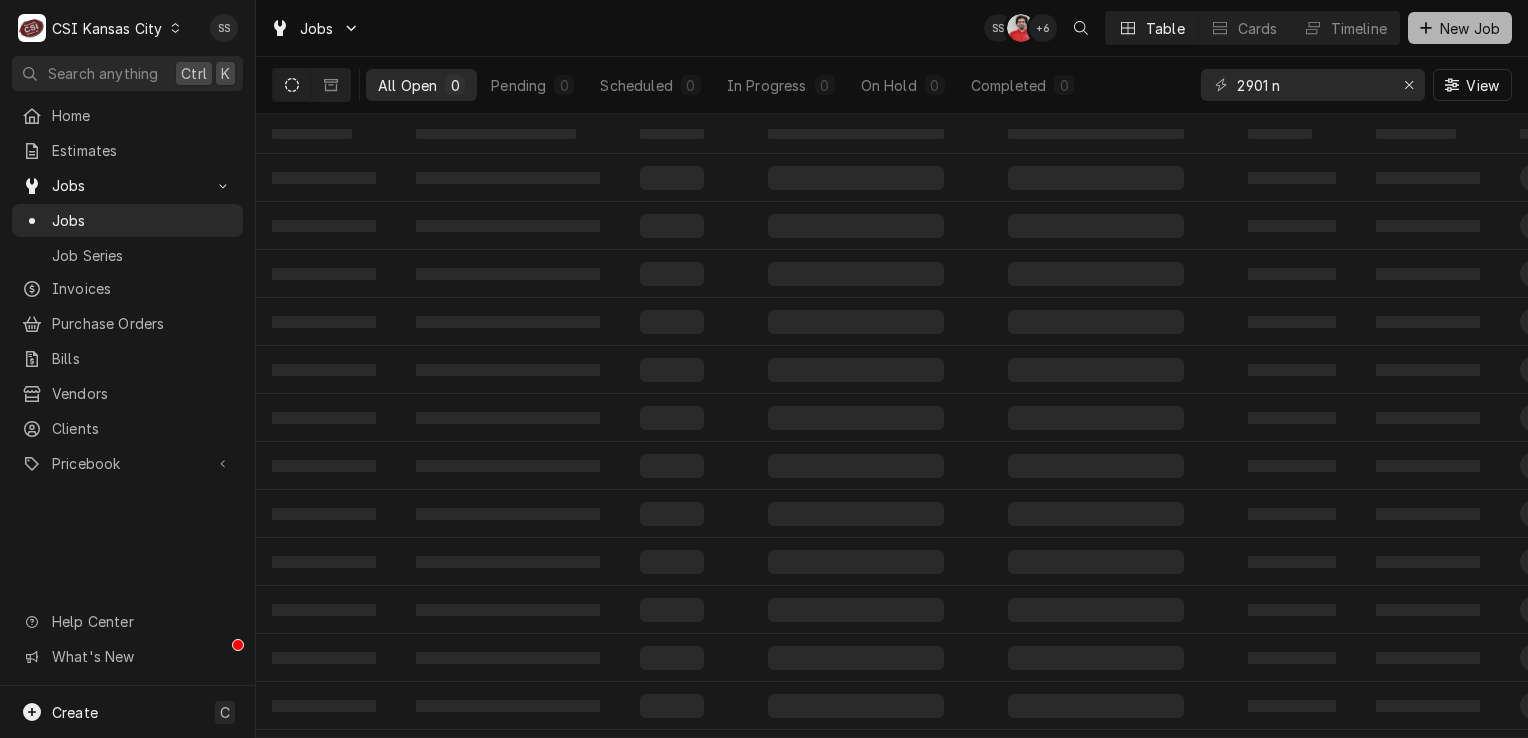 click on "New Job" at bounding box center [1470, 28] 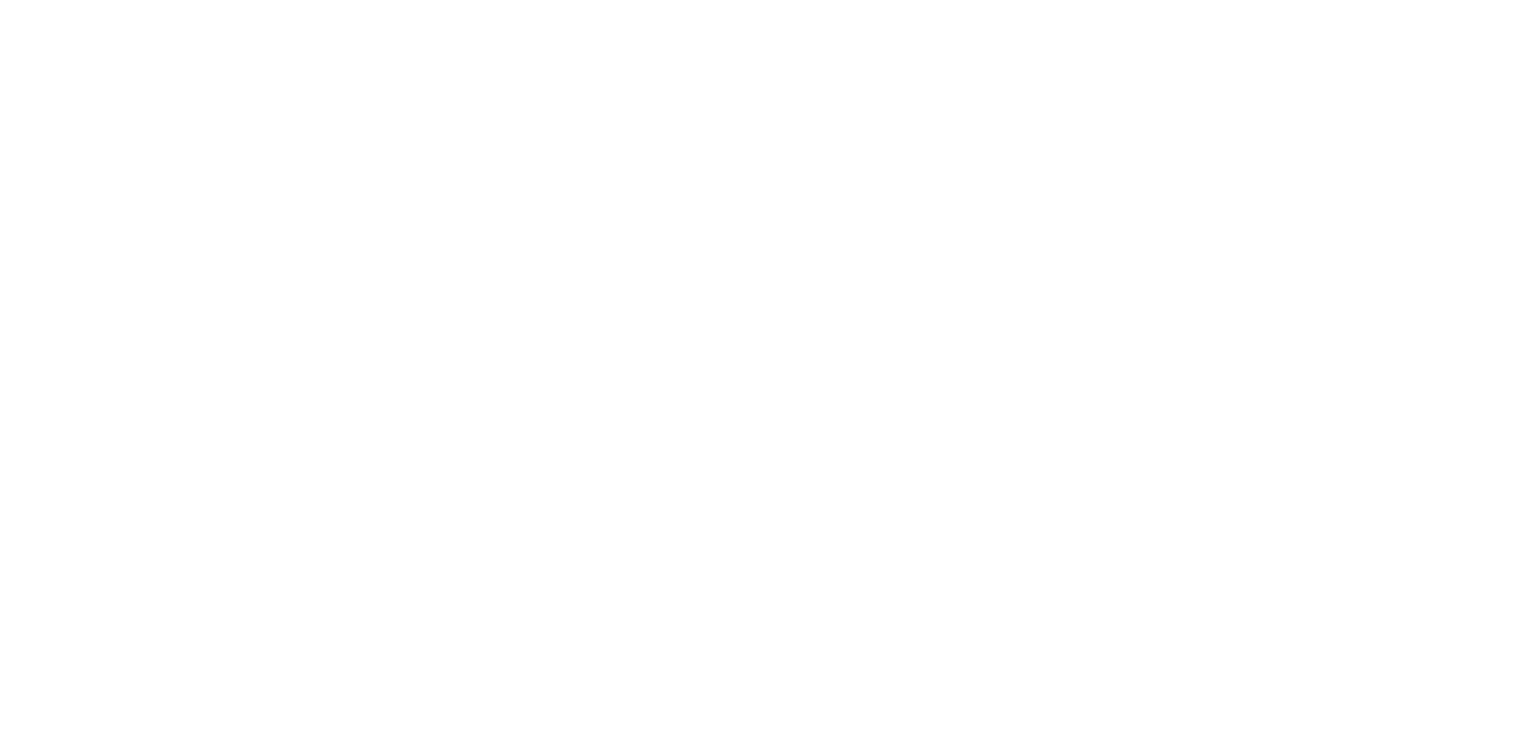 scroll, scrollTop: 0, scrollLeft: 0, axis: both 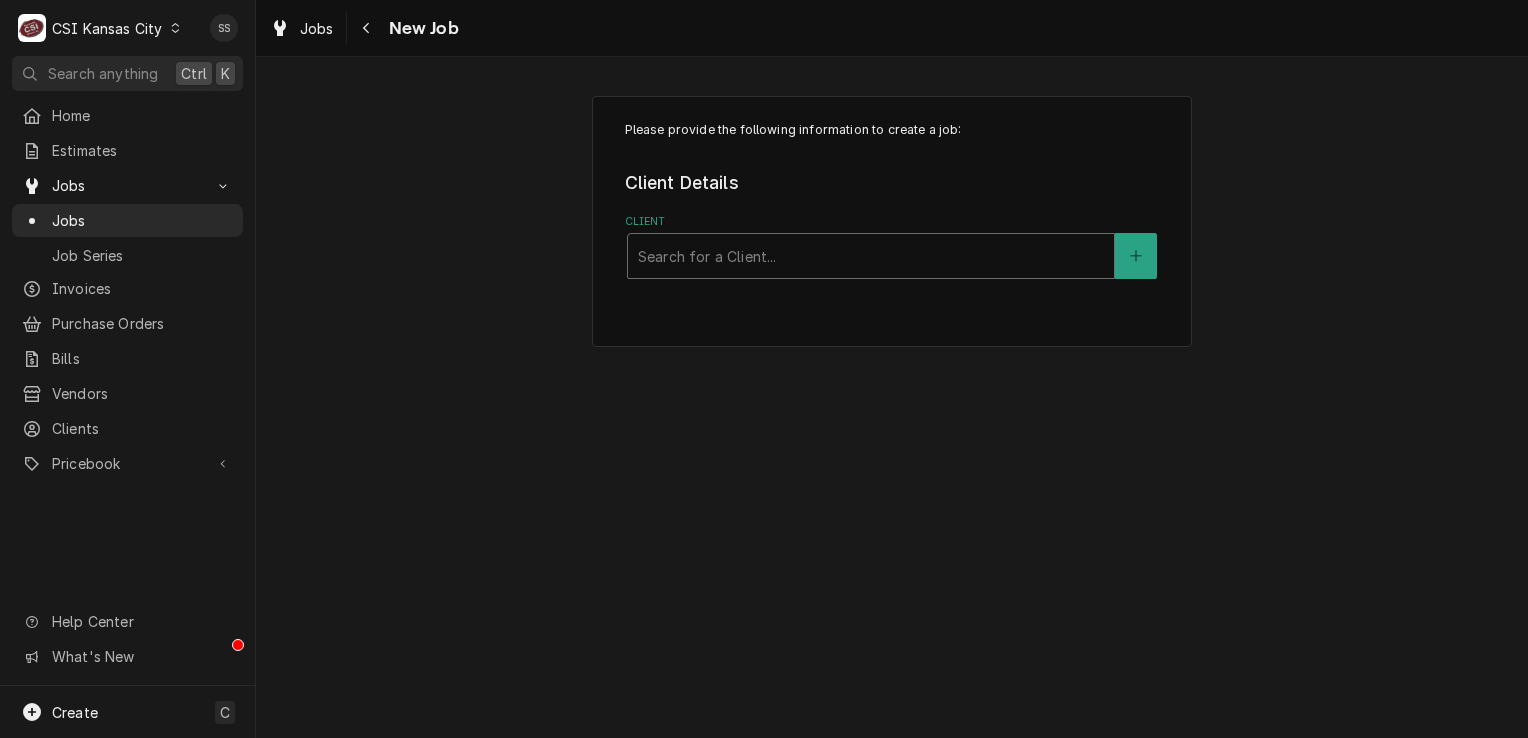 click at bounding box center (871, 256) 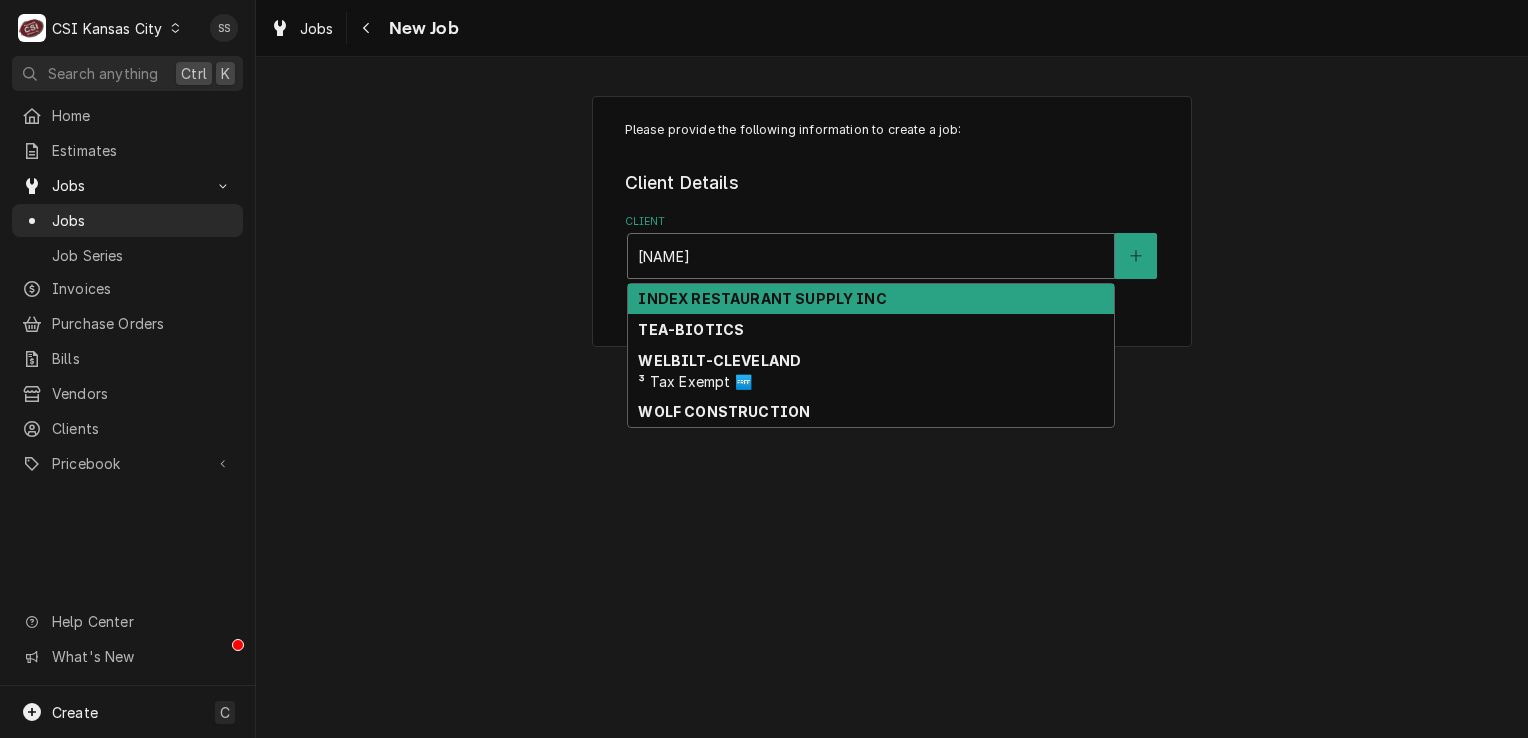 type on "lindenwood" 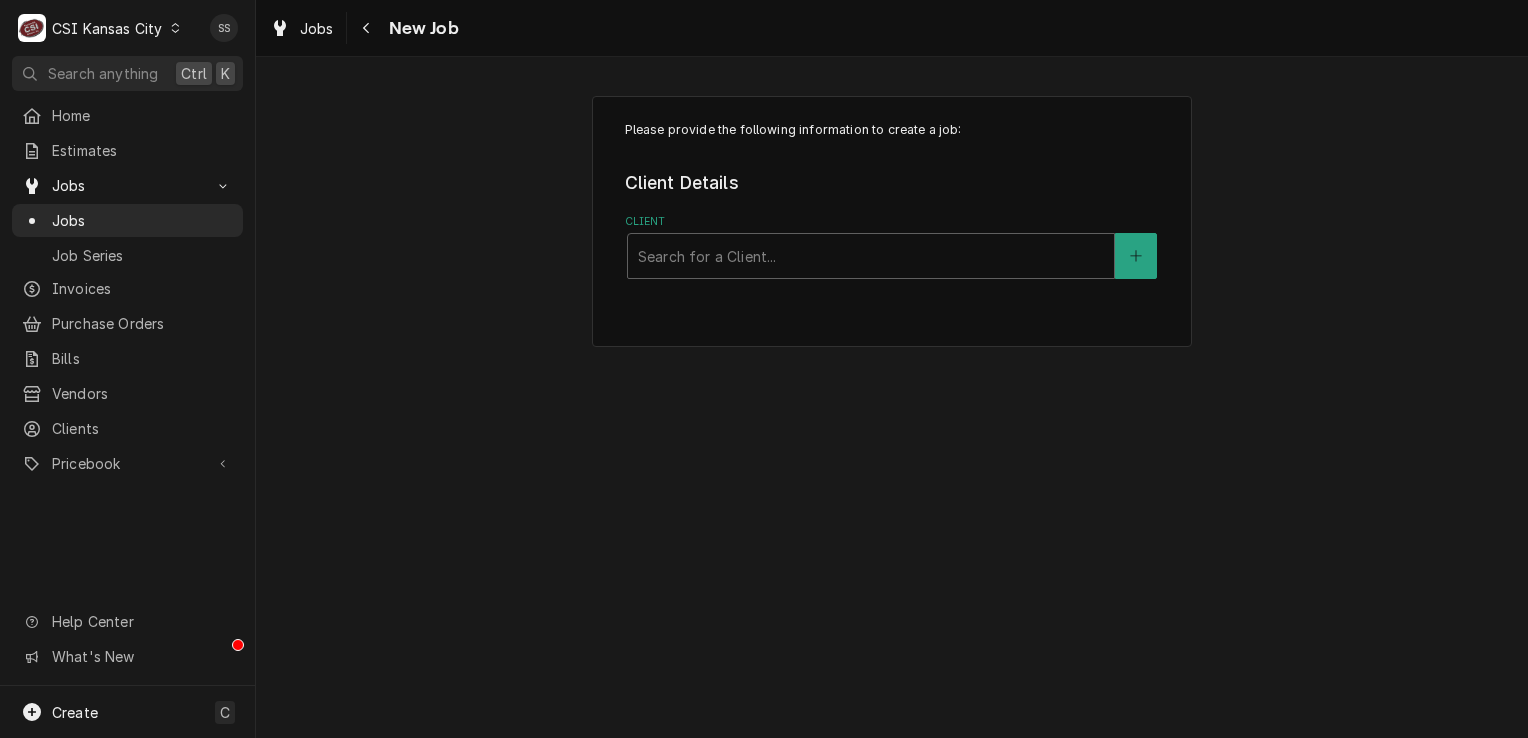 click on "C CSI Kansas City" at bounding box center [100, 28] 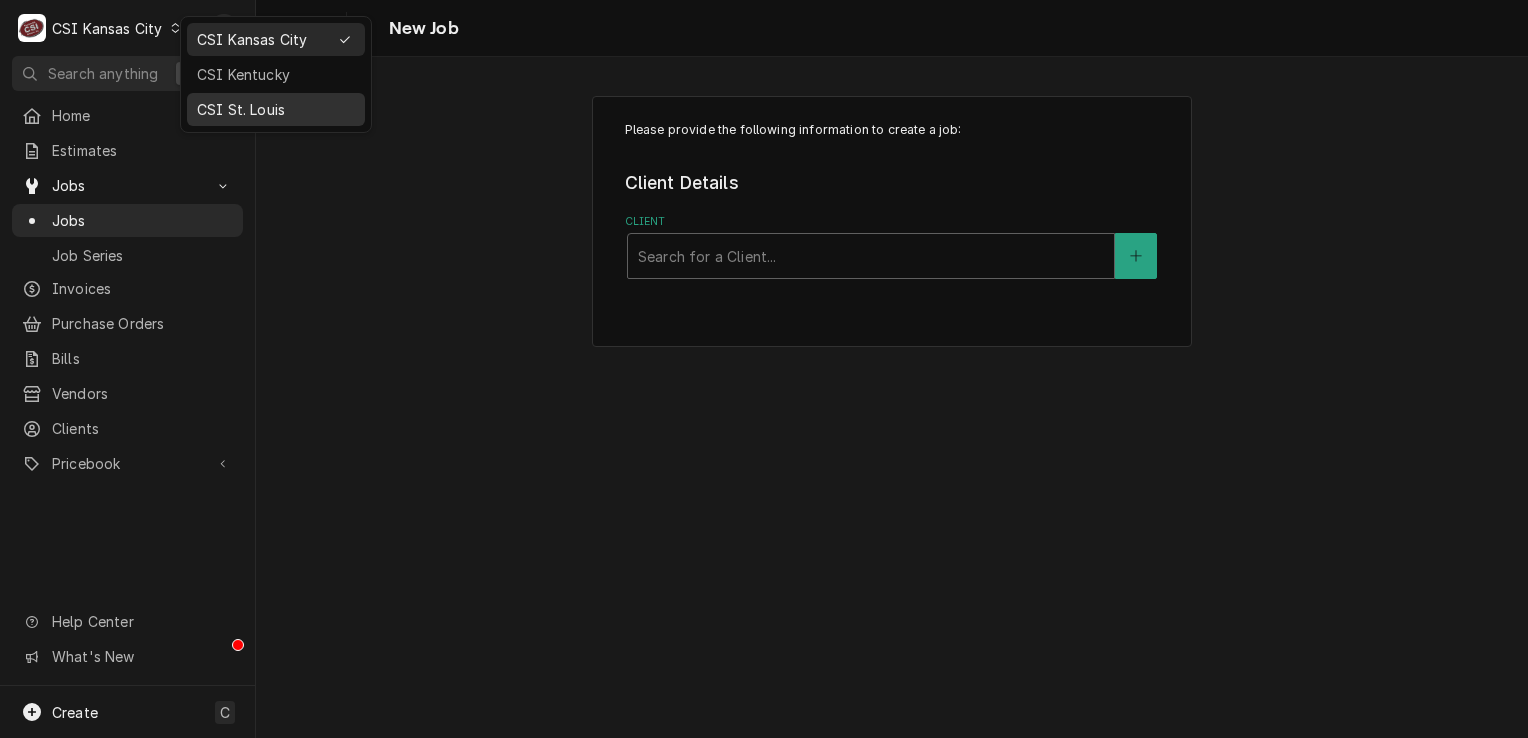 click on "CSI St. Louis" at bounding box center [276, 109] 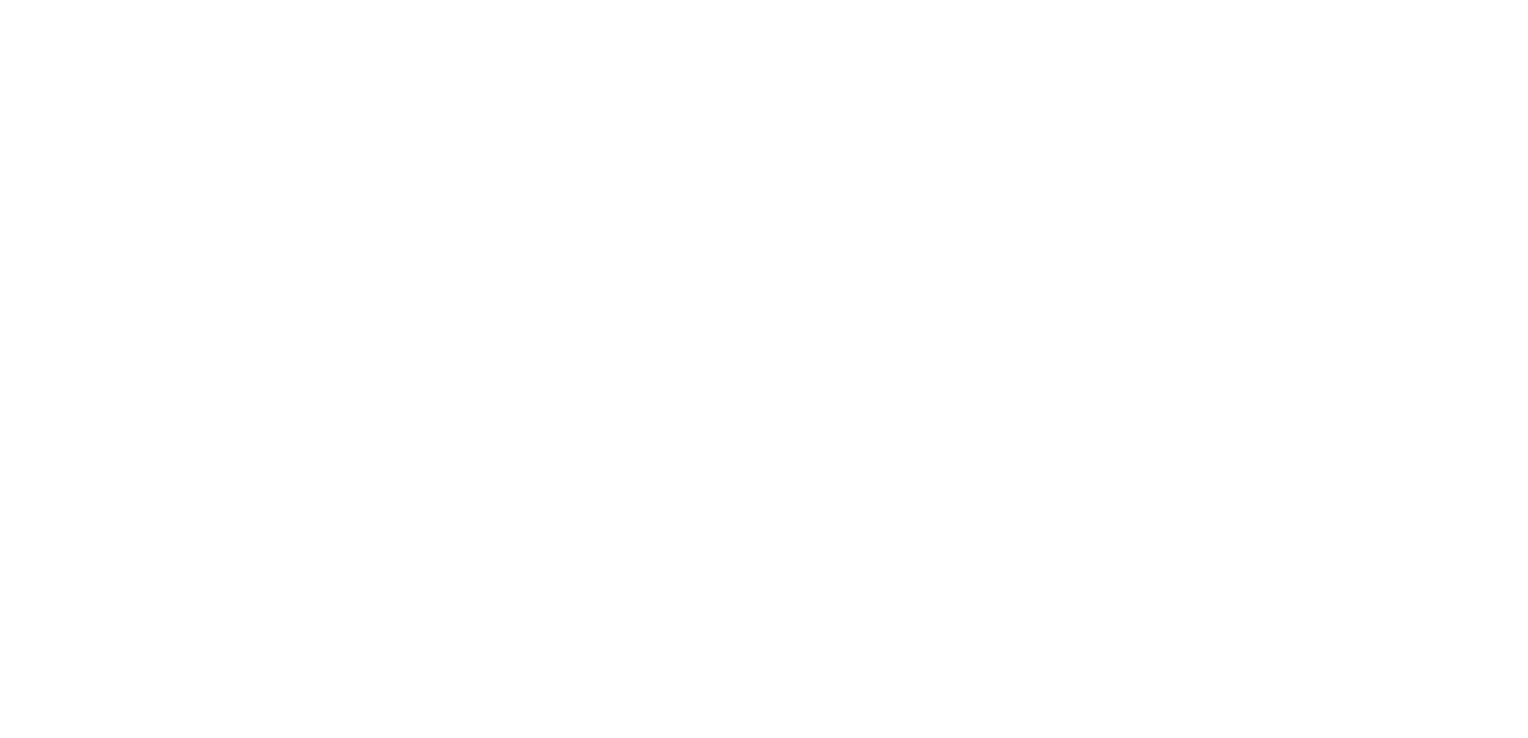 scroll, scrollTop: 0, scrollLeft: 0, axis: both 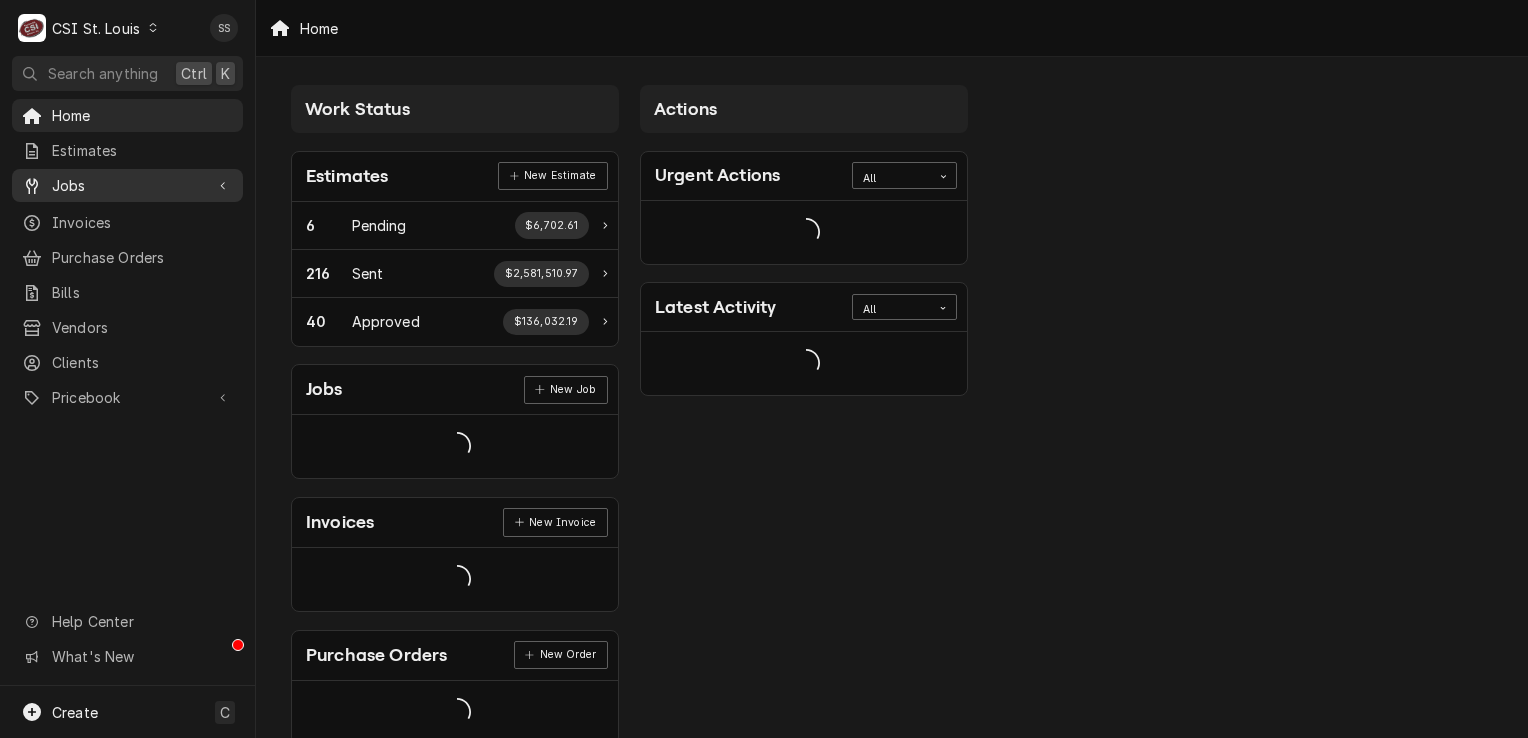 click on "Jobs" at bounding box center [127, 185] 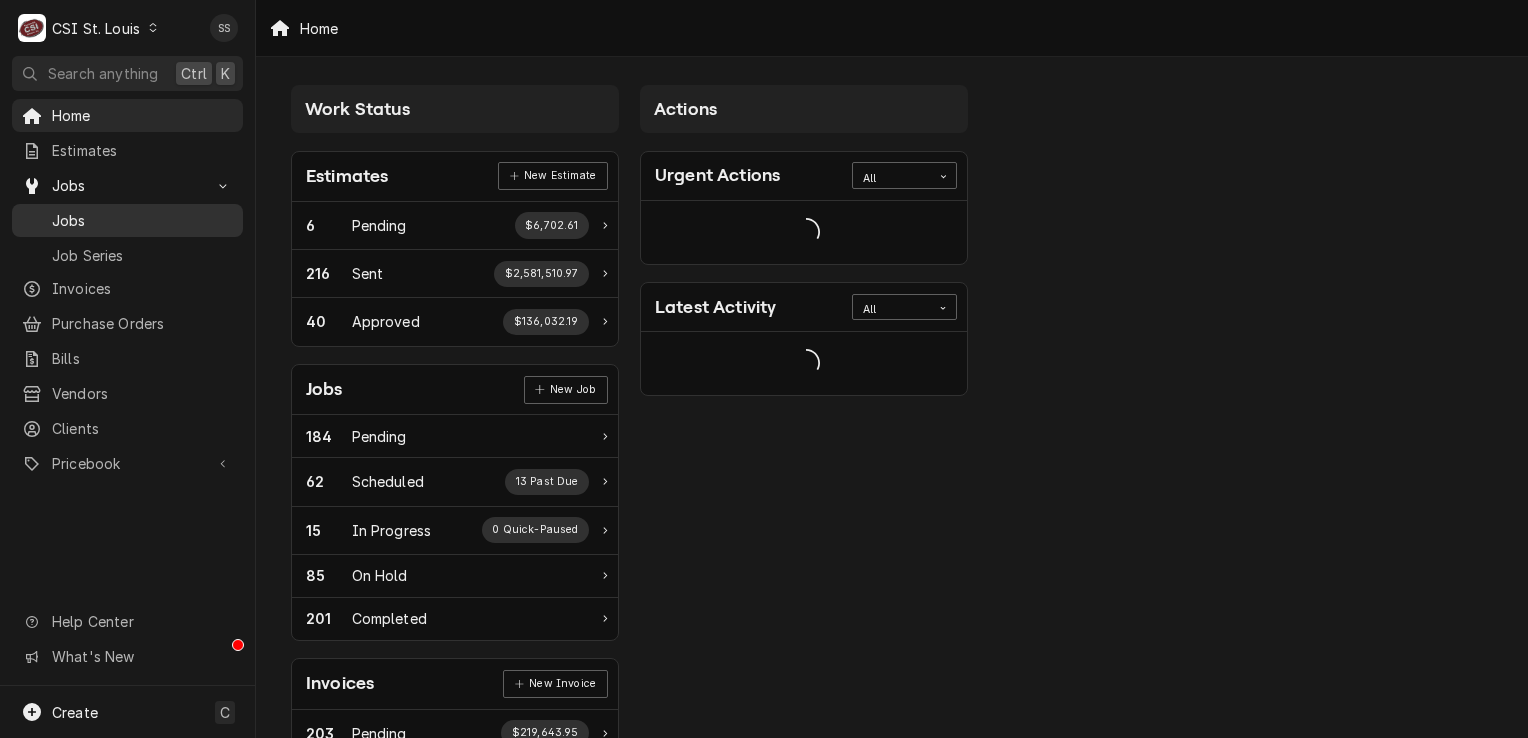 click on "Jobs" at bounding box center [142, 220] 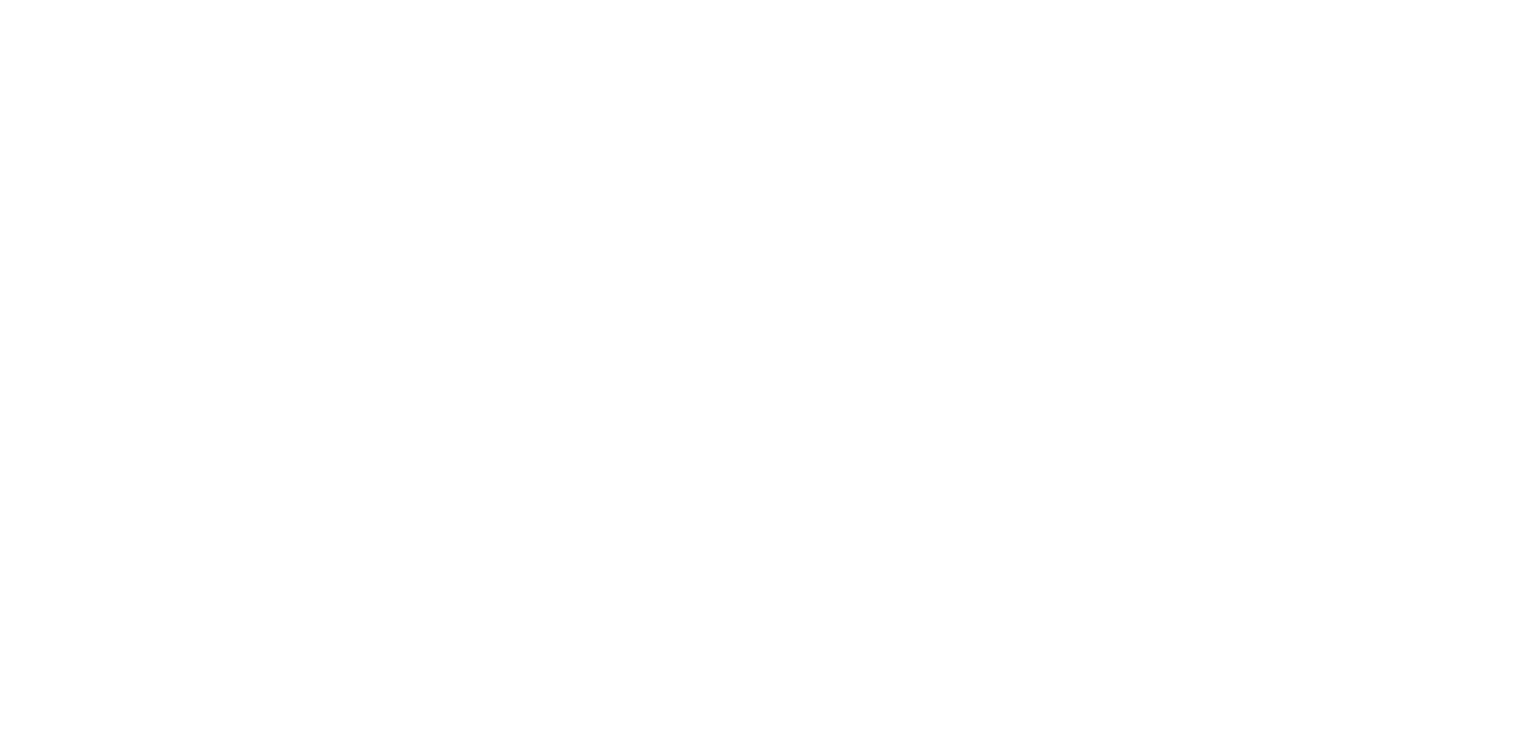 scroll, scrollTop: 0, scrollLeft: 0, axis: both 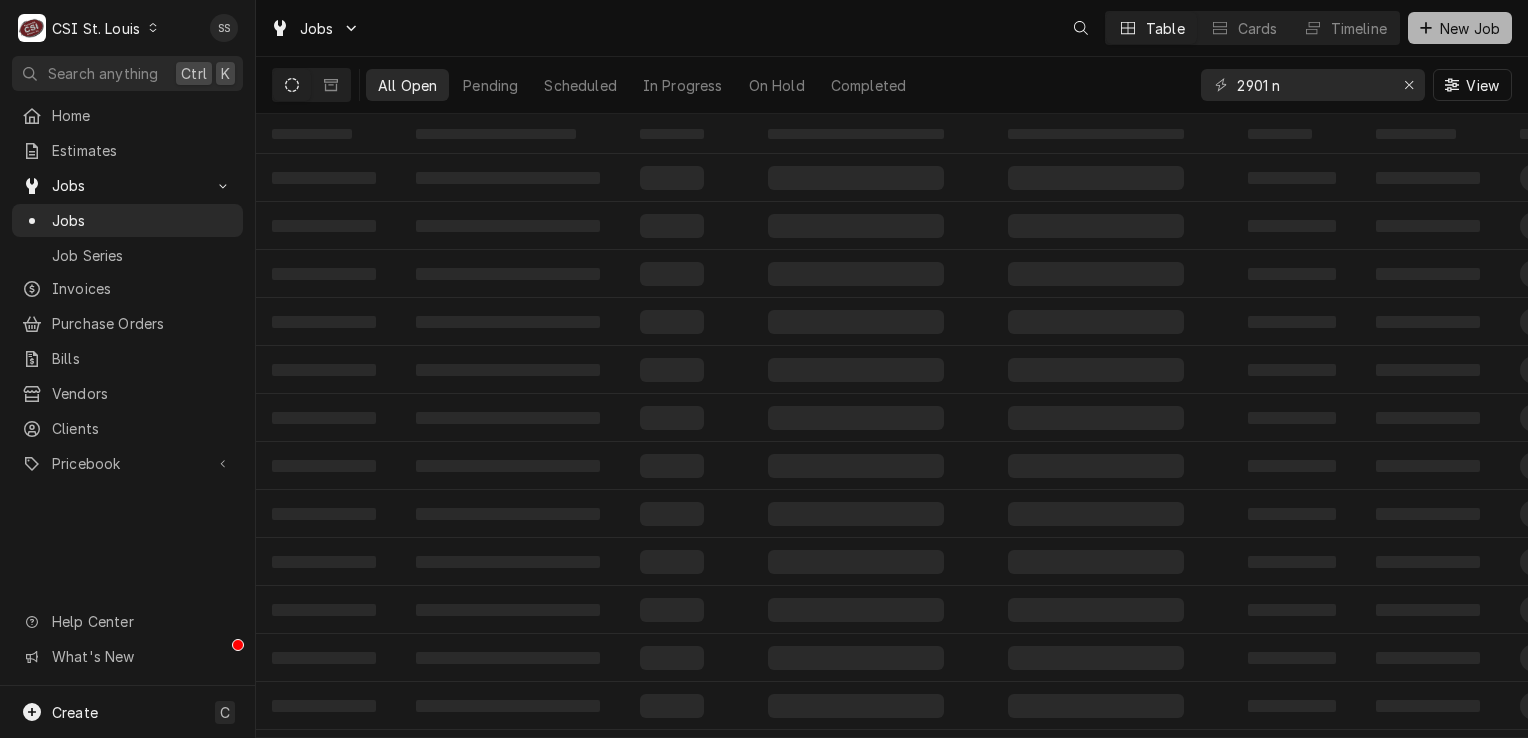 click on "New Job" at bounding box center (1470, 28) 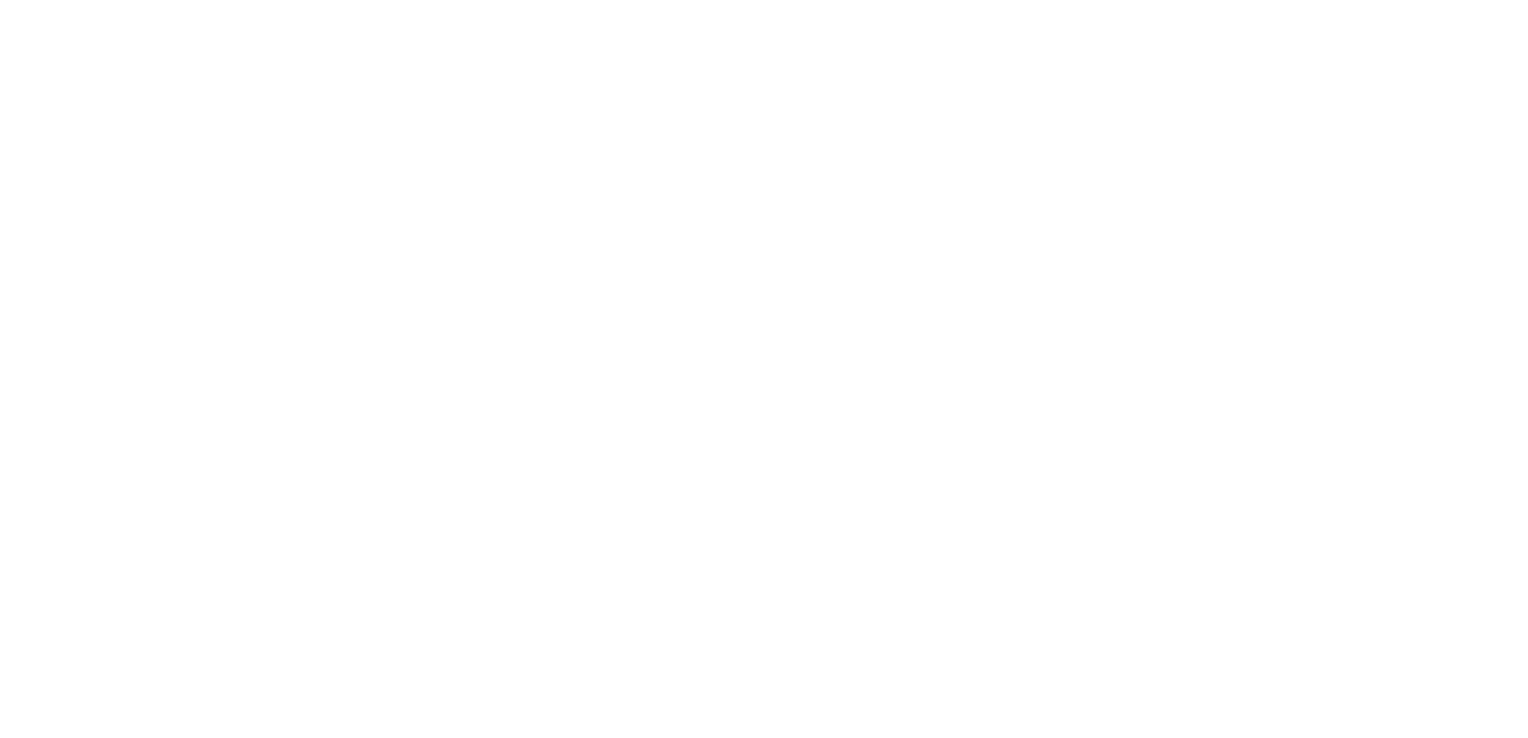 scroll, scrollTop: 0, scrollLeft: 0, axis: both 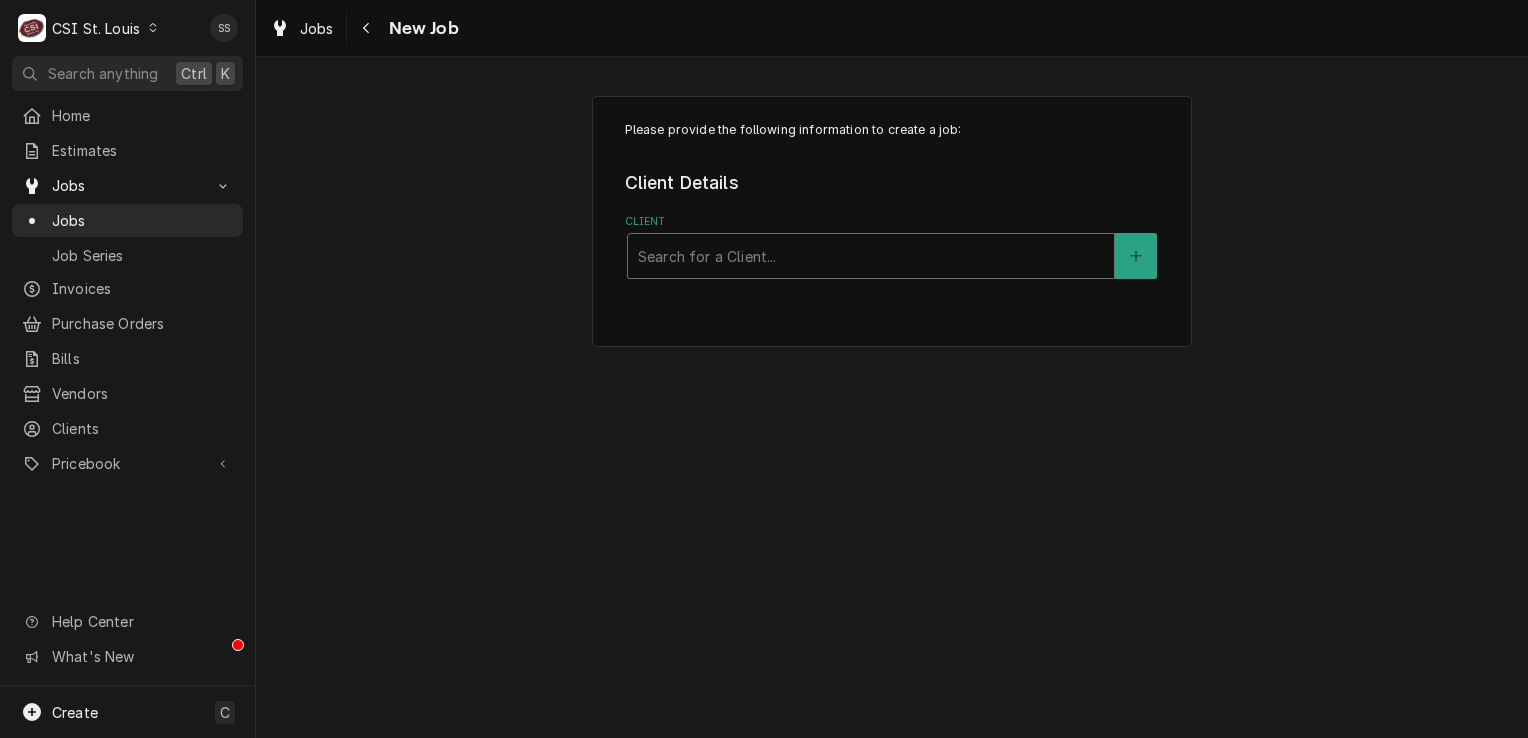 click at bounding box center [871, 256] 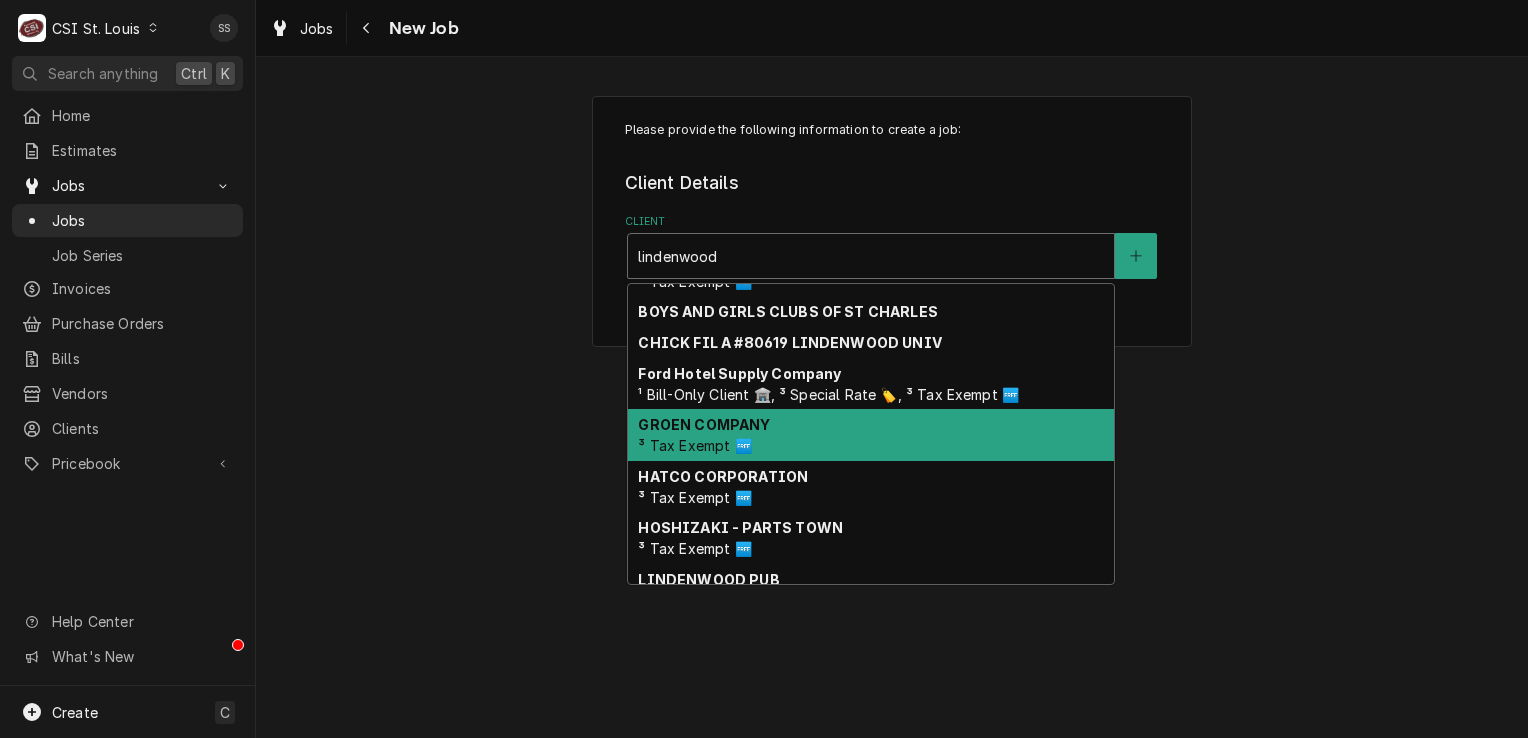 scroll, scrollTop: 111, scrollLeft: 0, axis: vertical 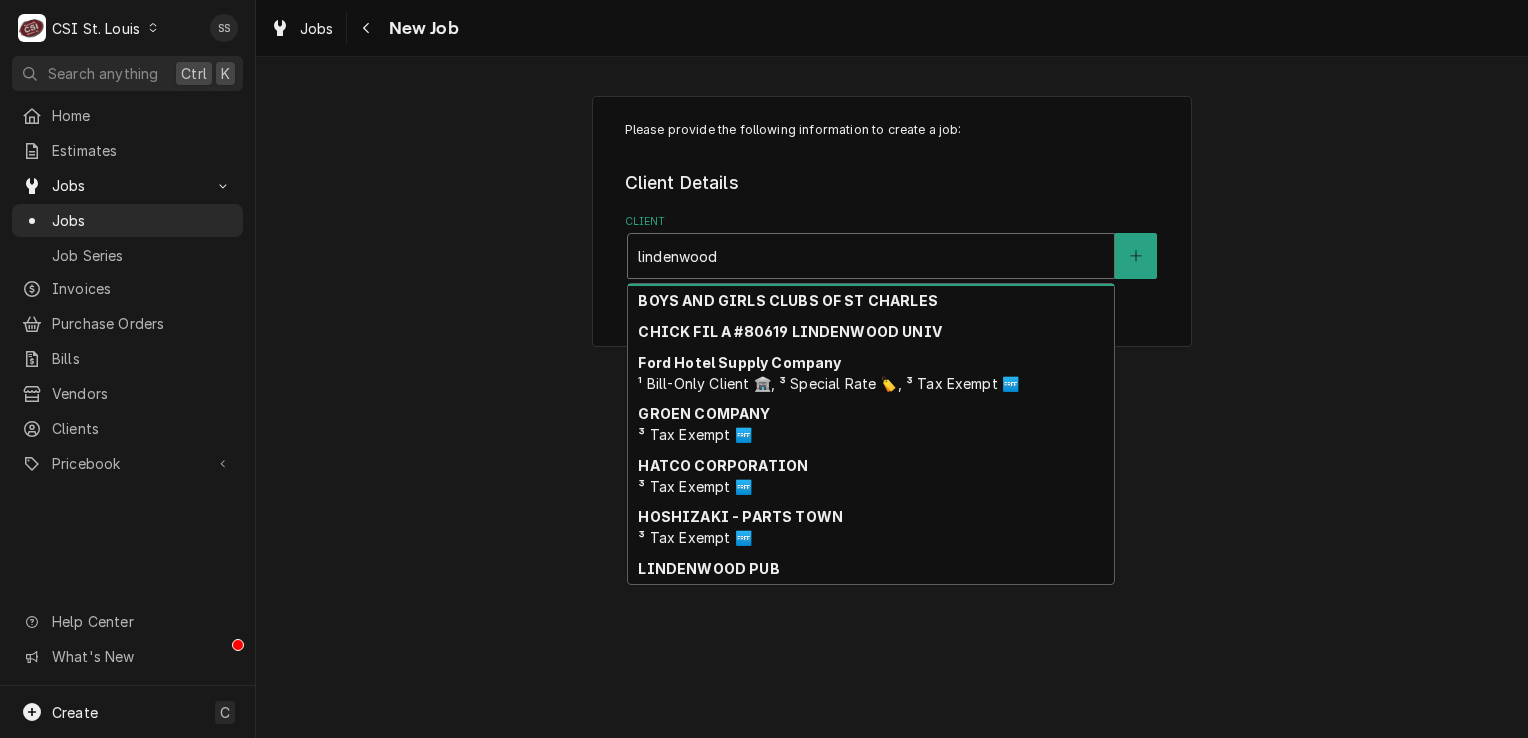 type on "lindenwood" 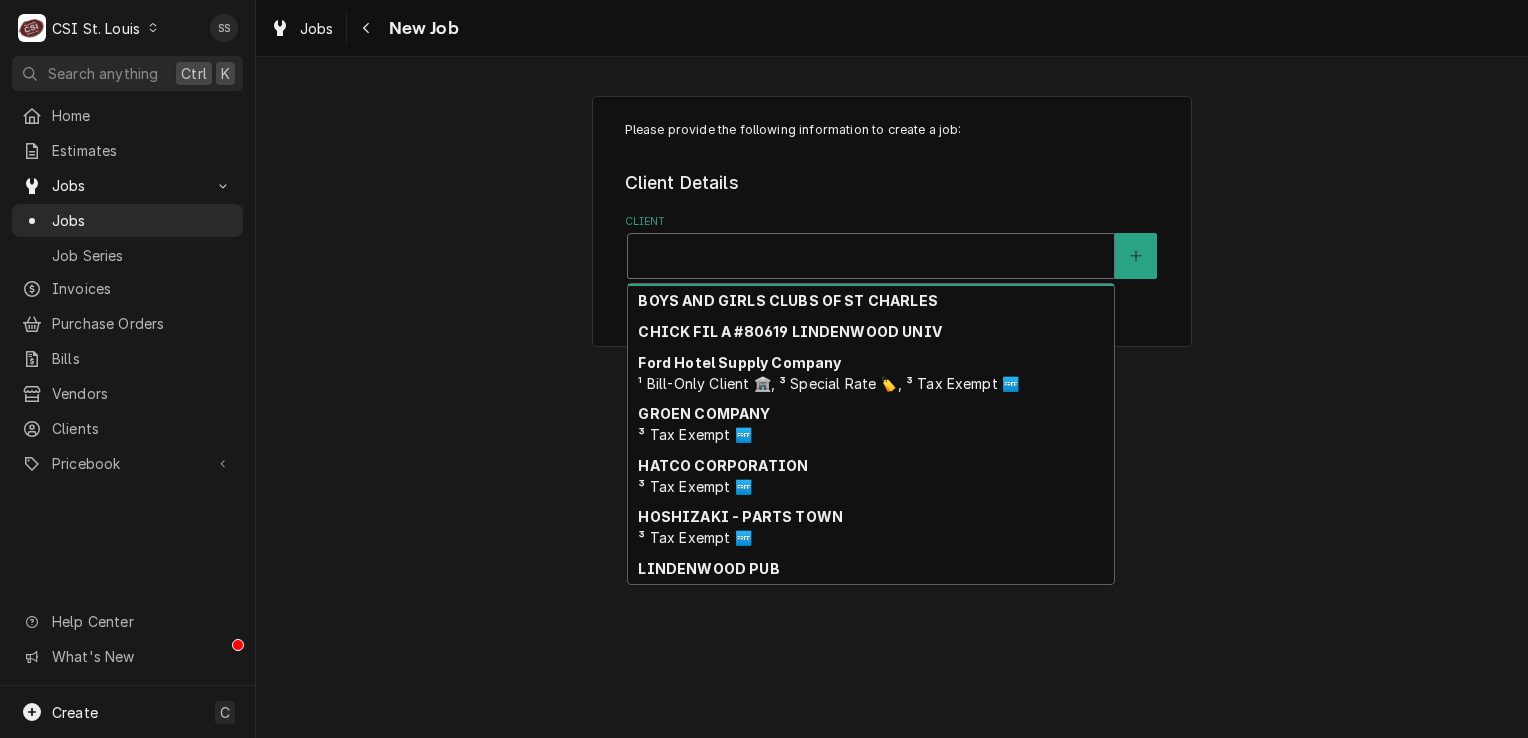 click on "CSI St. Louis" at bounding box center [96, 28] 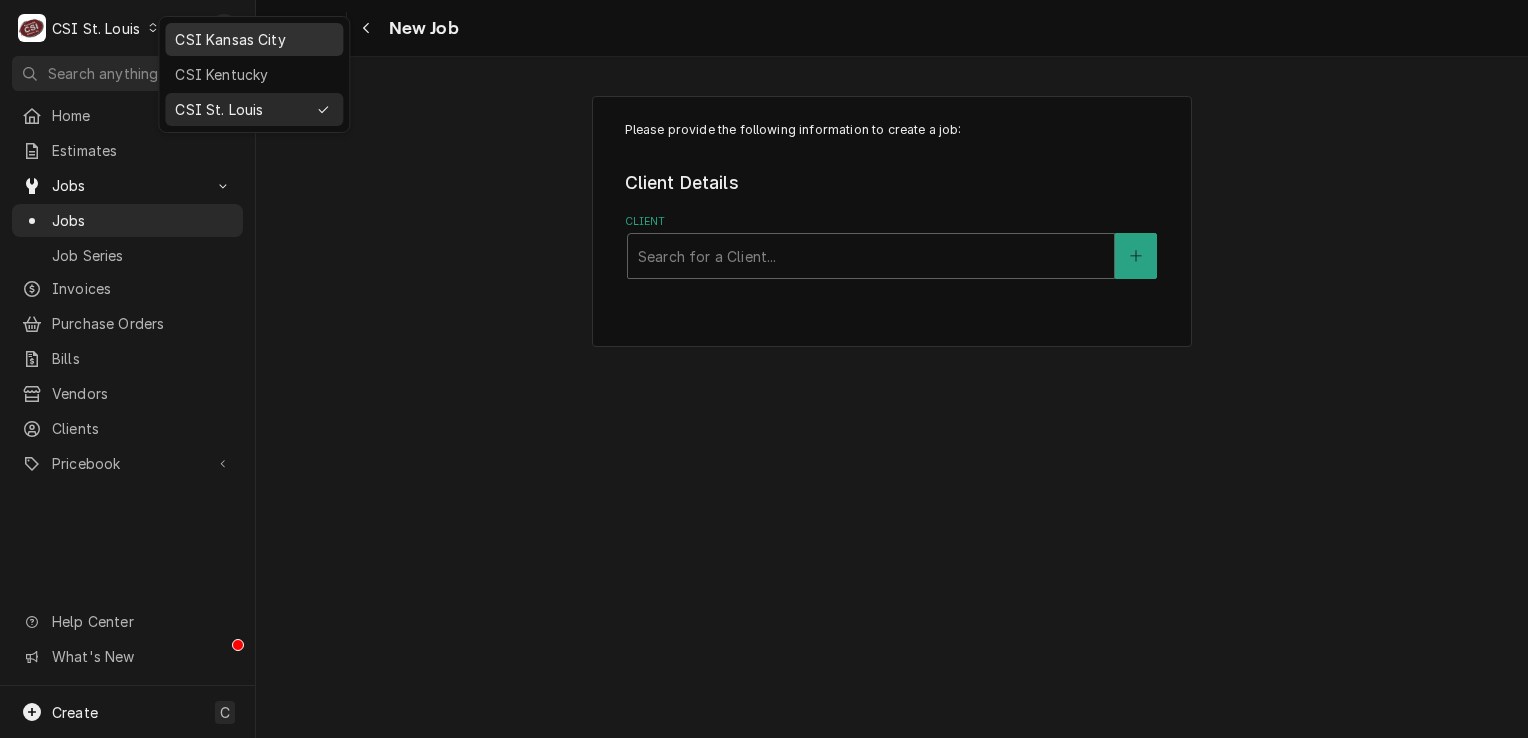click on "CSI Kansas City" at bounding box center [254, 39] 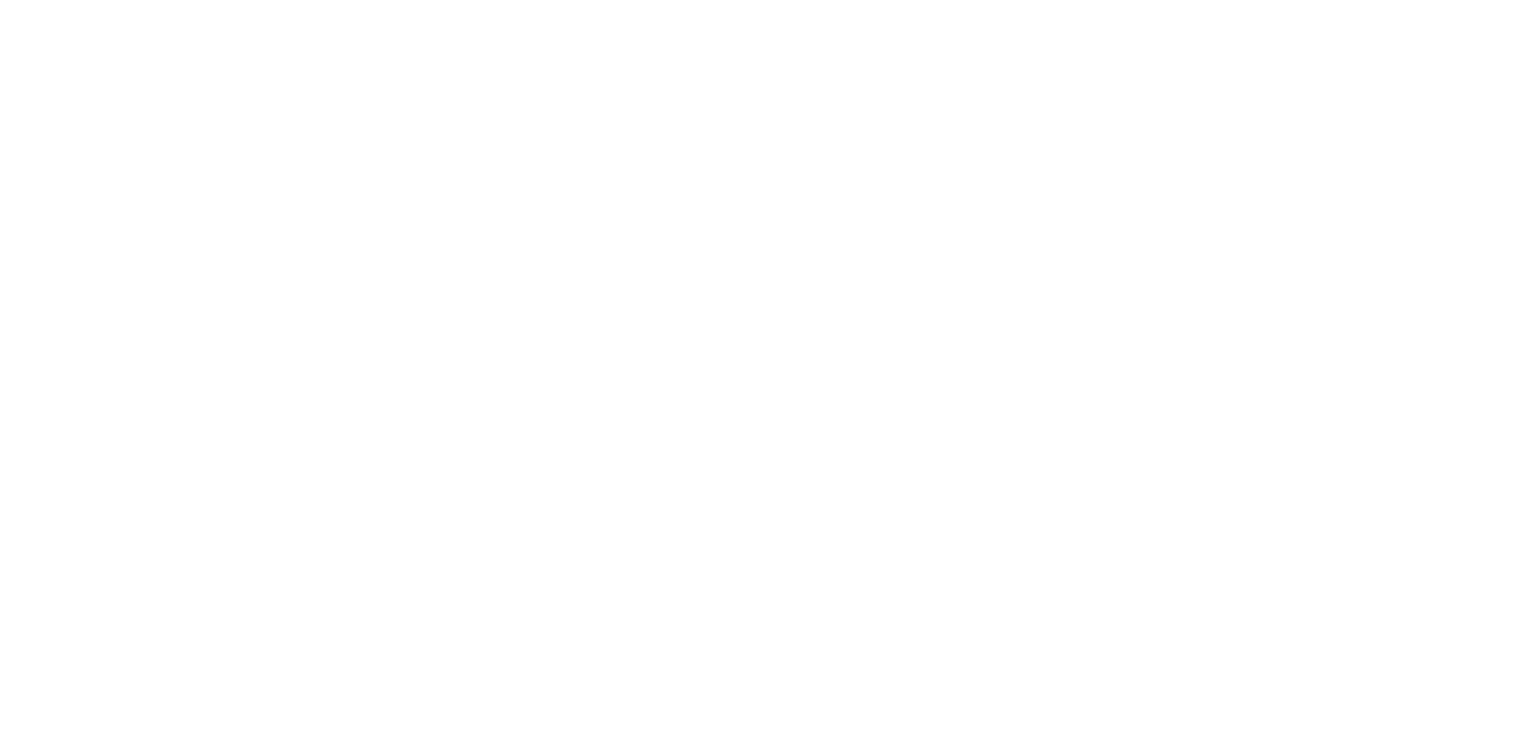 scroll, scrollTop: 0, scrollLeft: 0, axis: both 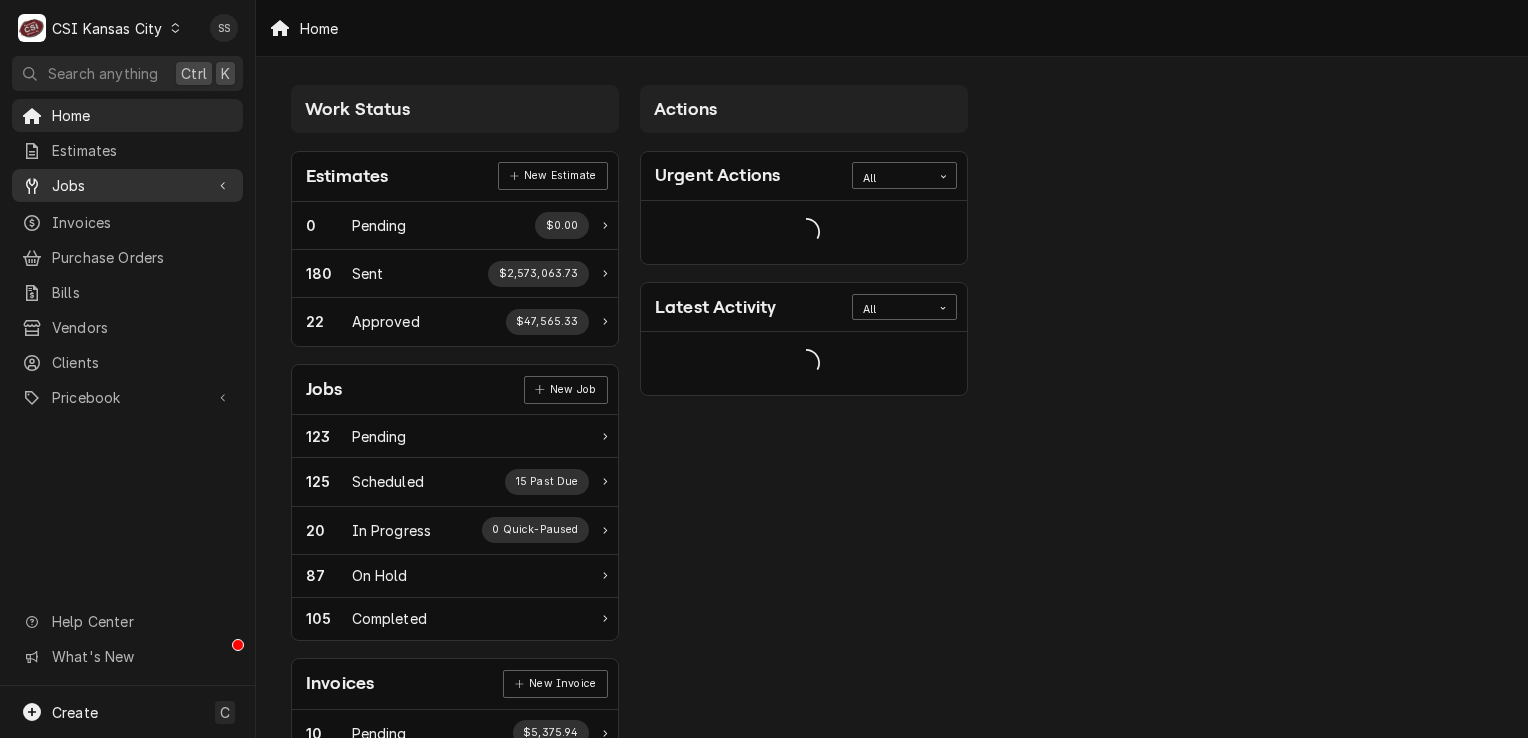 click on "Jobs" at bounding box center [127, 185] 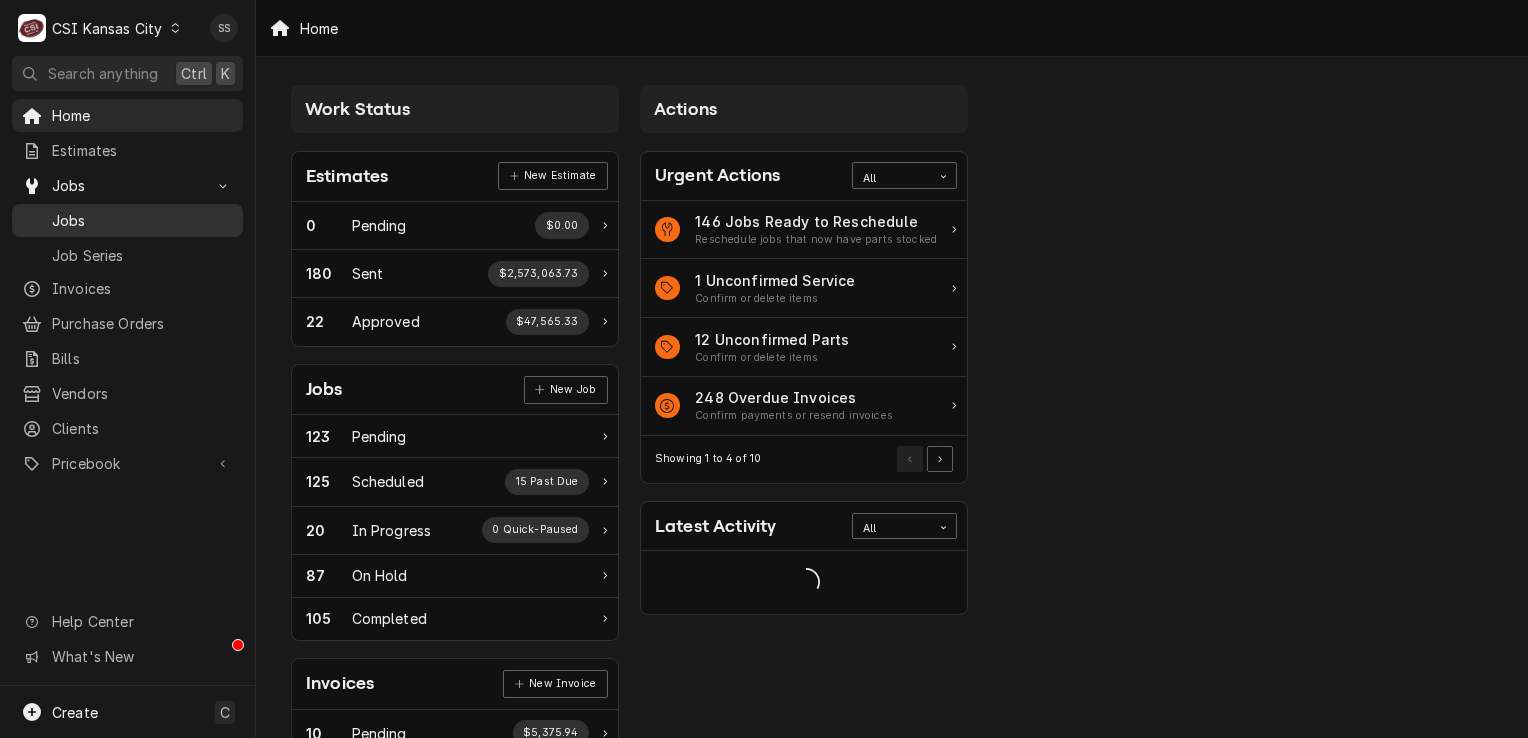click on "Jobs" at bounding box center [127, 220] 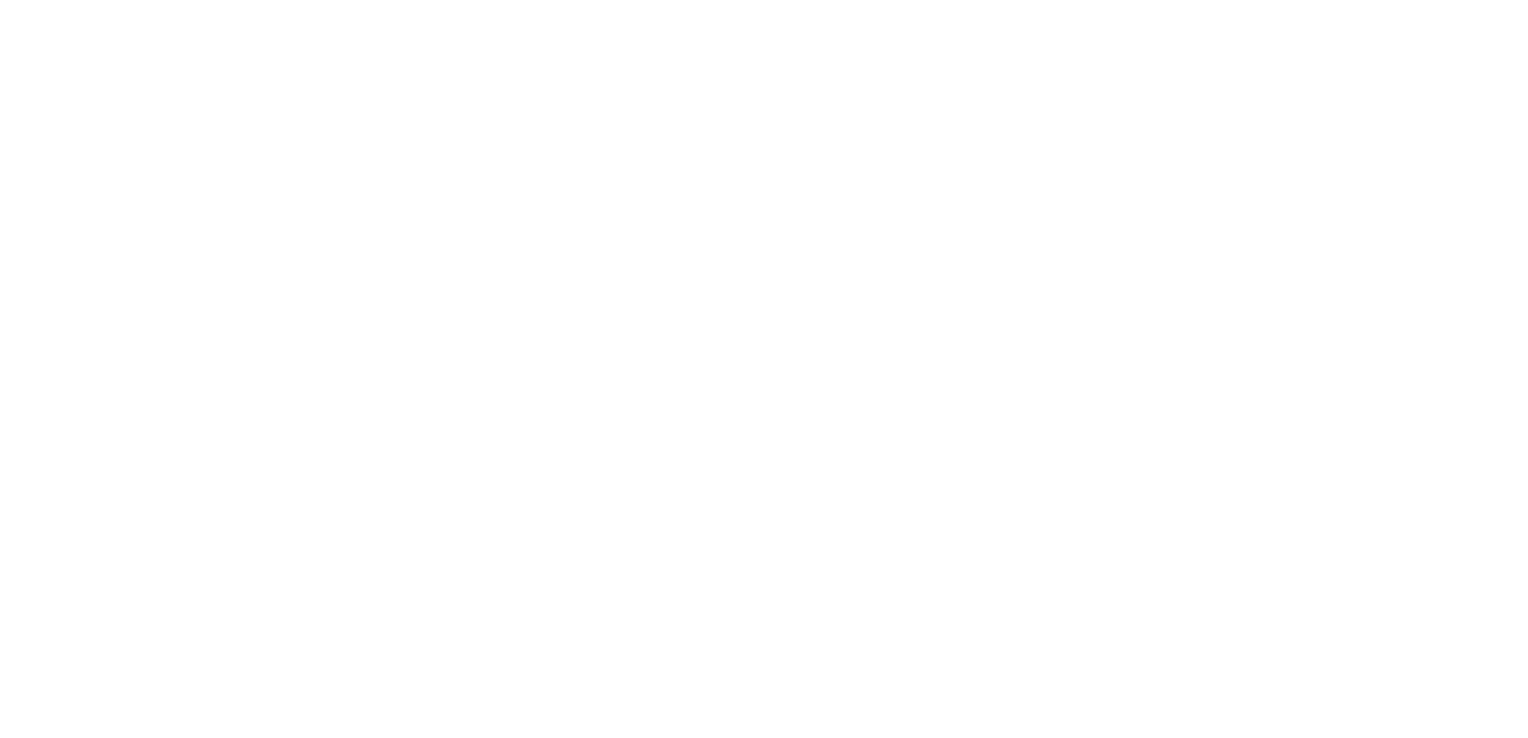 scroll, scrollTop: 0, scrollLeft: 0, axis: both 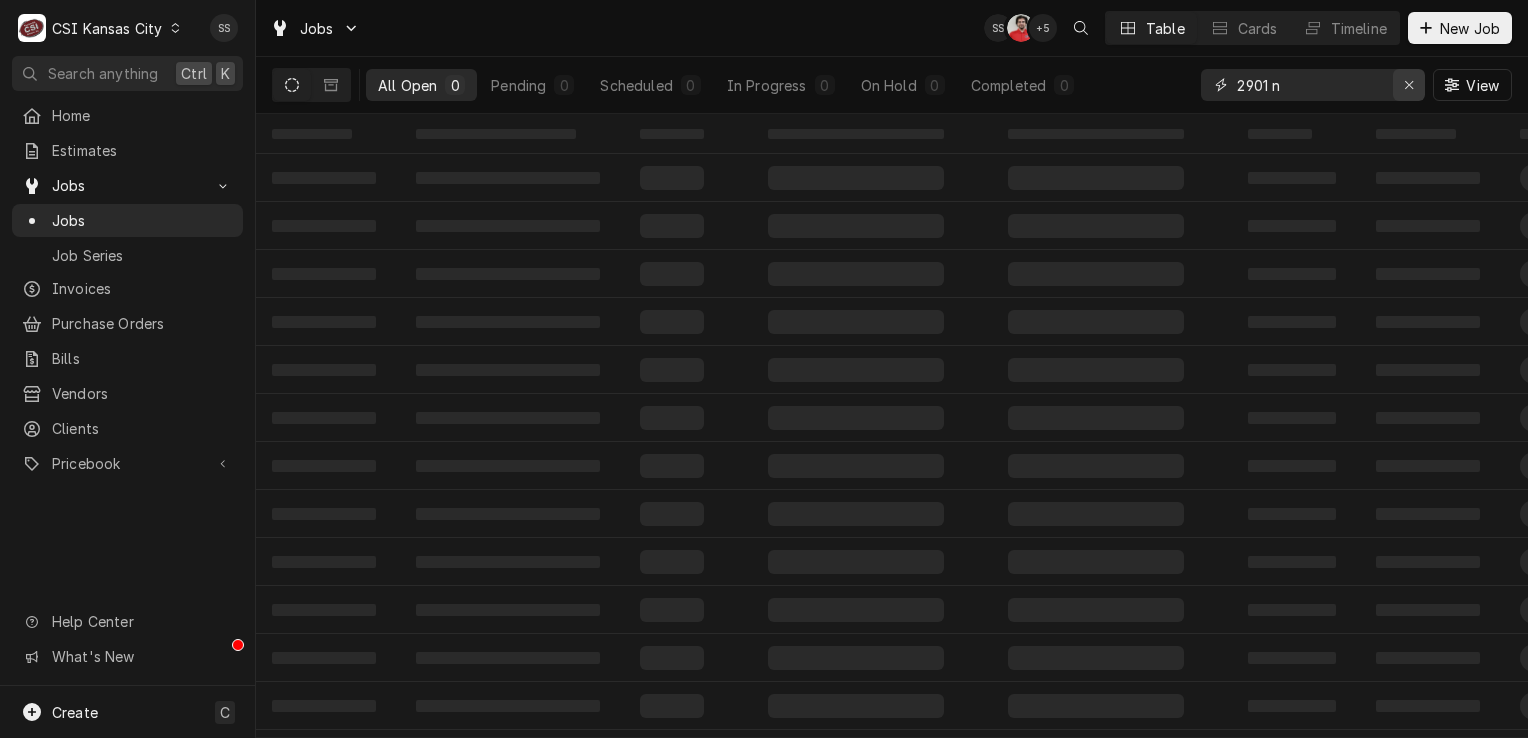 click 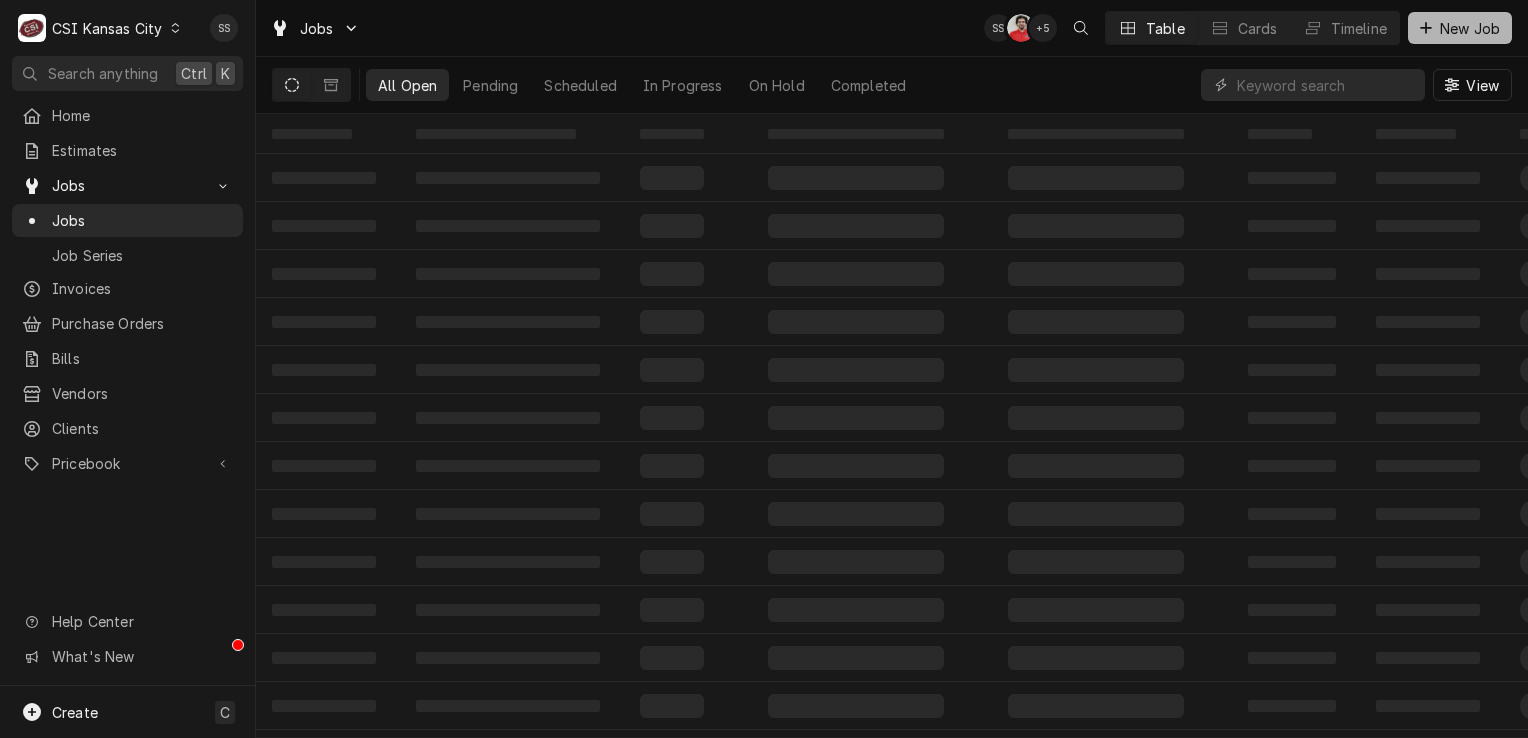 click on "New Job" at bounding box center (1470, 28) 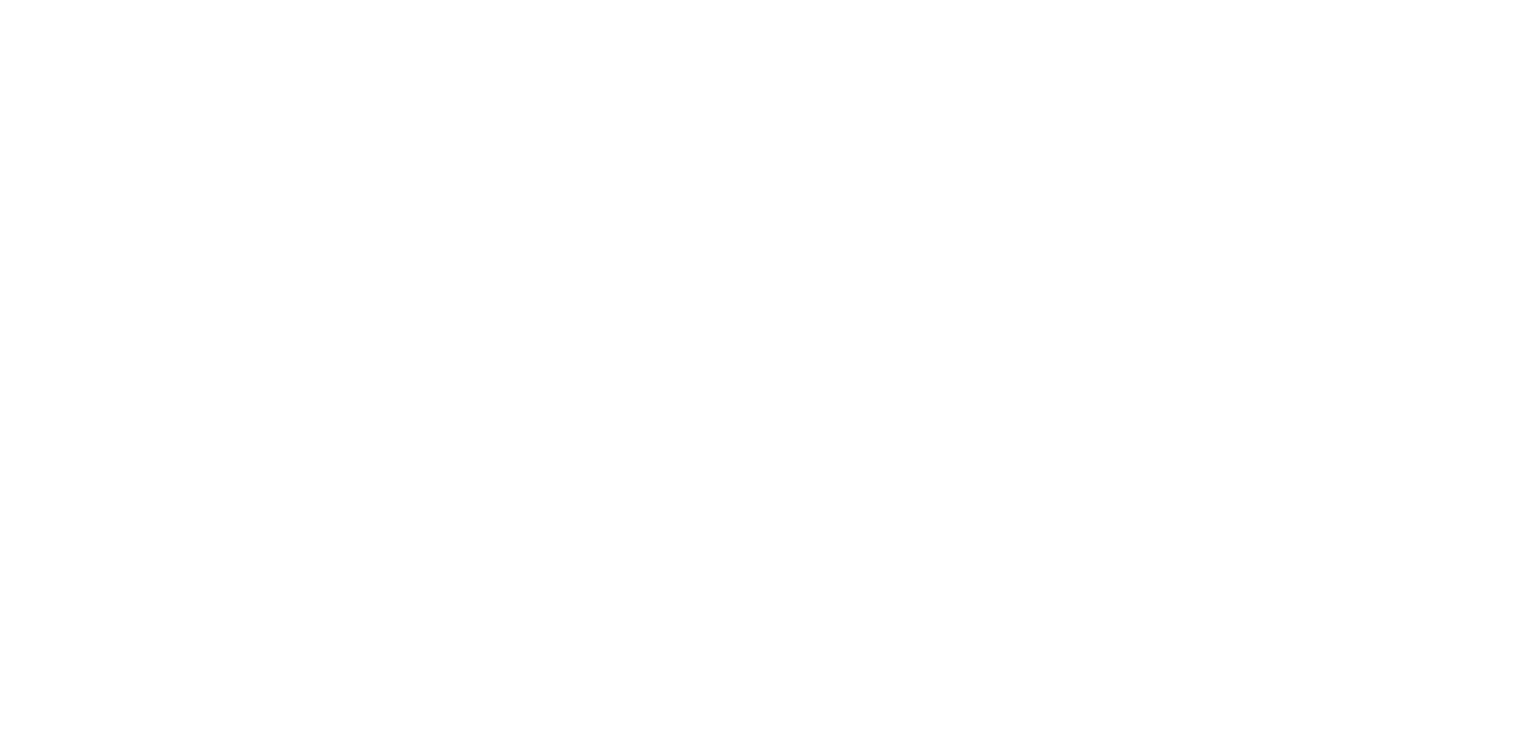 scroll, scrollTop: 0, scrollLeft: 0, axis: both 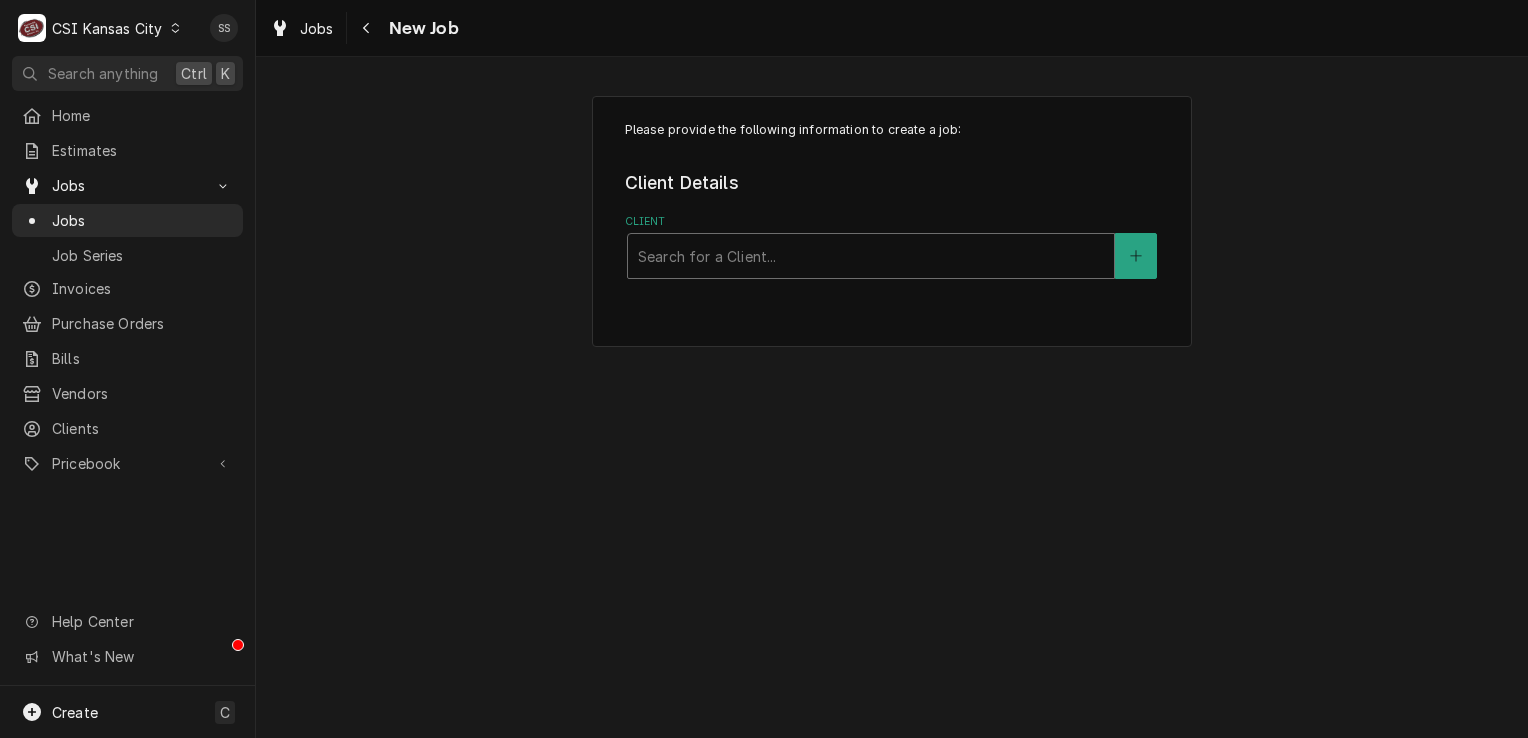 click at bounding box center (871, 256) 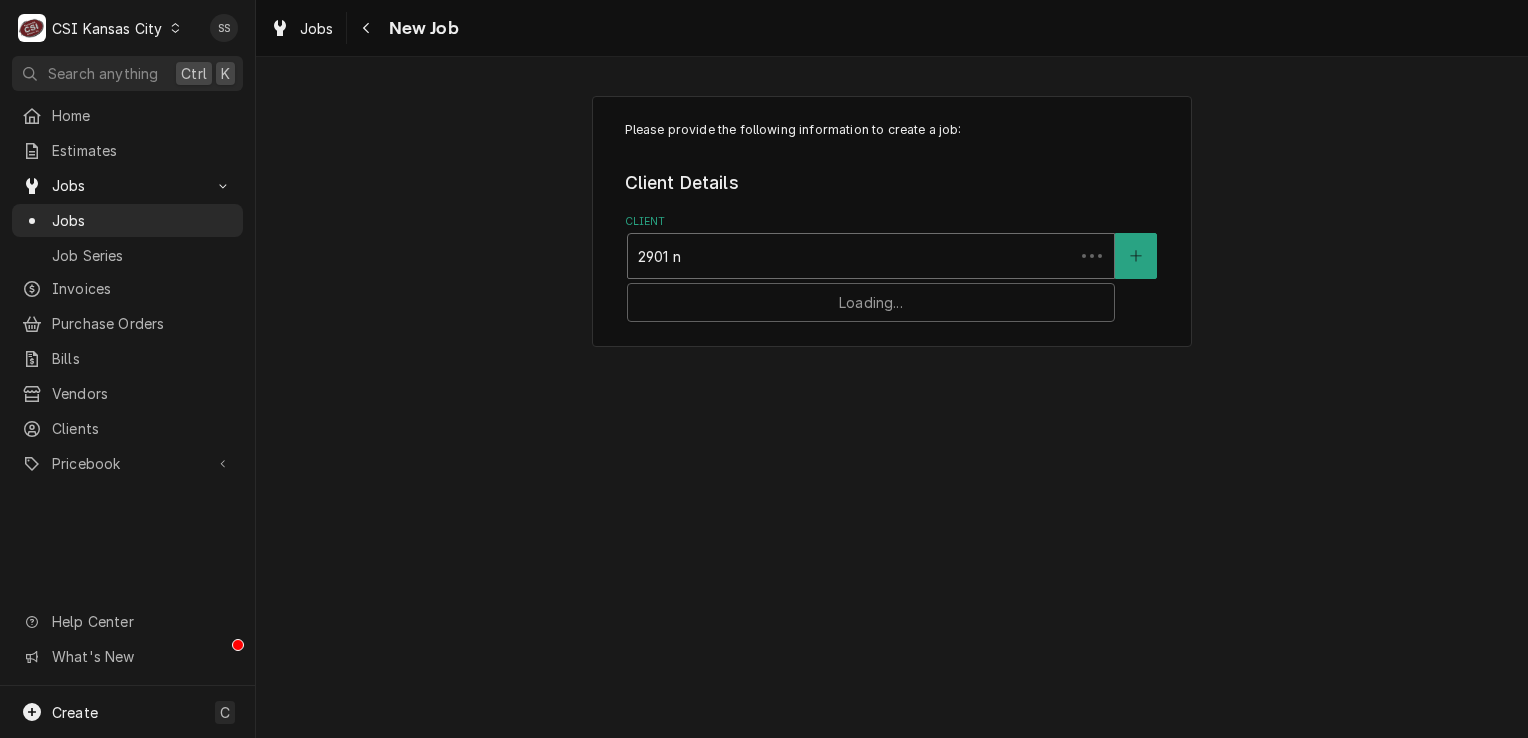 type on "2901 ne" 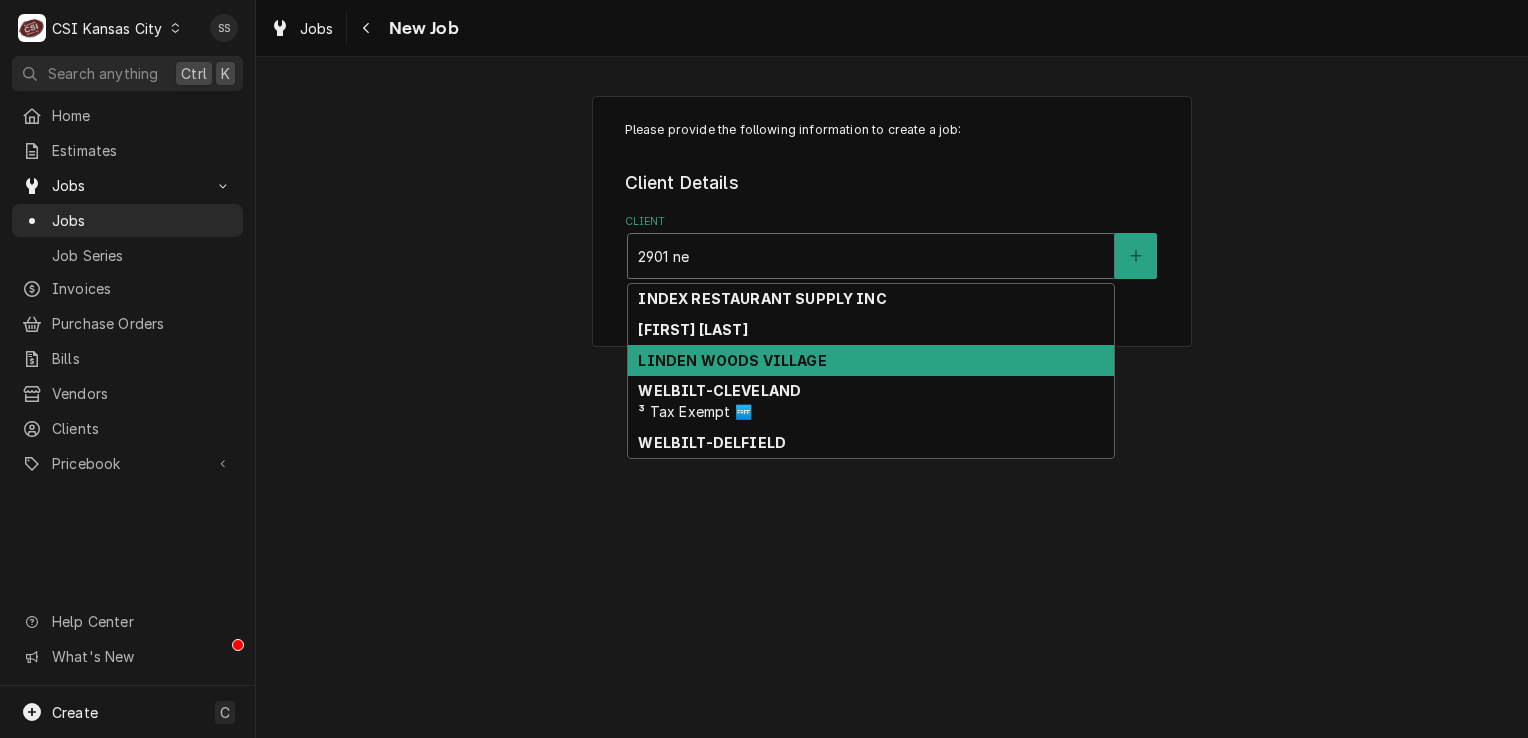 click on "LINDEN WOODS VILLAGE" at bounding box center [871, 360] 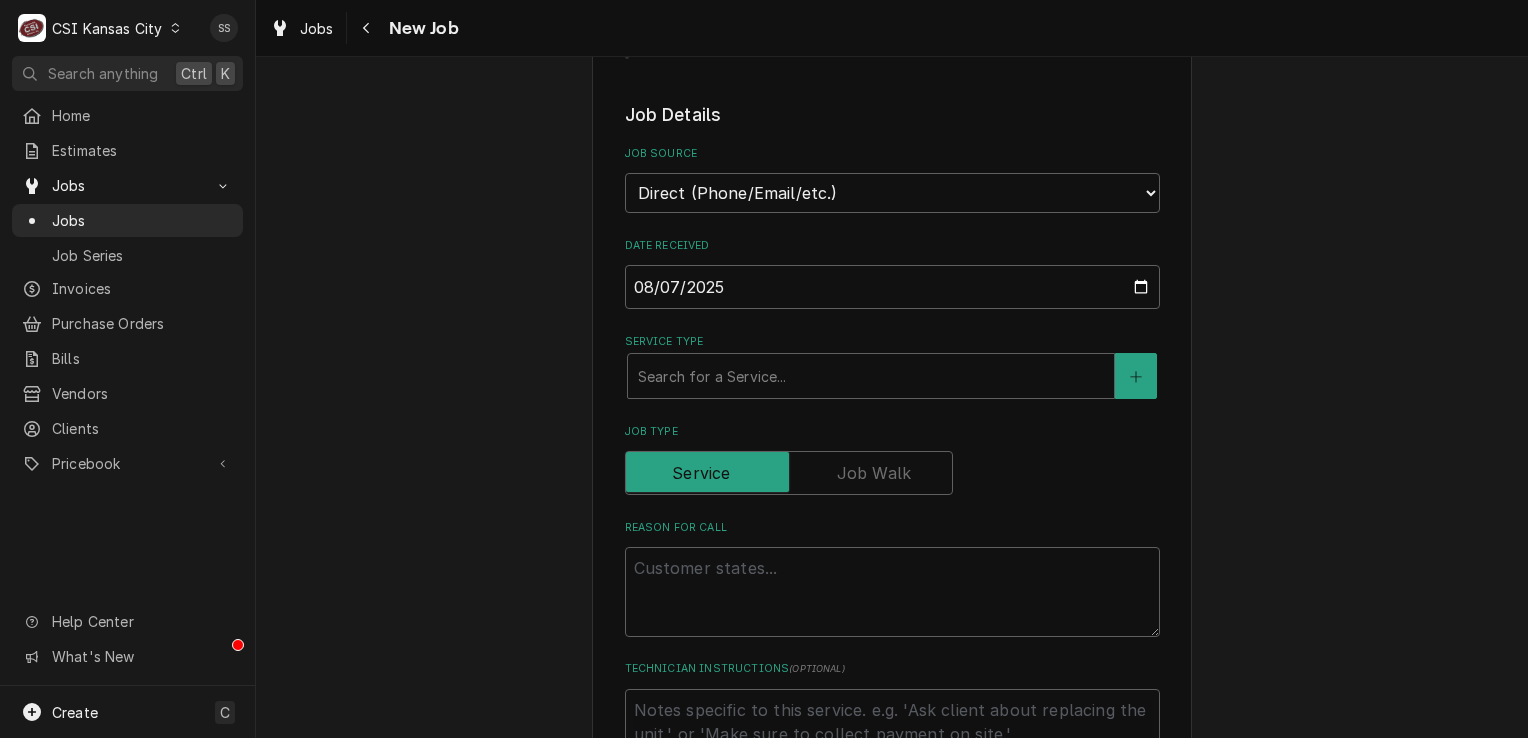 scroll, scrollTop: 900, scrollLeft: 0, axis: vertical 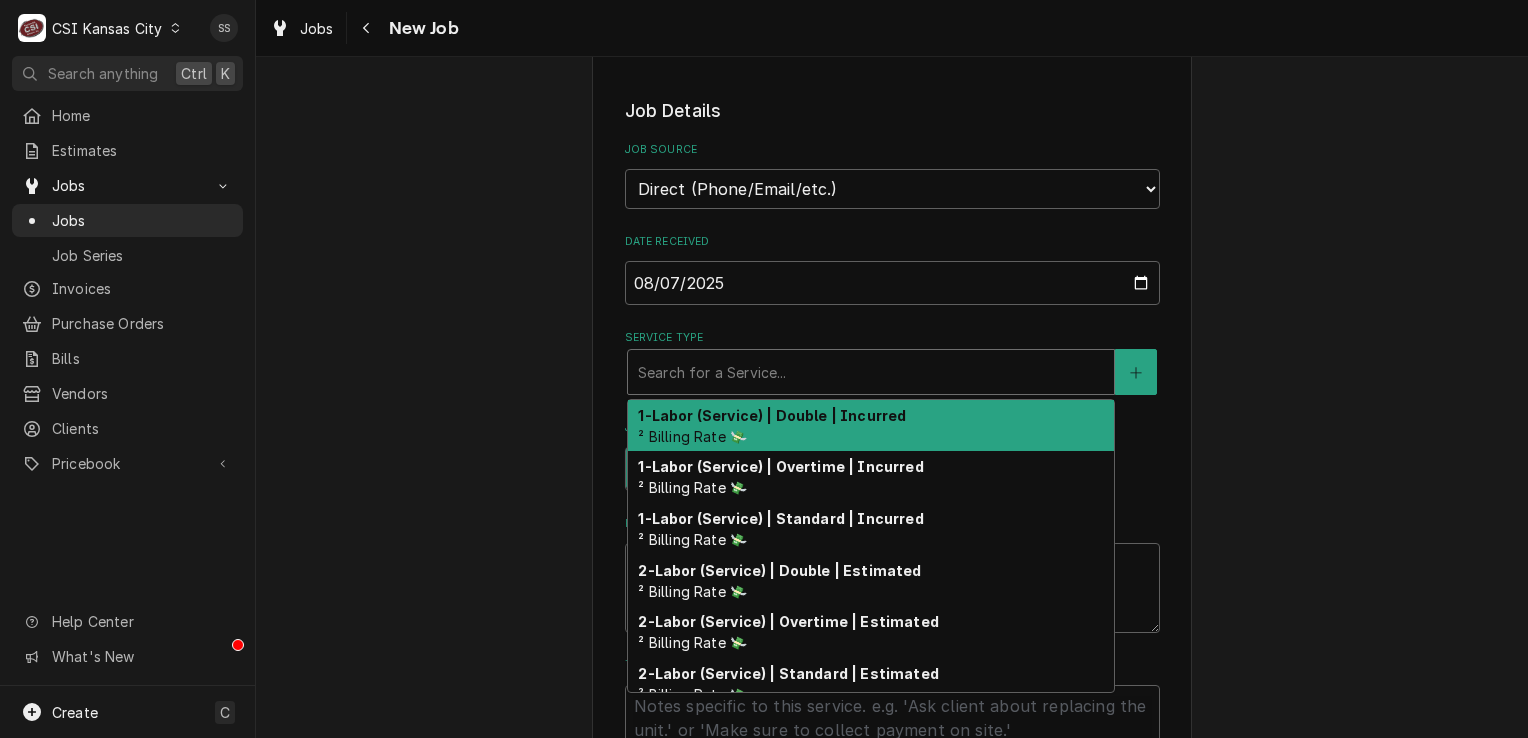 click at bounding box center (871, 372) 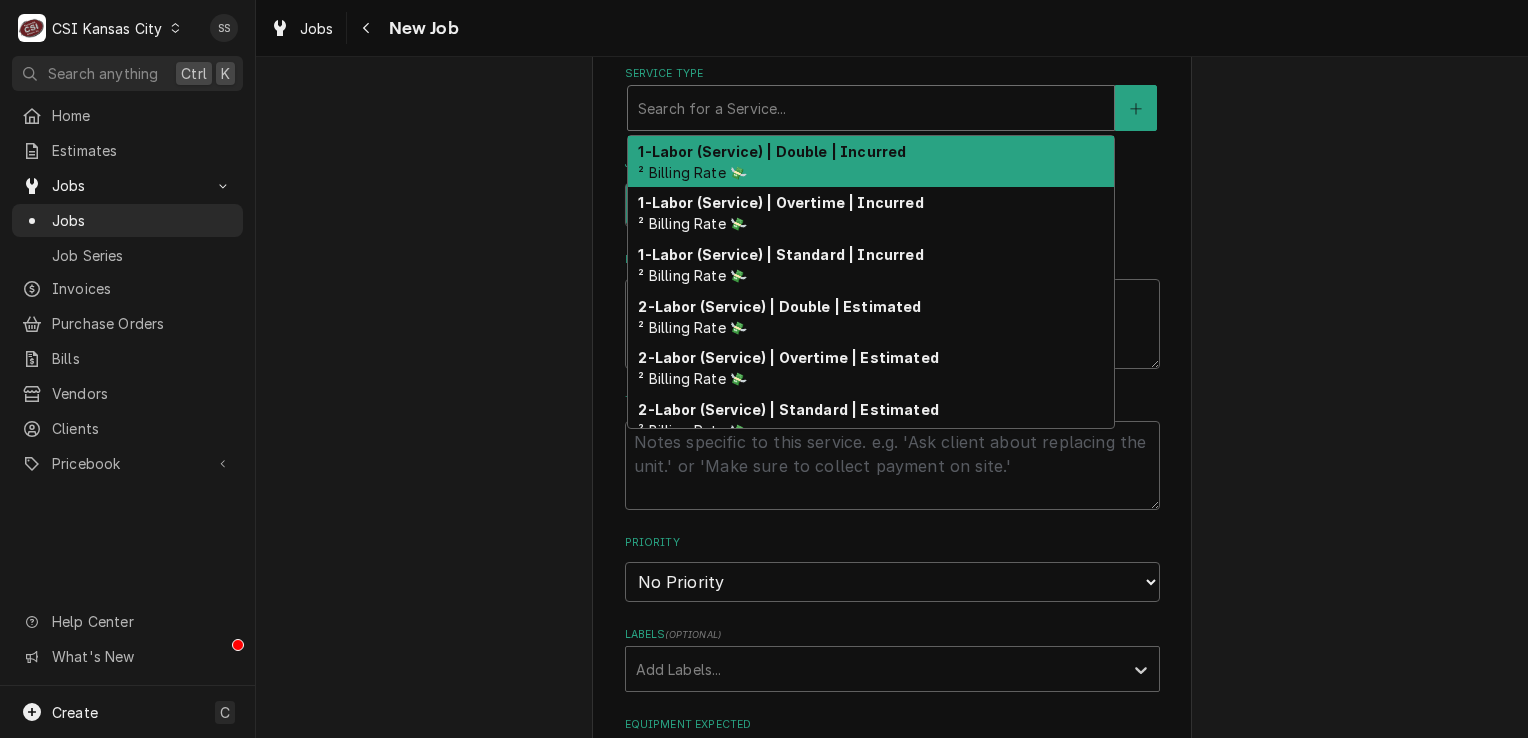 scroll, scrollTop: 1200, scrollLeft: 0, axis: vertical 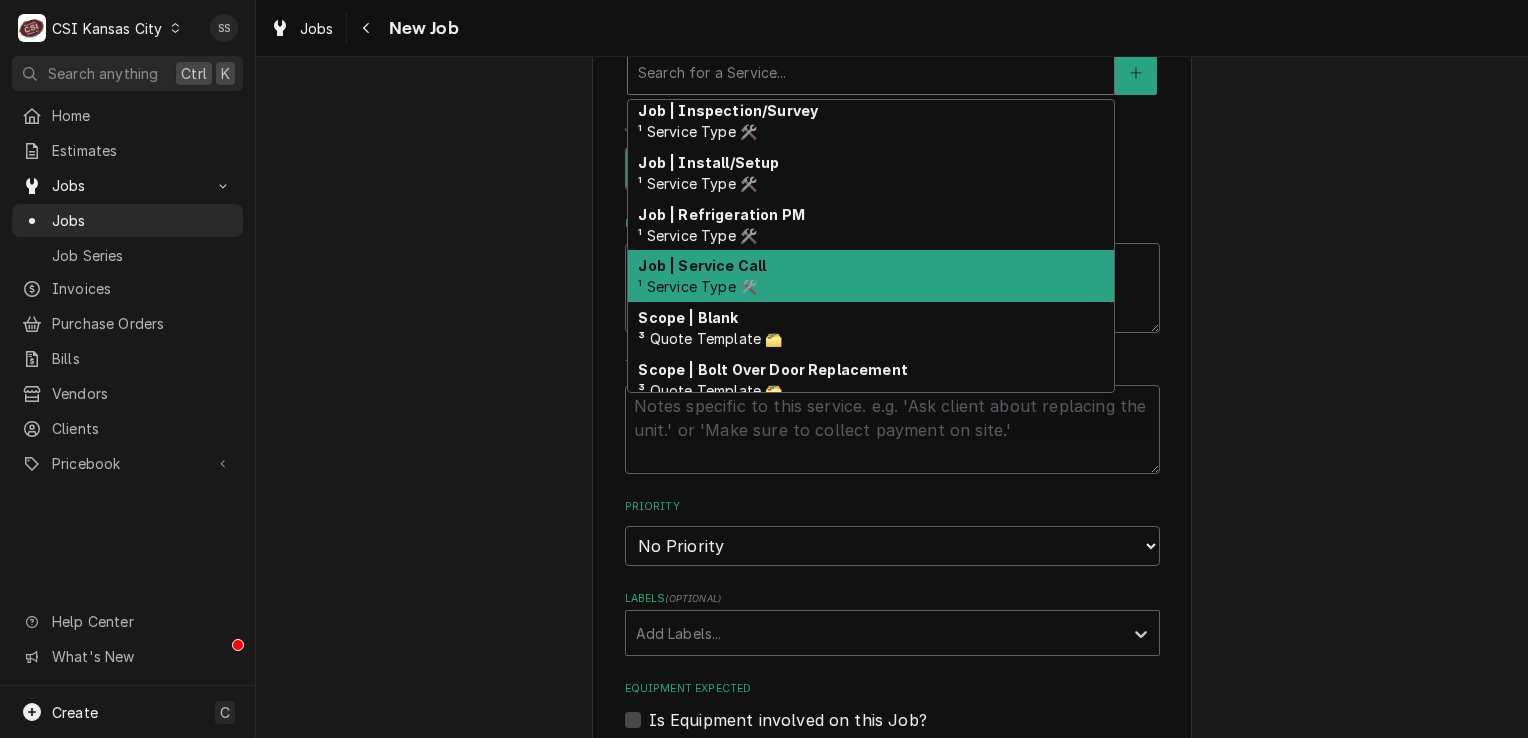 click on "Job | Service Call ¹ Service Type 🛠️" at bounding box center [871, 276] 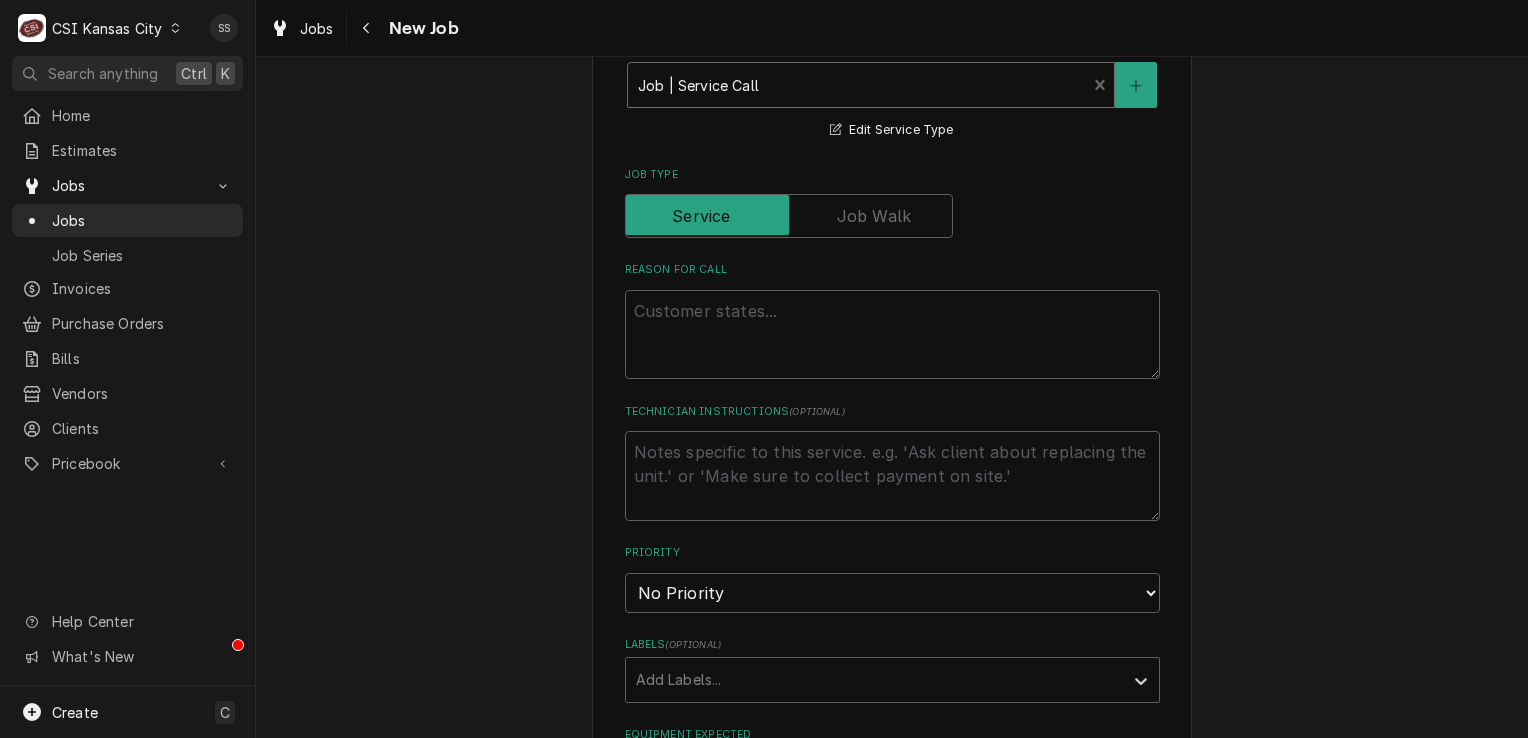 scroll, scrollTop: 1200, scrollLeft: 0, axis: vertical 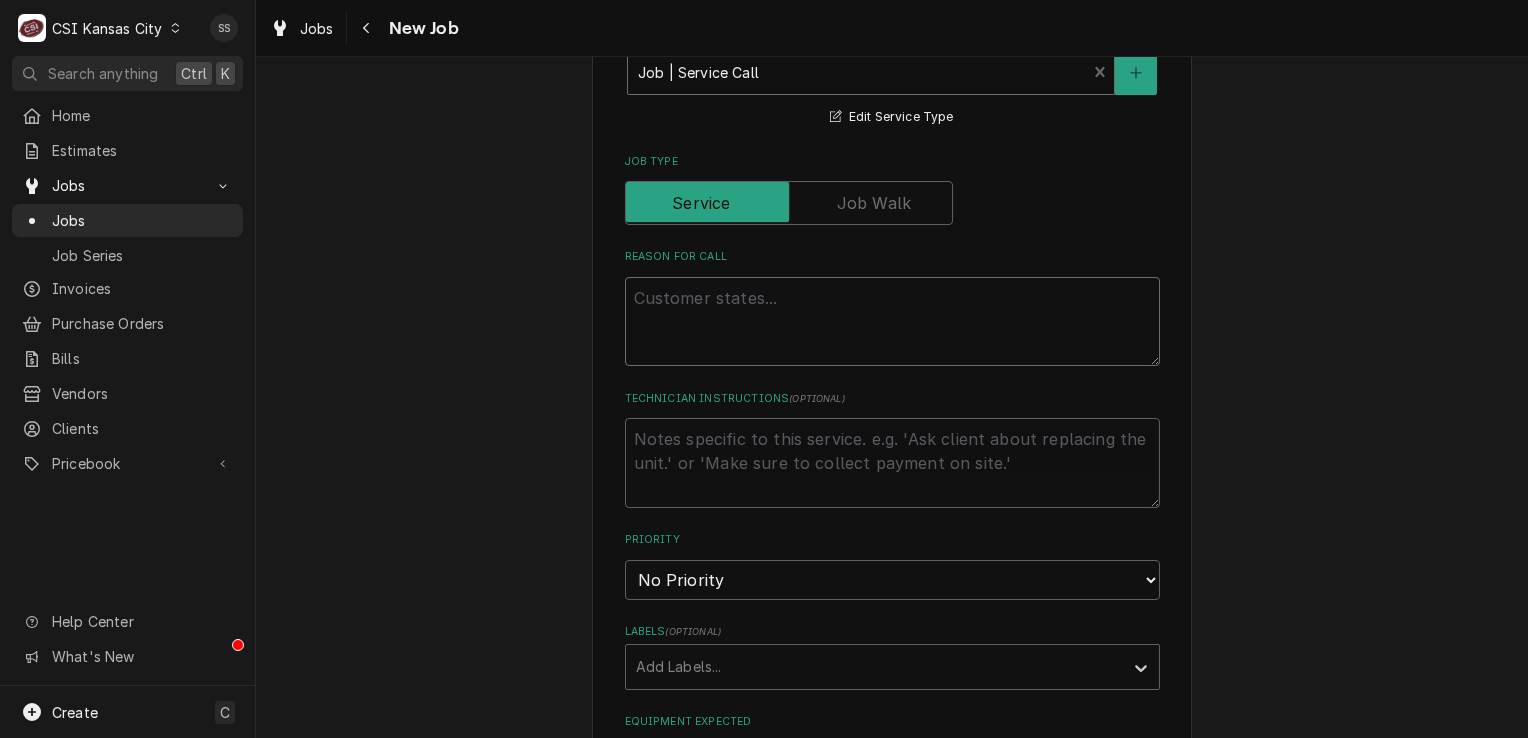 click on "Reason For Call" at bounding box center [892, 322] 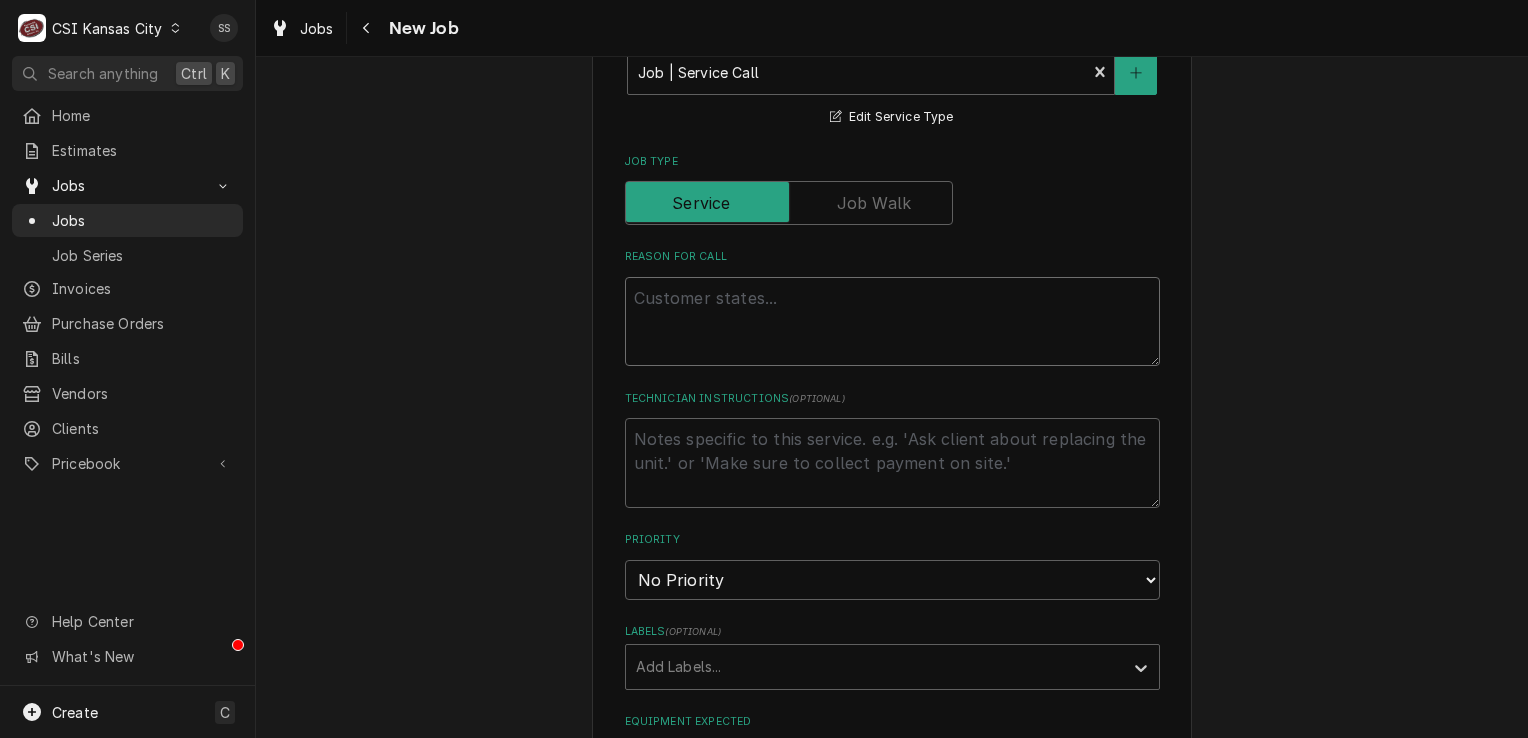 type on "x" 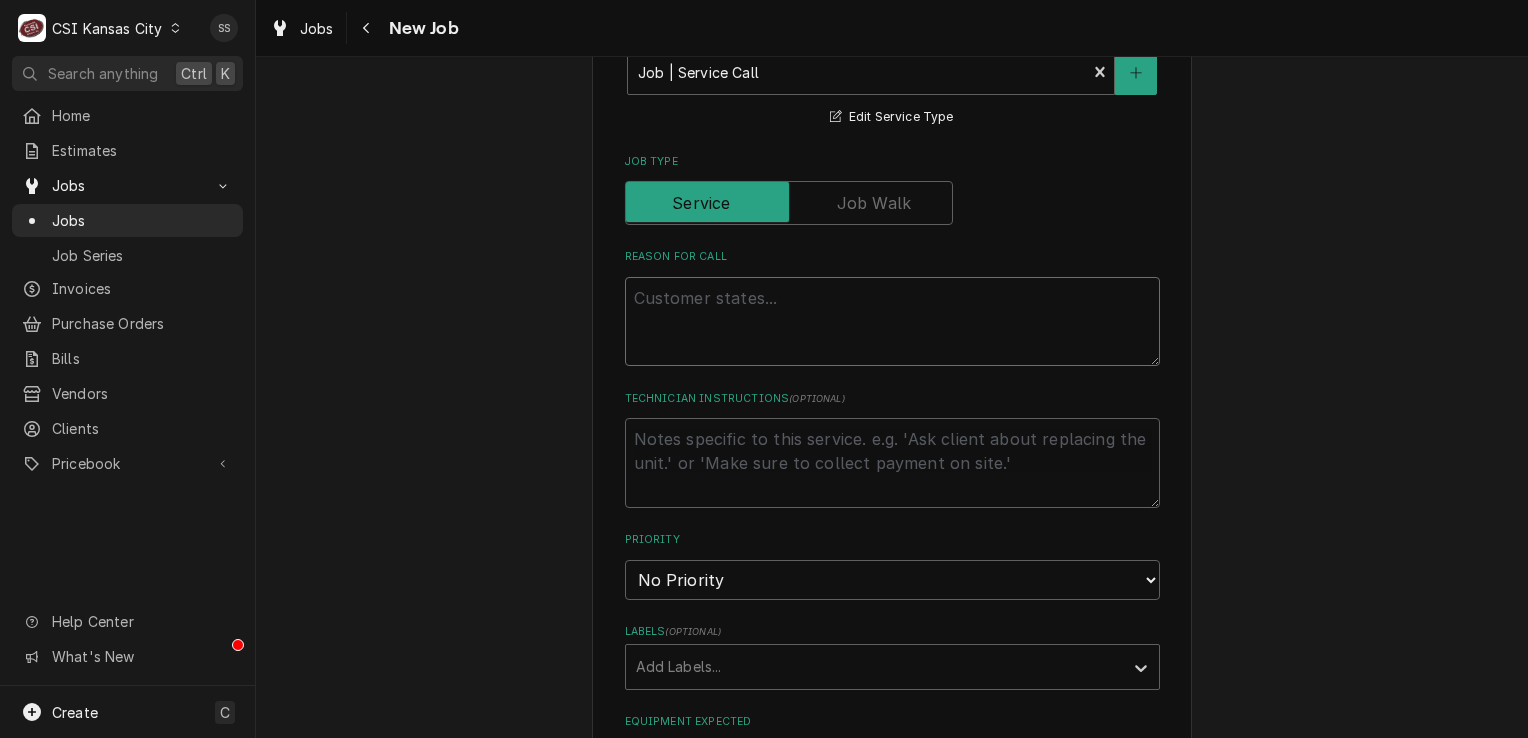 type on "*" 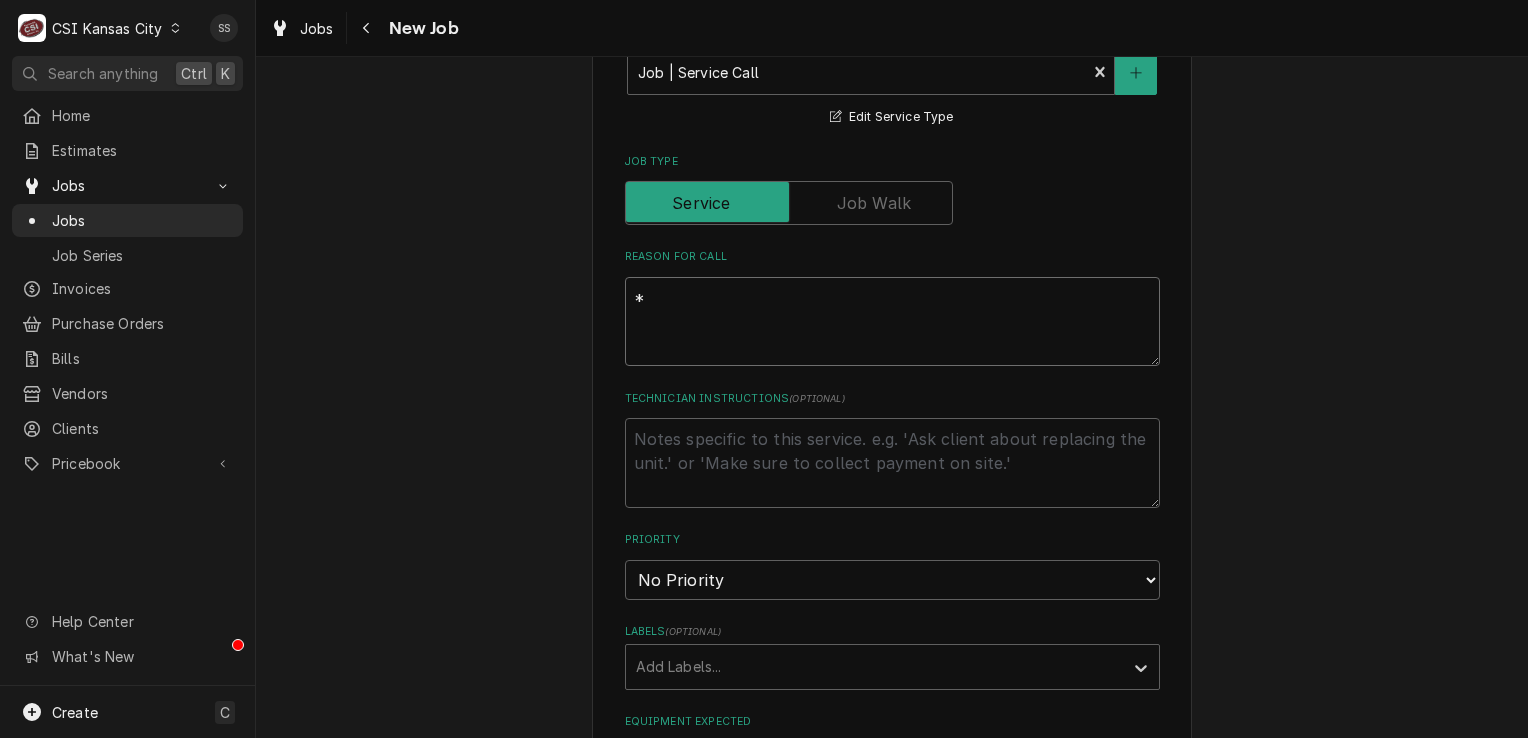 type on "x" 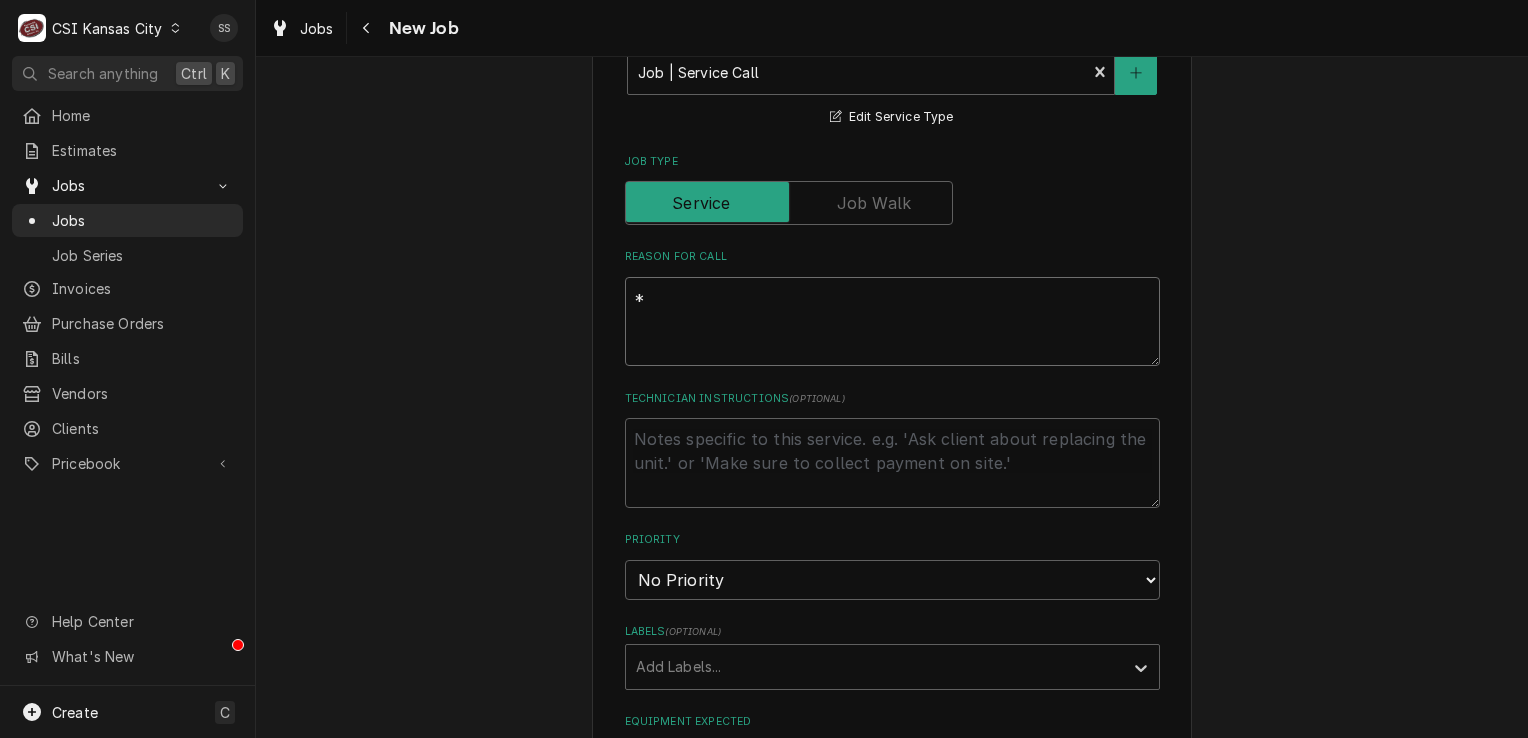 type on "**" 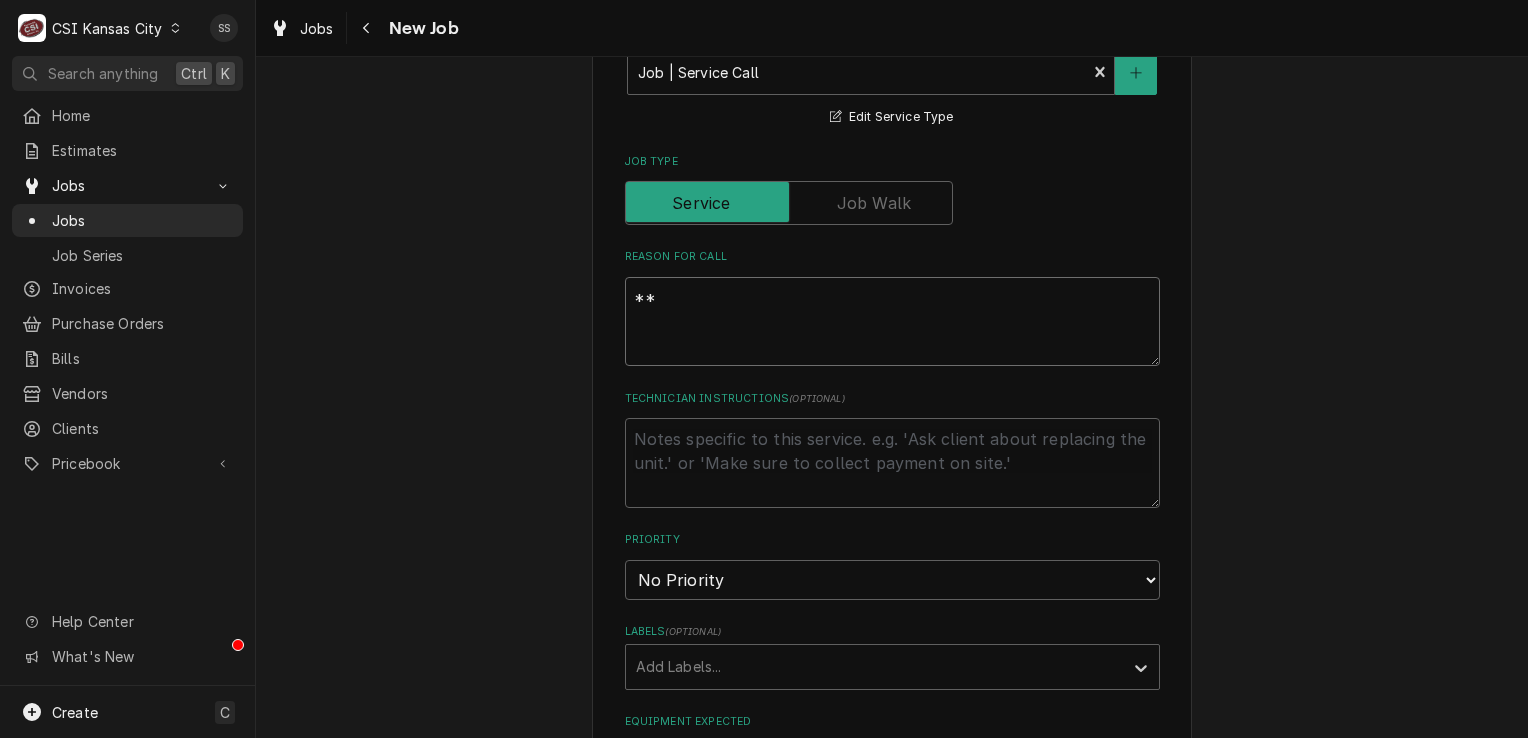 type on "x" 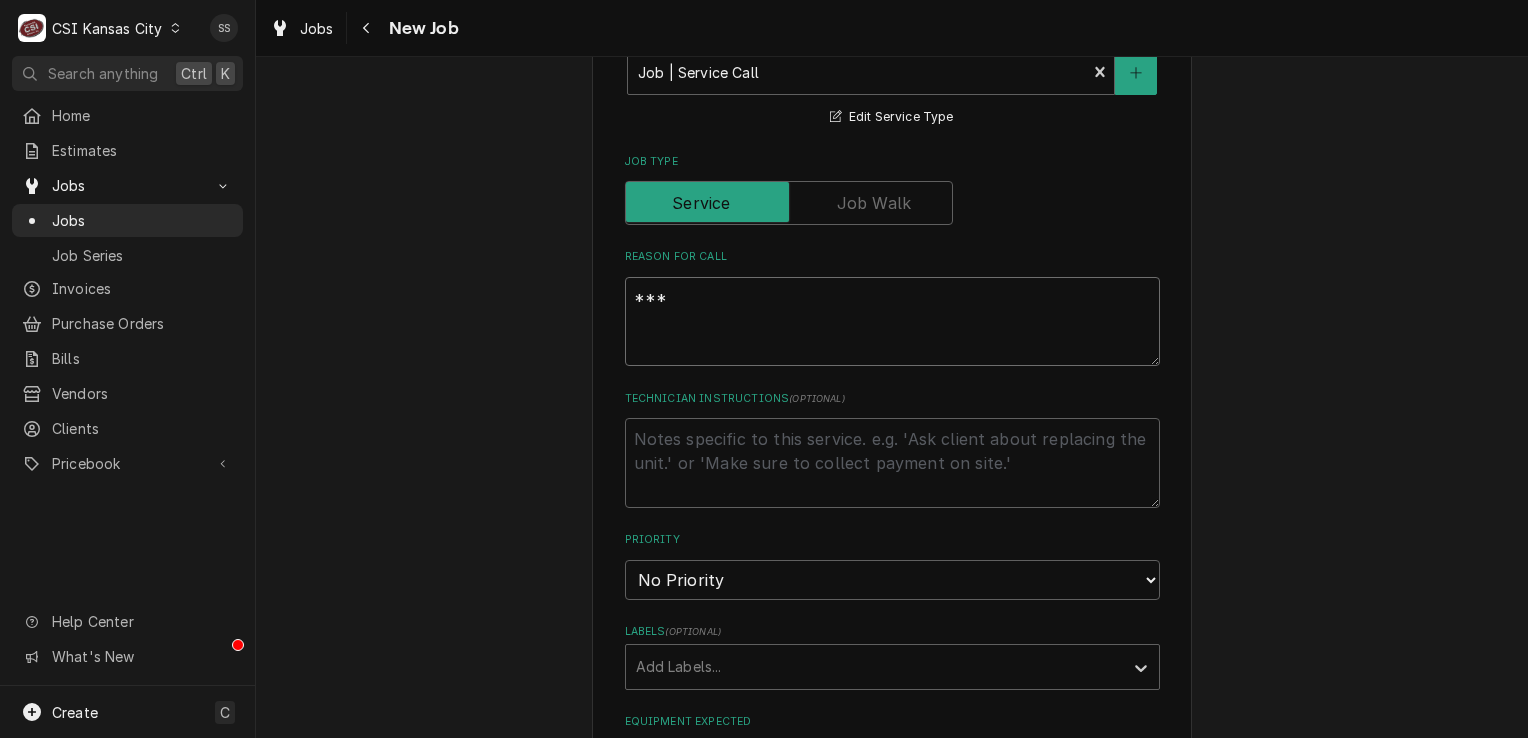 type on "x" 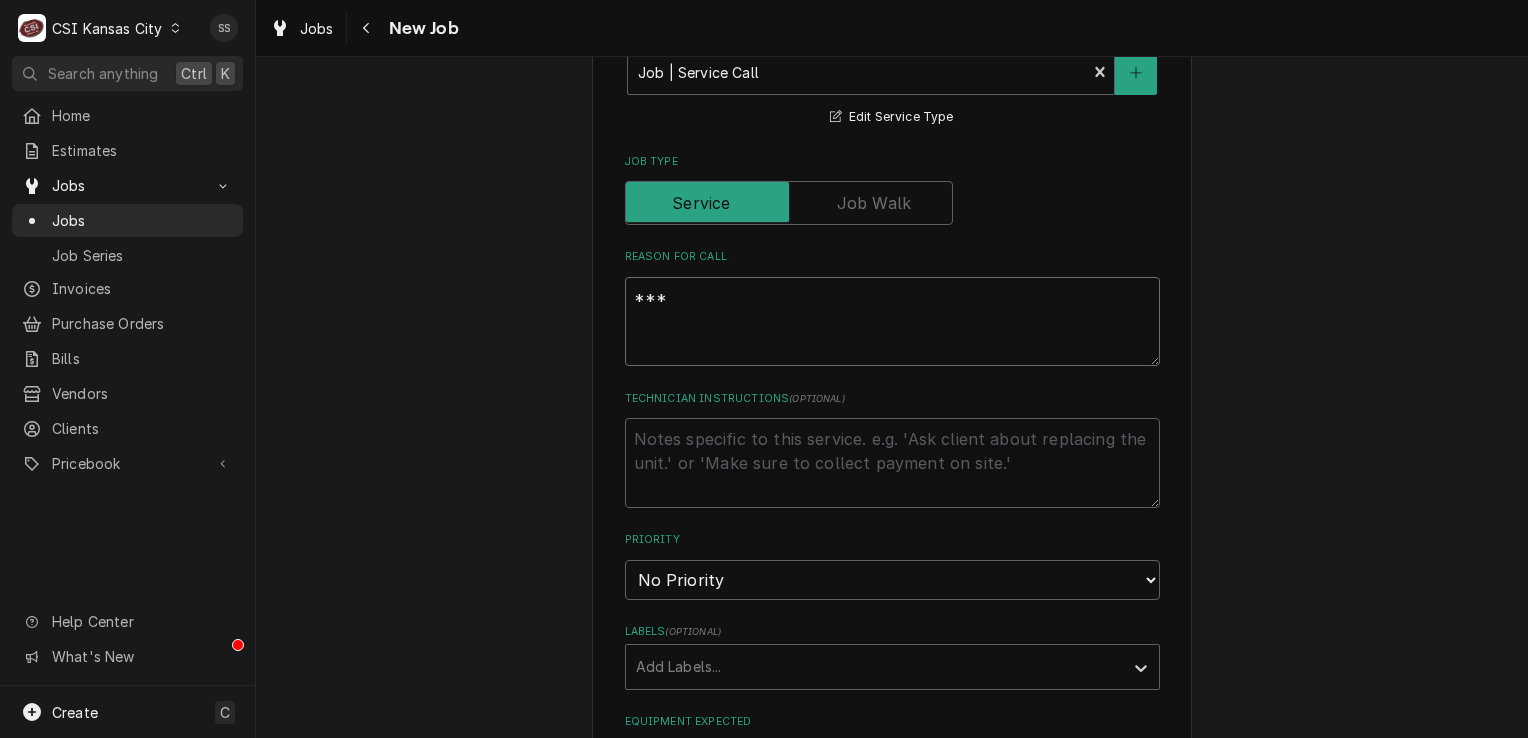 type on "***1" 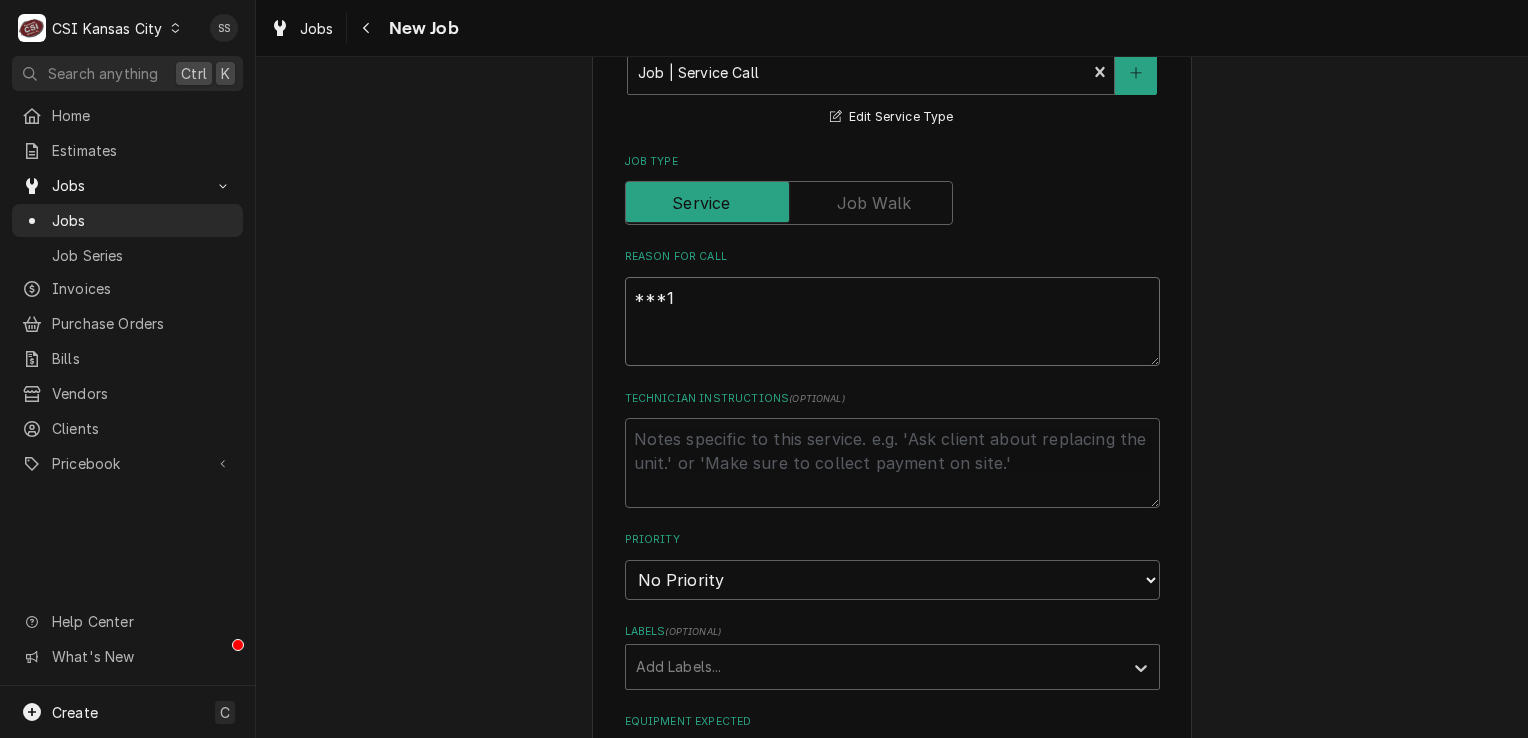type on "x" 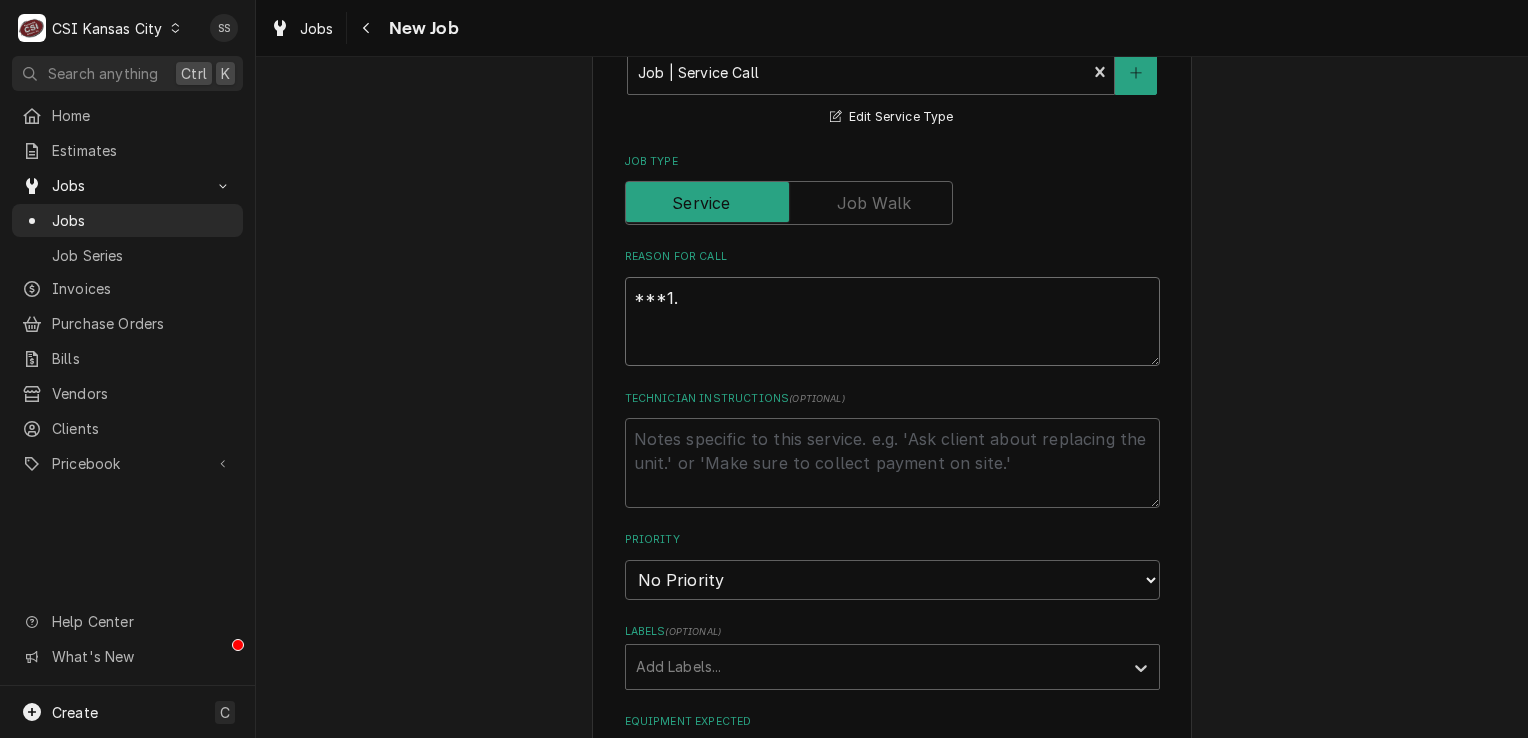 type on "x" 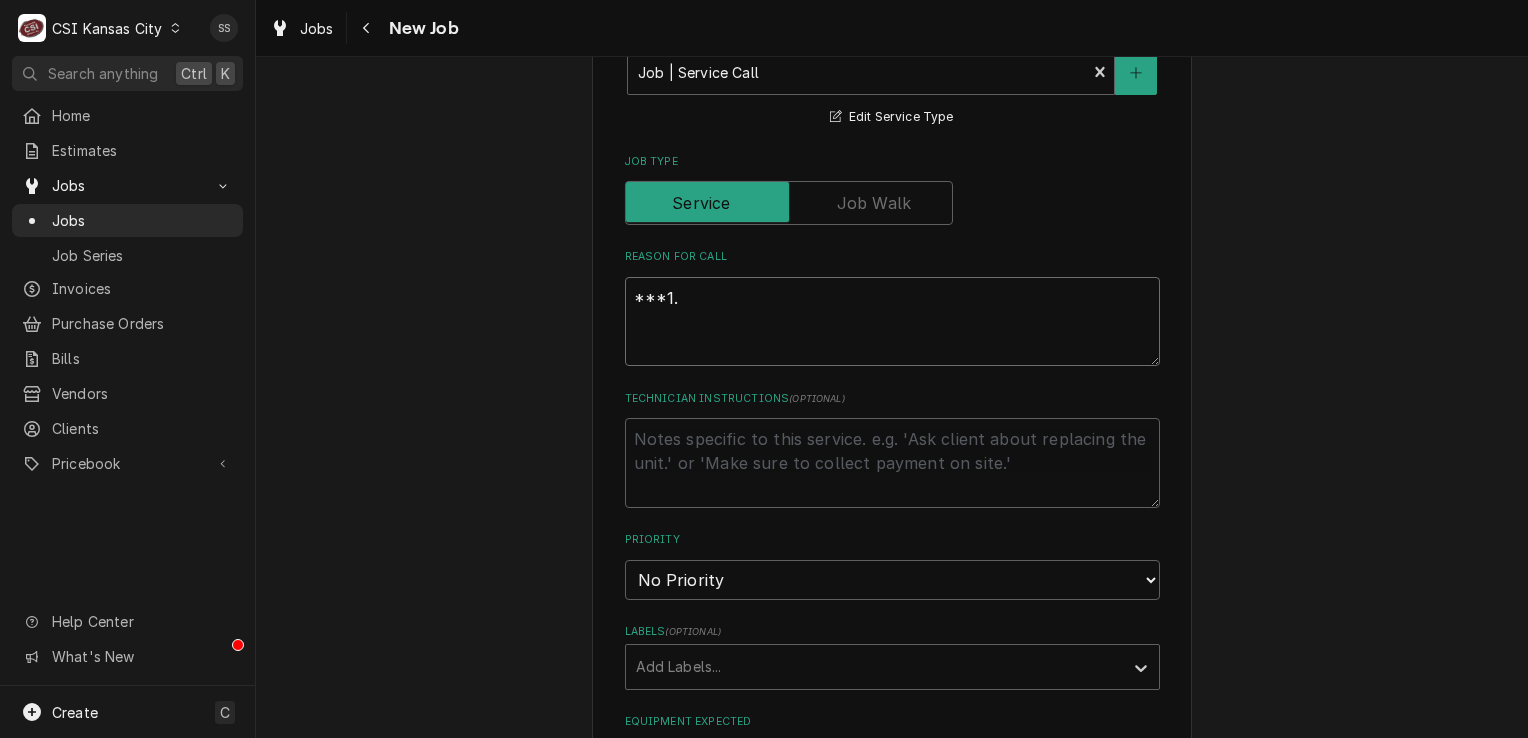 type on "***1." 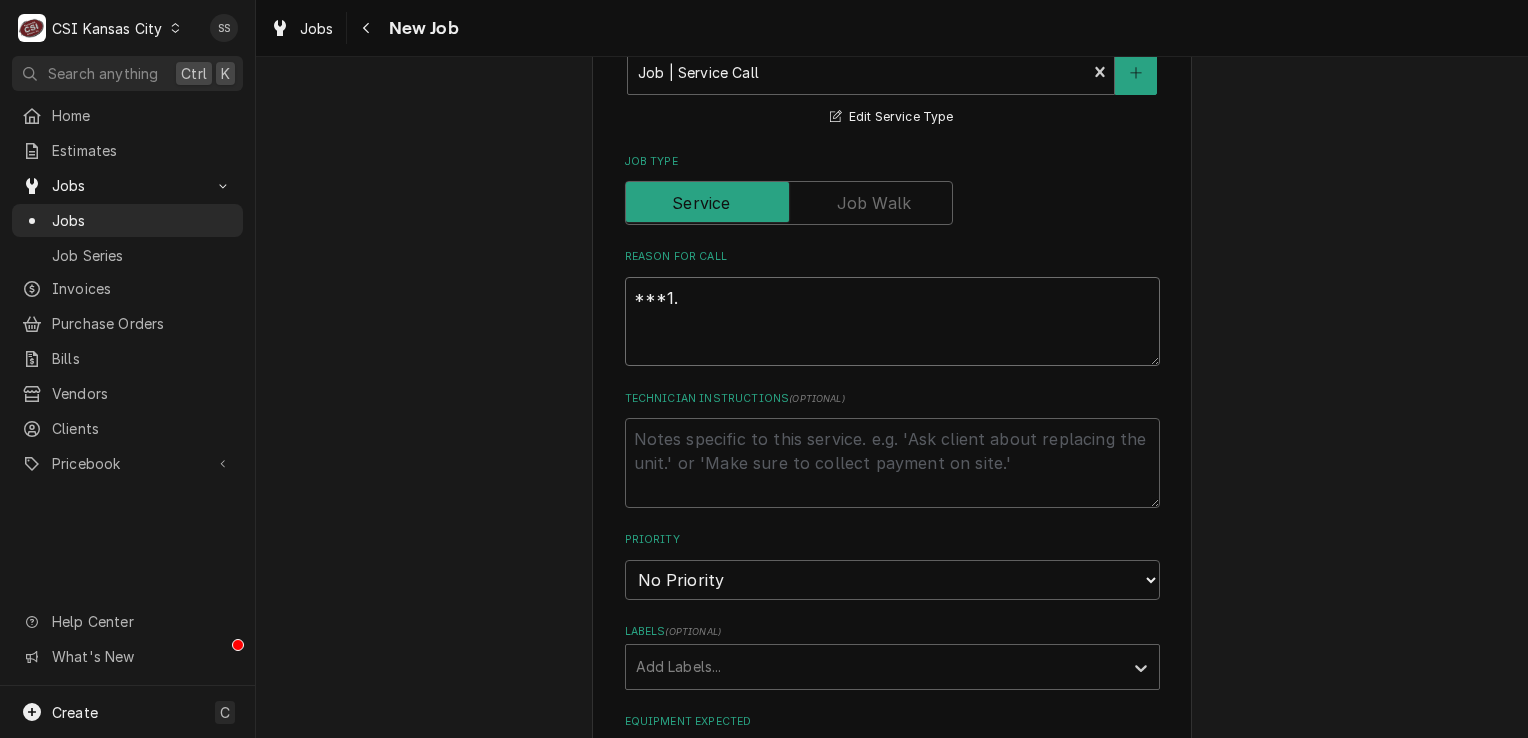 type on "x" 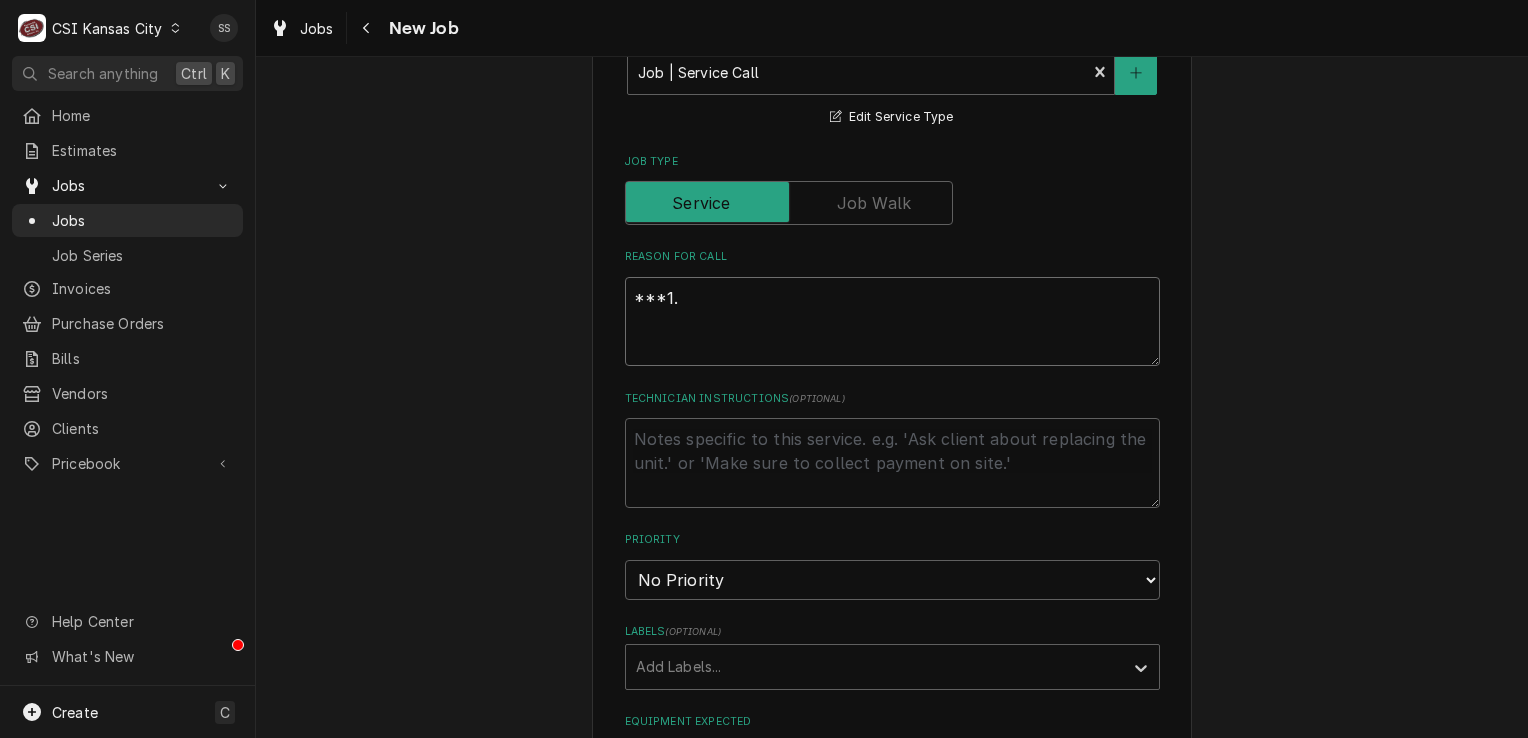 type on "***1. C" 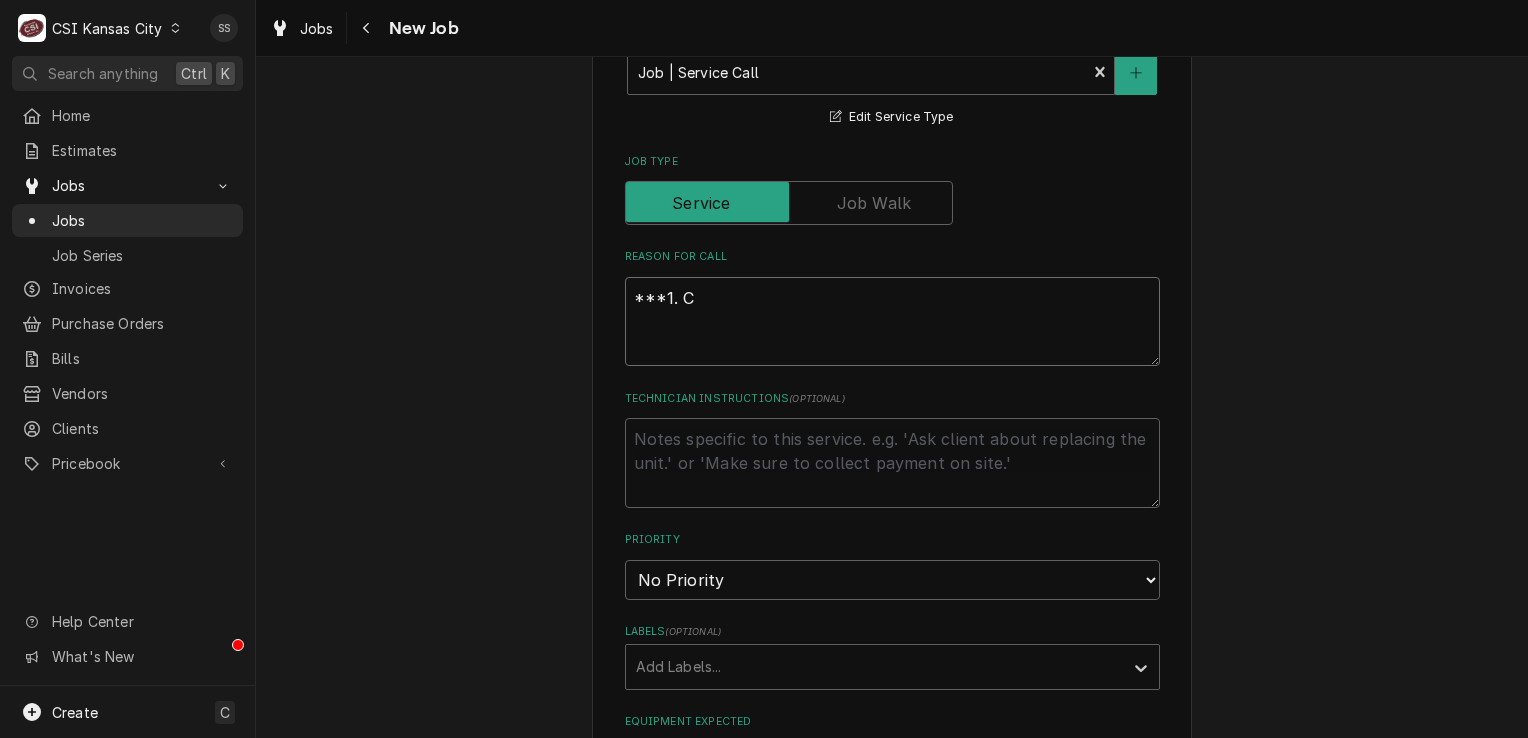 type on "x" 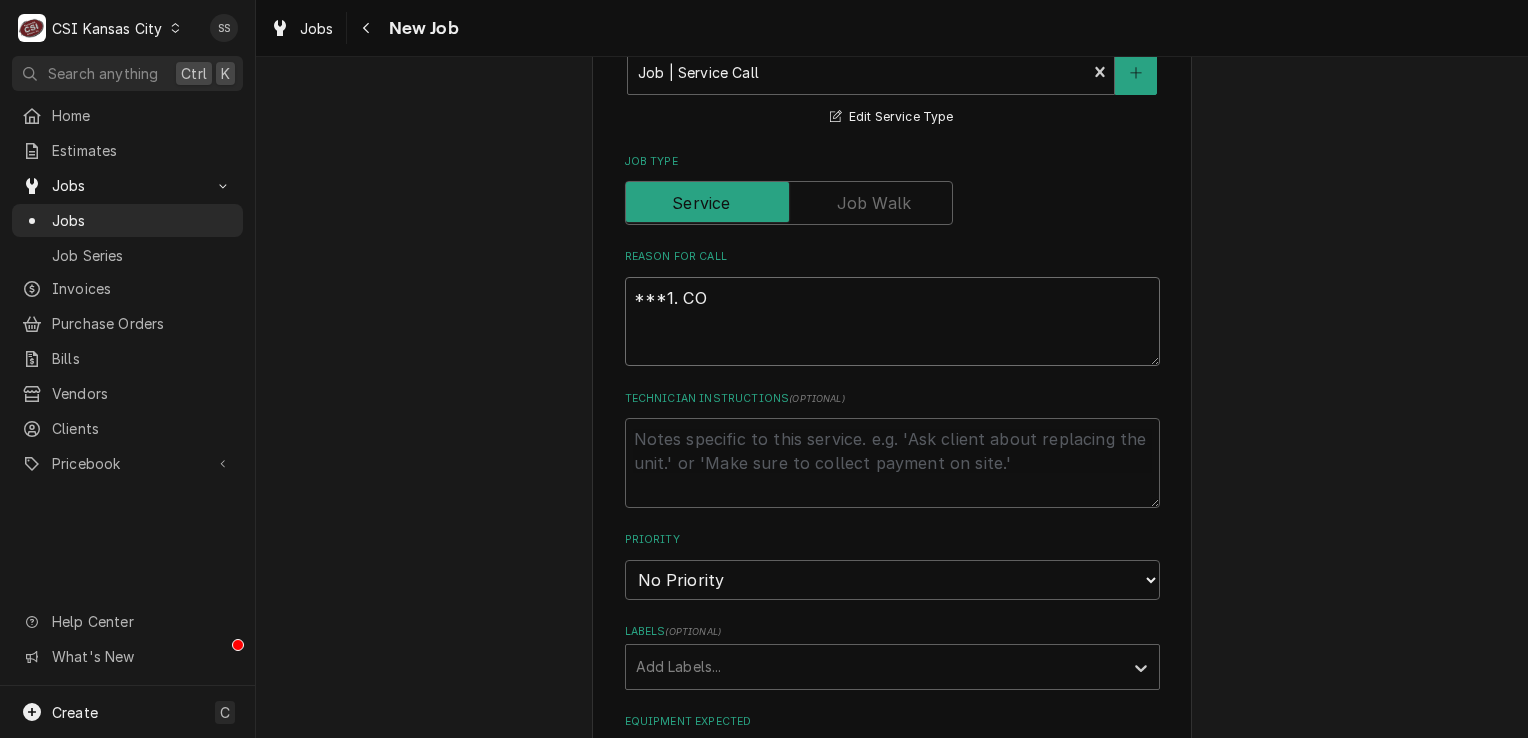 type on "x" 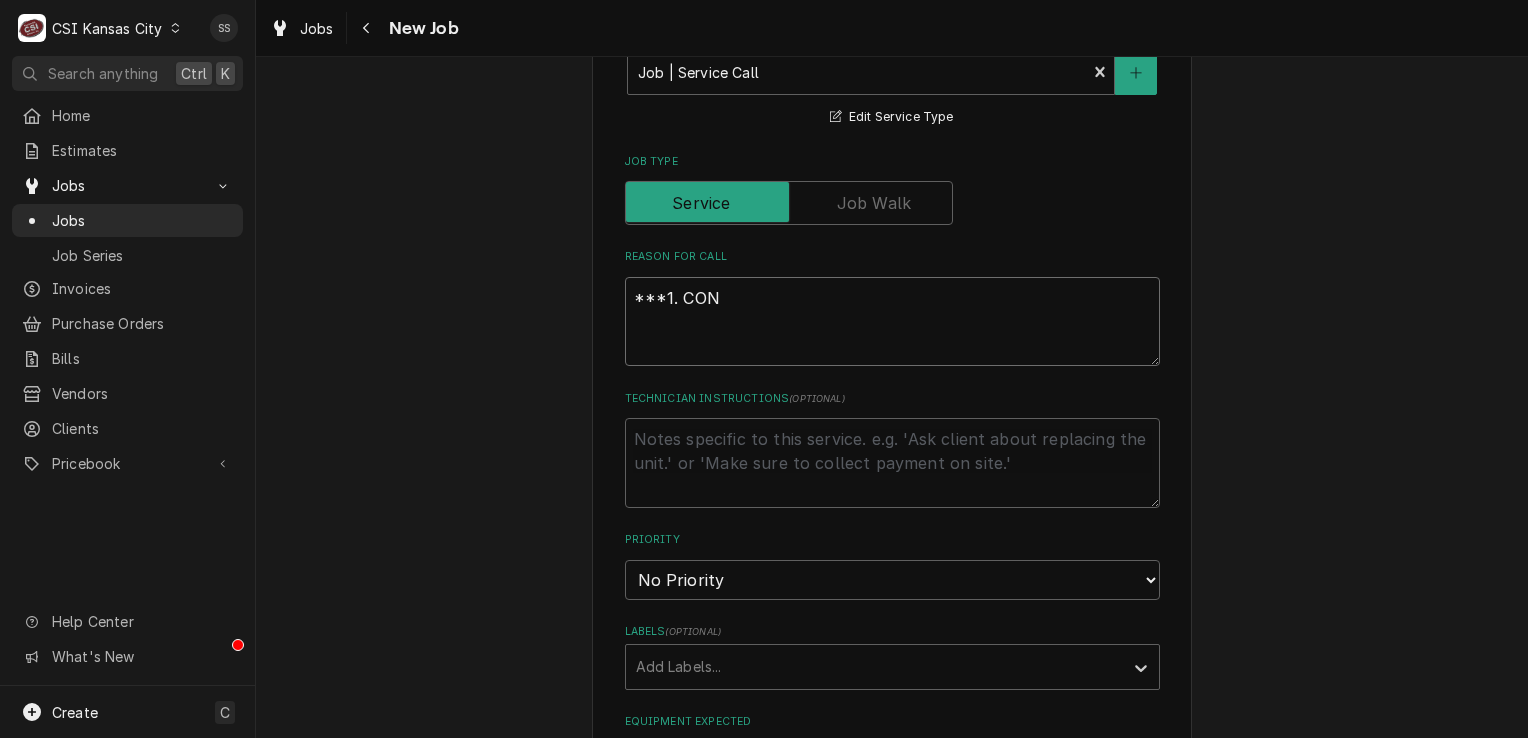 type on "x" 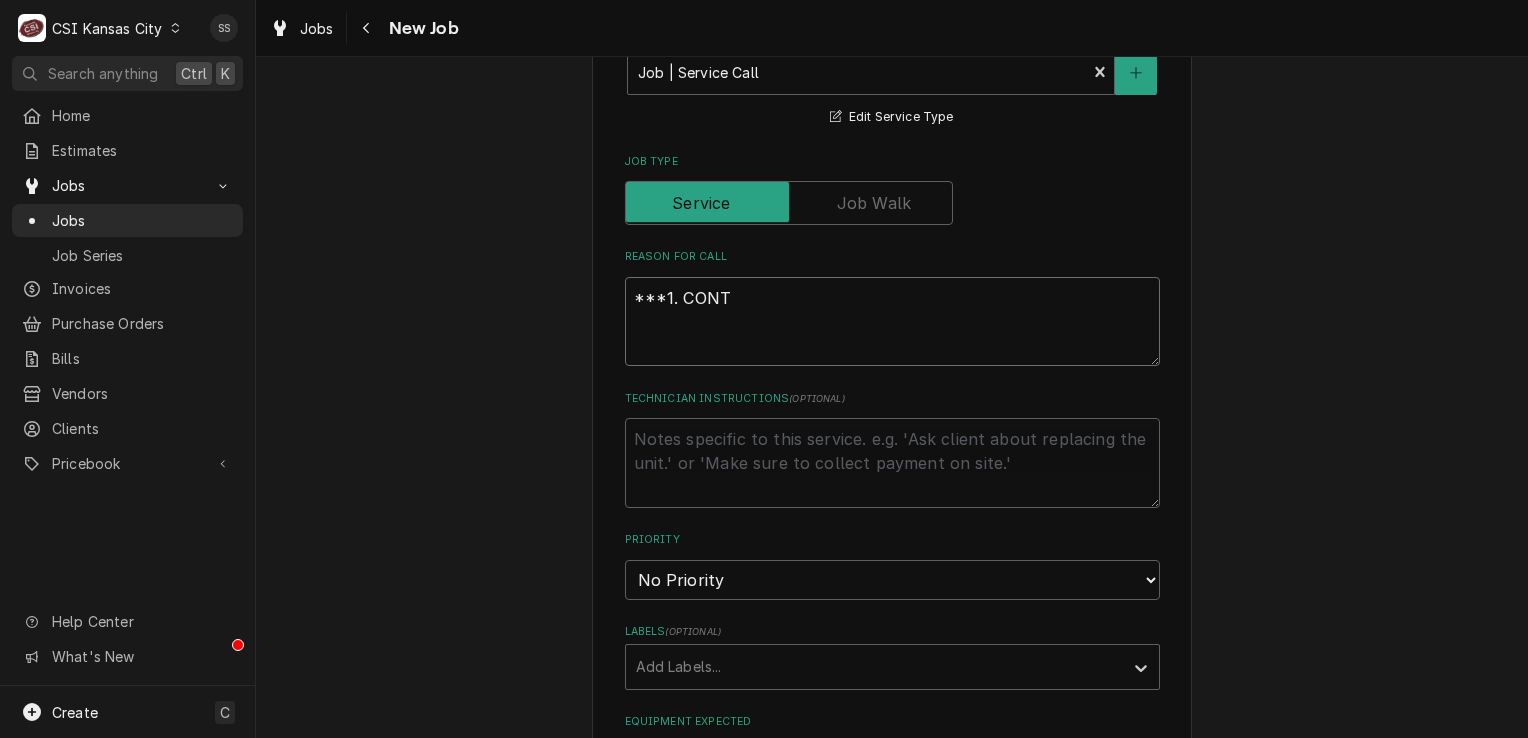 type on "x" 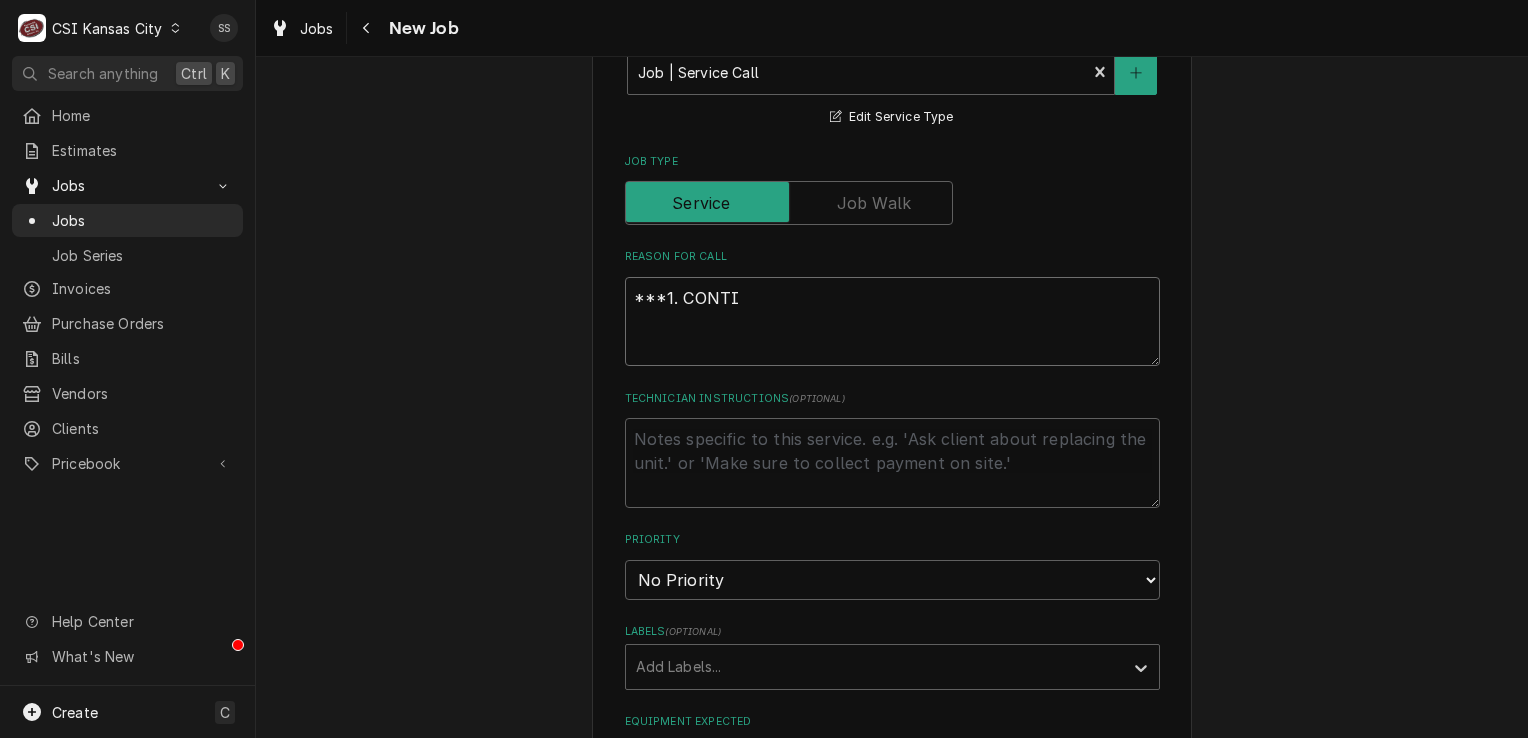 type on "x" 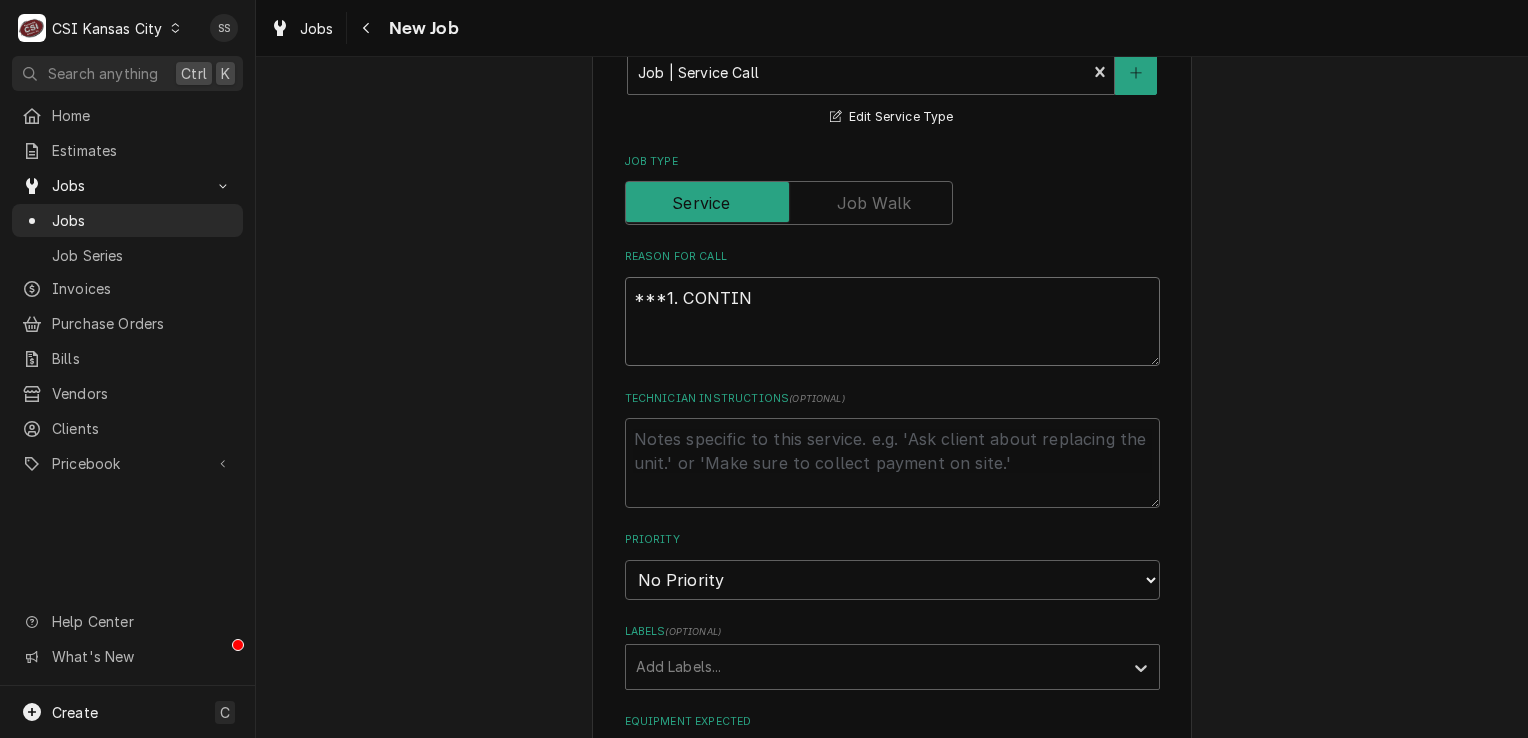 type on "x" 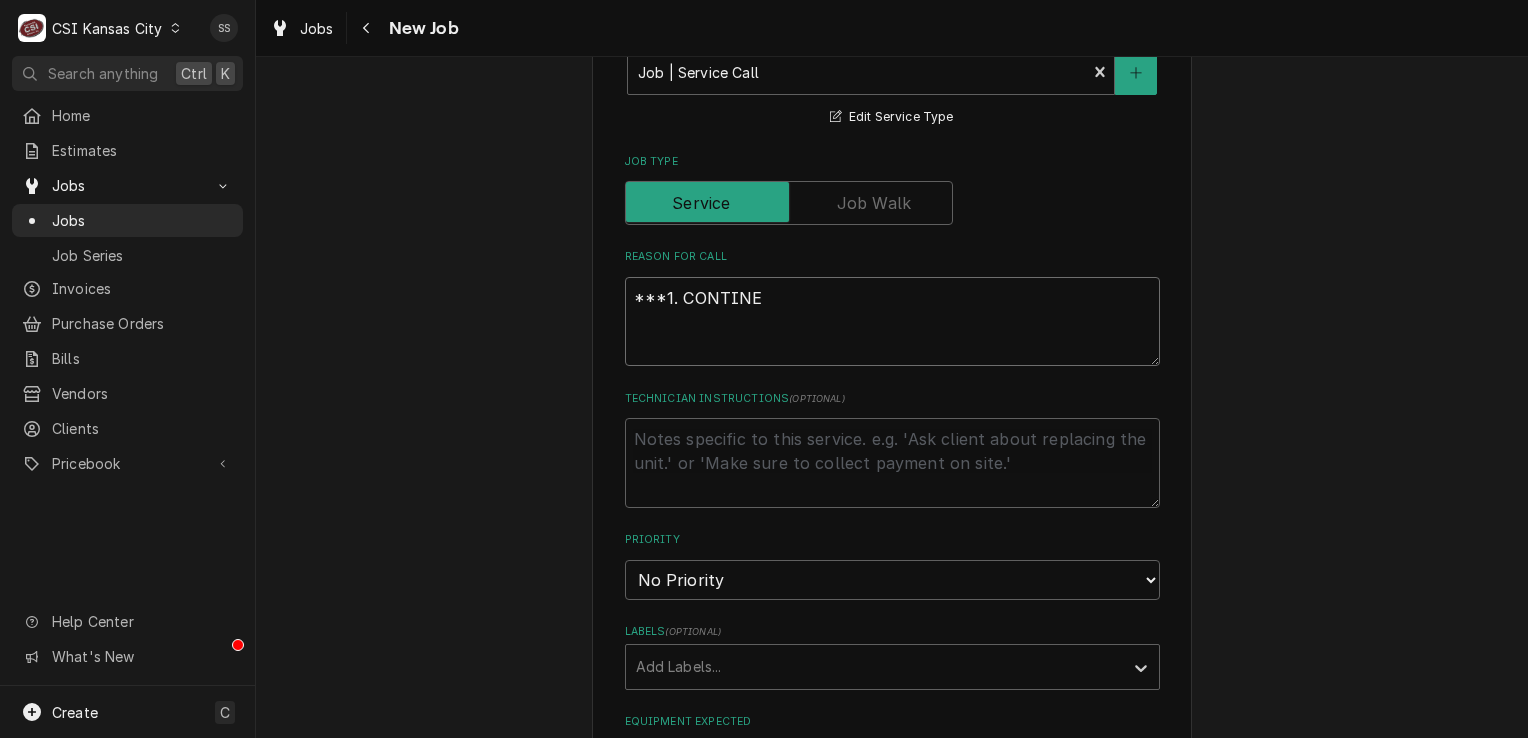 type on "x" 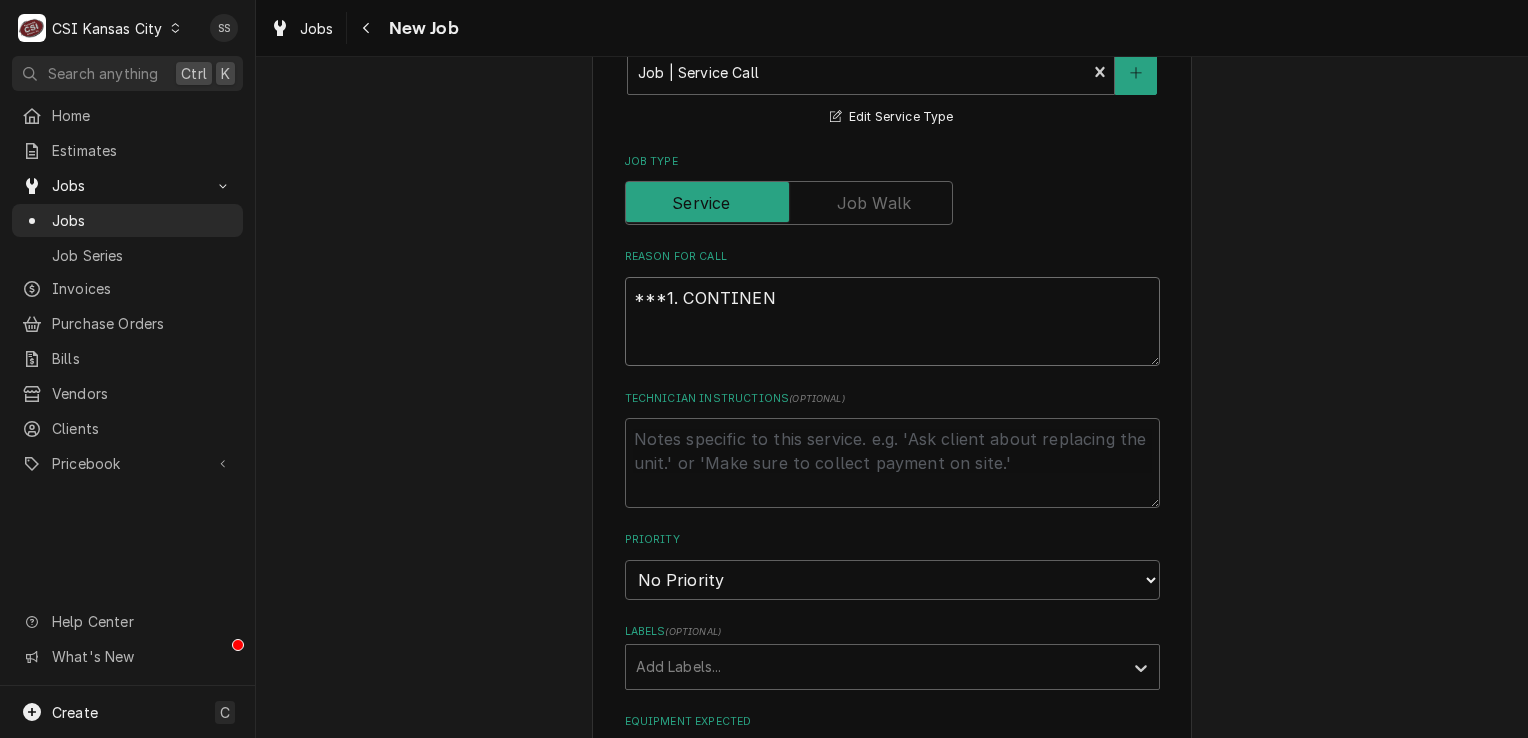 type on "x" 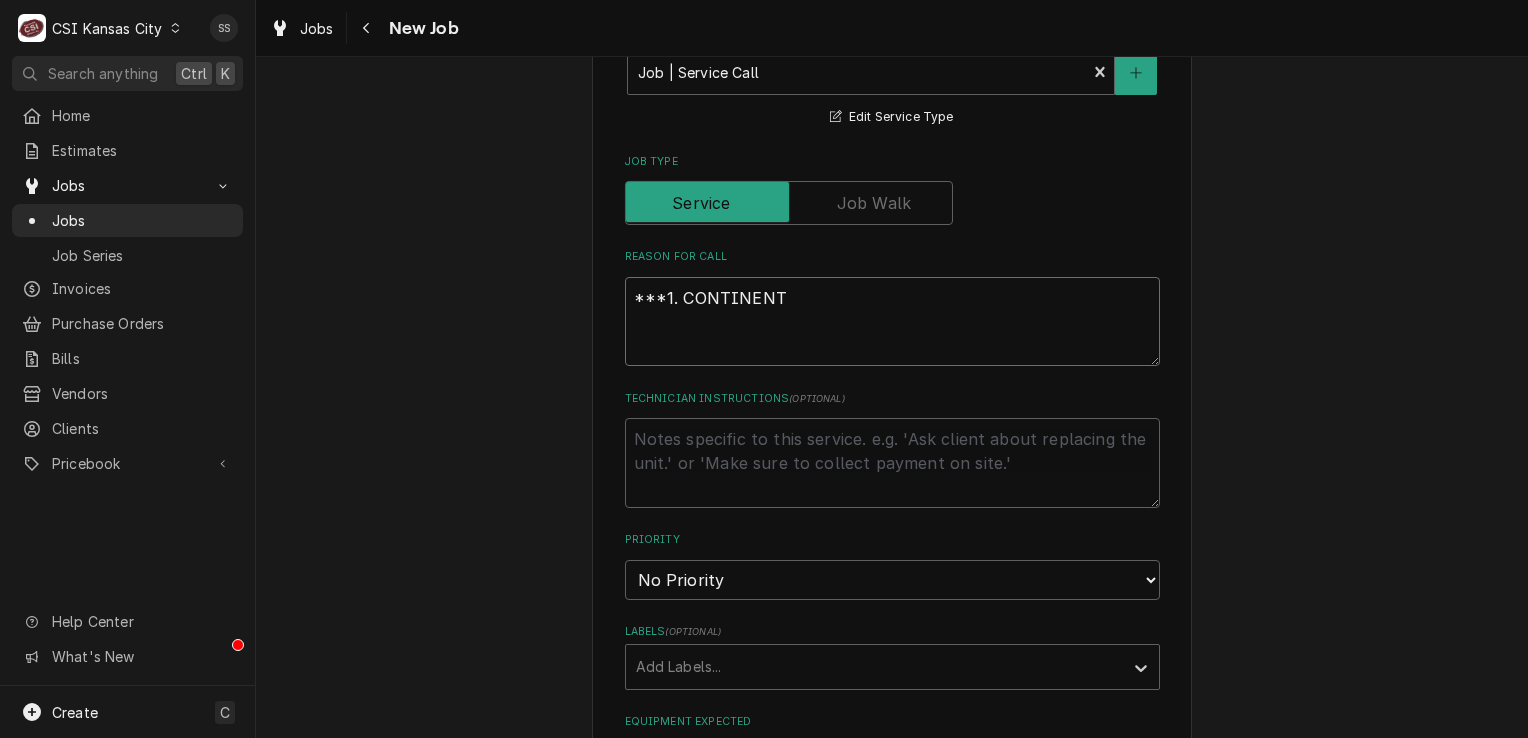 type on "x" 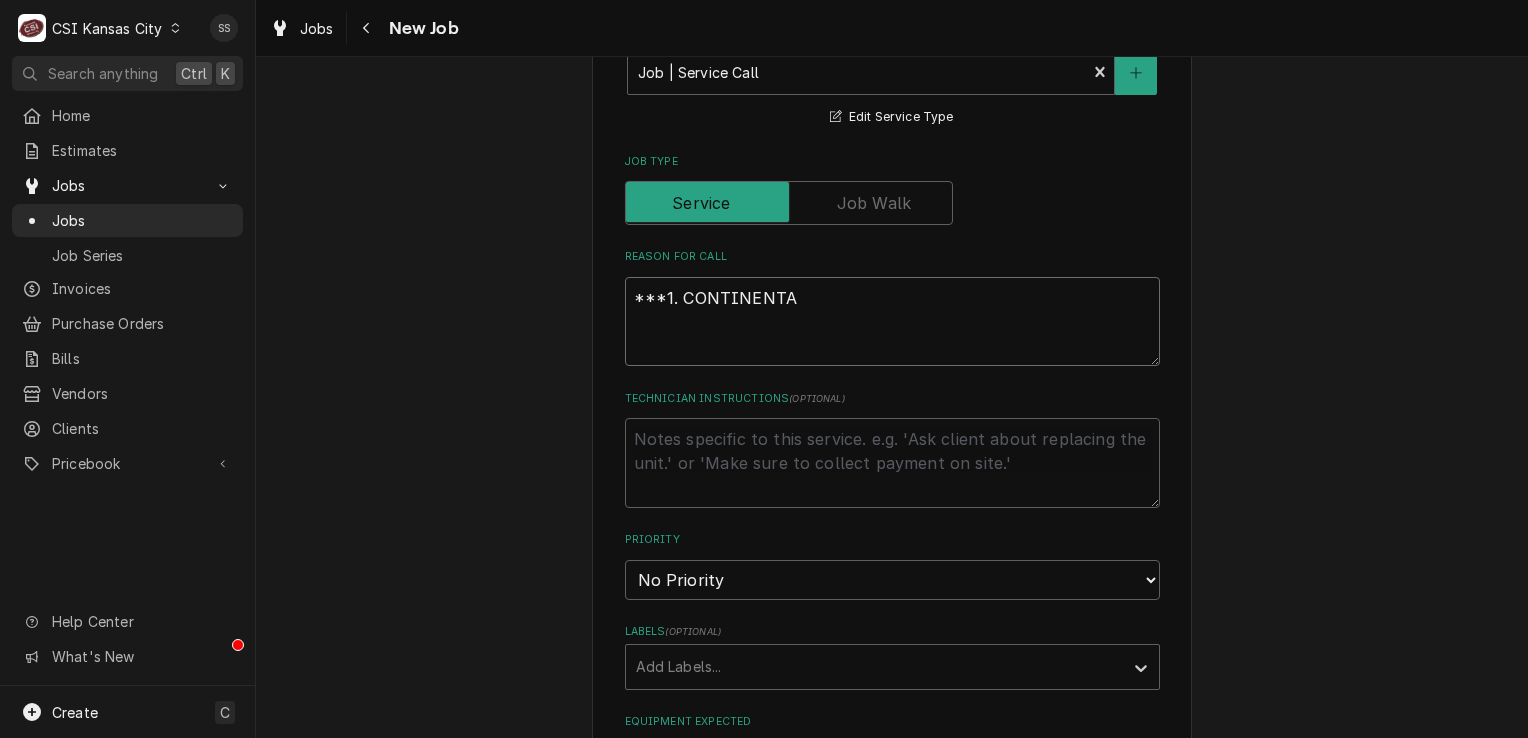type on "***1. CONTINENTAL" 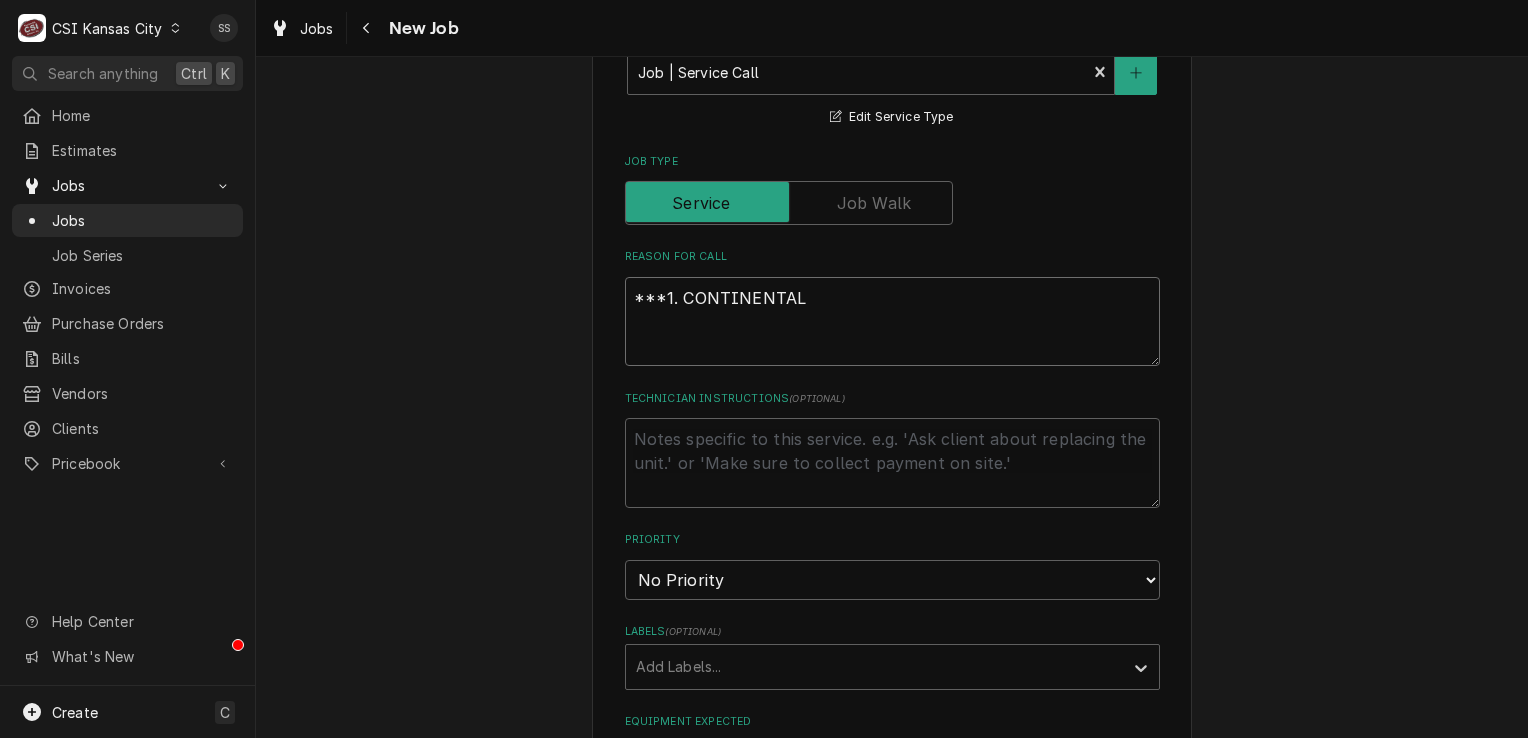 type on "x" 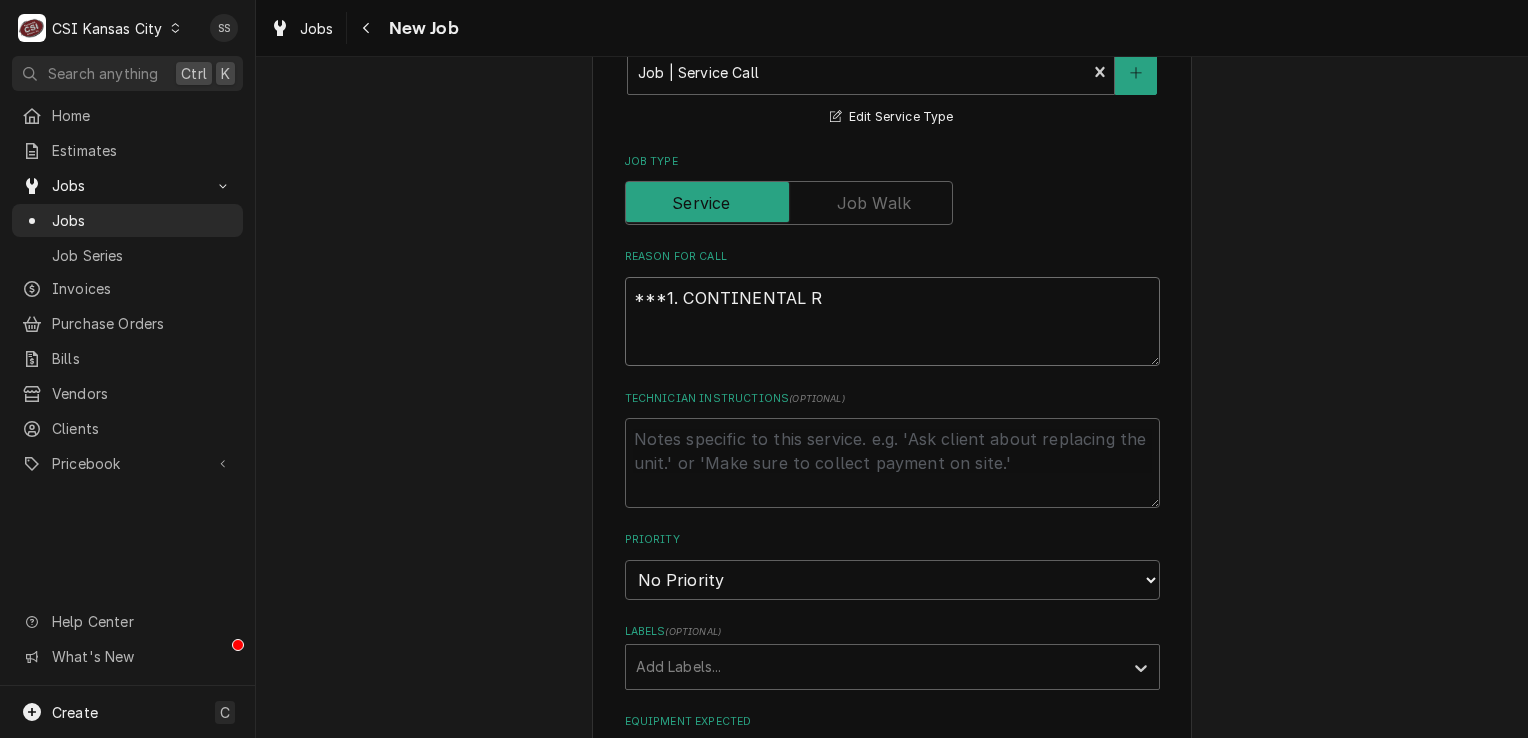 type on "x" 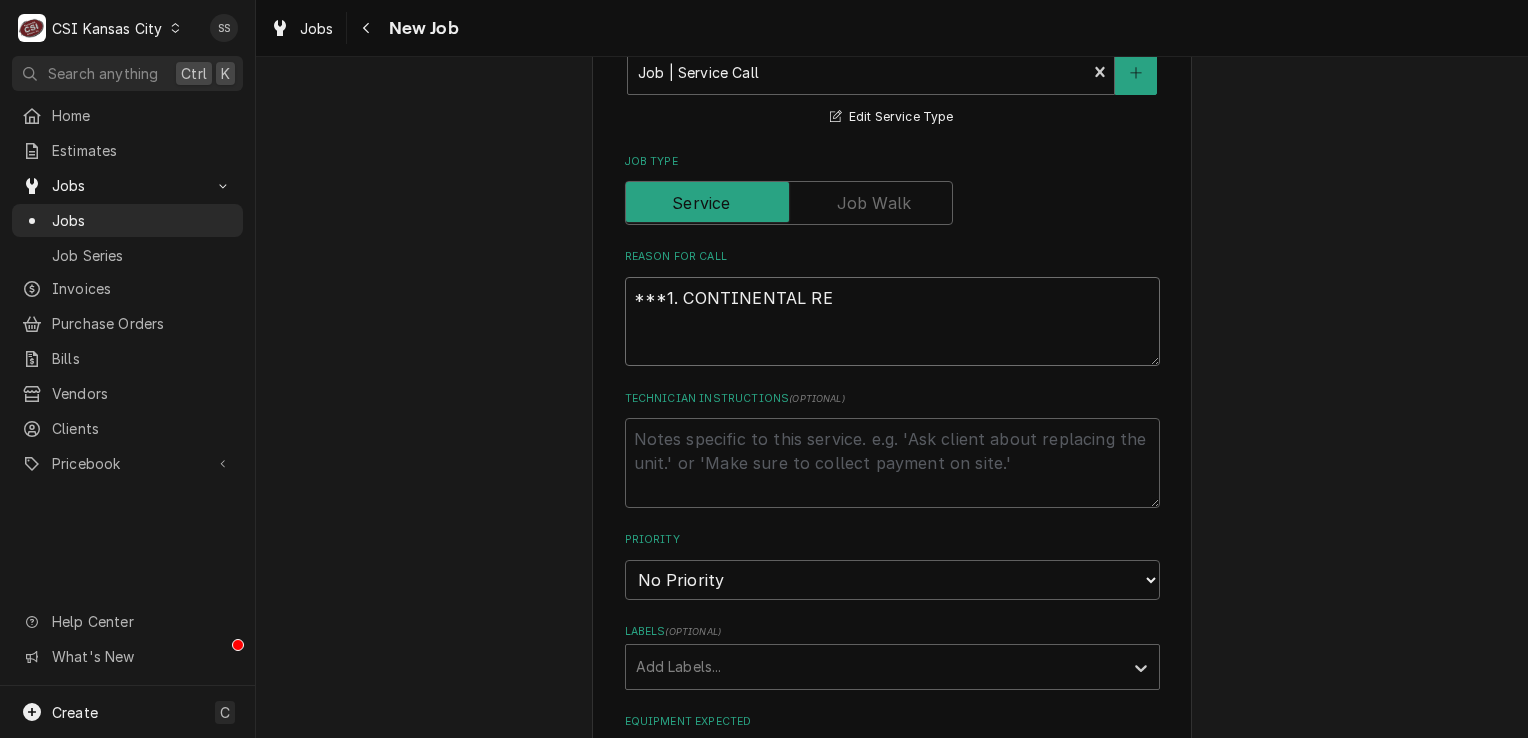 type on "x" 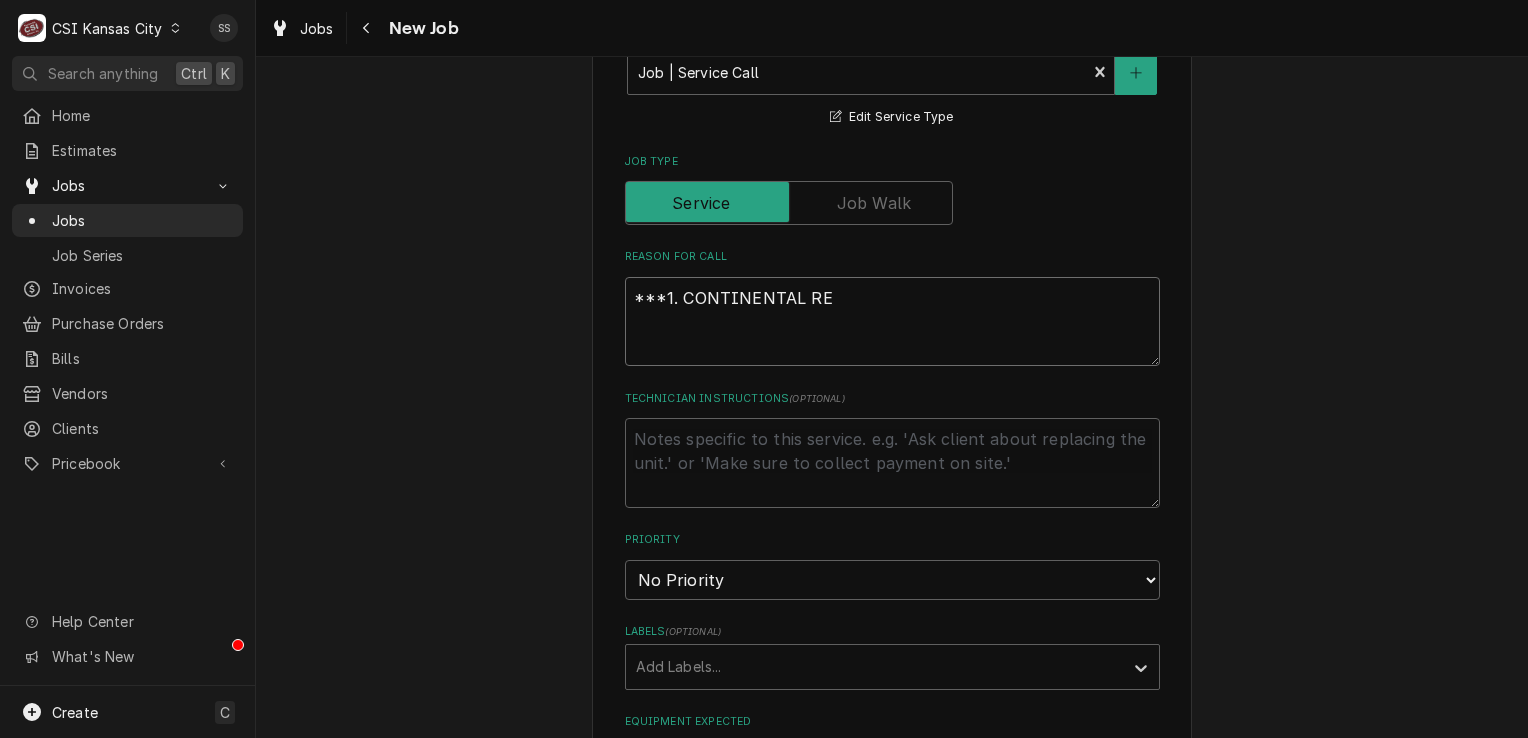 type on "***1. CONTINENTAL R" 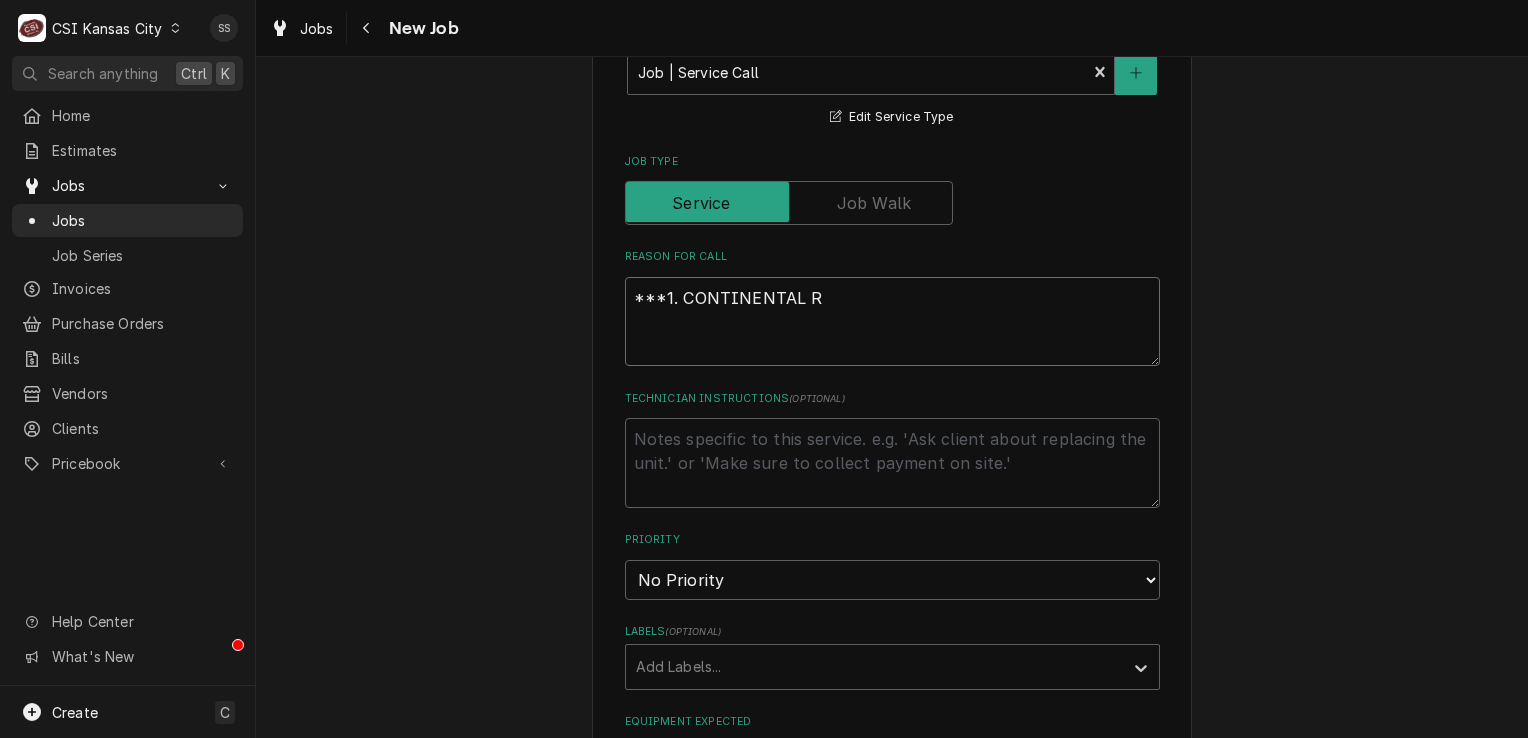 type on "x" 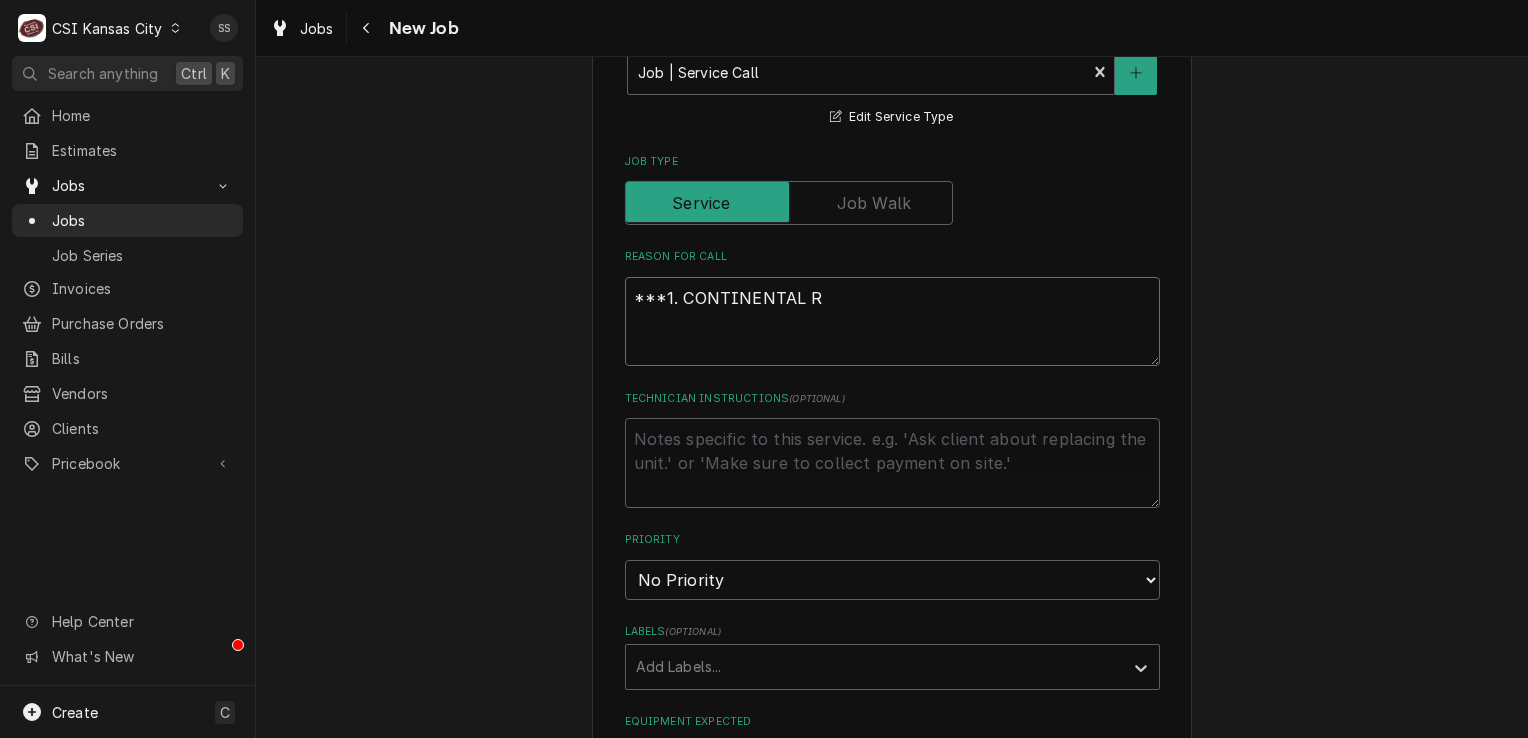 type on "***1. CONTINENTAL" 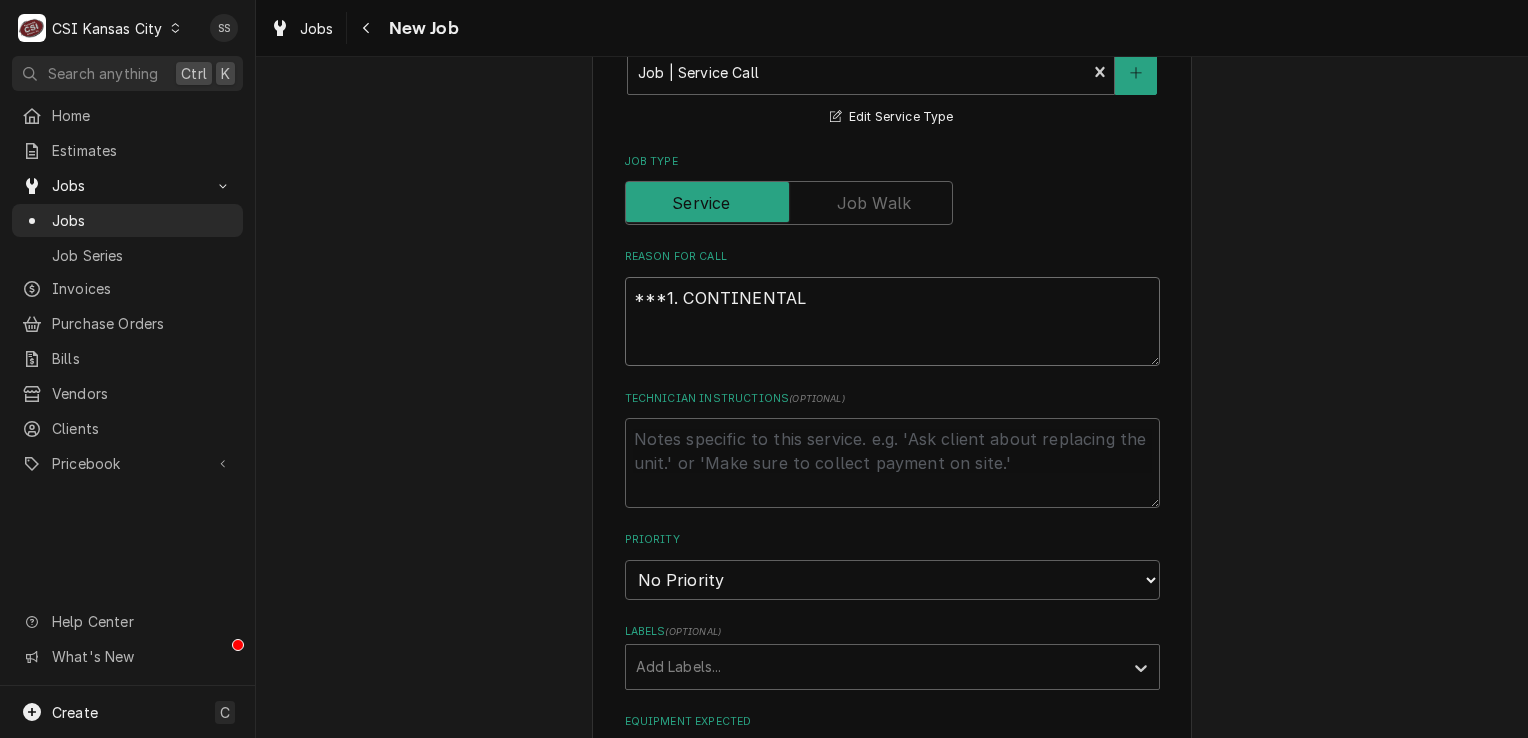 type on "x" 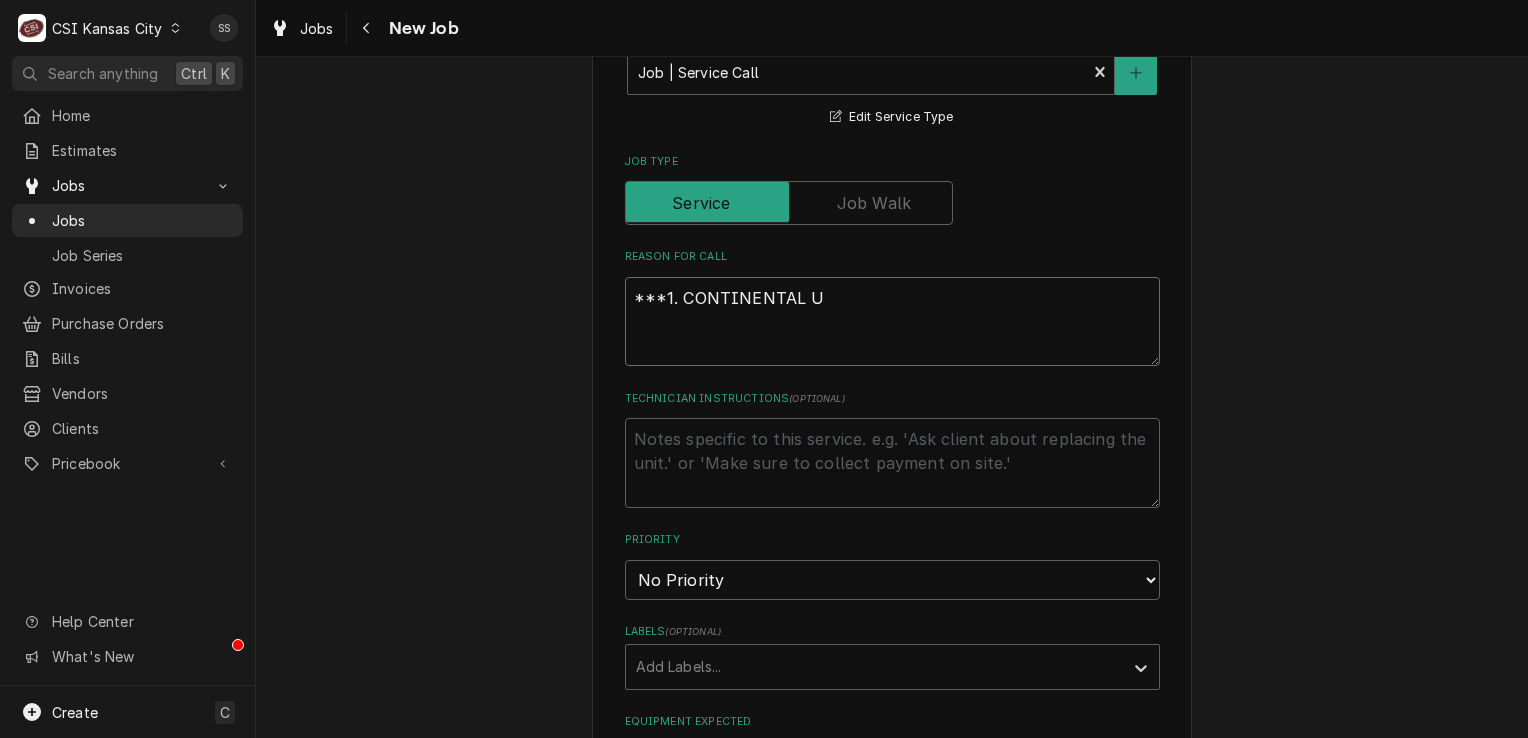 type on "x" 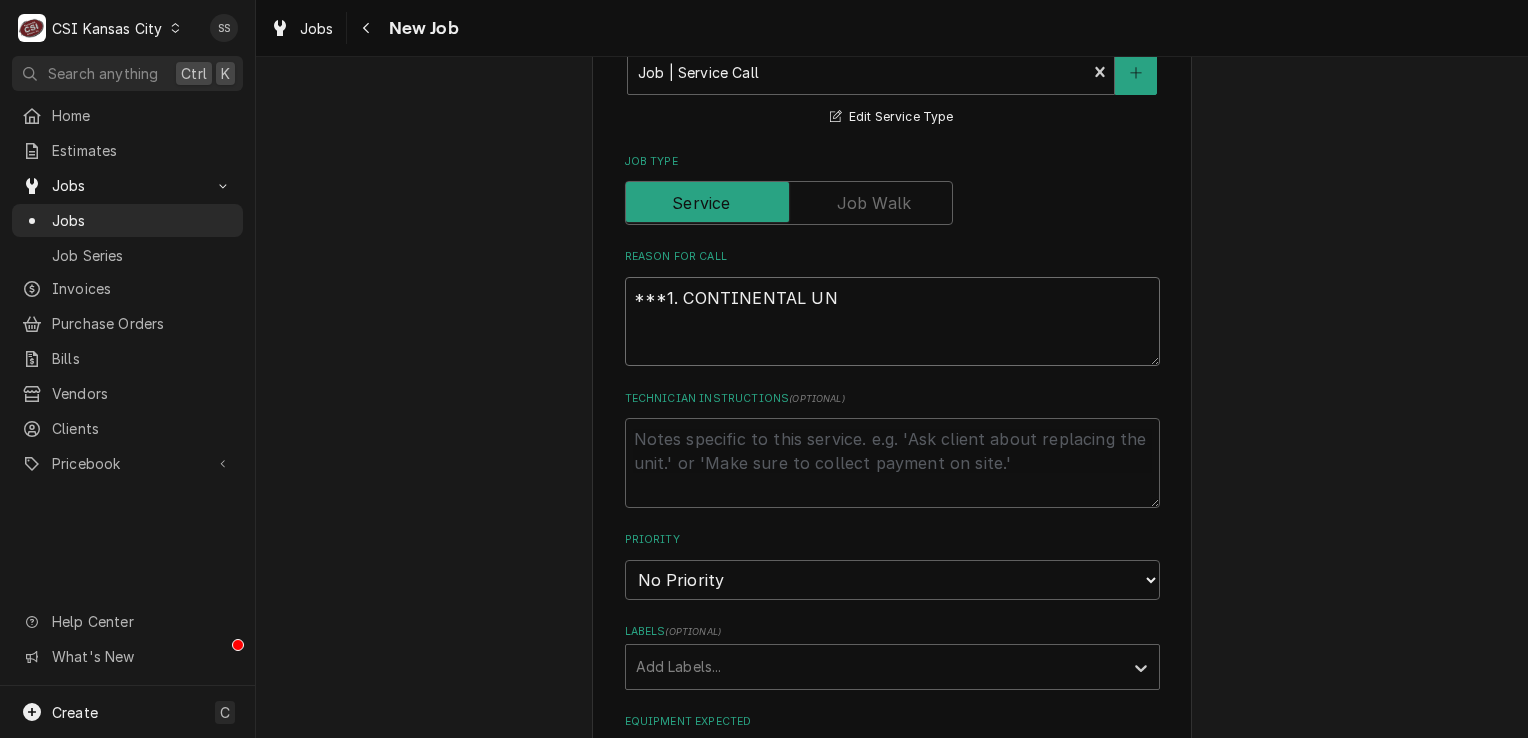 type on "x" 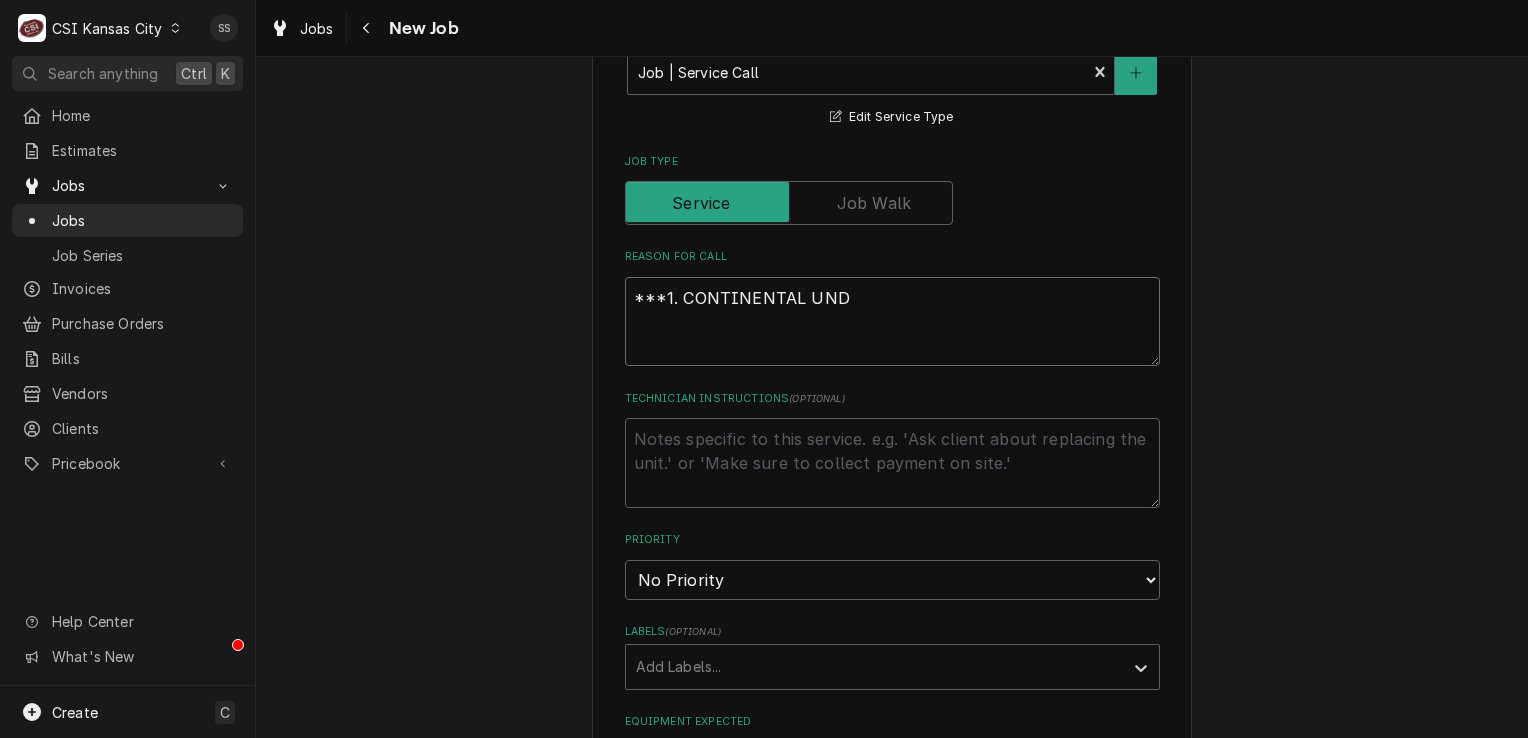 type on "x" 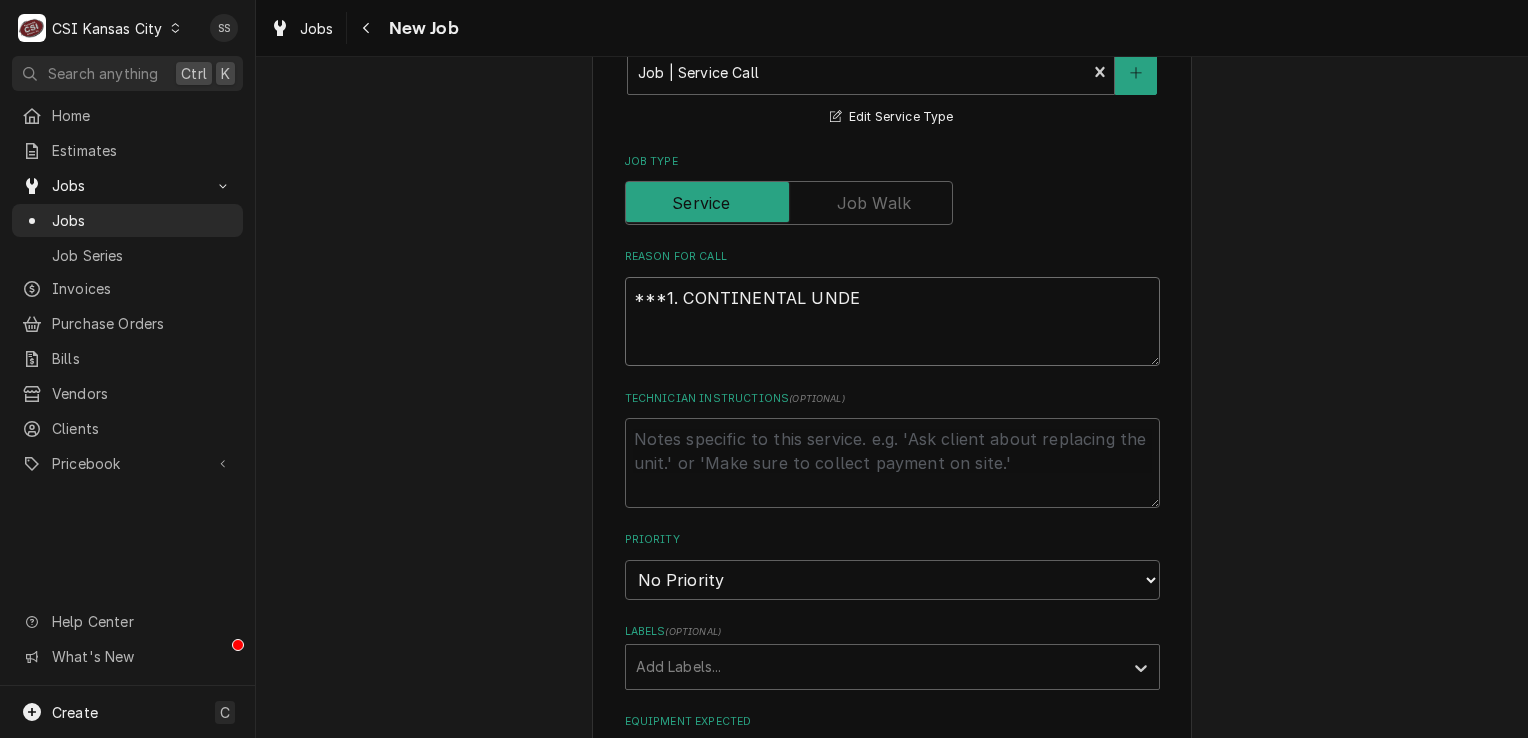 type on "x" 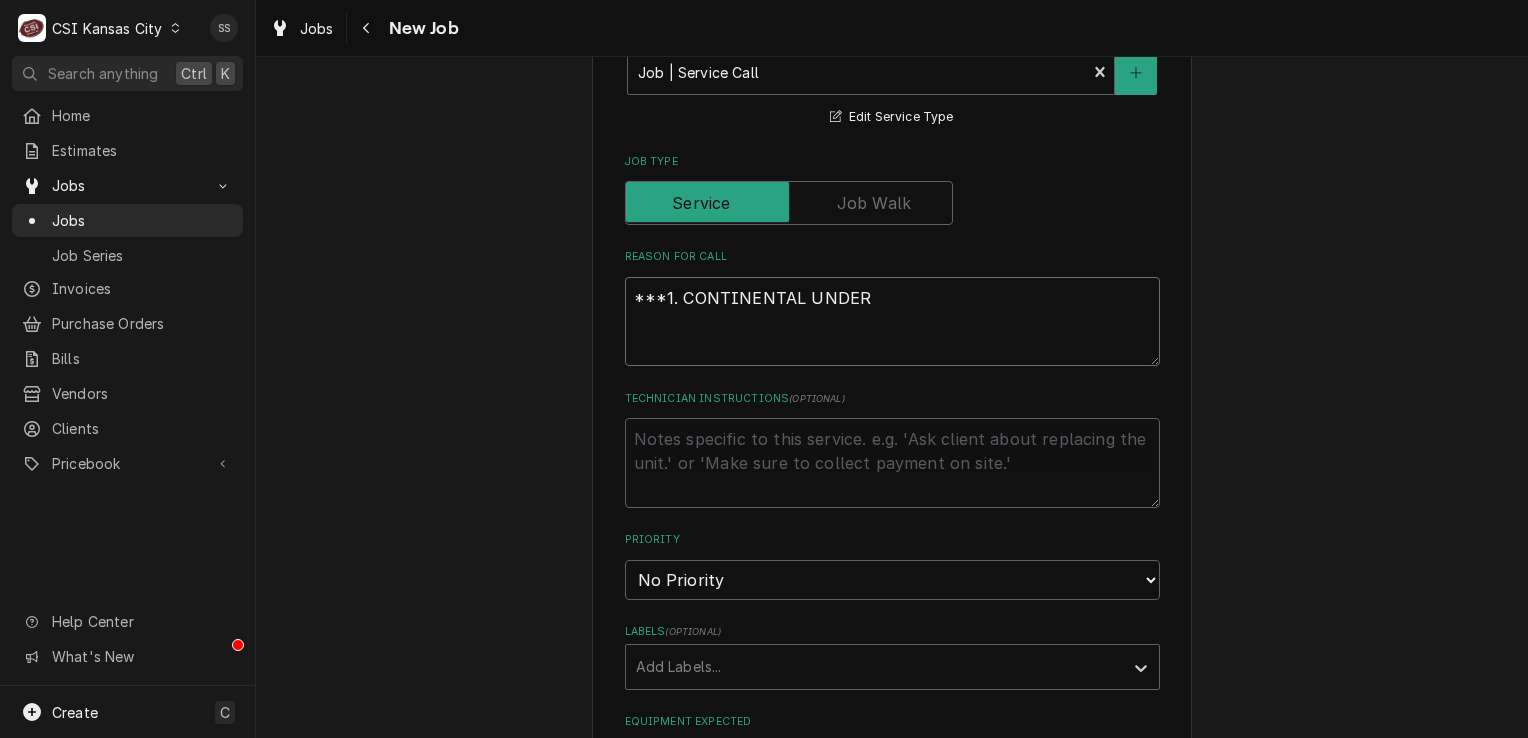type on "x" 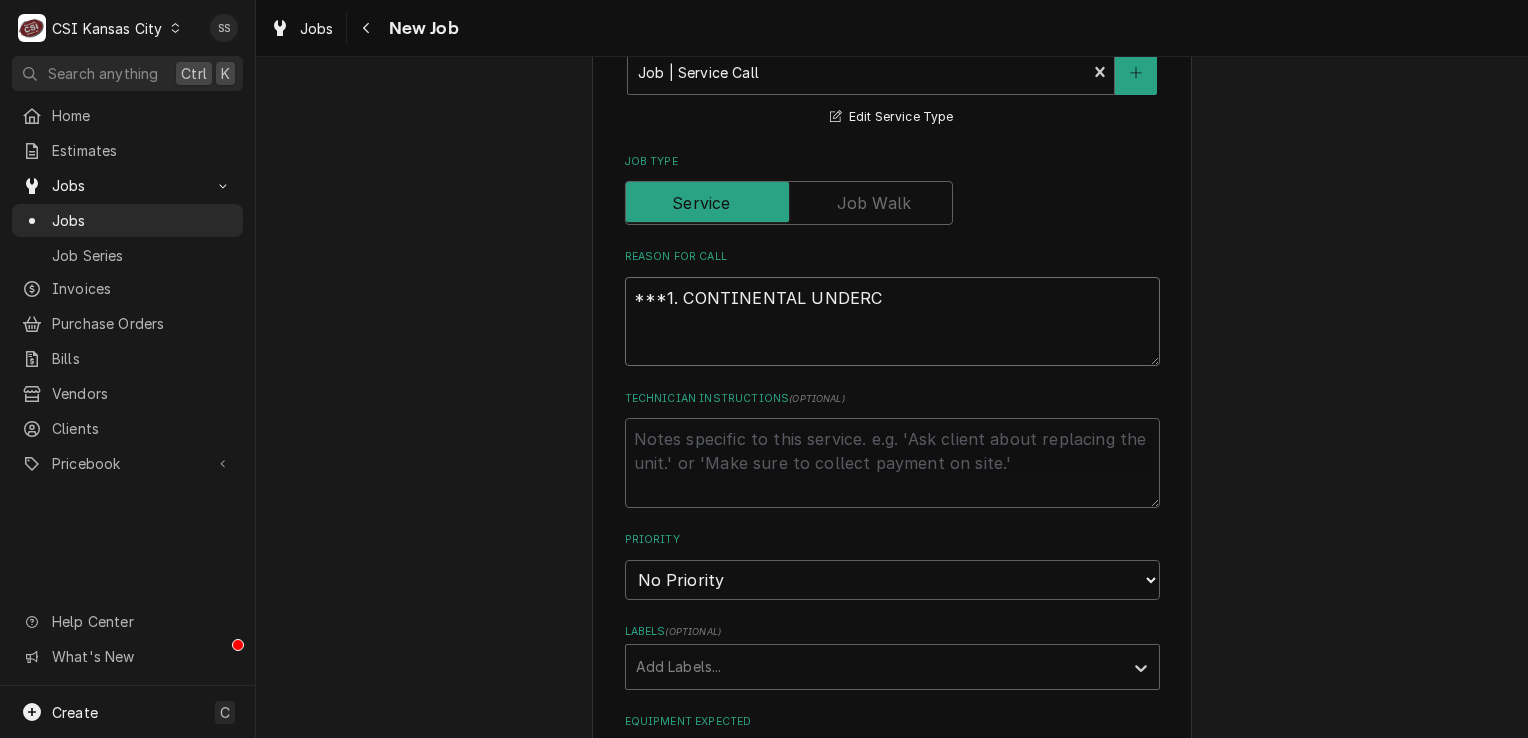 type on "x" 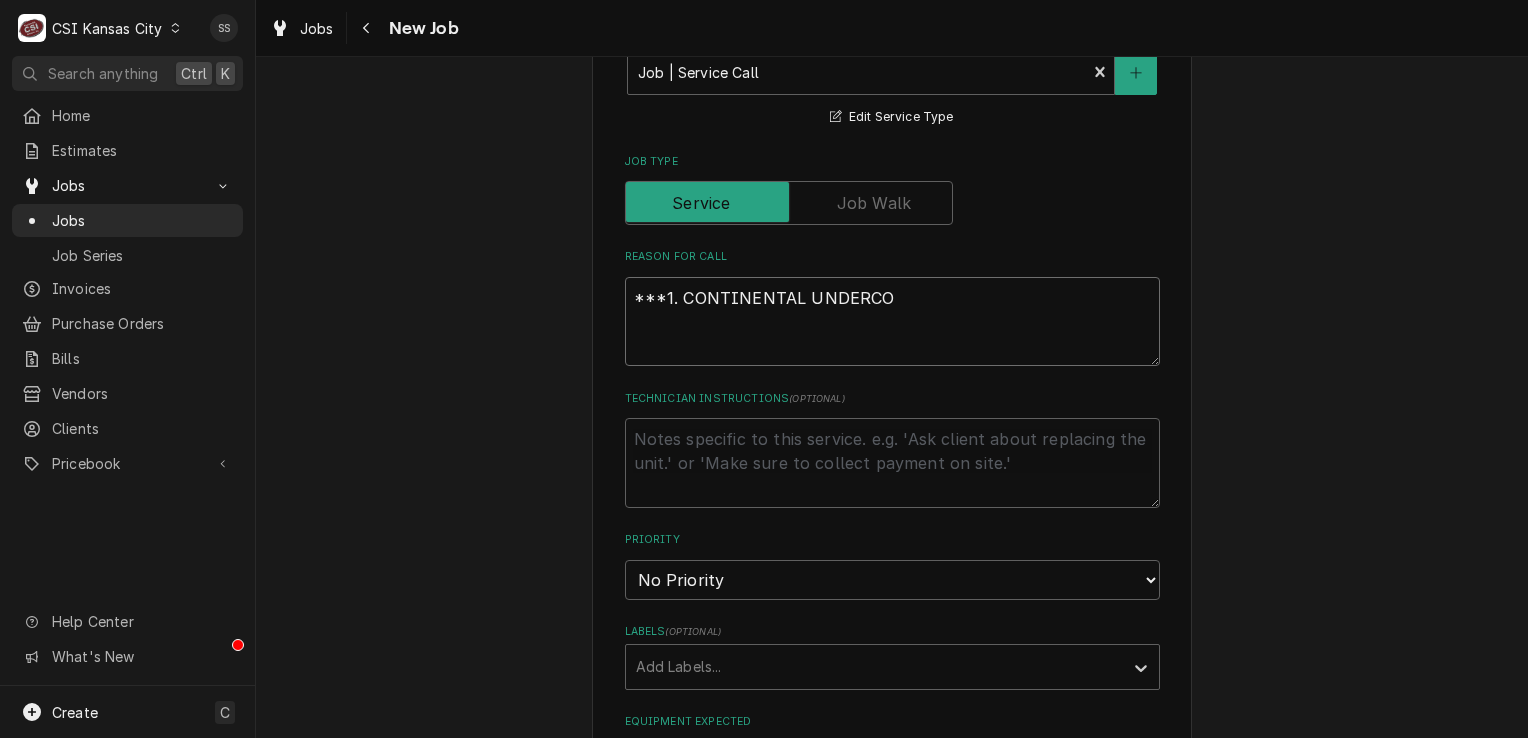 type on "x" 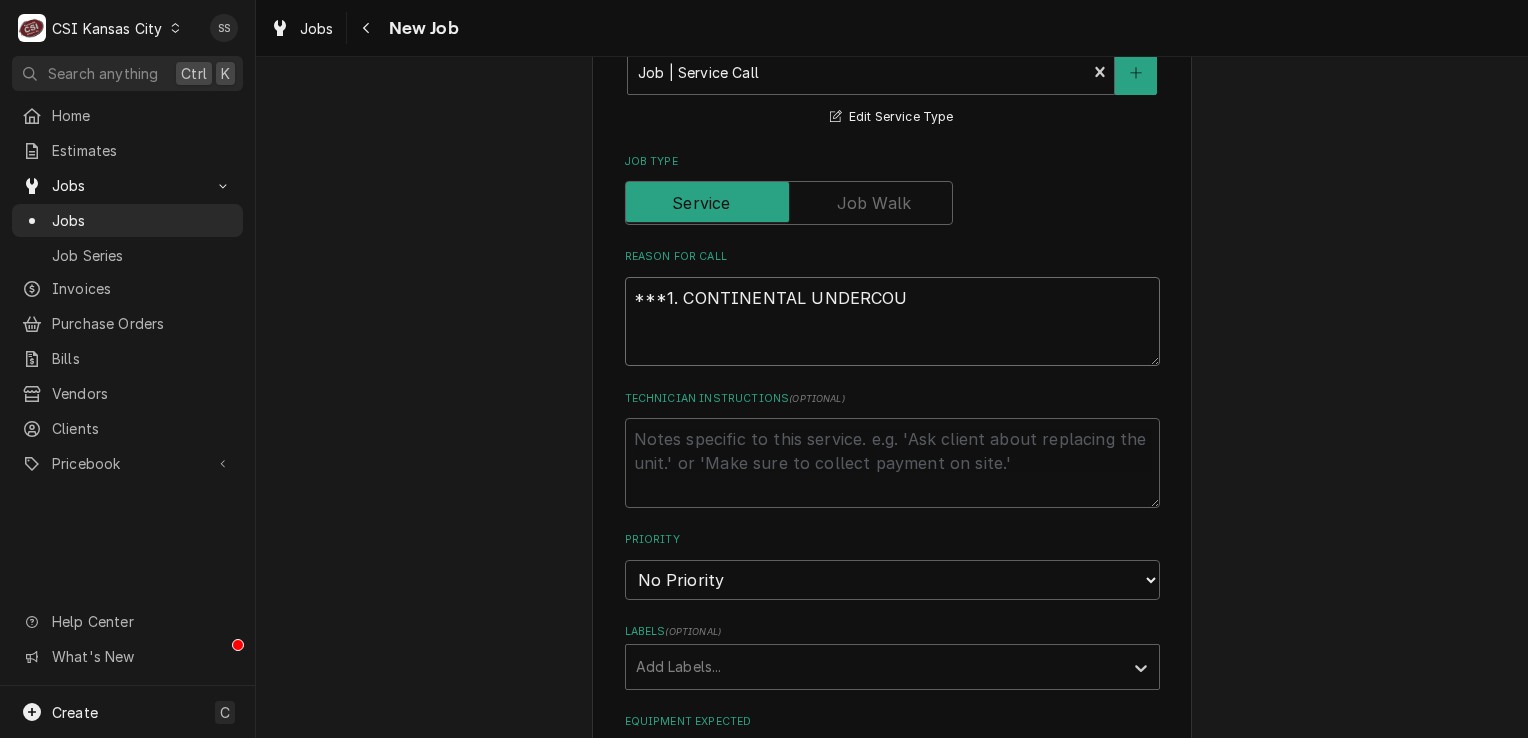 type on "x" 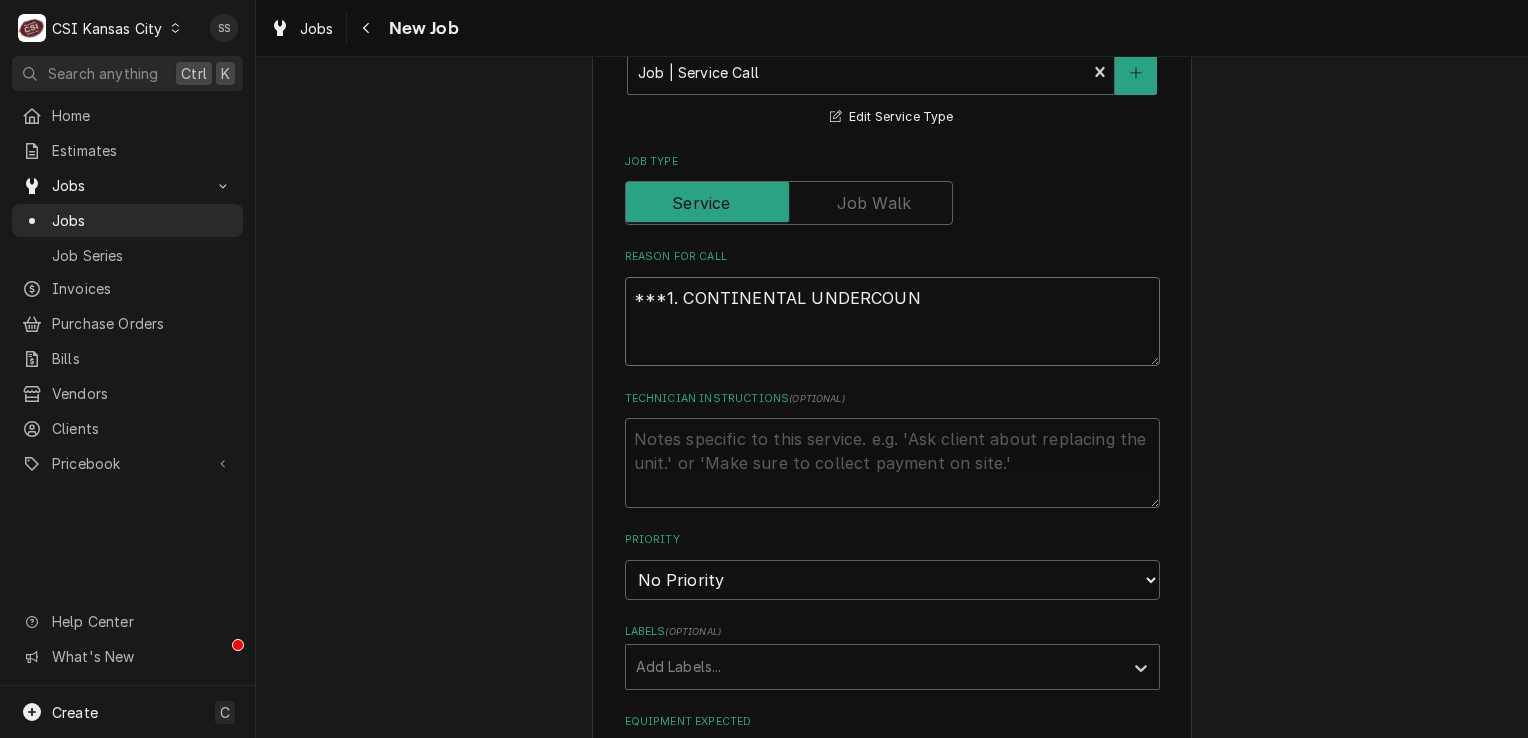 type on "x" 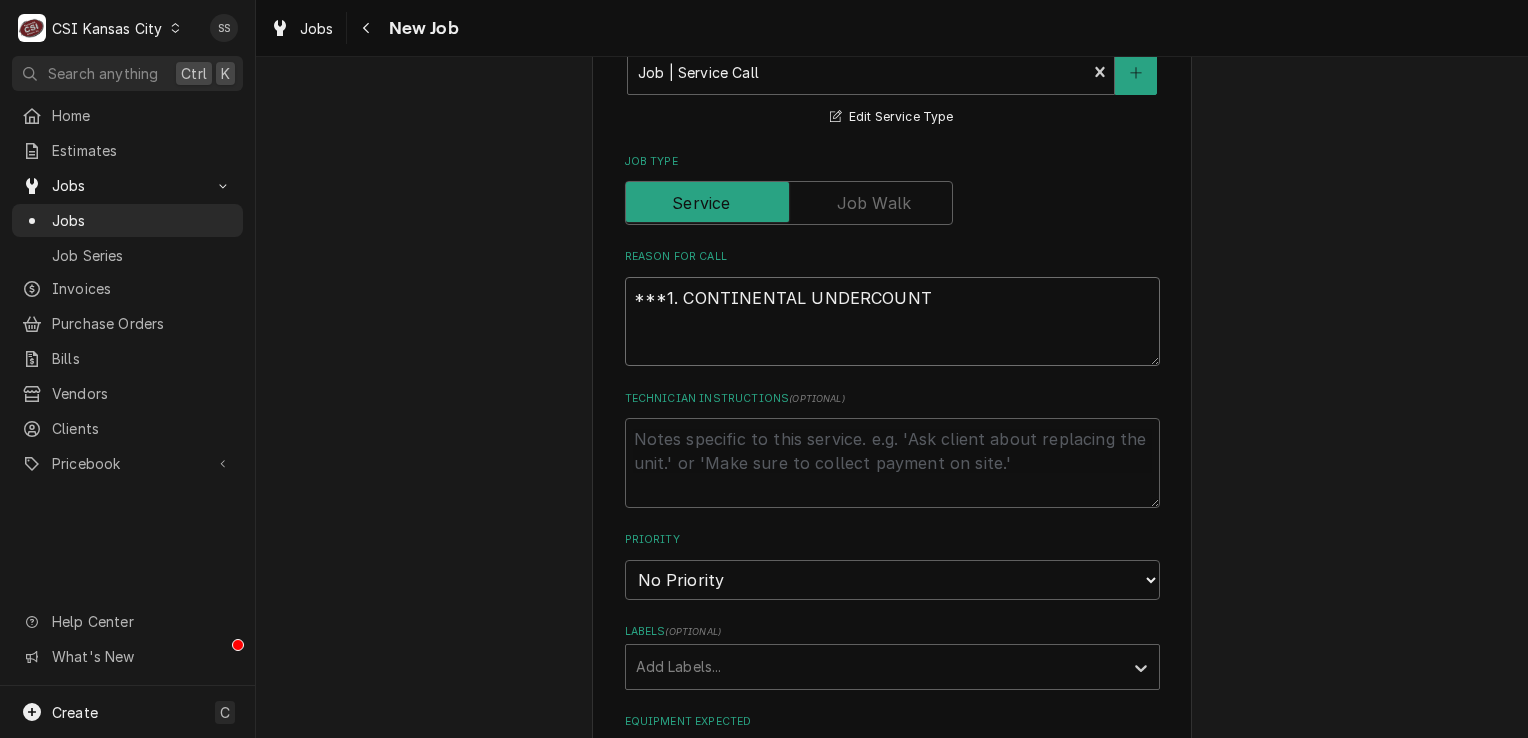 type on "x" 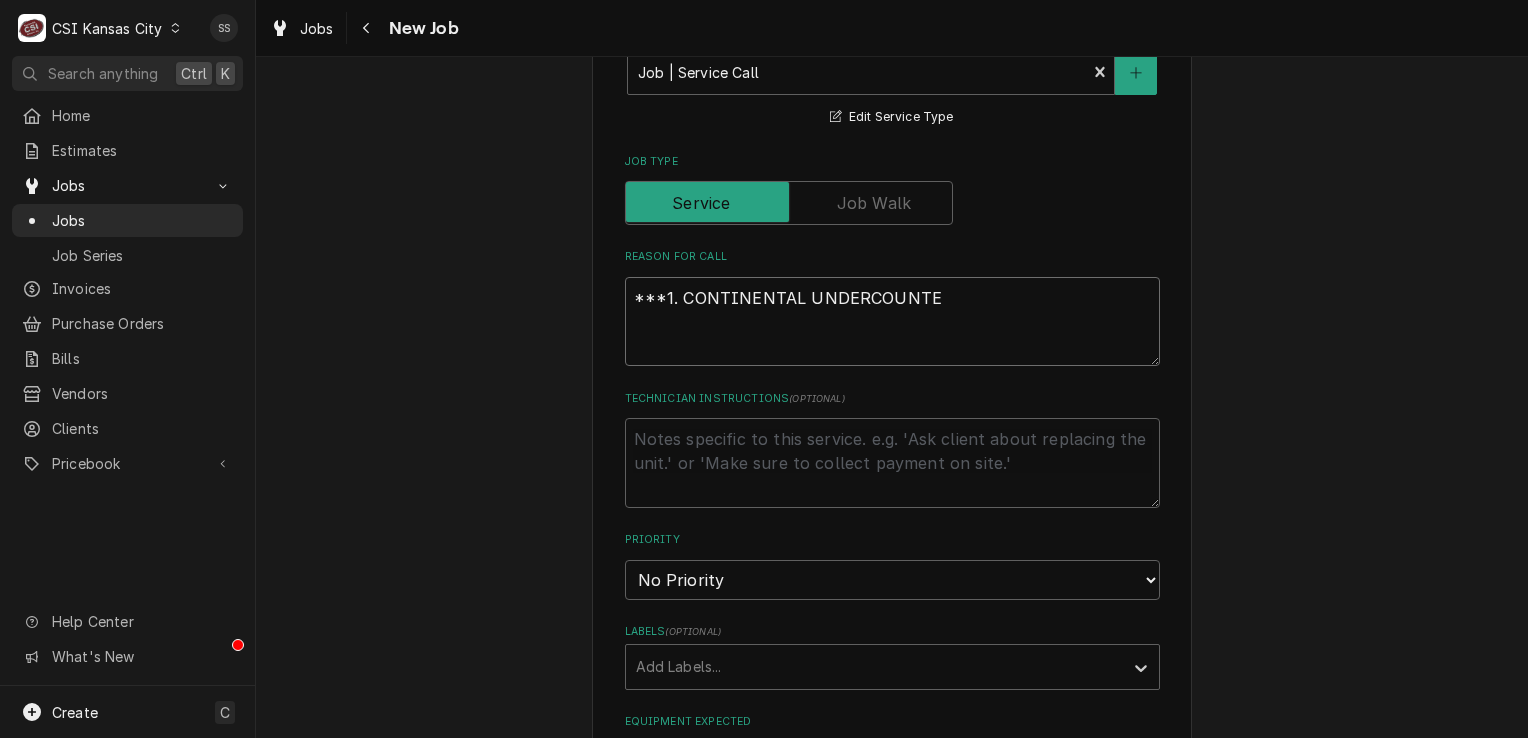 type on "x" 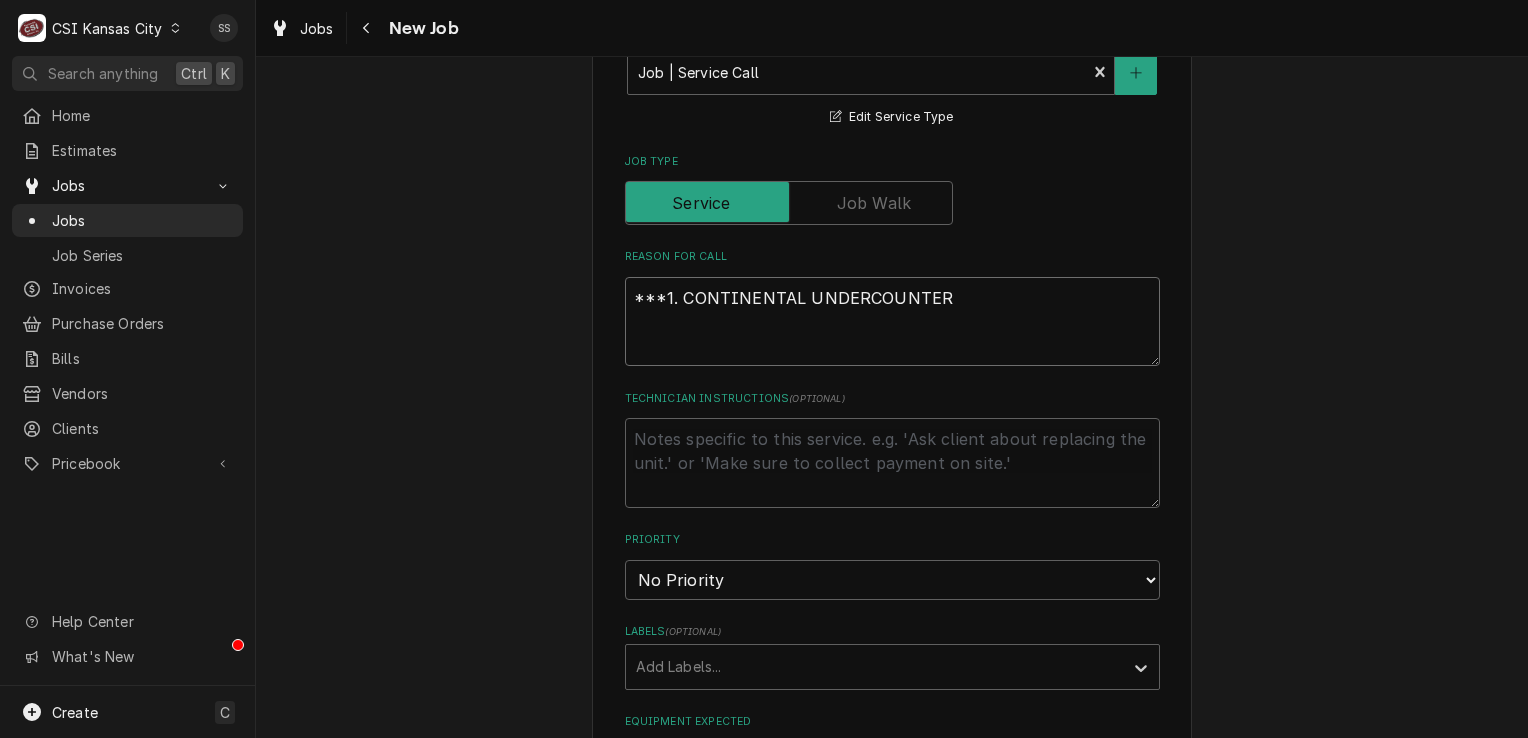 type on "x" 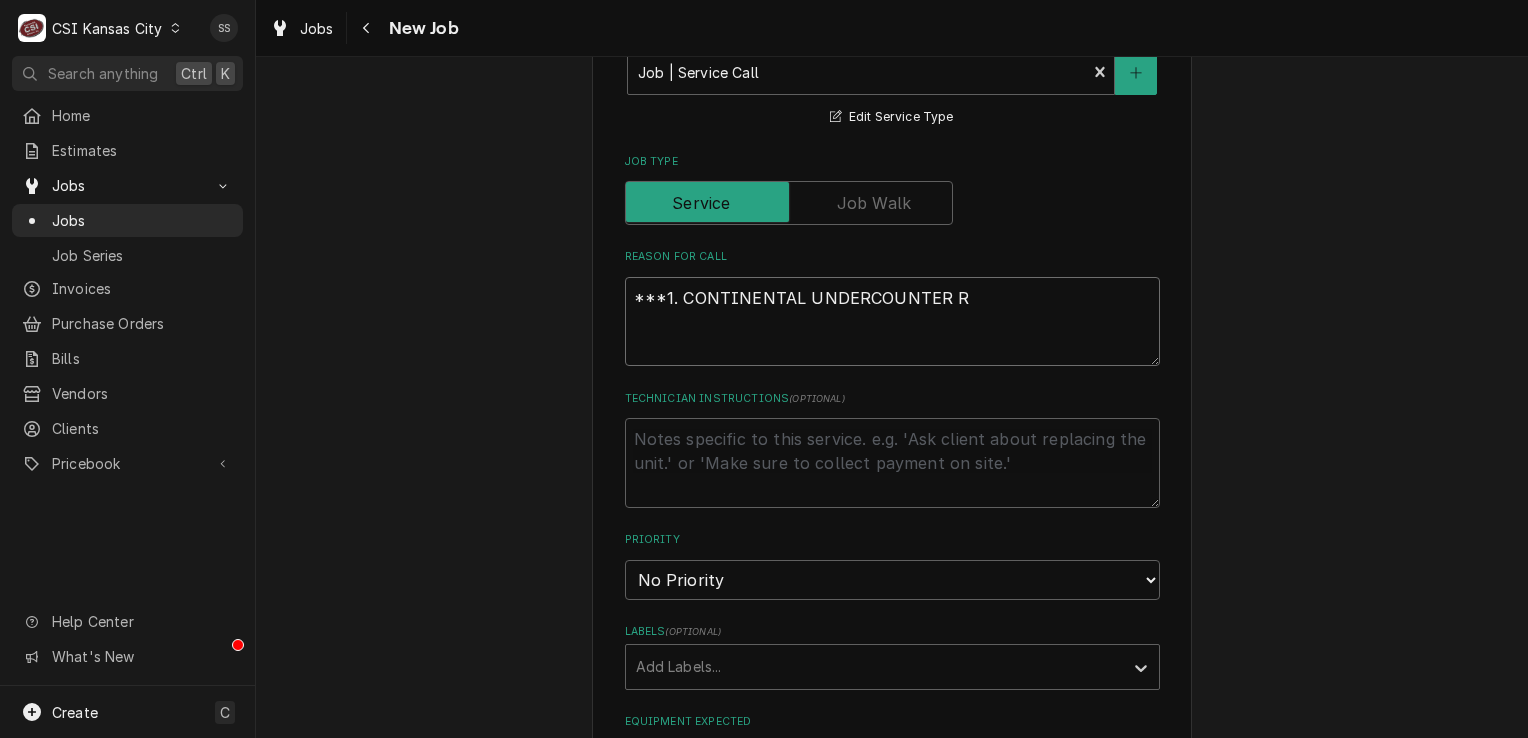 type on "x" 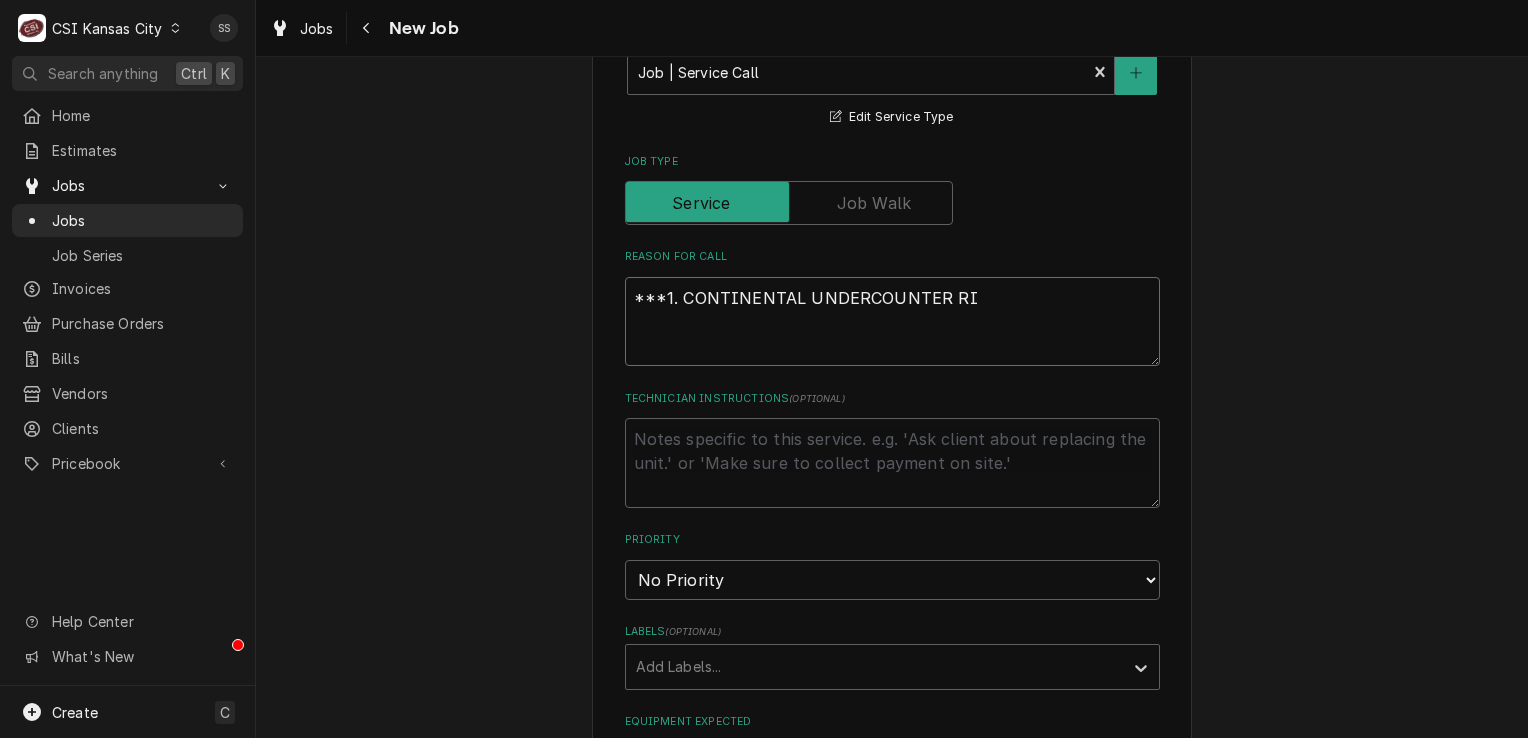 type on "x" 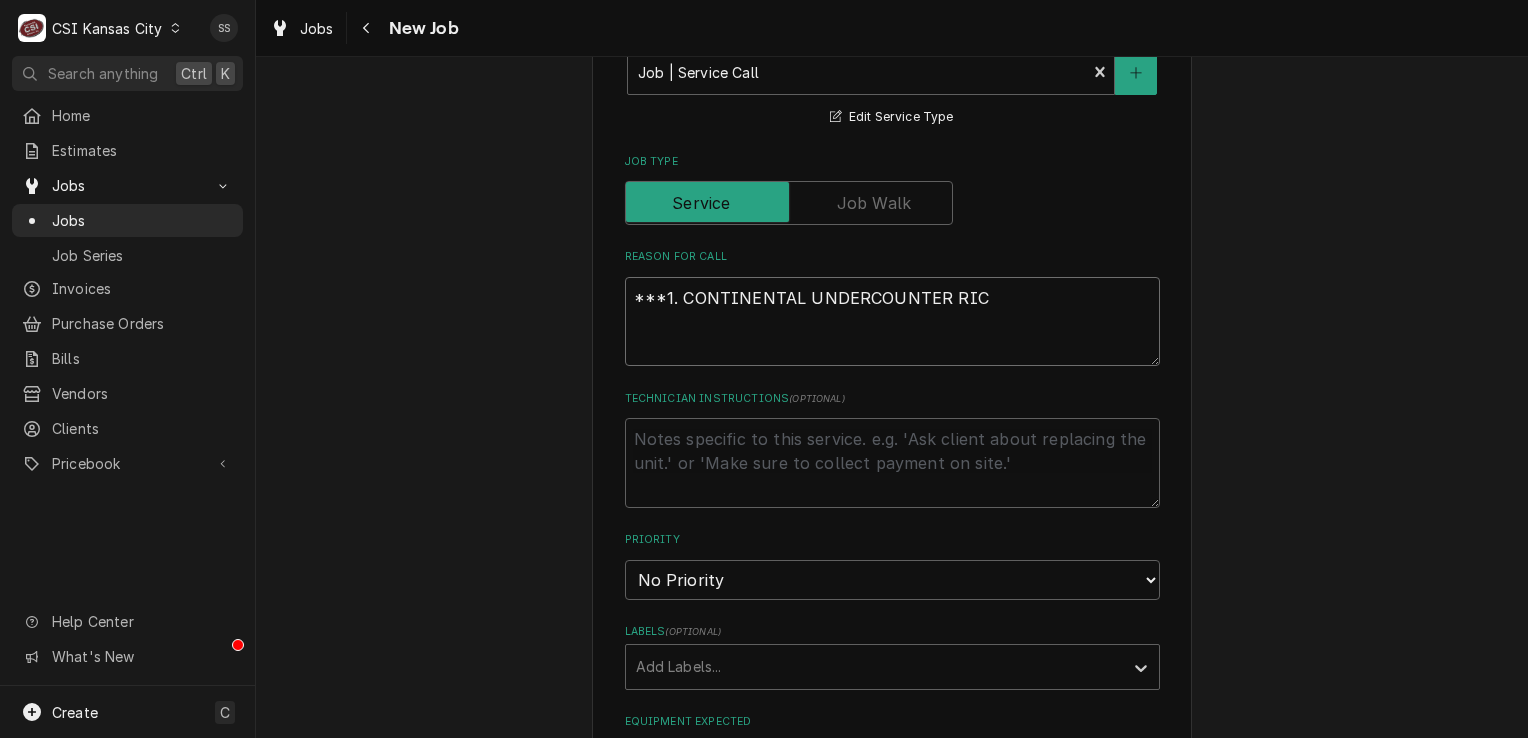type on "x" 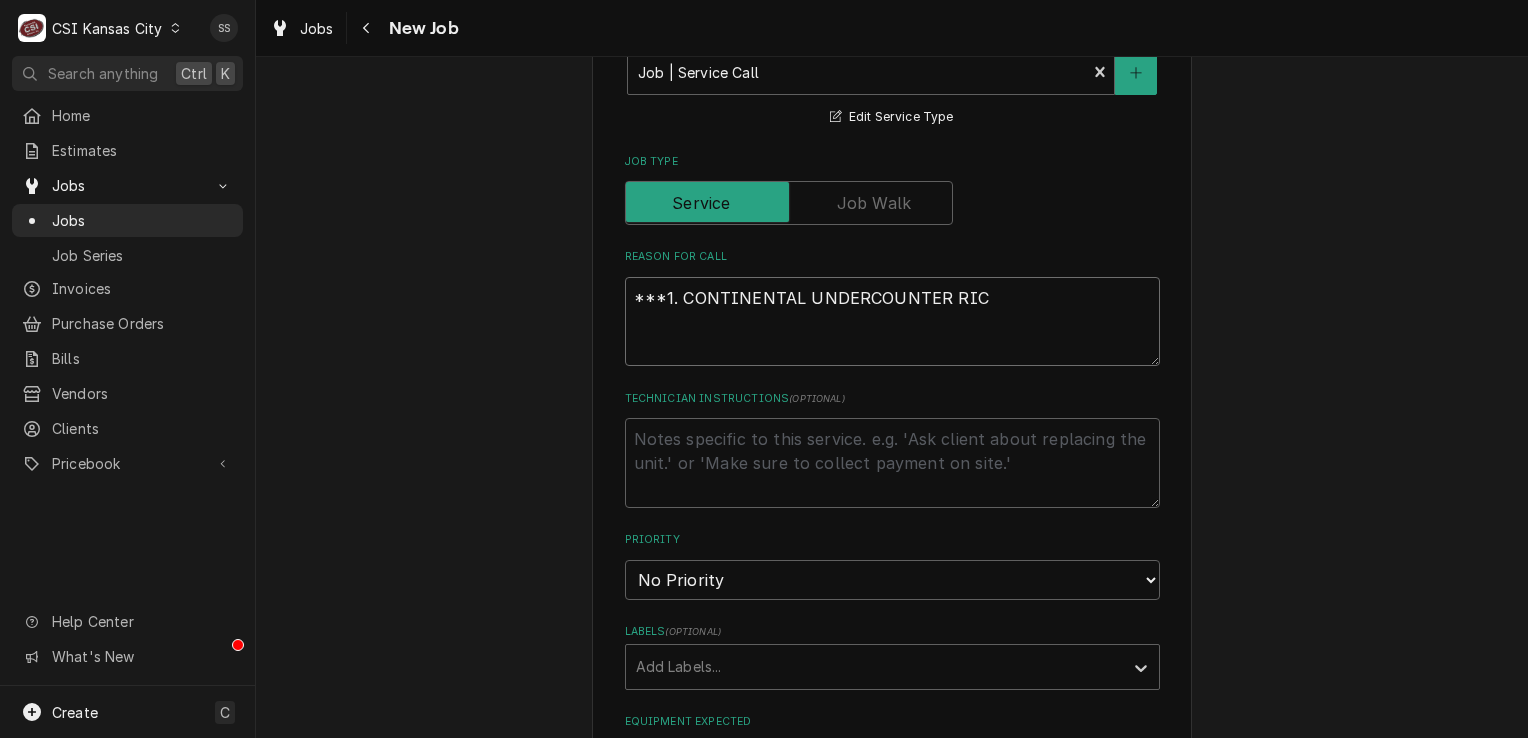 type on "x" 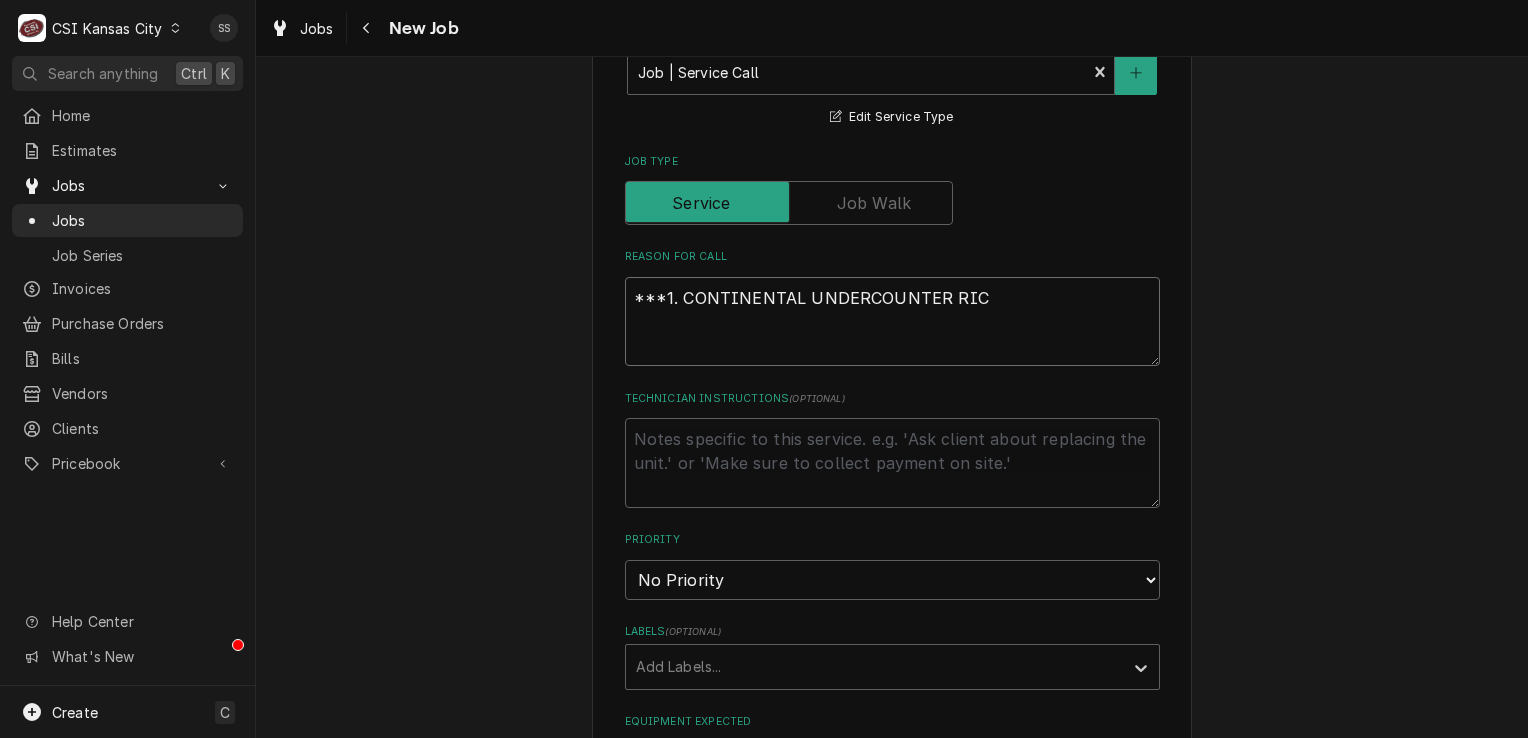 type on "***1. CONTINENTAL UNDERCOUNTER RIC -" 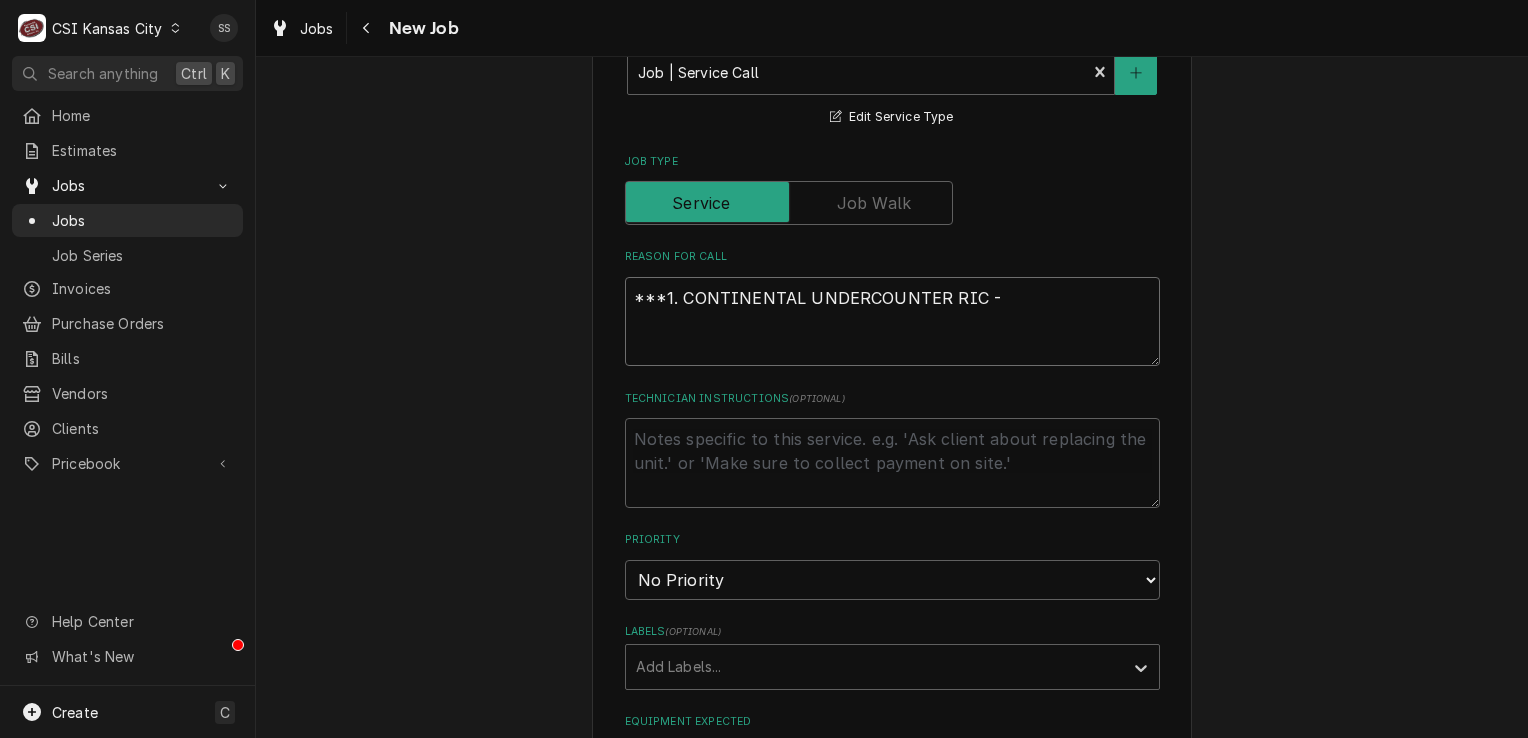type on "x" 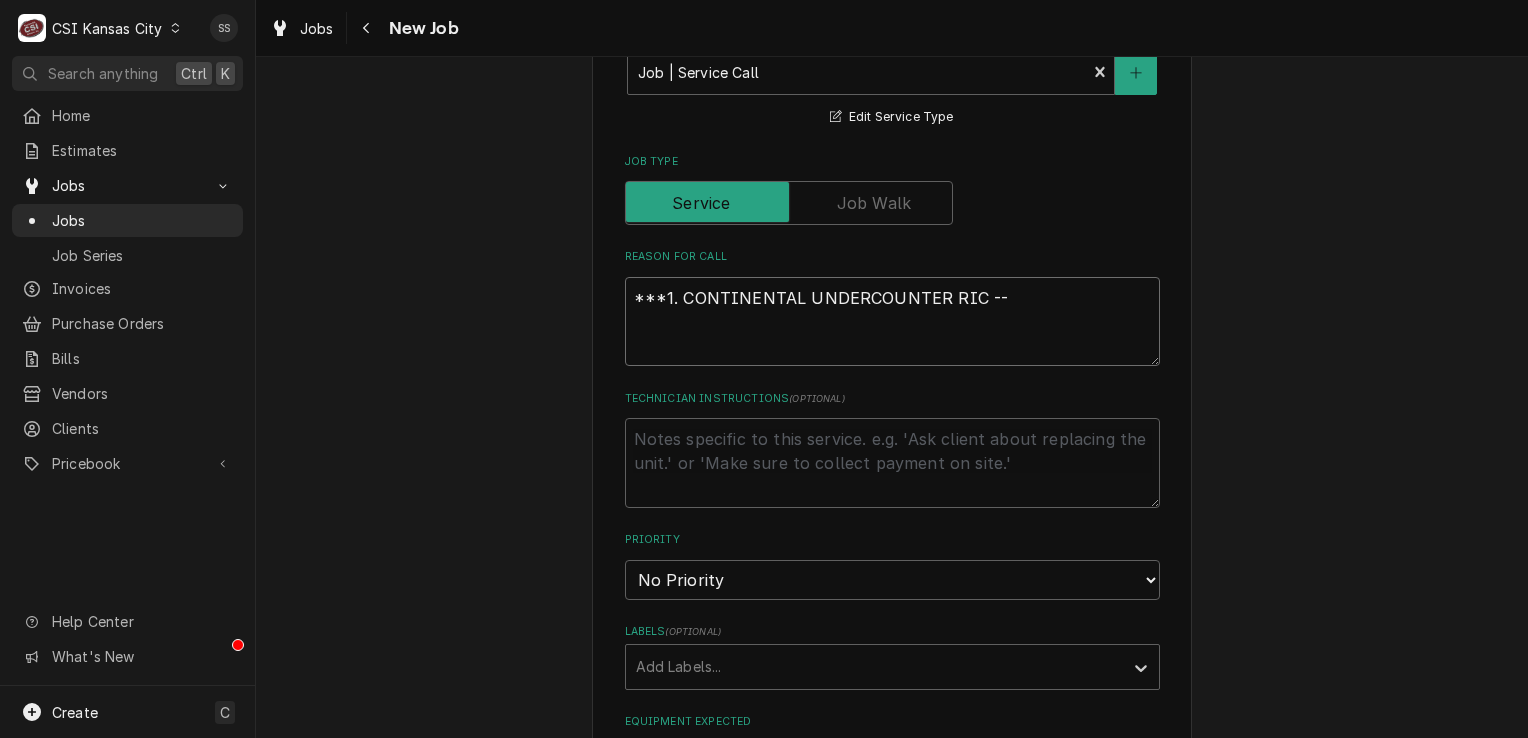 type on "x" 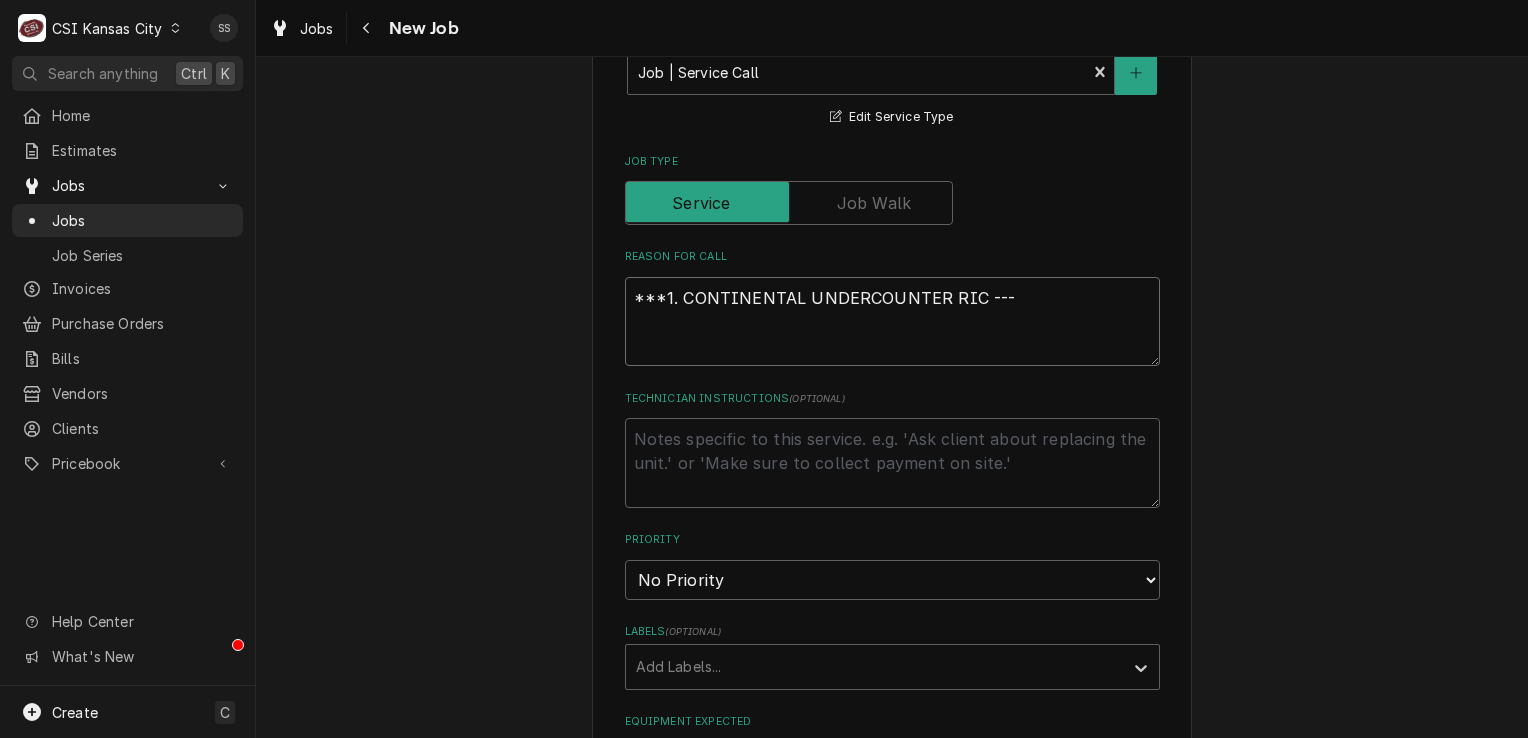 type on "x" 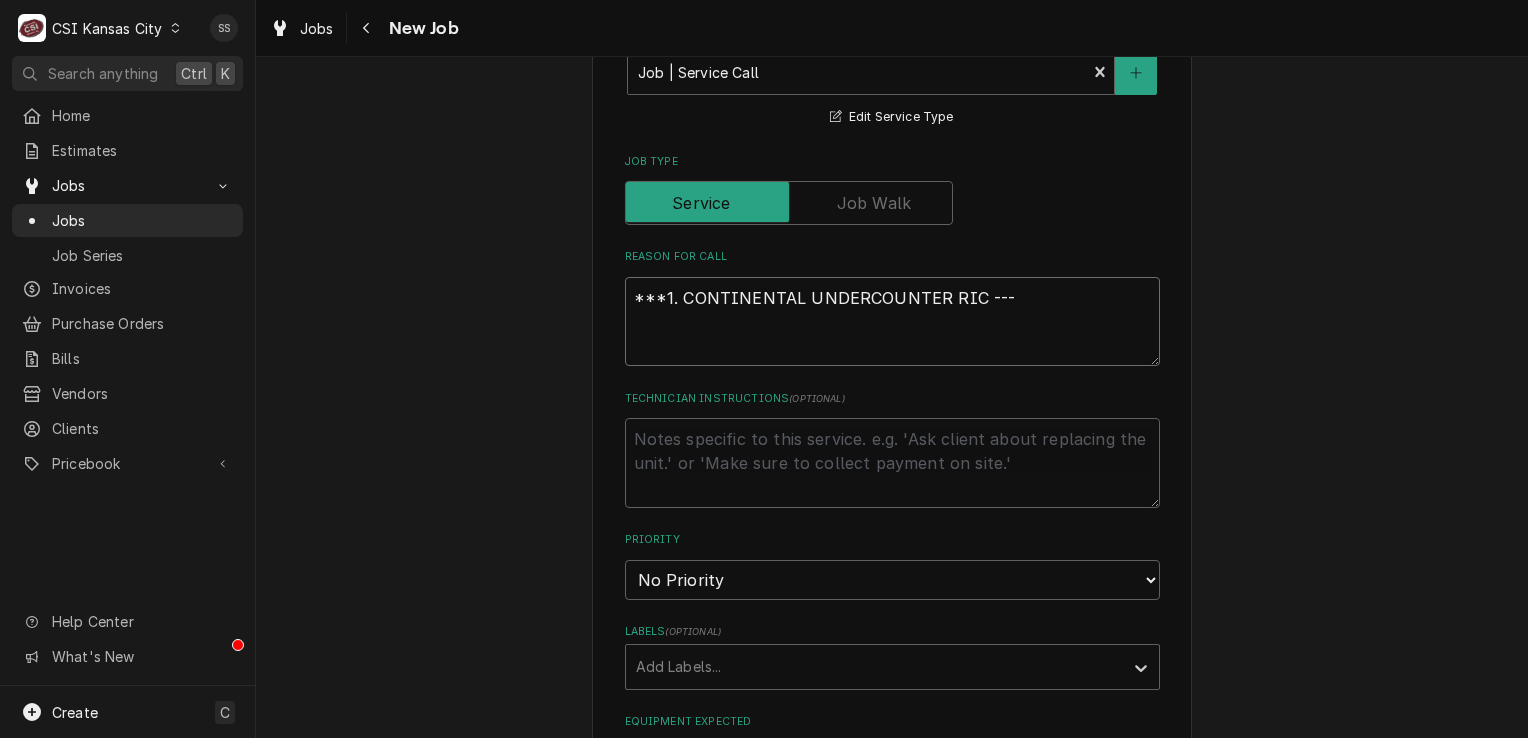 type on "***1. CONTINENTAL UNDERCOUNTER RIC ---L" 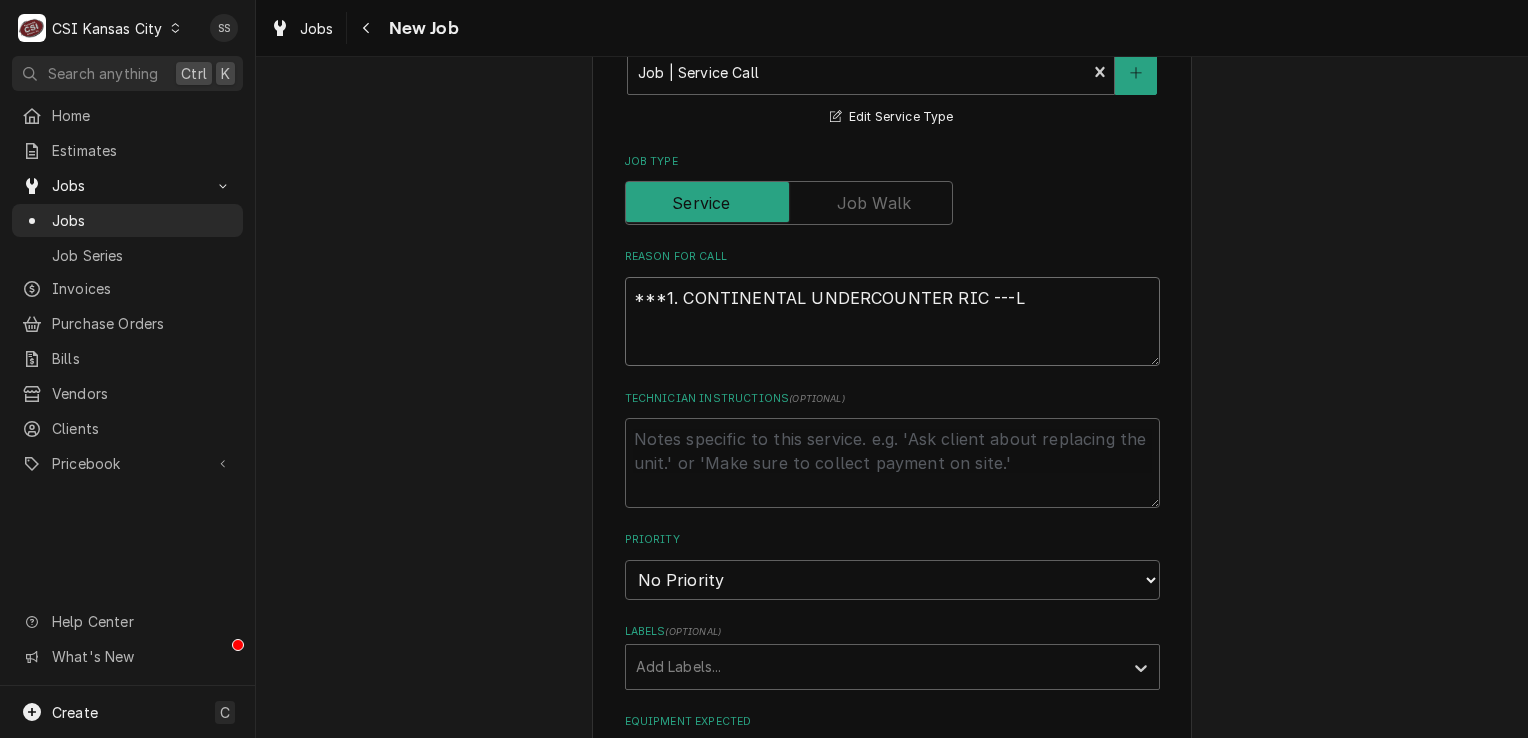 type on "x" 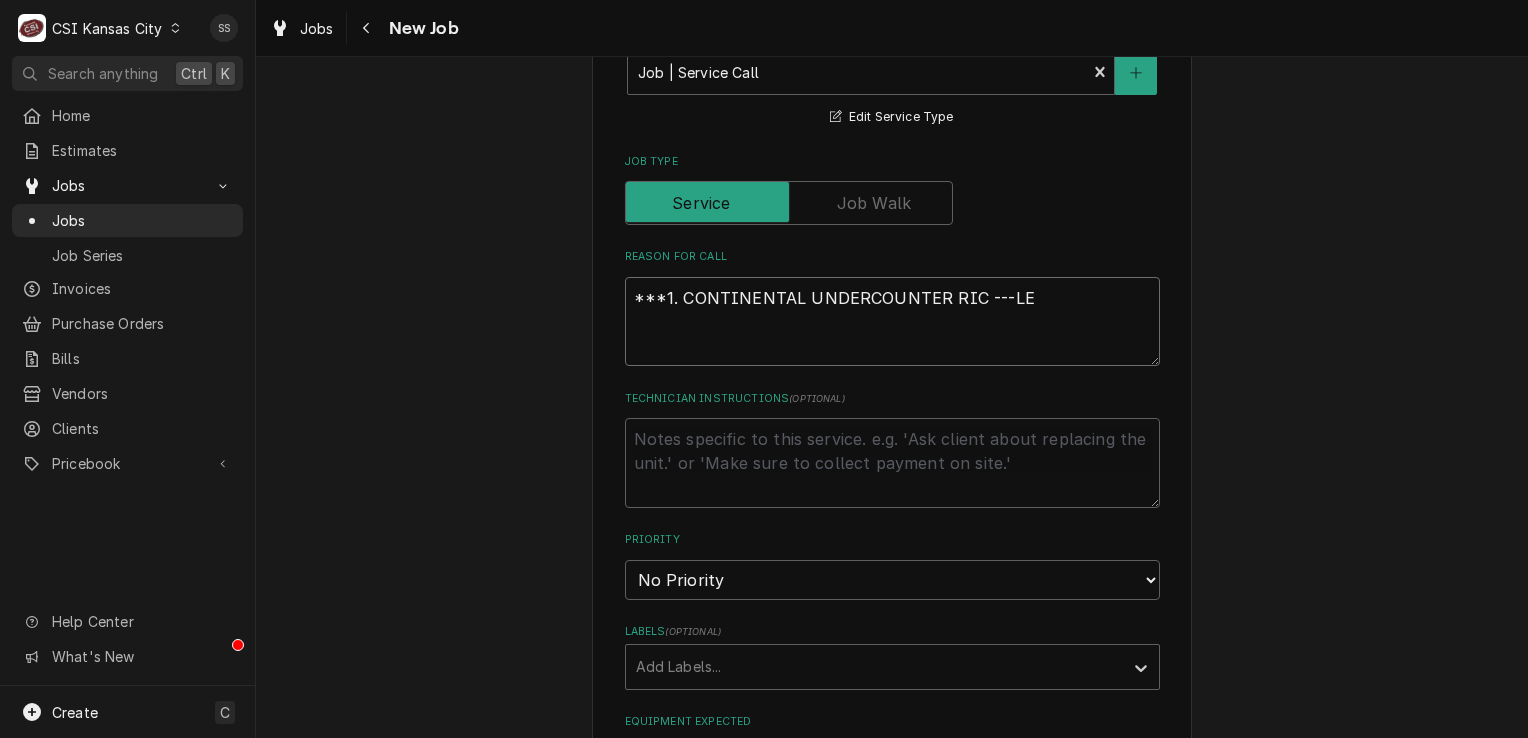 type on "x" 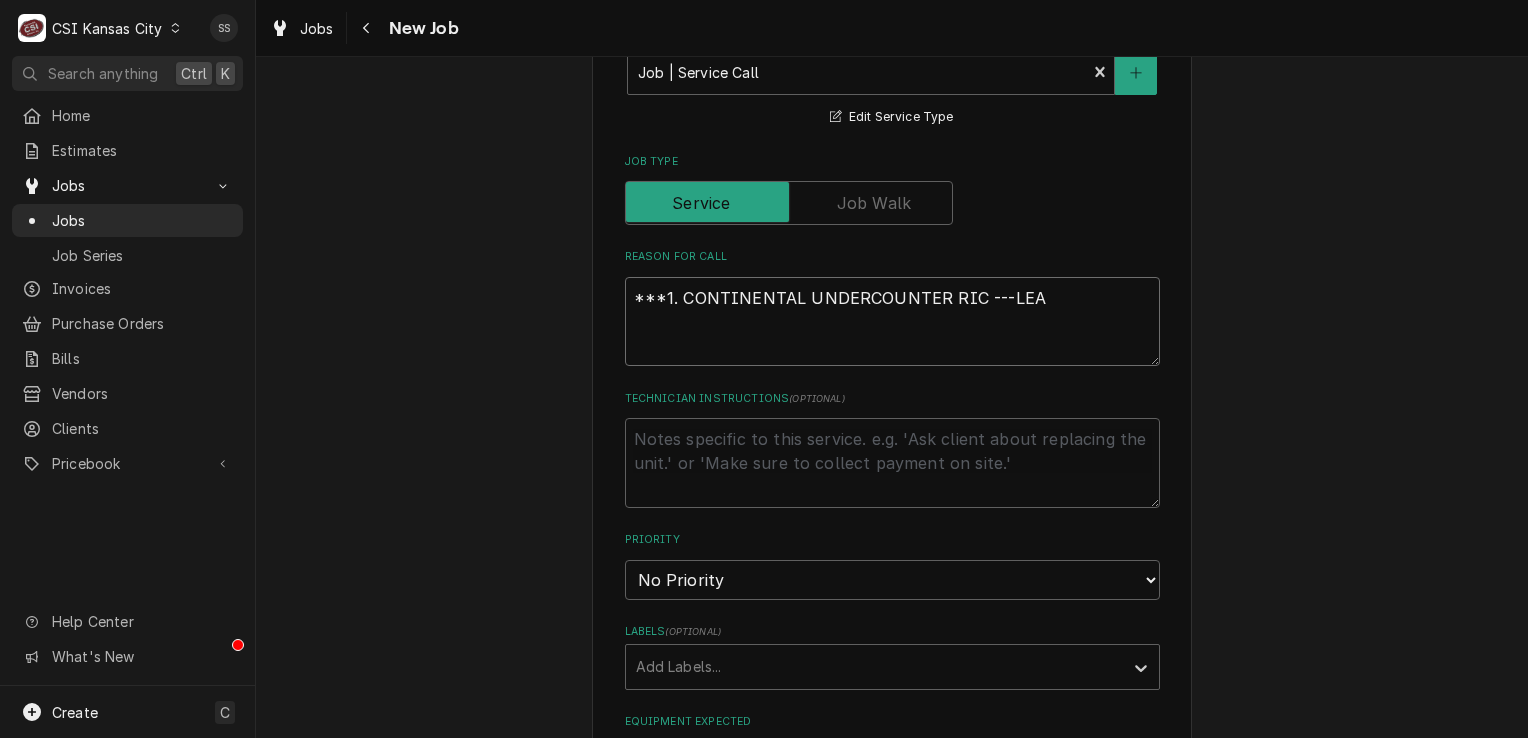 type on "x" 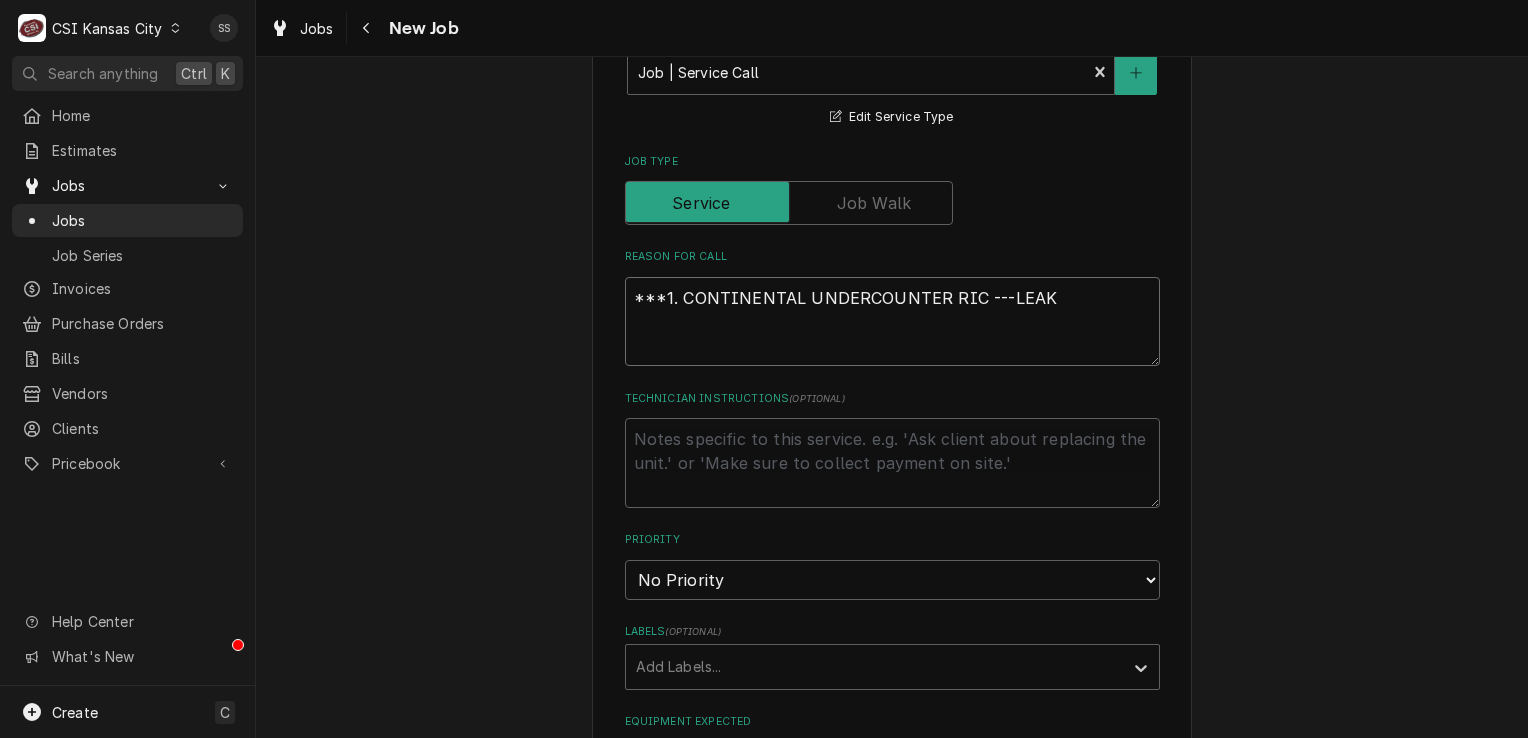 type on "x" 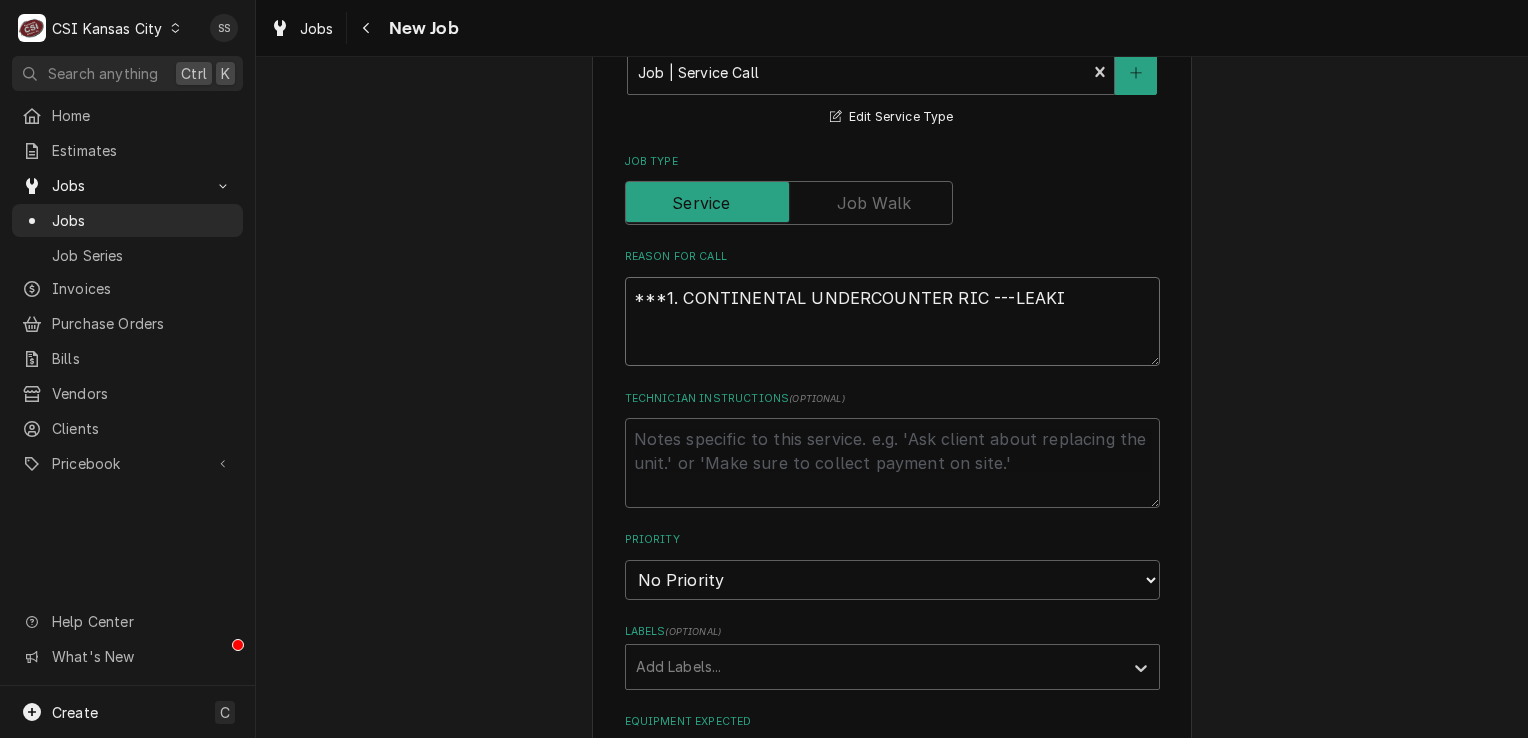 type on "x" 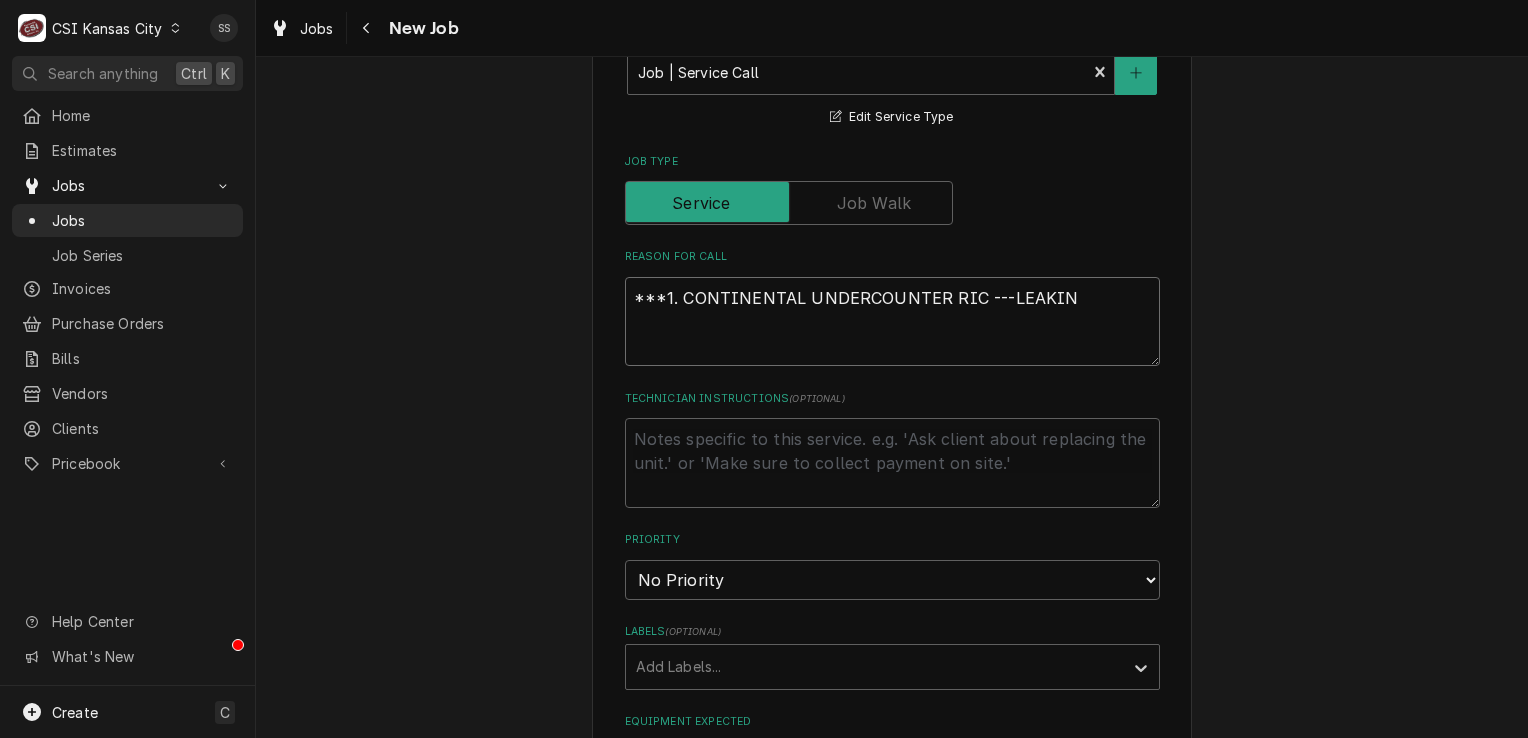 type on "***1. CONTINENTAL UNDERCOUNTER RIC ---LEAKING" 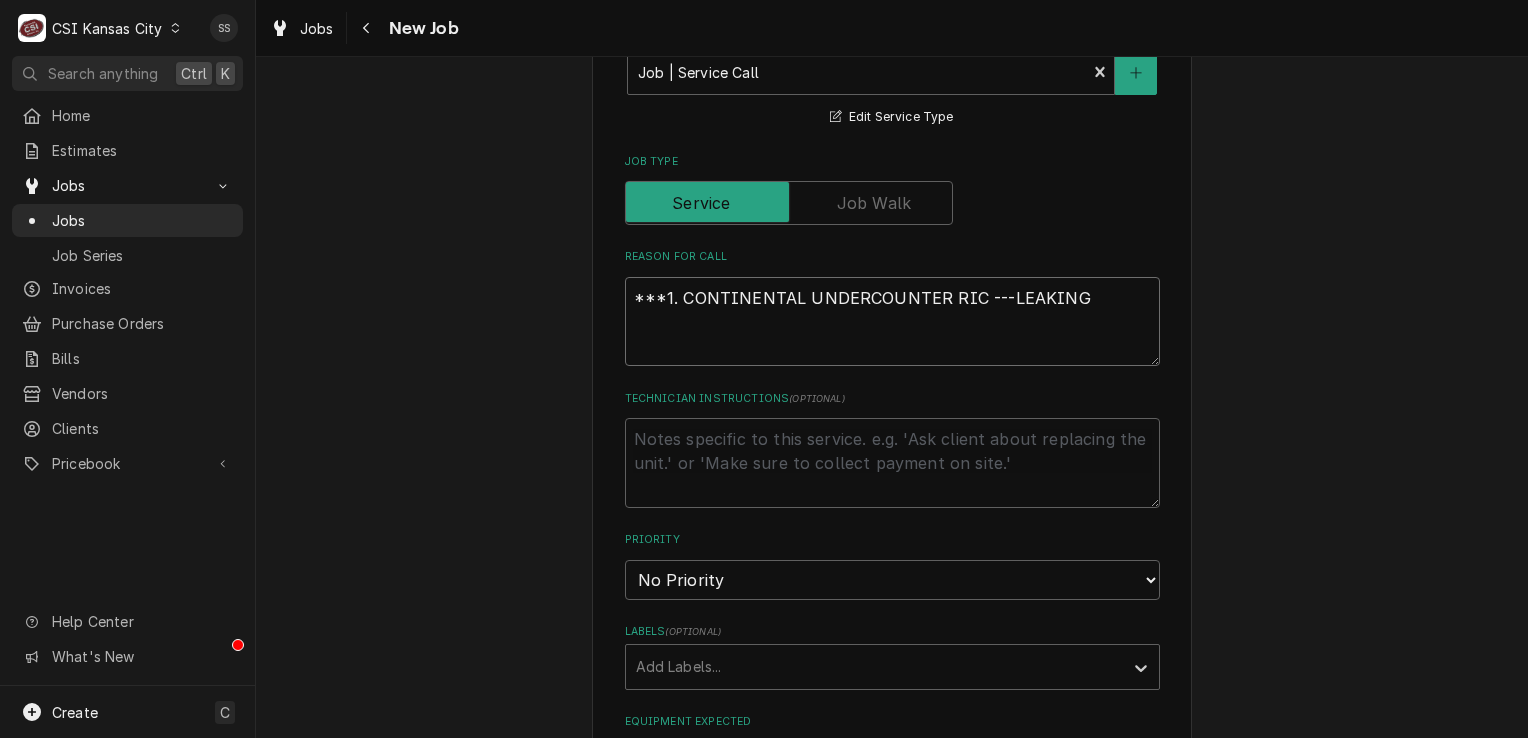type on "x" 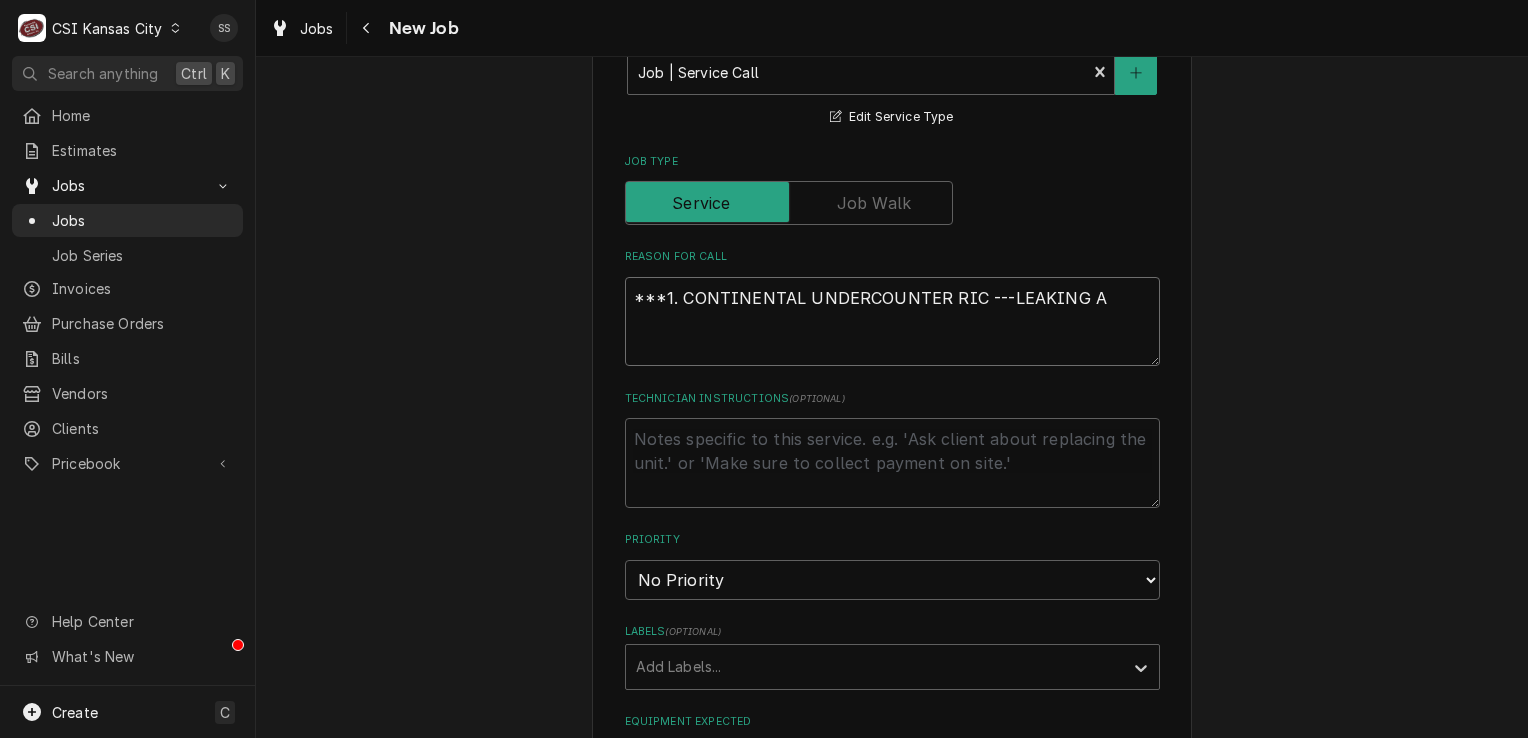 type on "x" 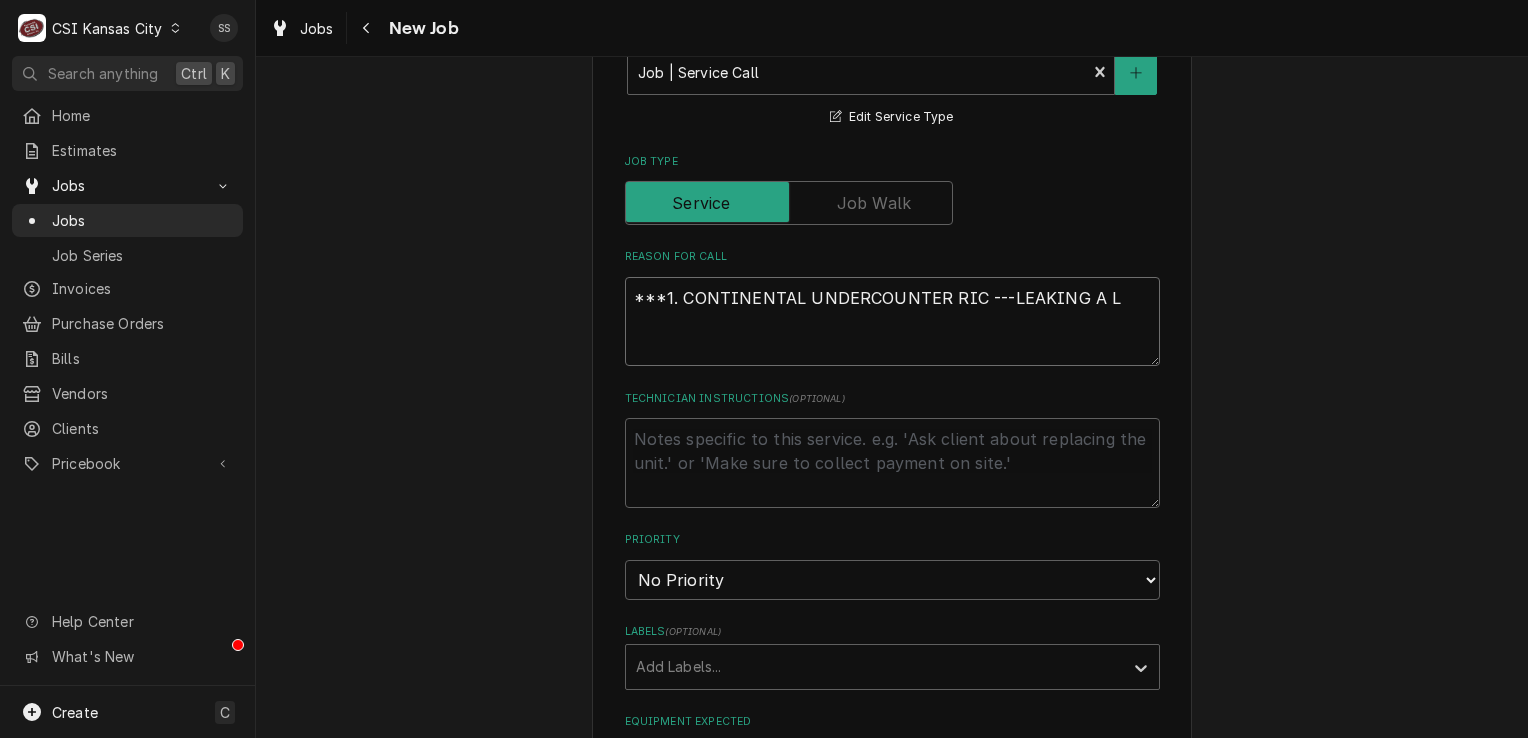 type on "x" 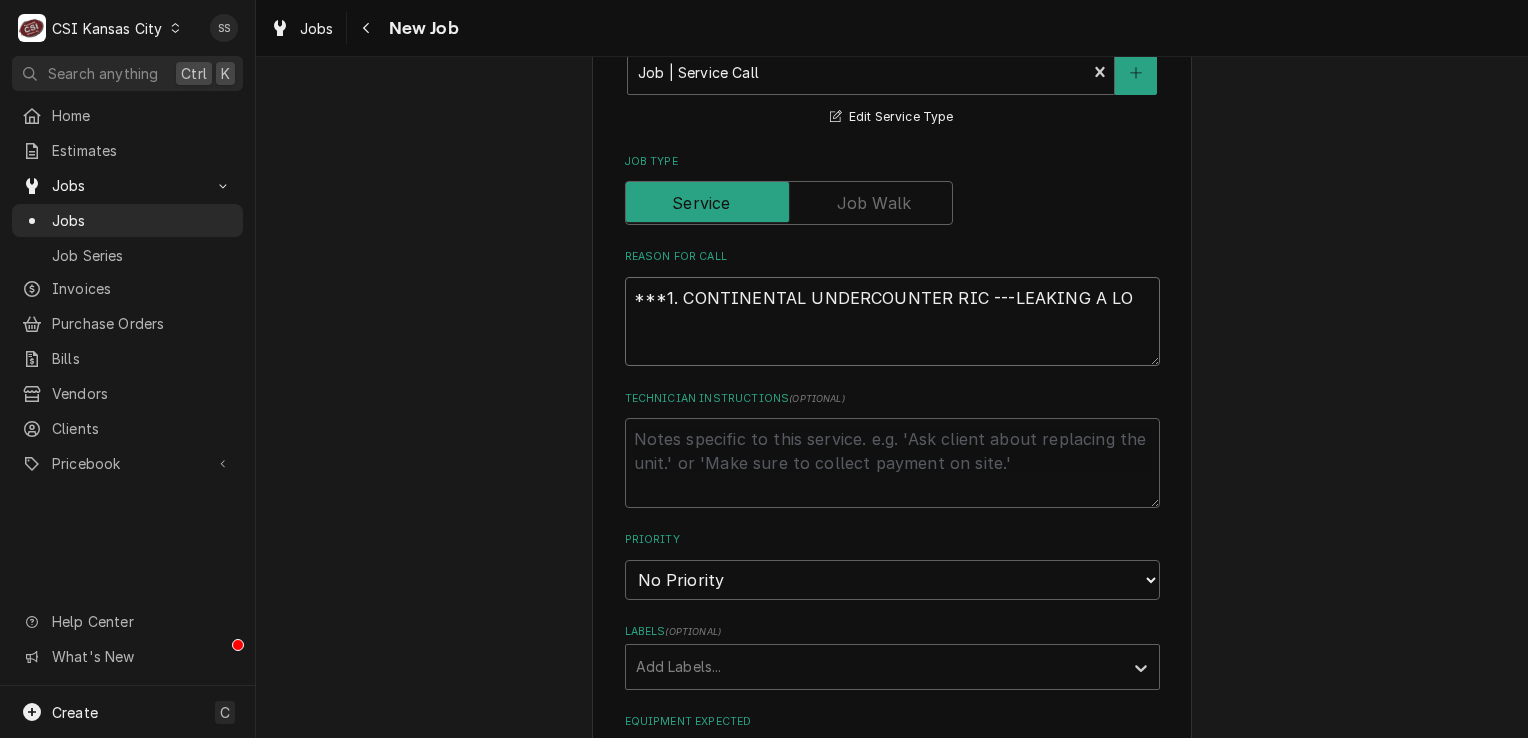 type on "x" 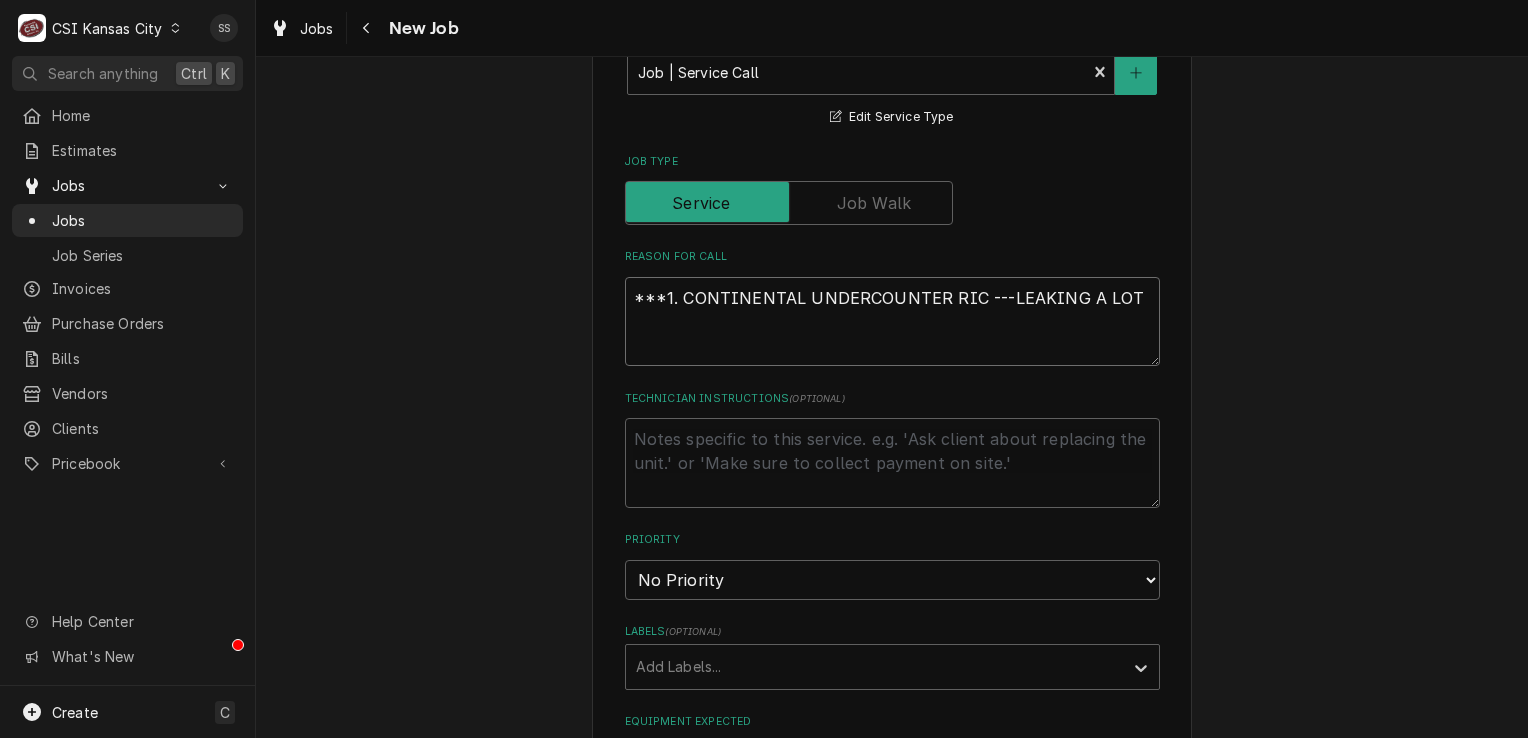 type on "x" 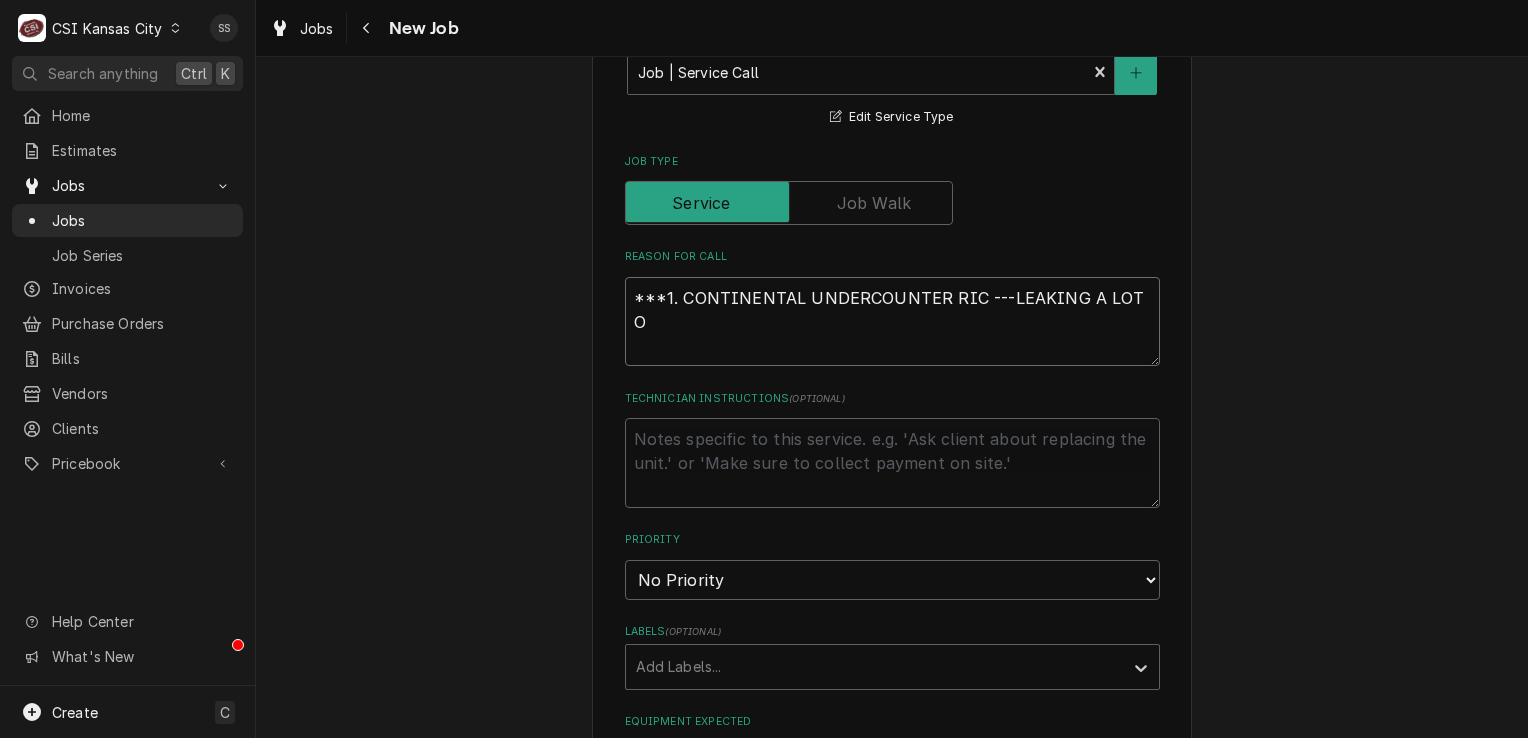 type on "x" 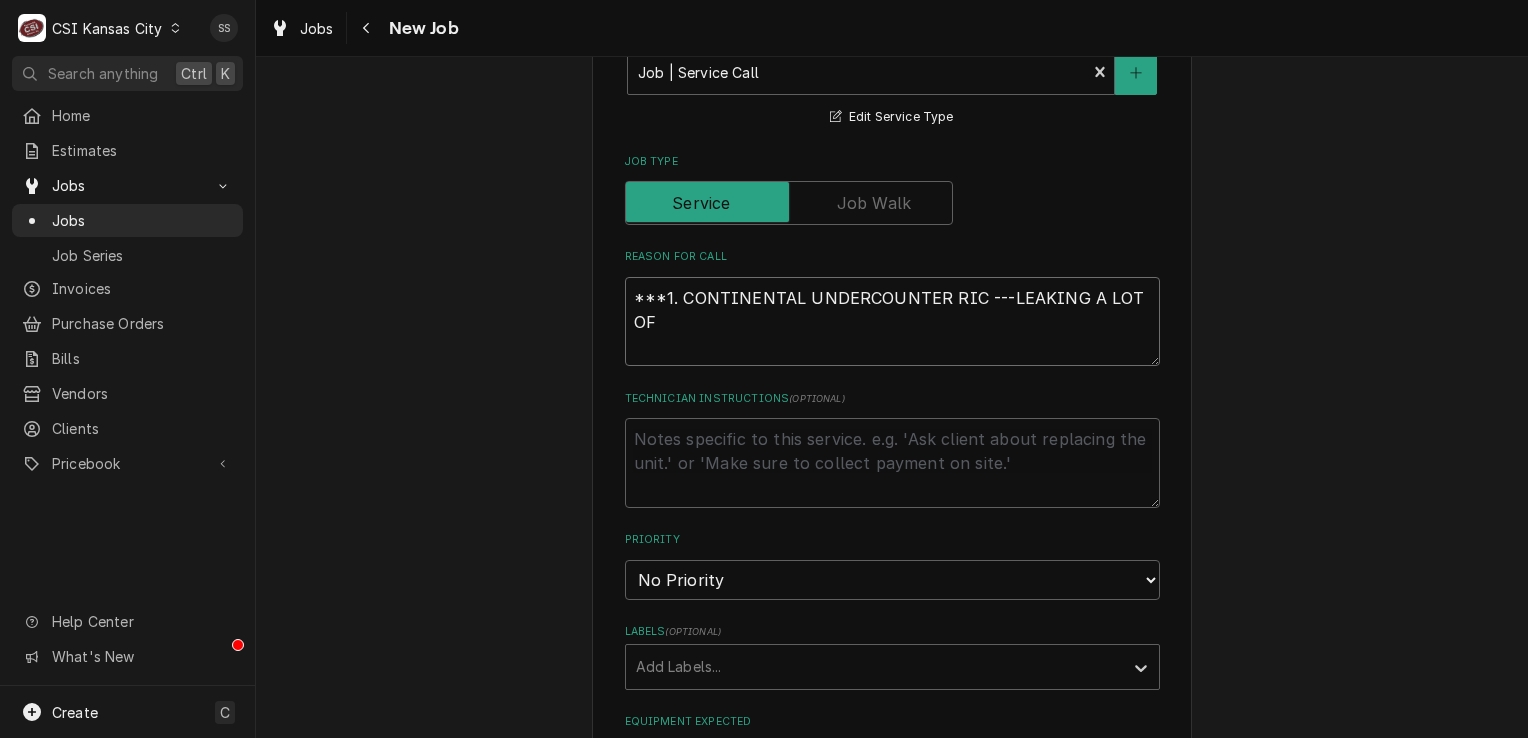 type on "x" 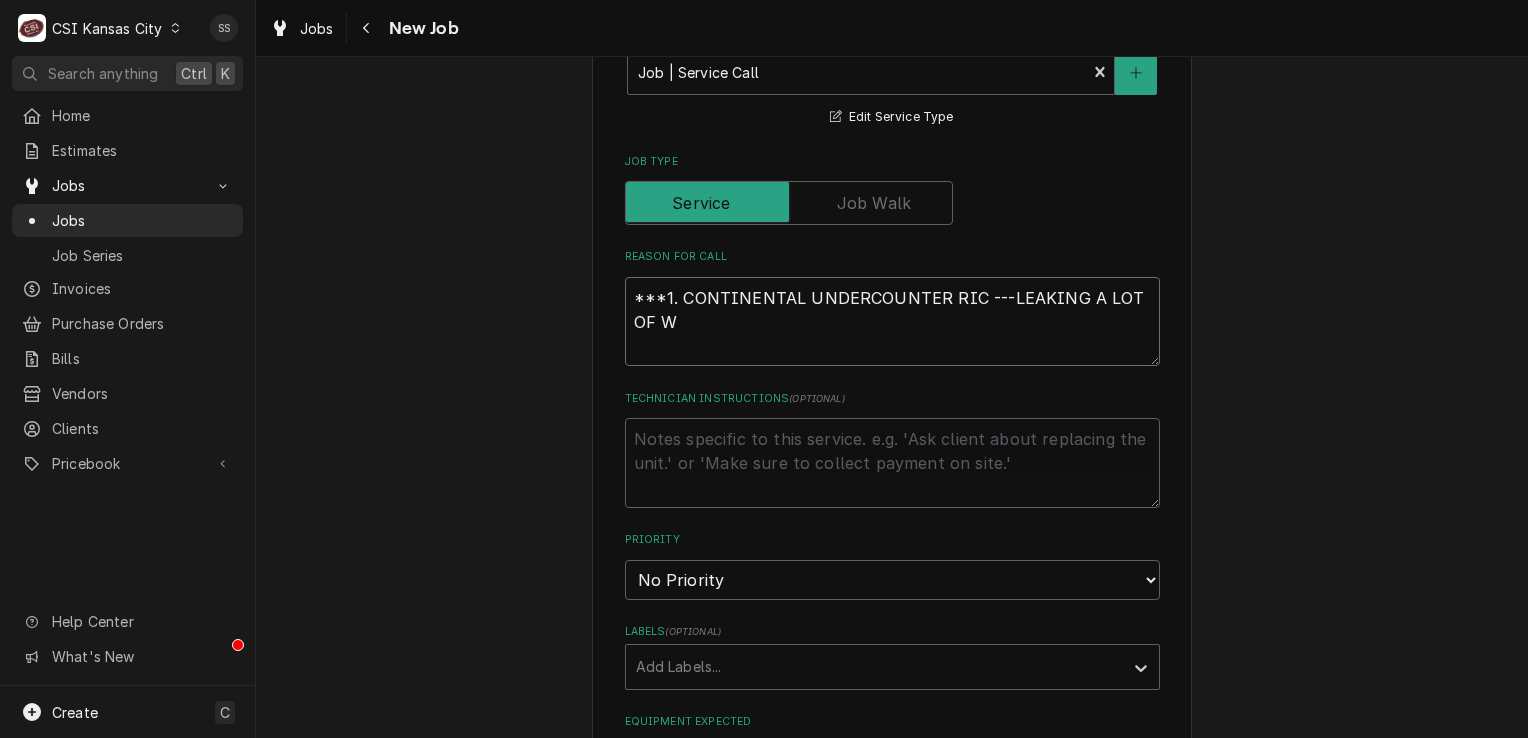 type on "x" 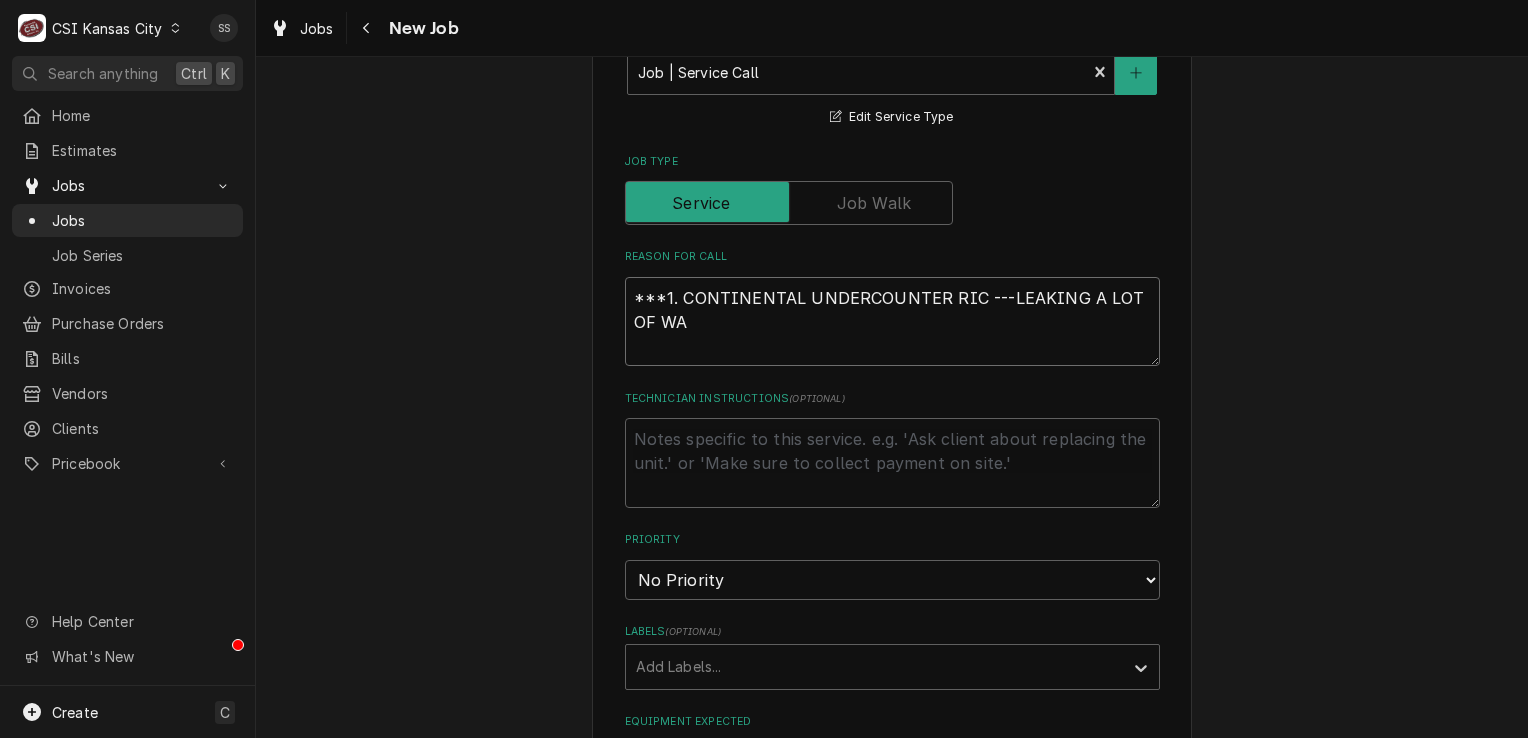 type on "x" 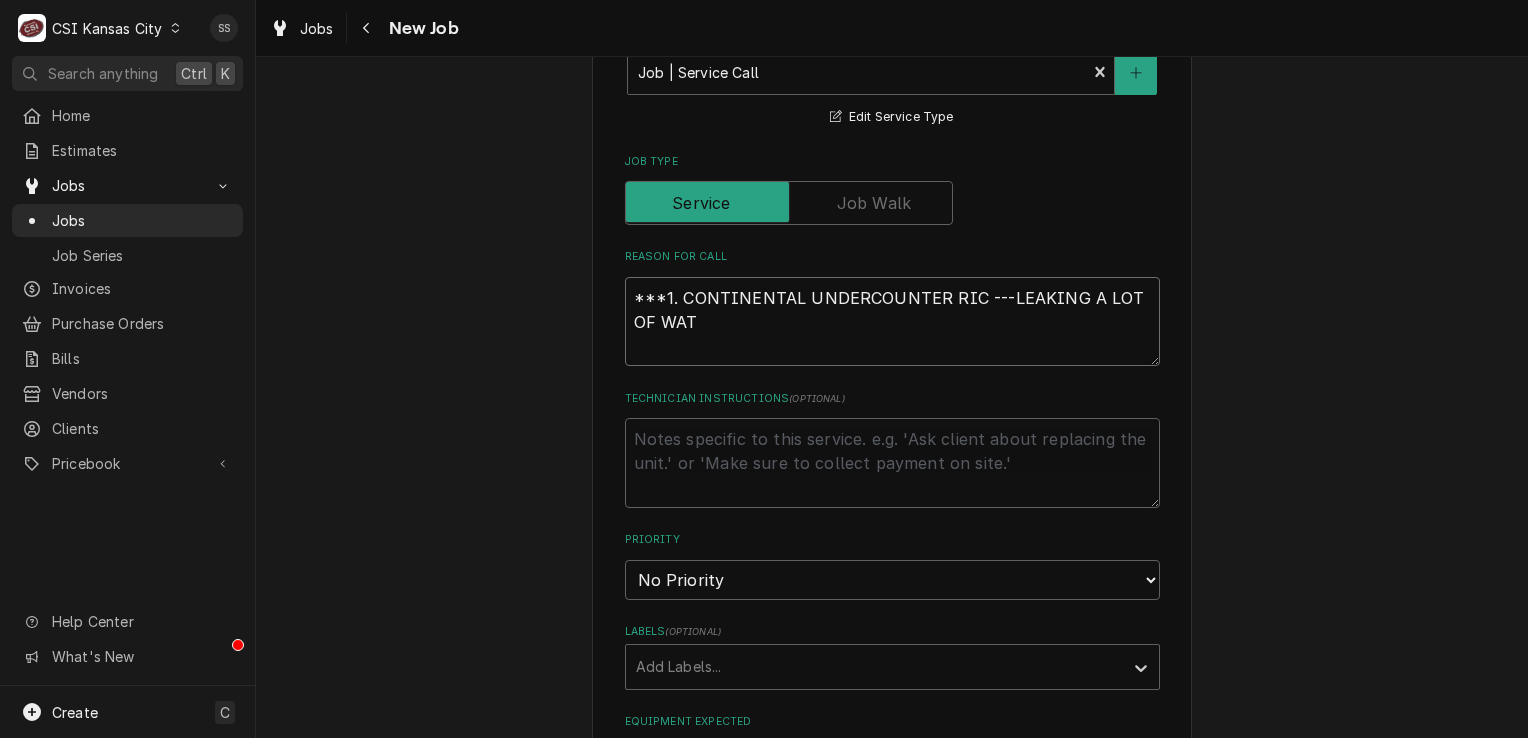 type on "x" 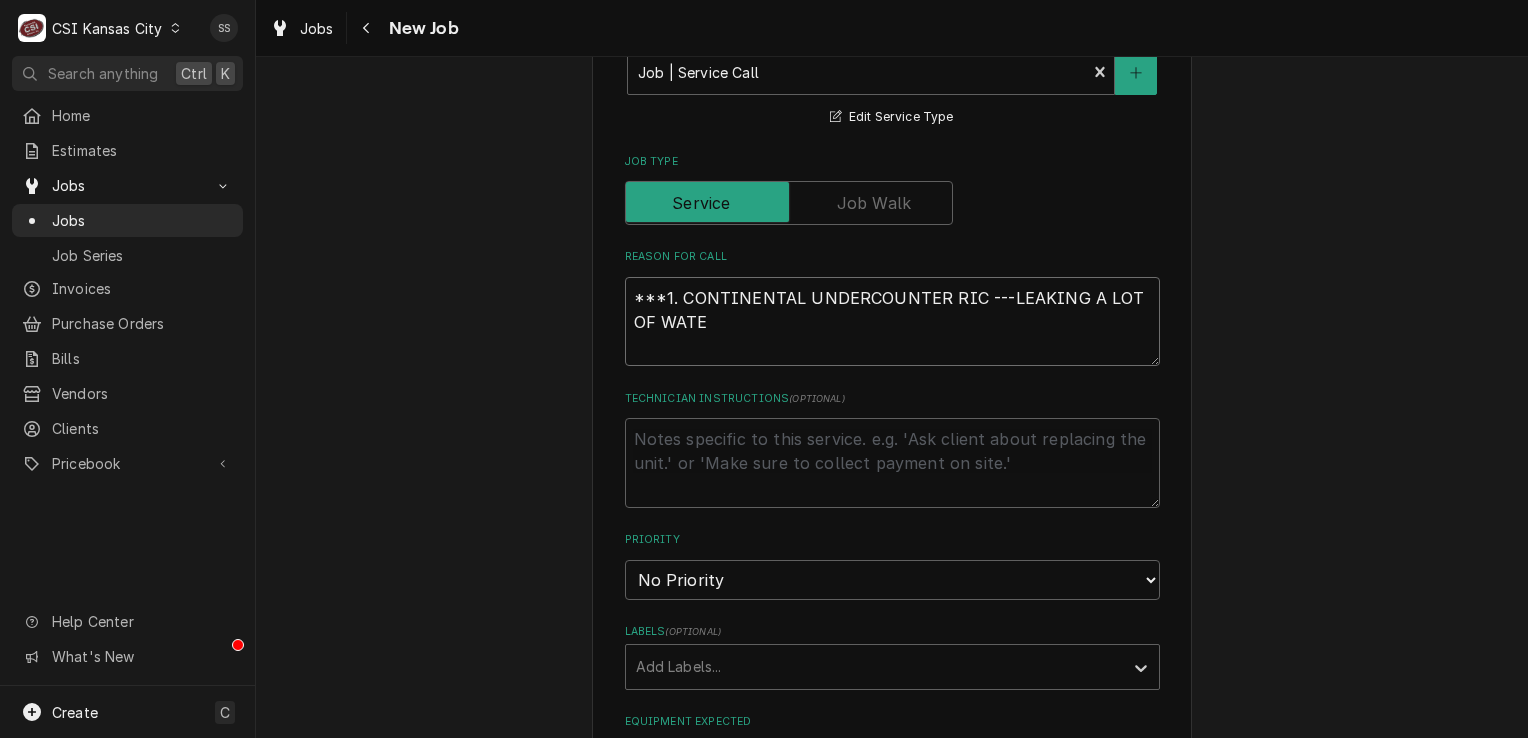type on "x" 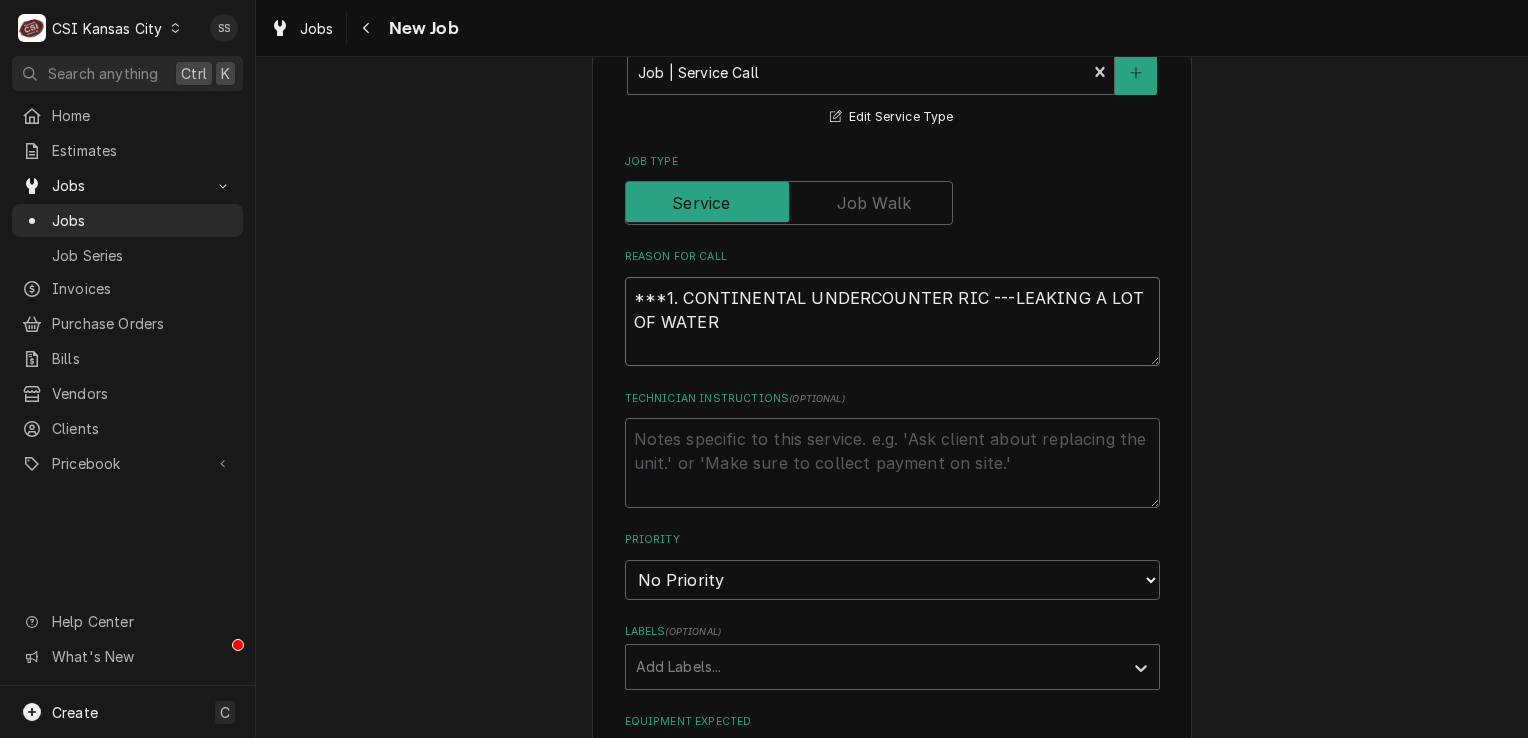 type on "x" 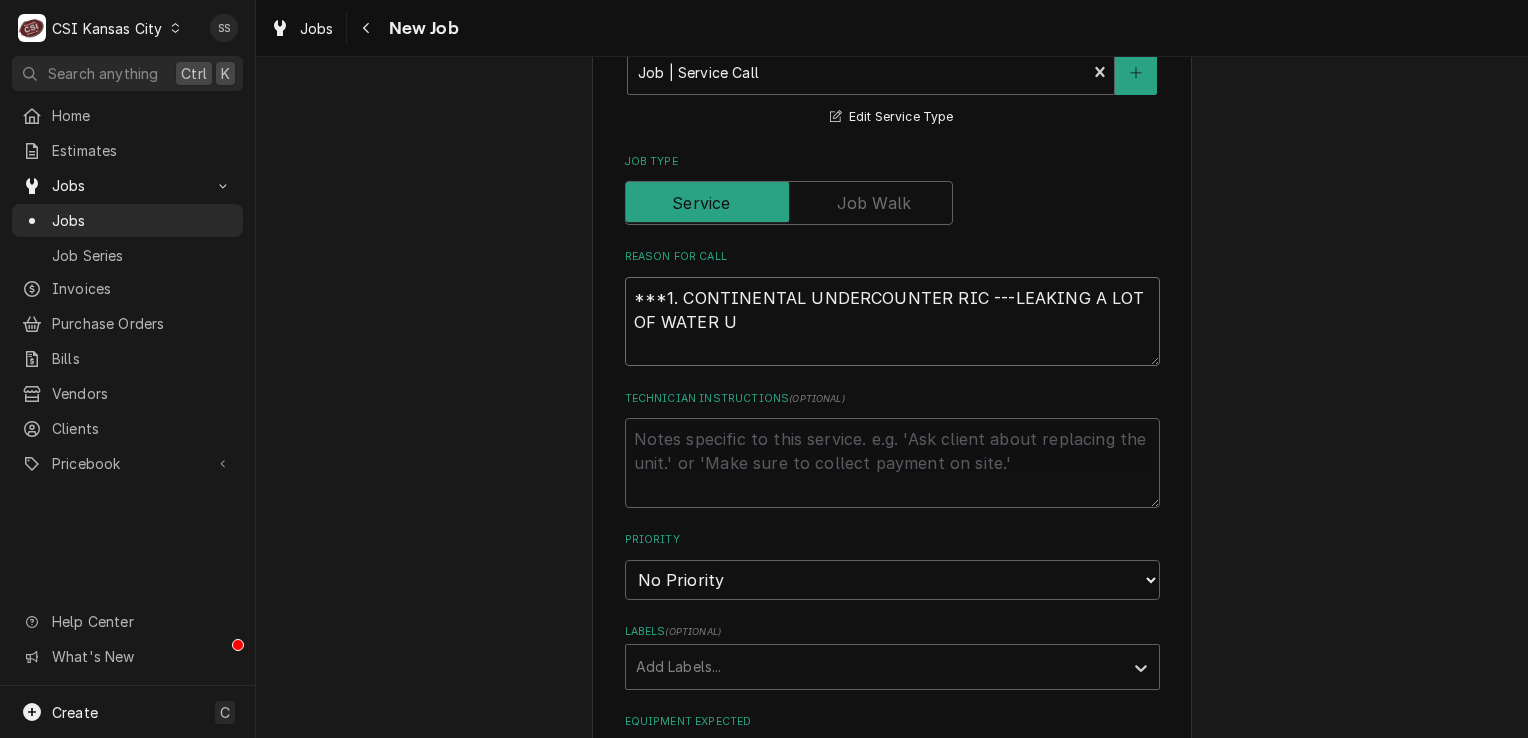 type on "x" 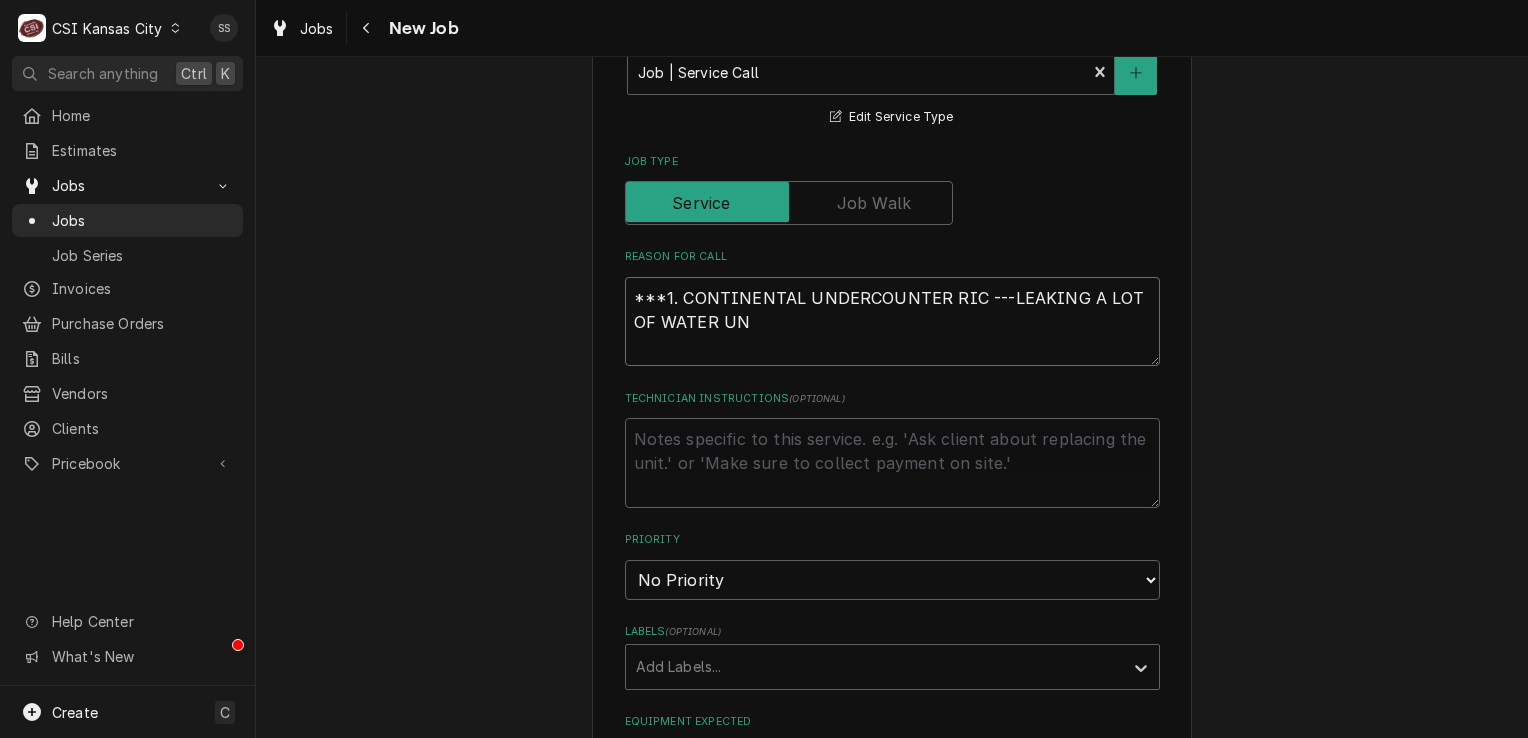 type on "x" 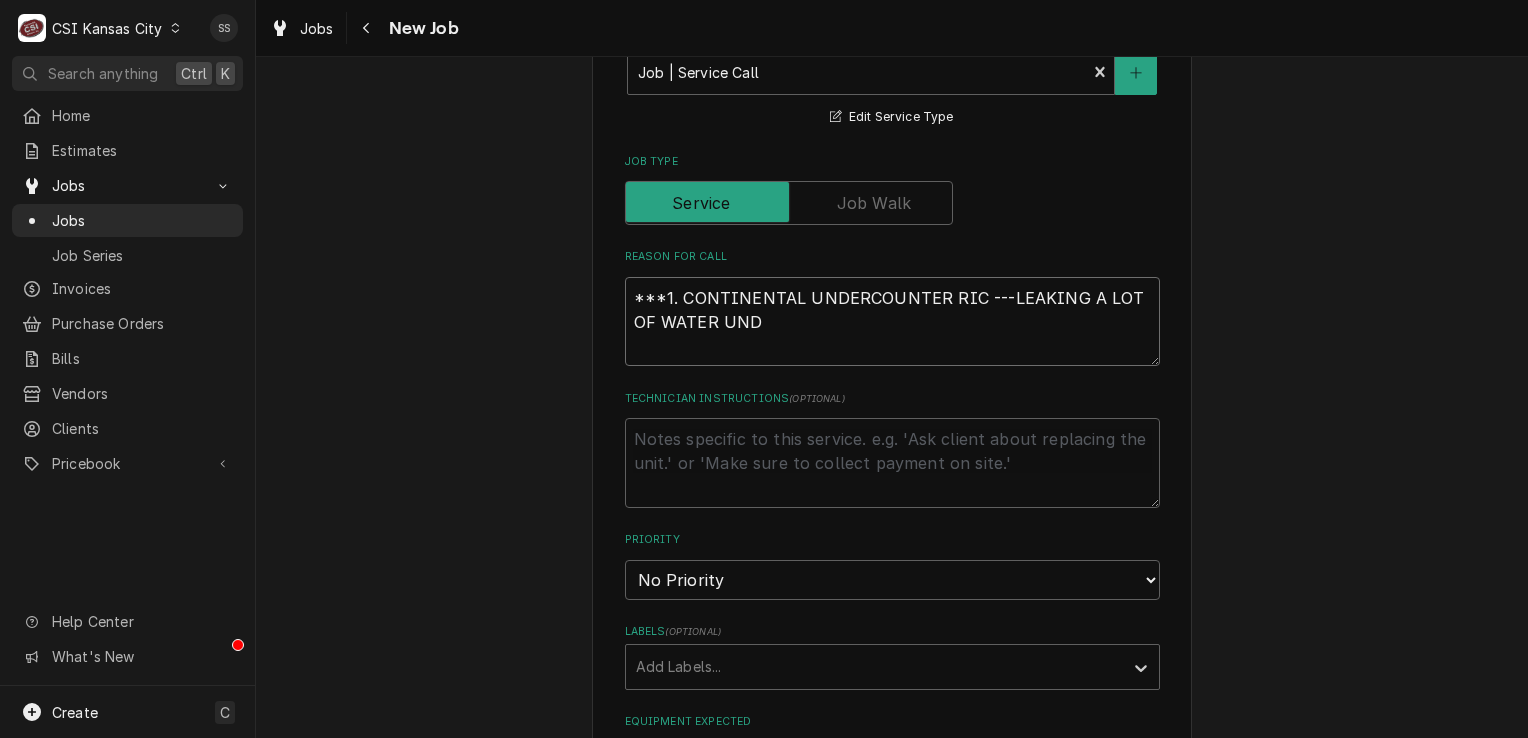 type on "x" 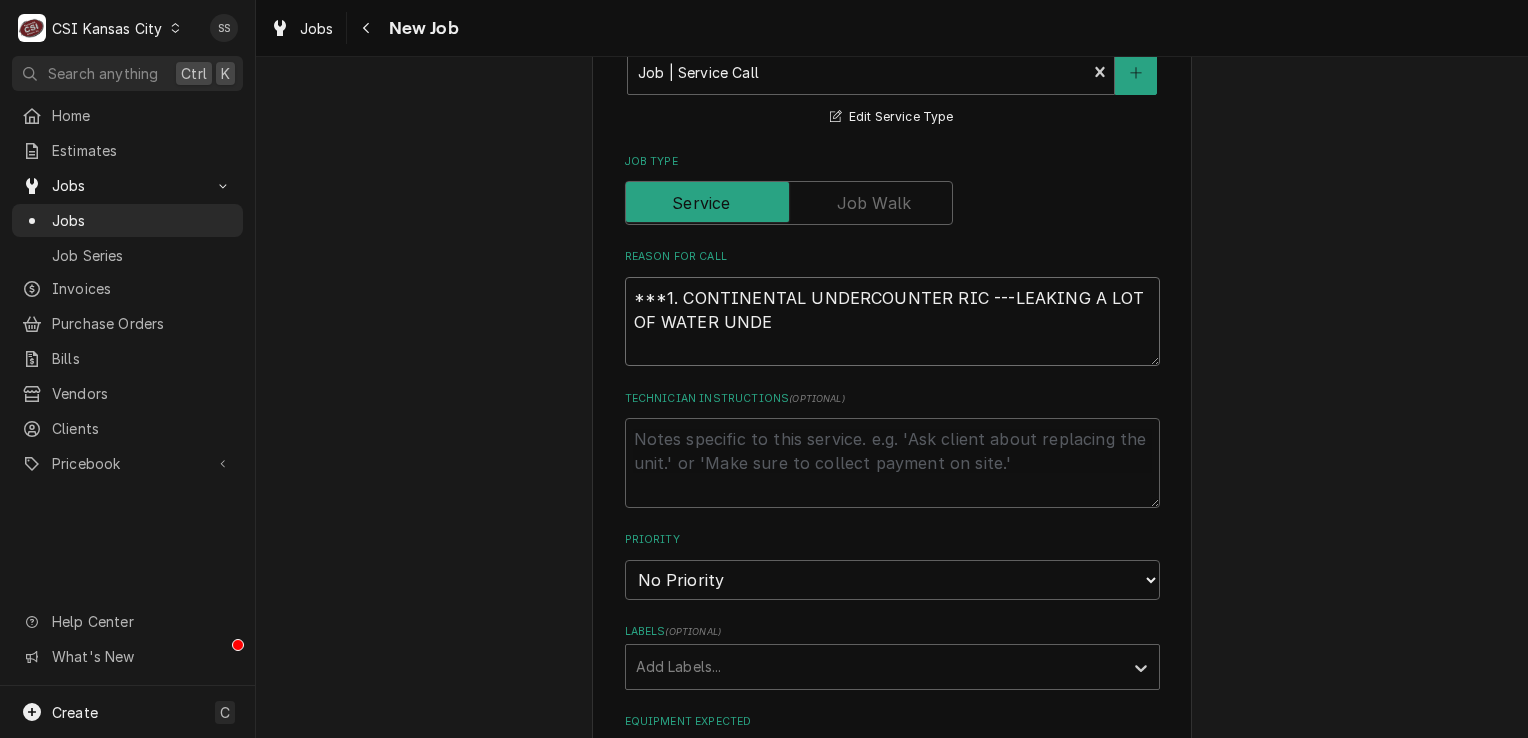 type on "x" 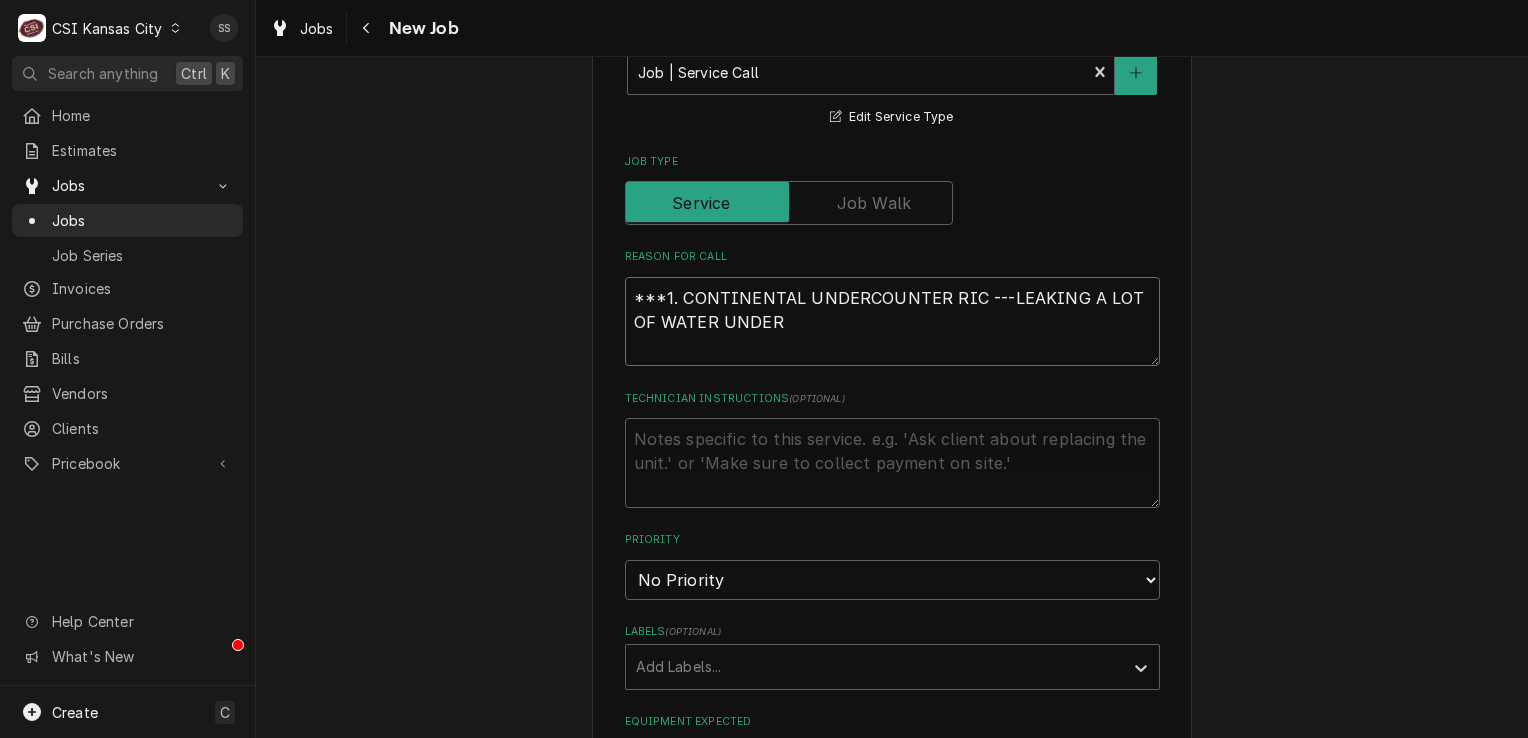 type on "x" 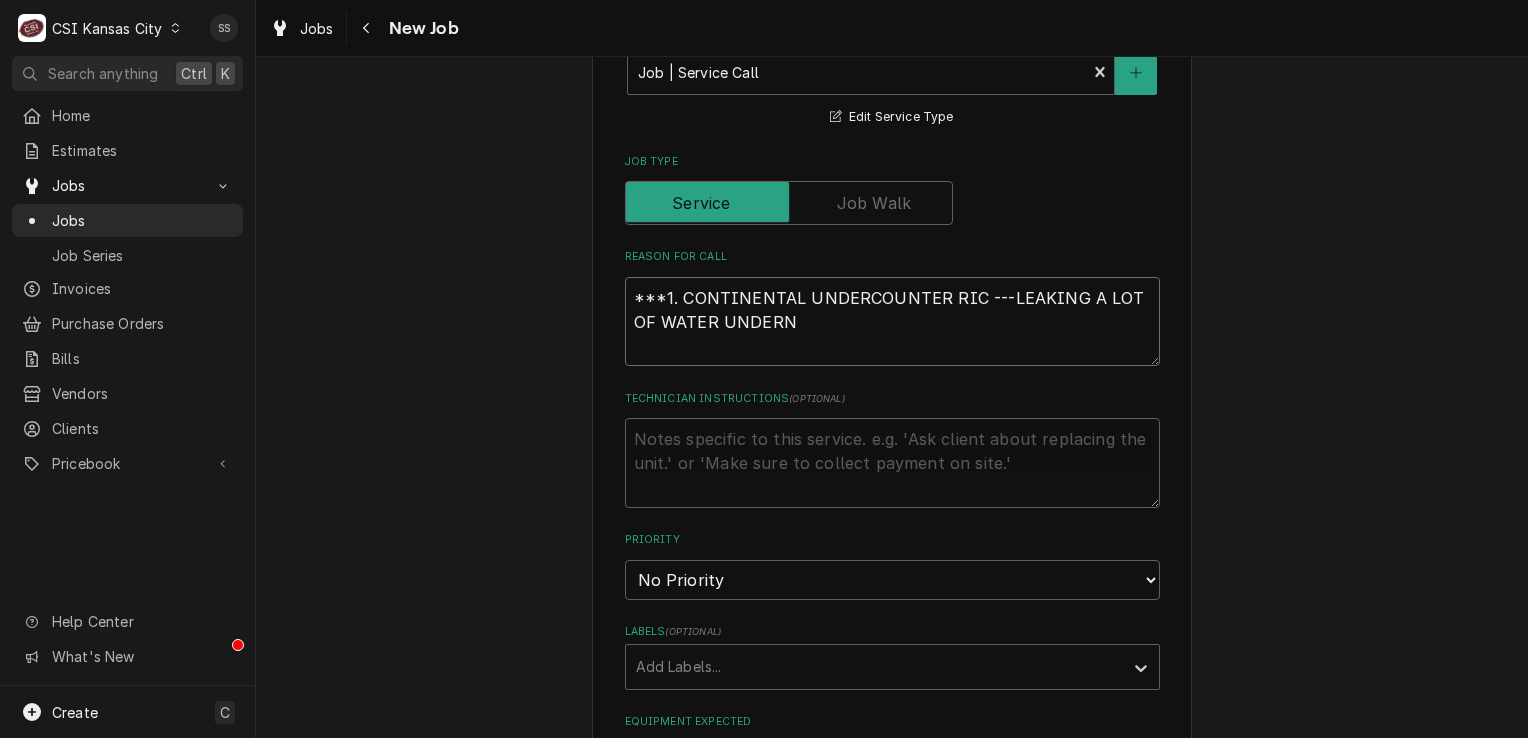 type on "x" 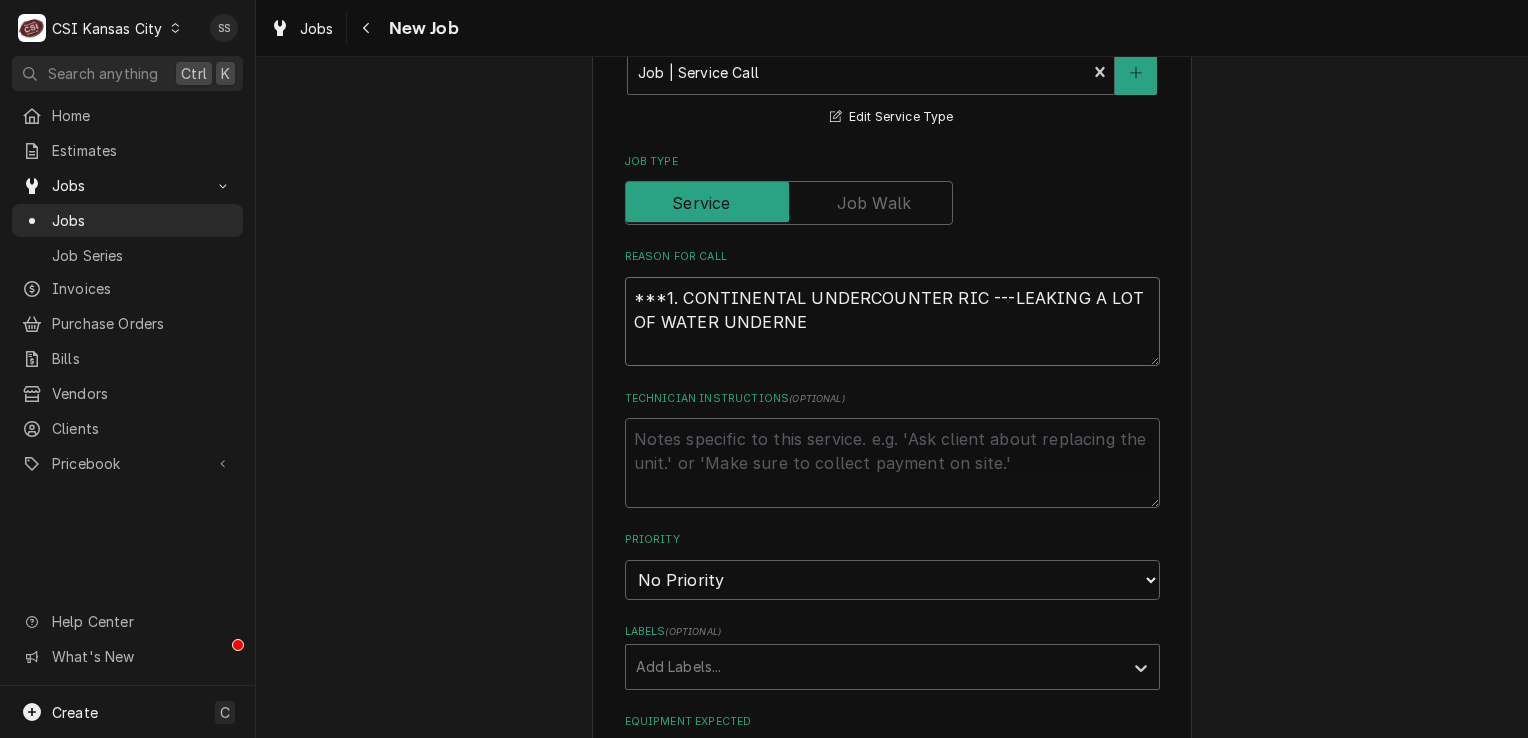 type on "x" 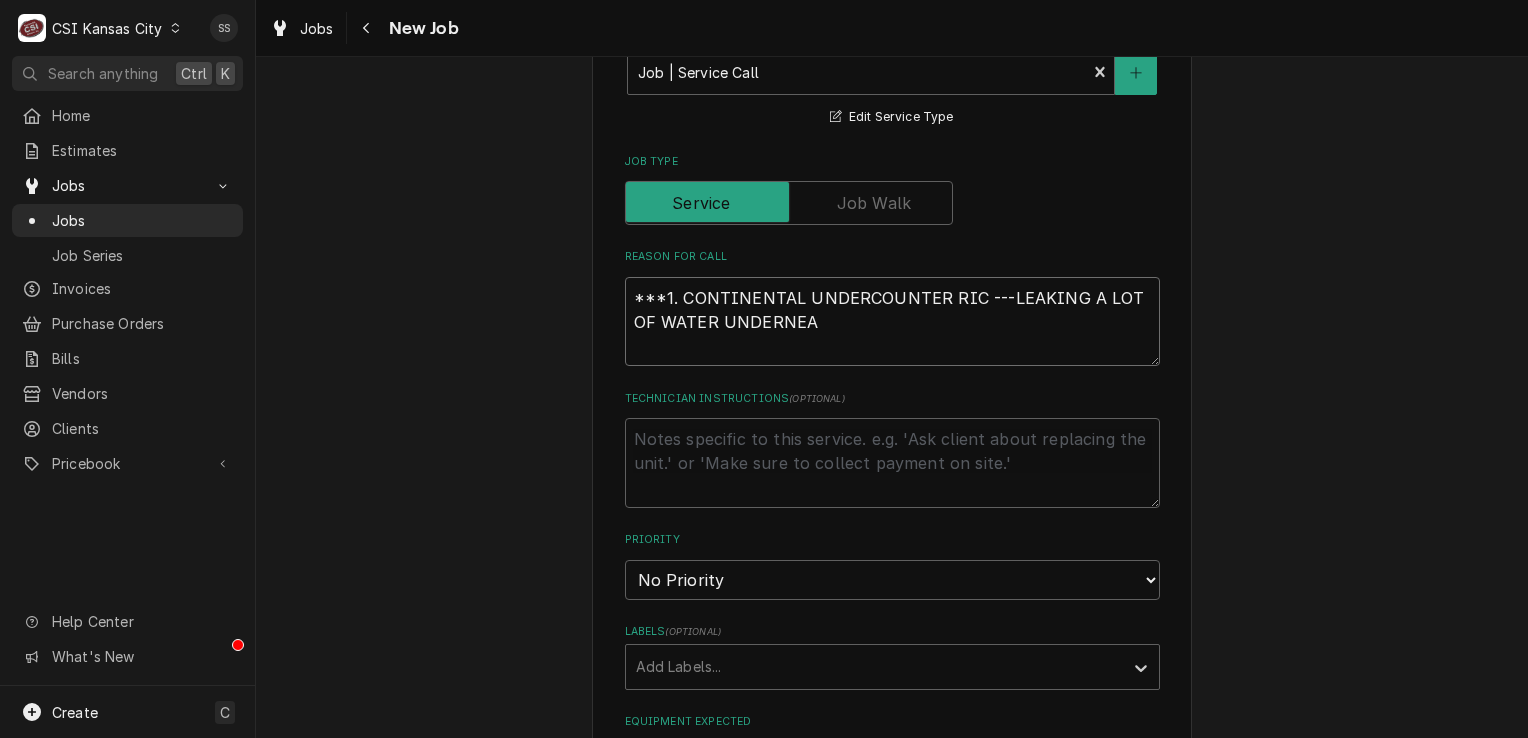 type on "x" 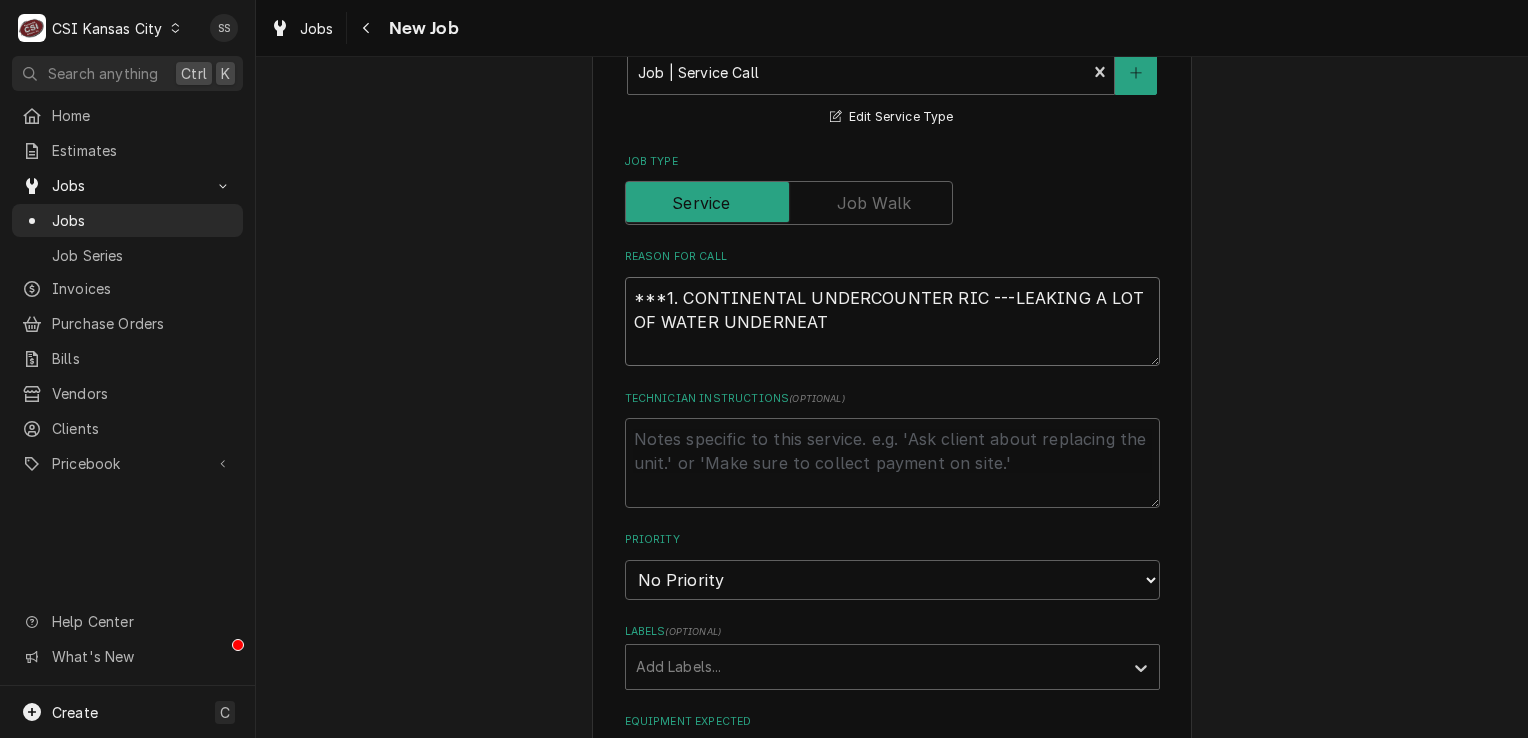 type on "x" 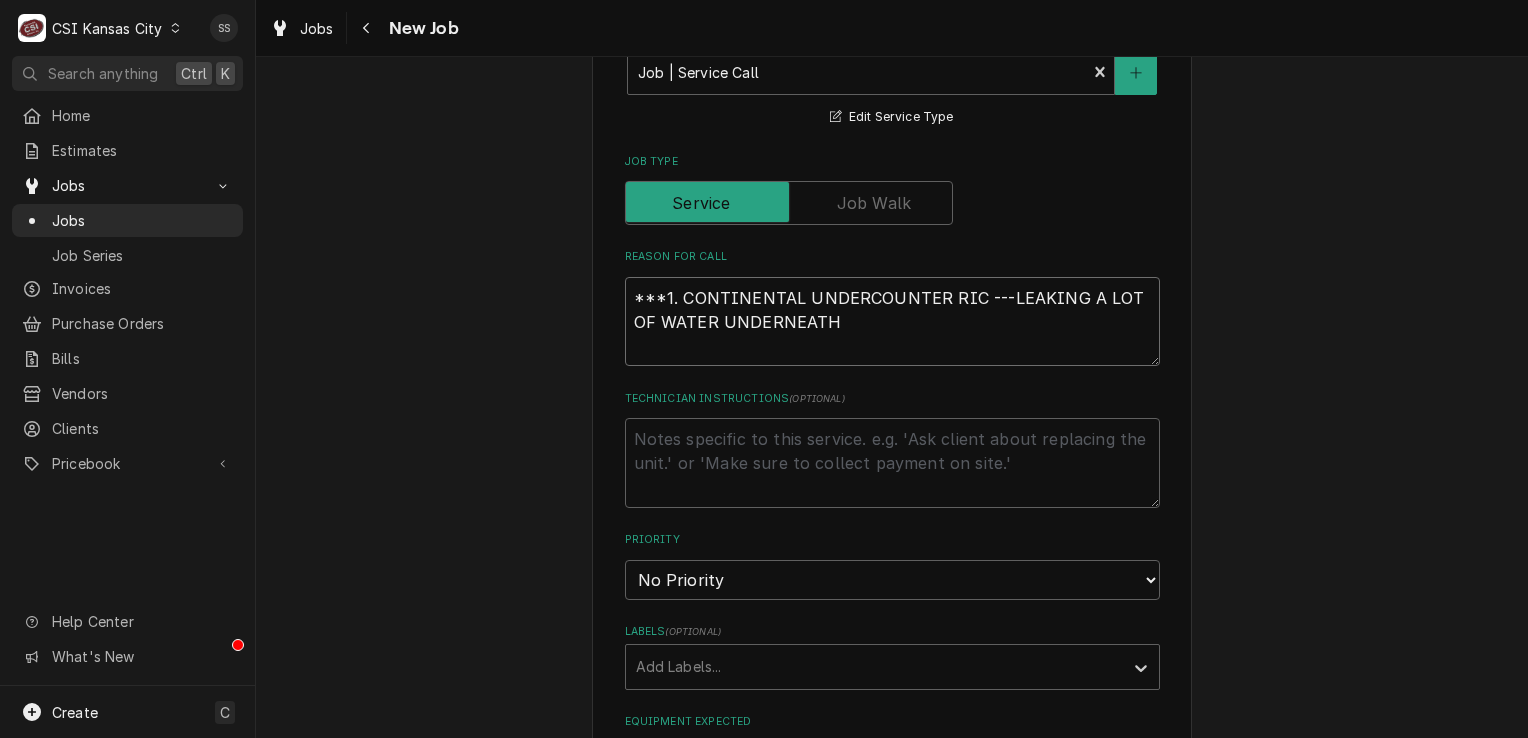 type on "x" 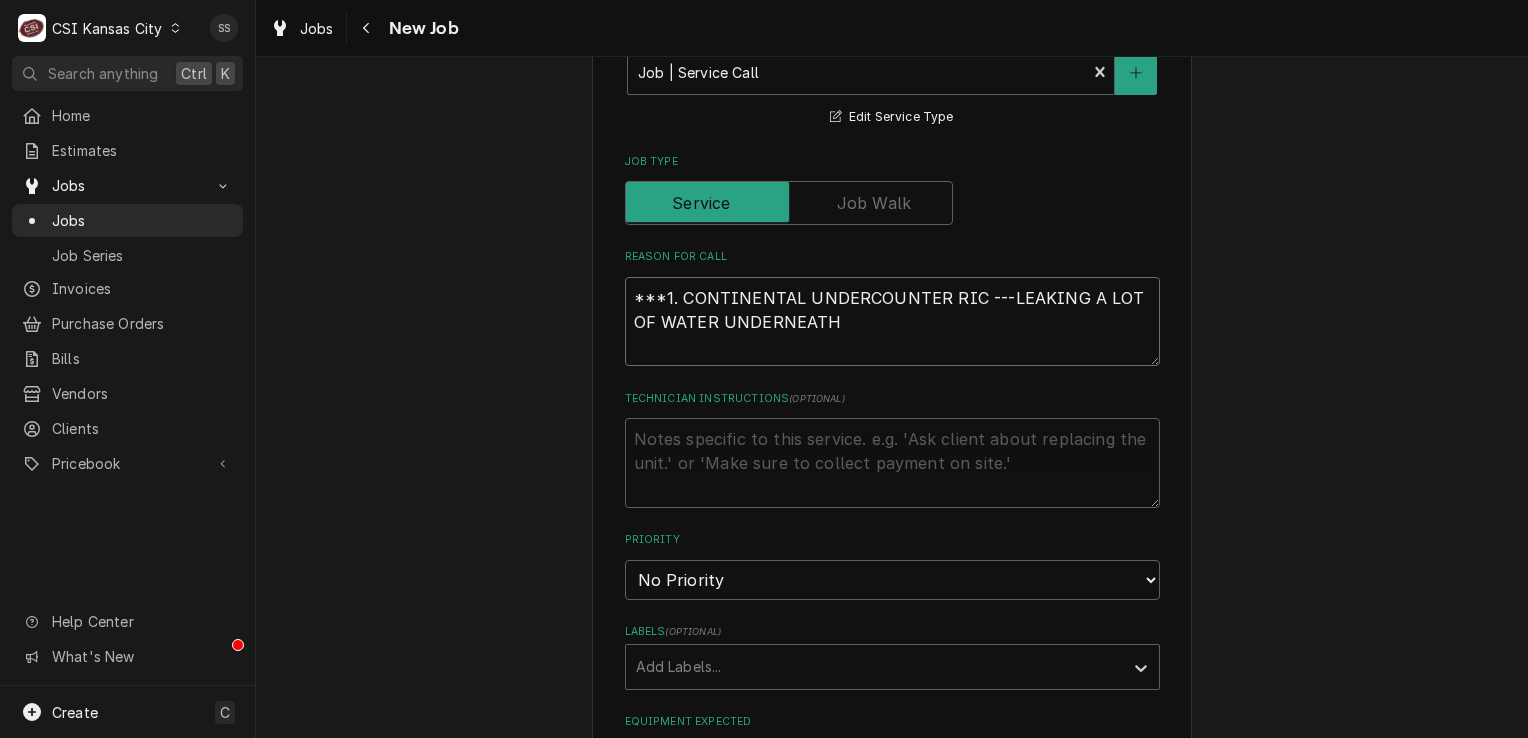 type on "***1. CONTINENTAL UNDERCOUNTER RIC ---LEAKING A LOT OF WATER UNDERNEATH" 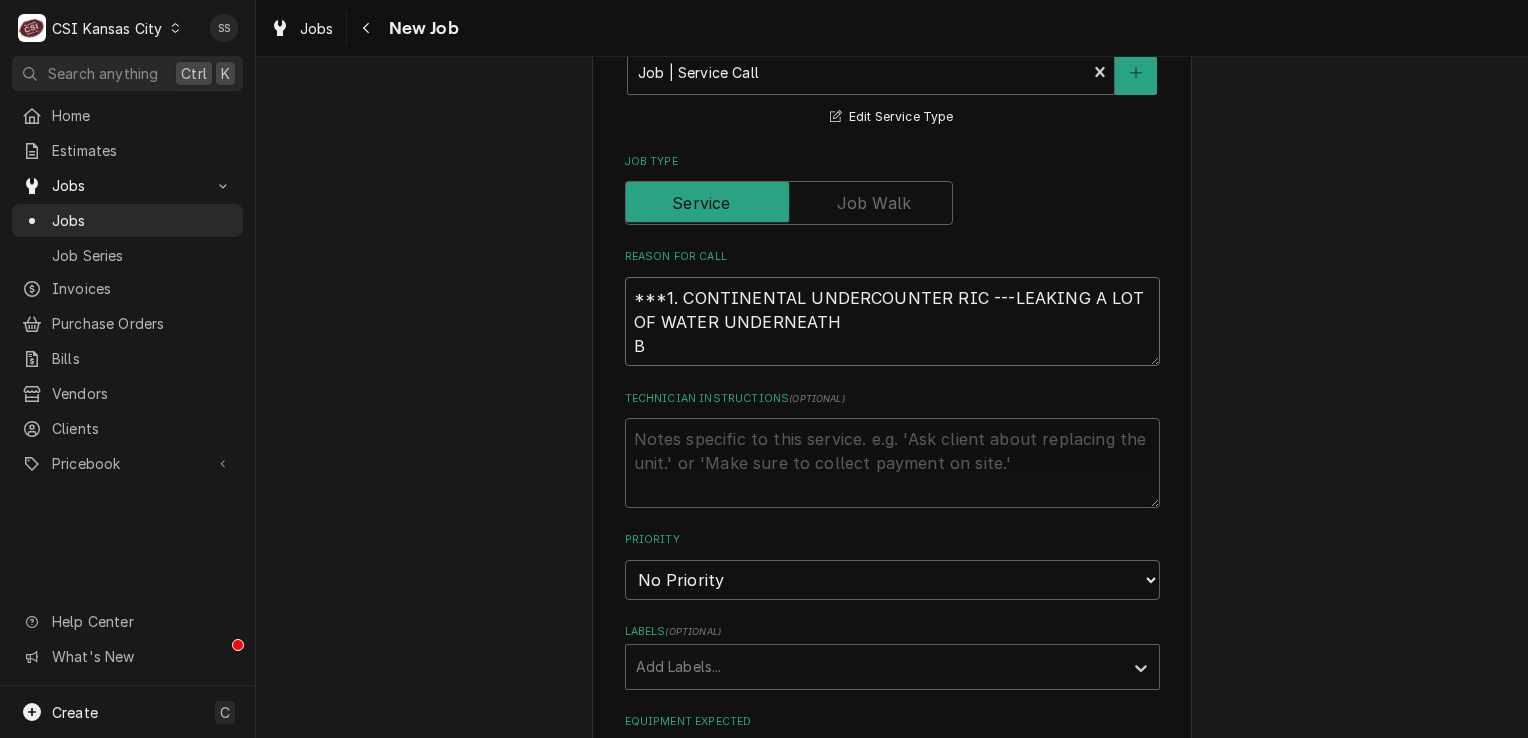 type on "x" 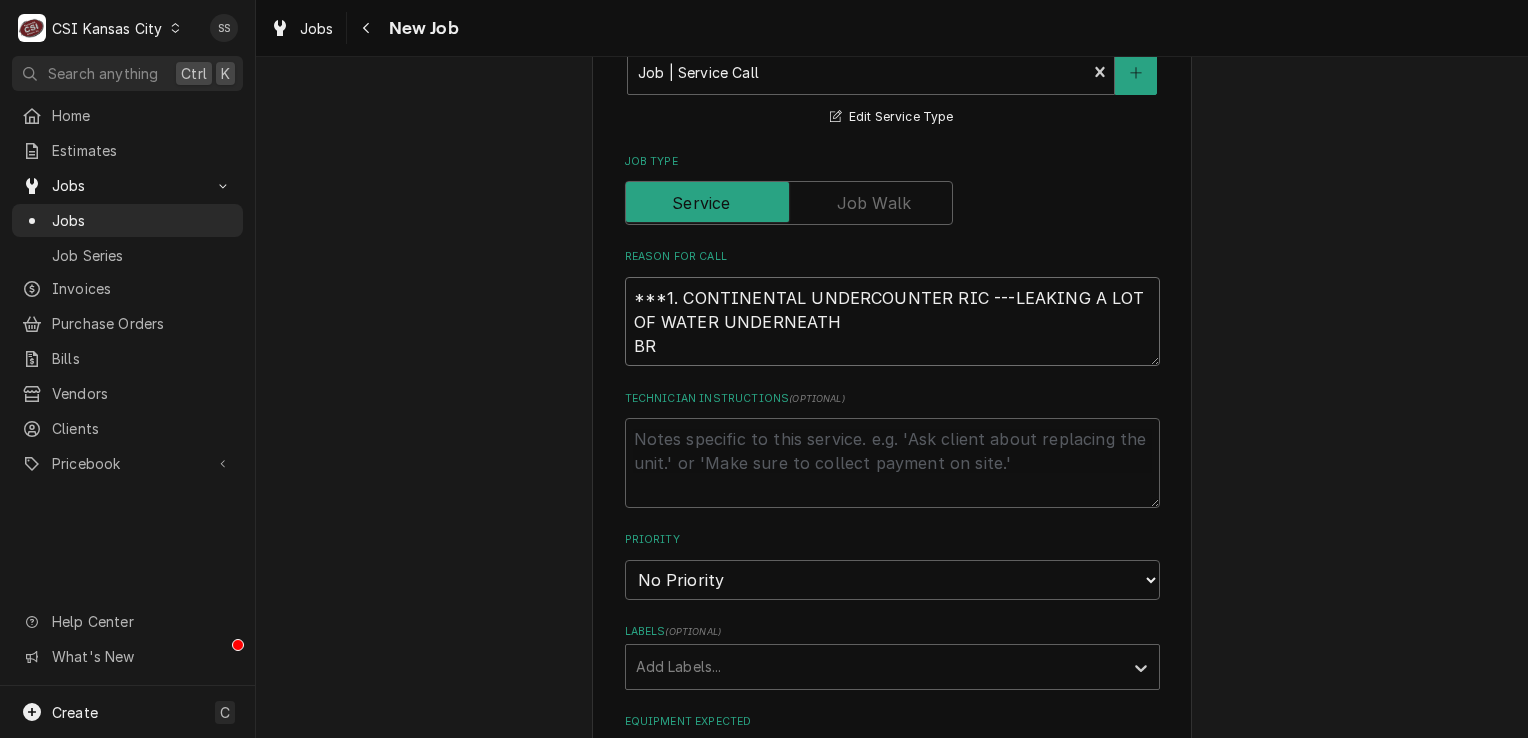 type on "x" 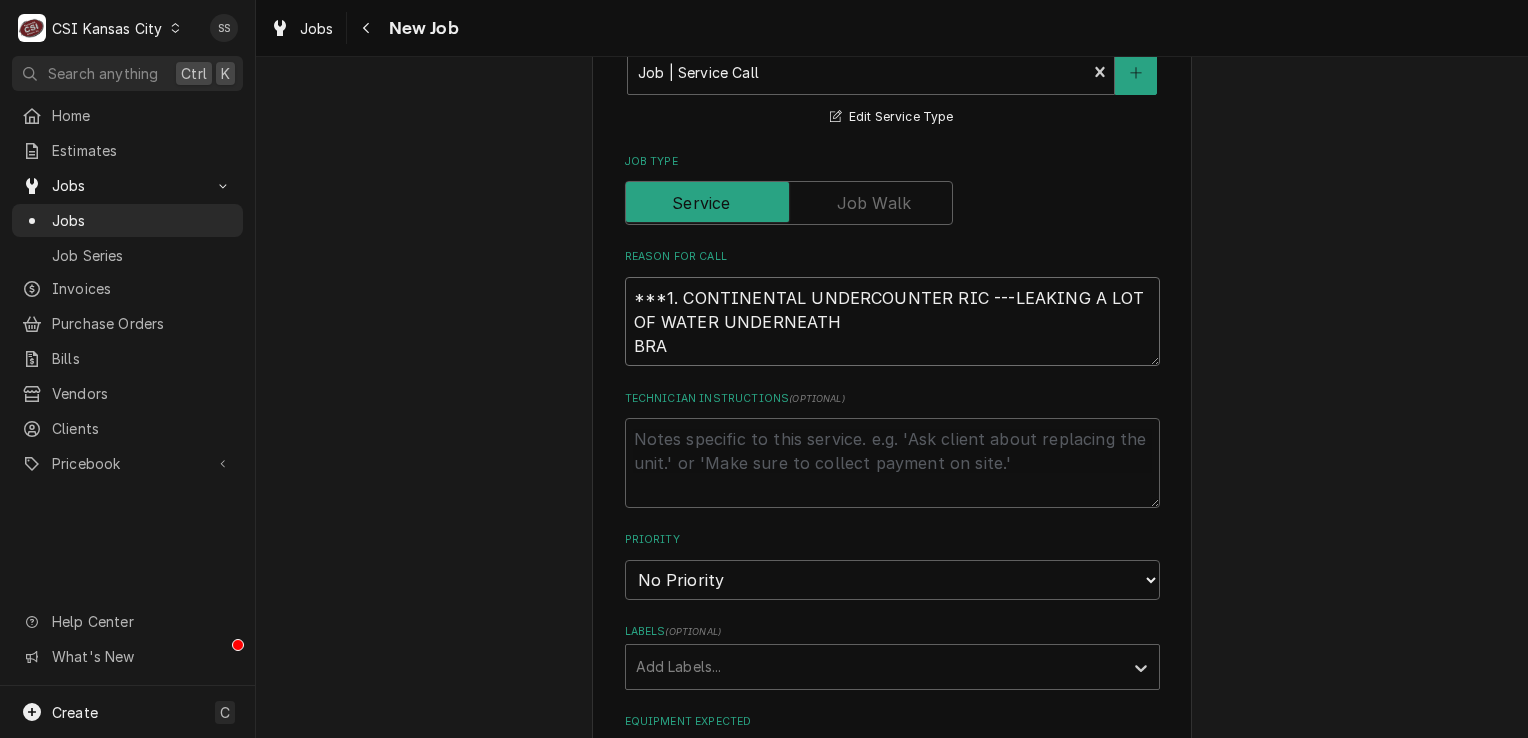 type on "x" 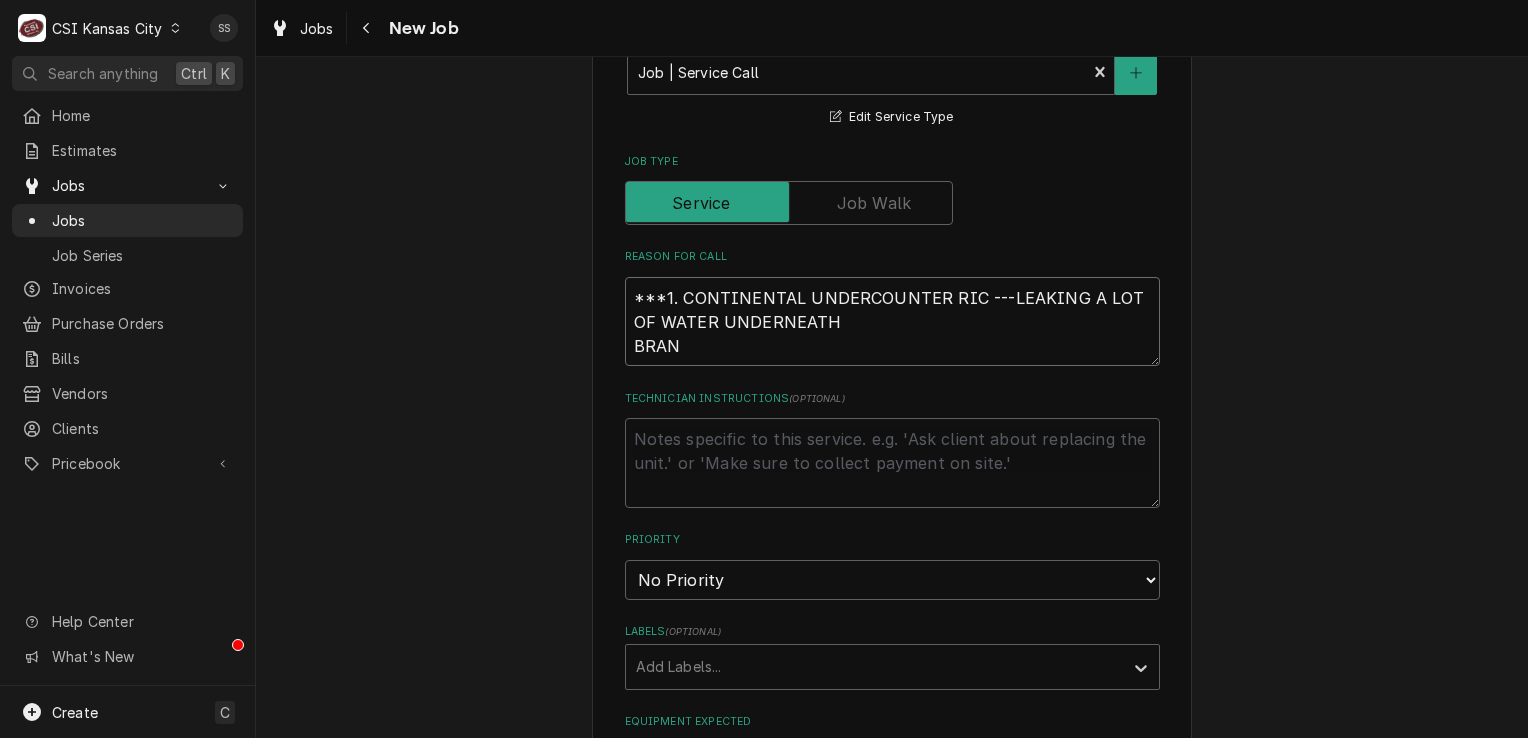 type on "x" 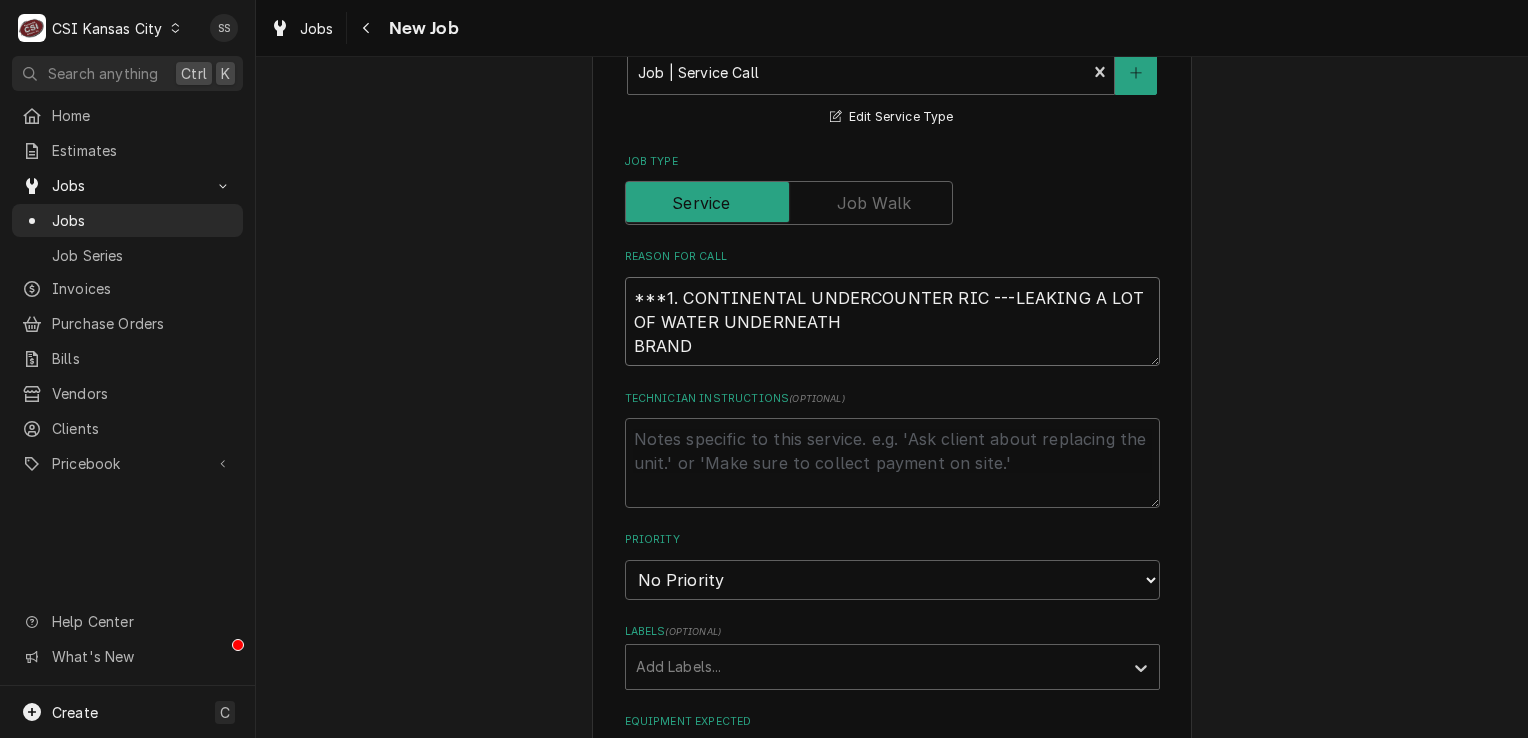 type on "x" 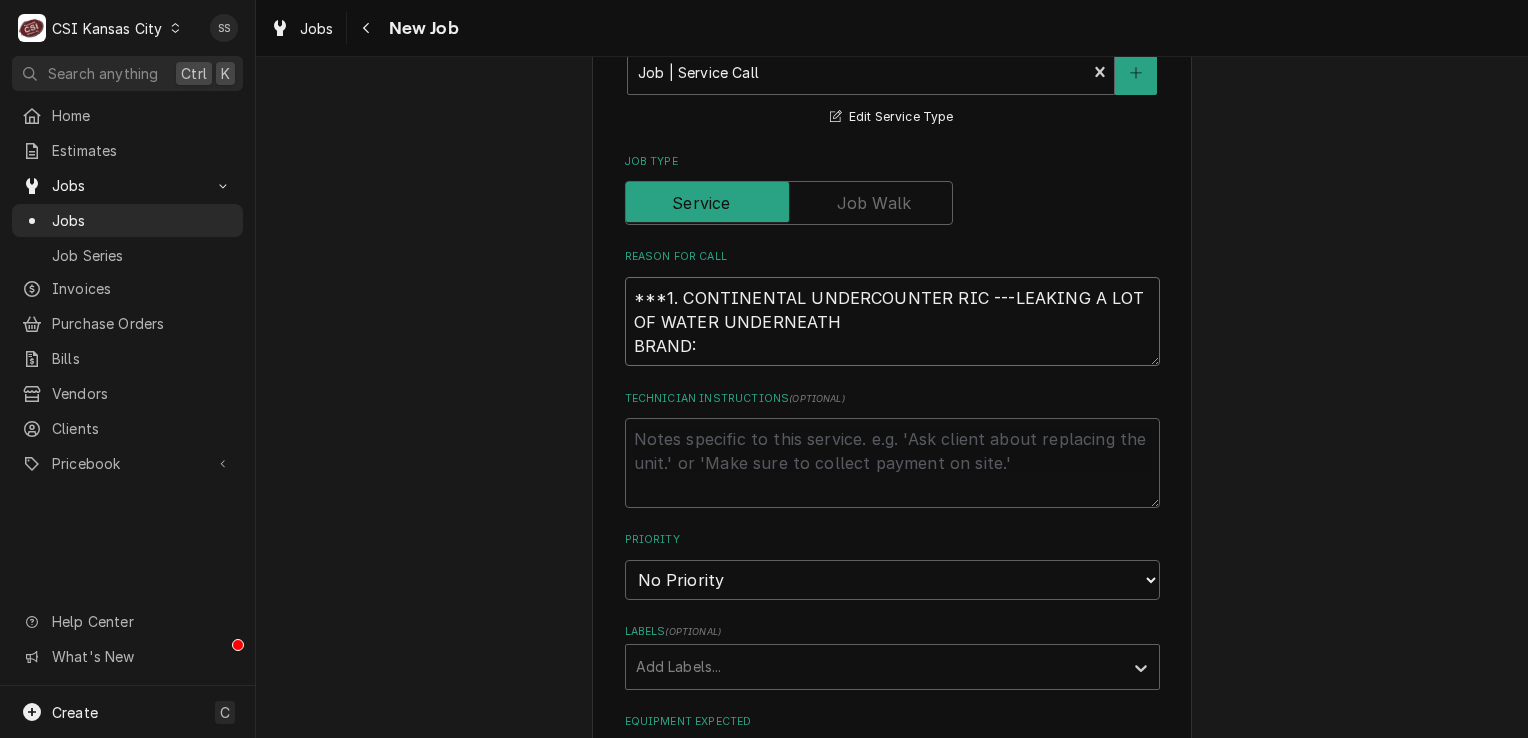 type on "x" 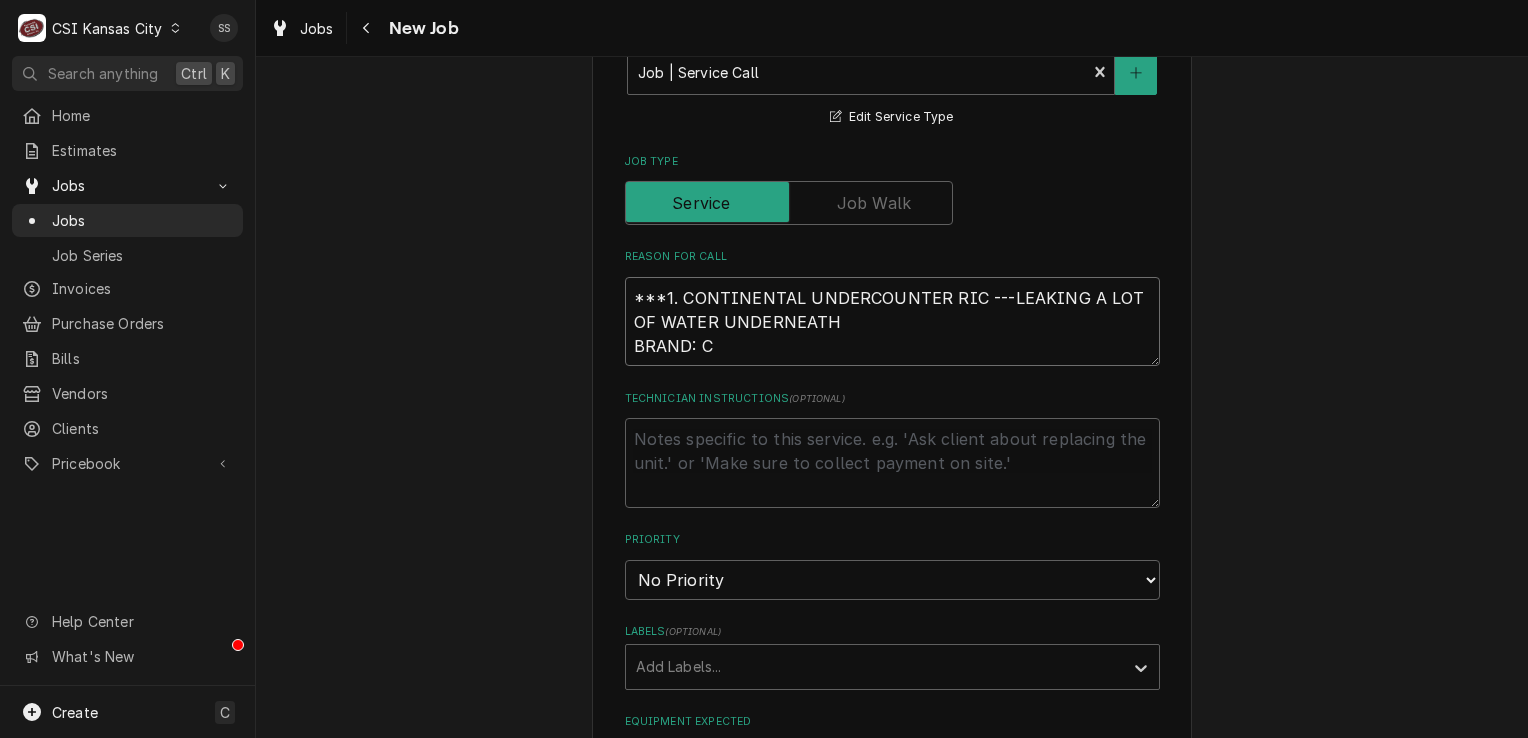 type on "x" 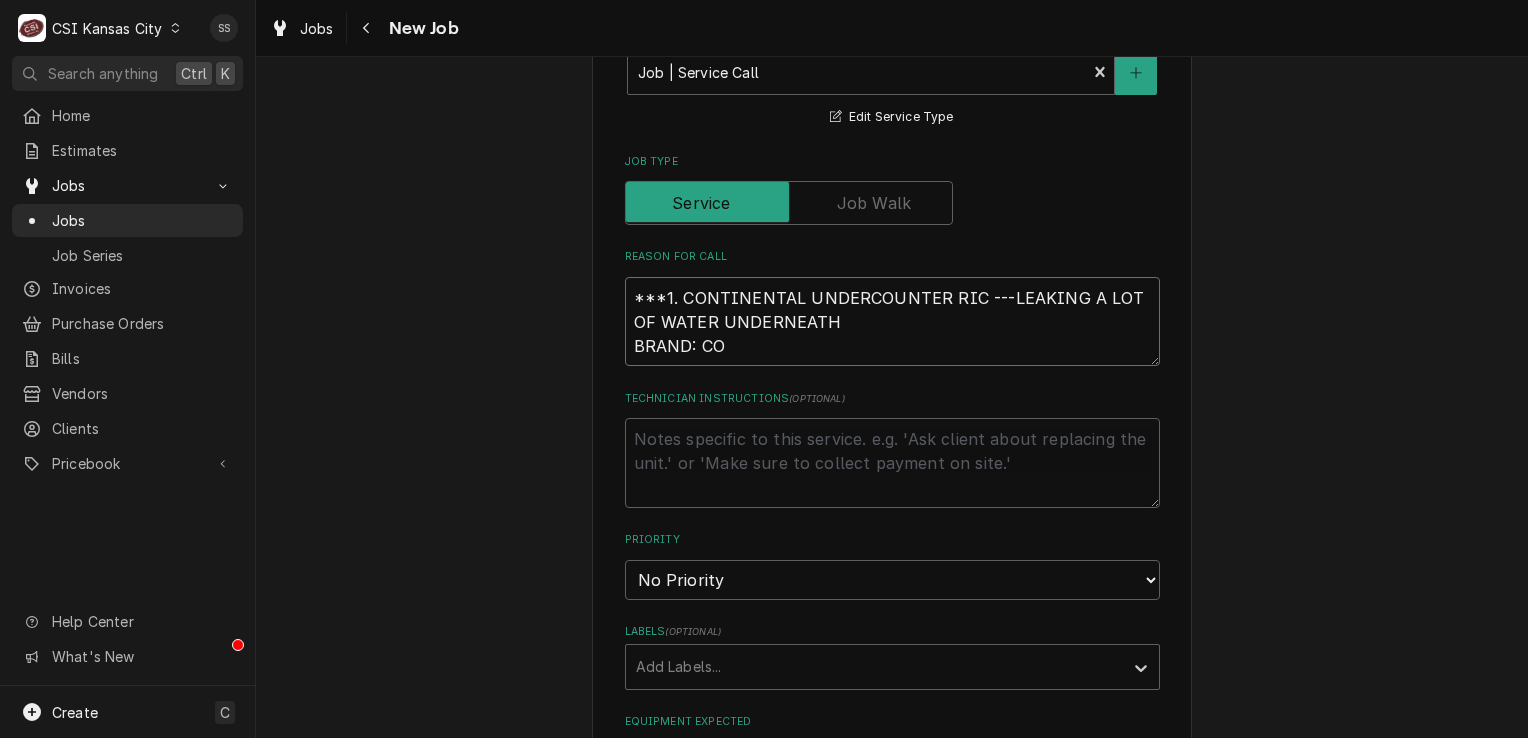 type on "x" 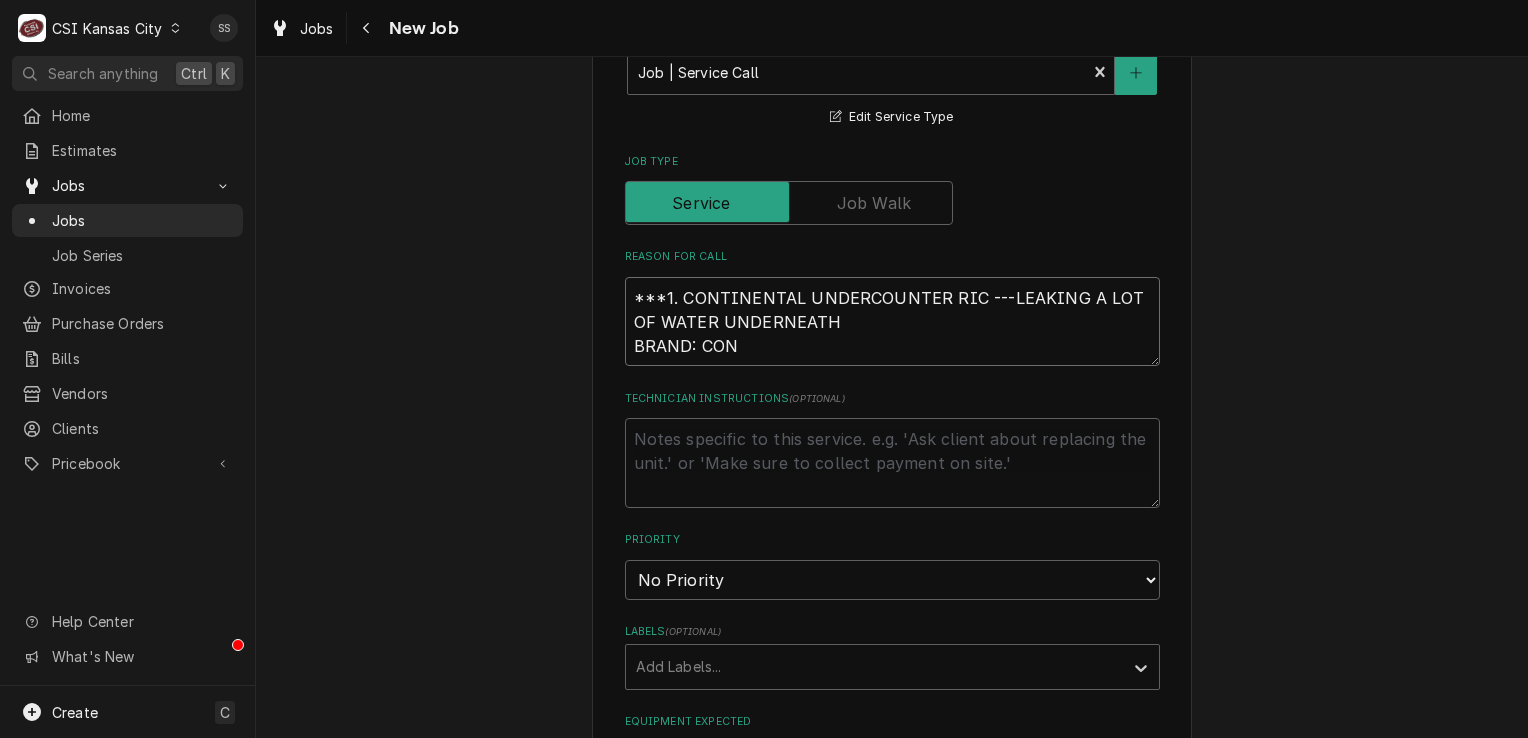 type on "x" 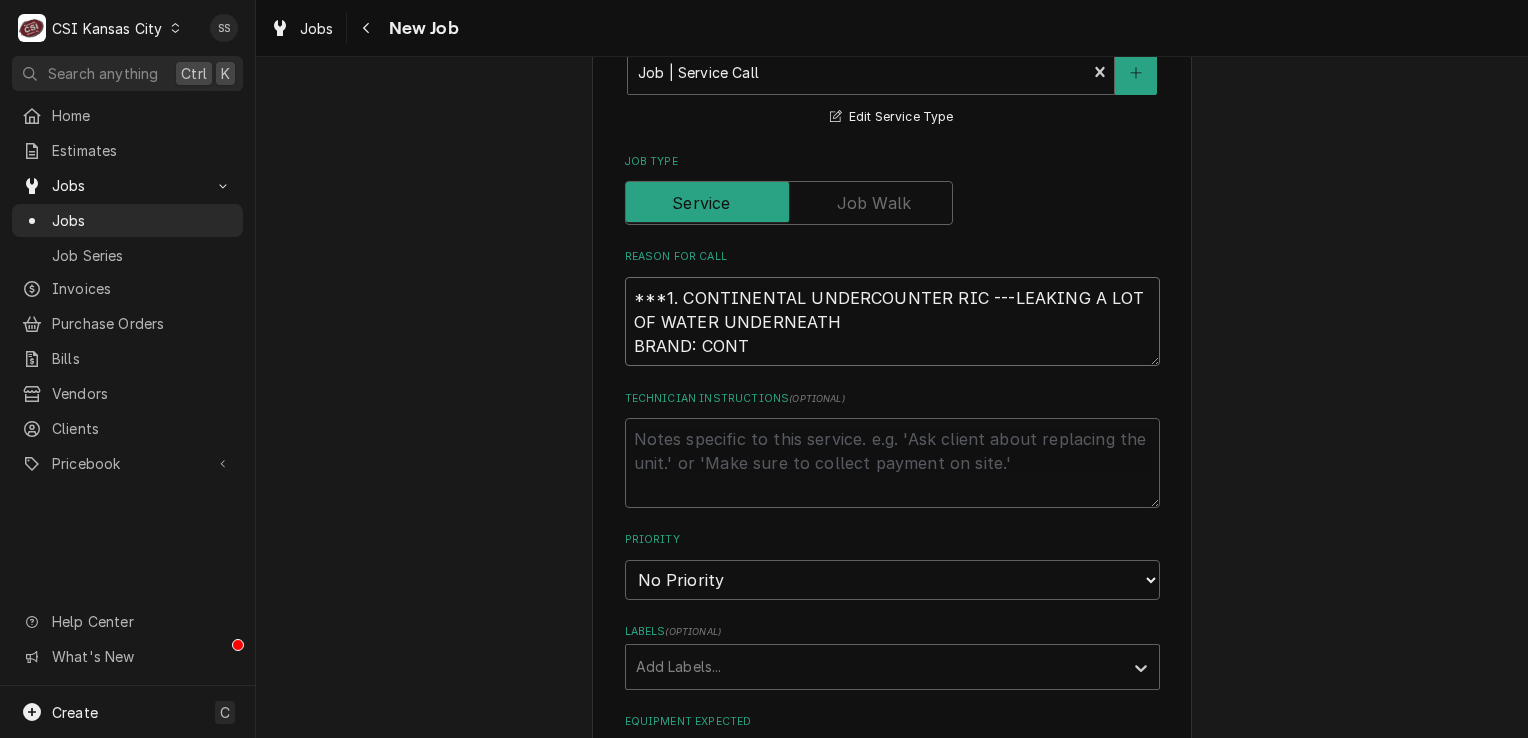 type on "x" 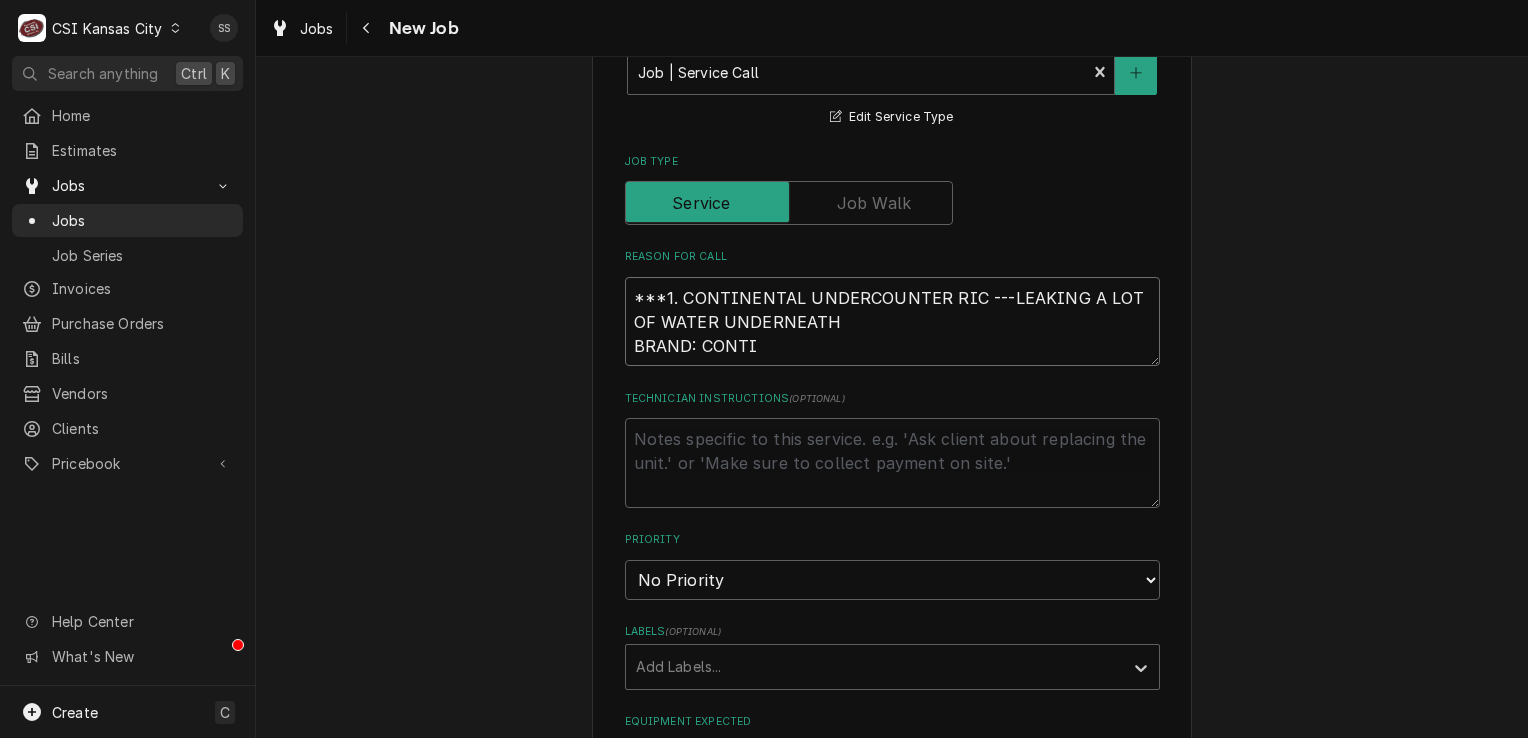 type on "x" 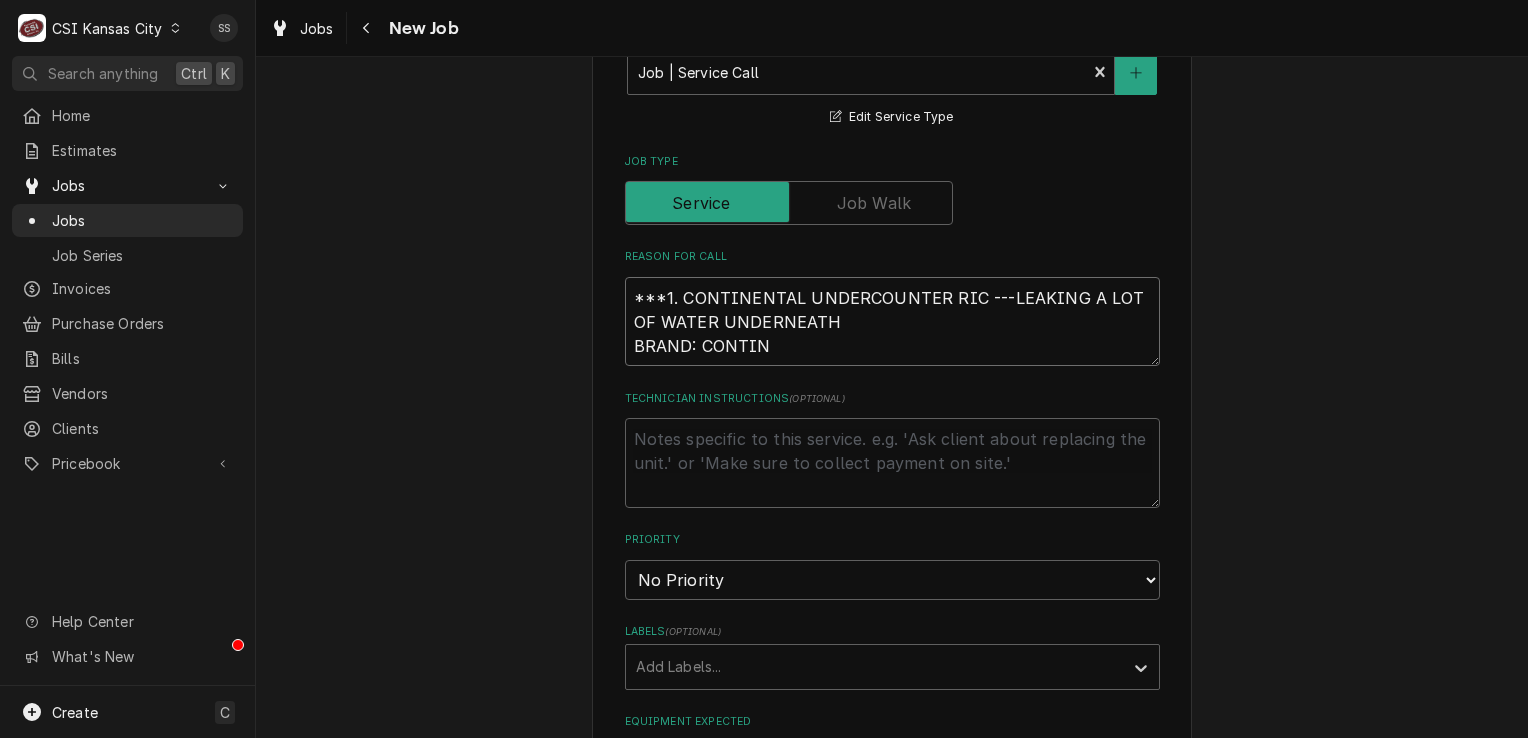type on "x" 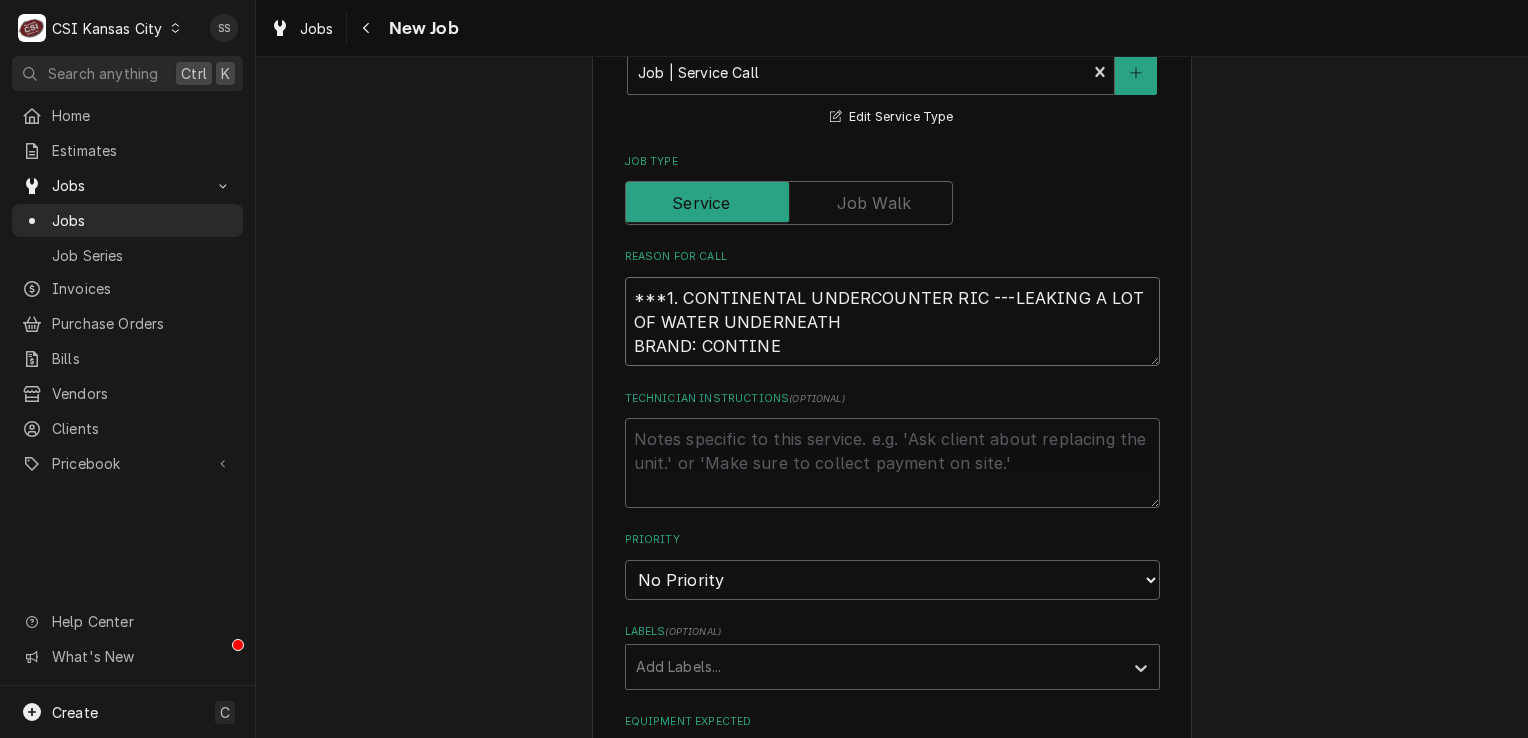 type on "x" 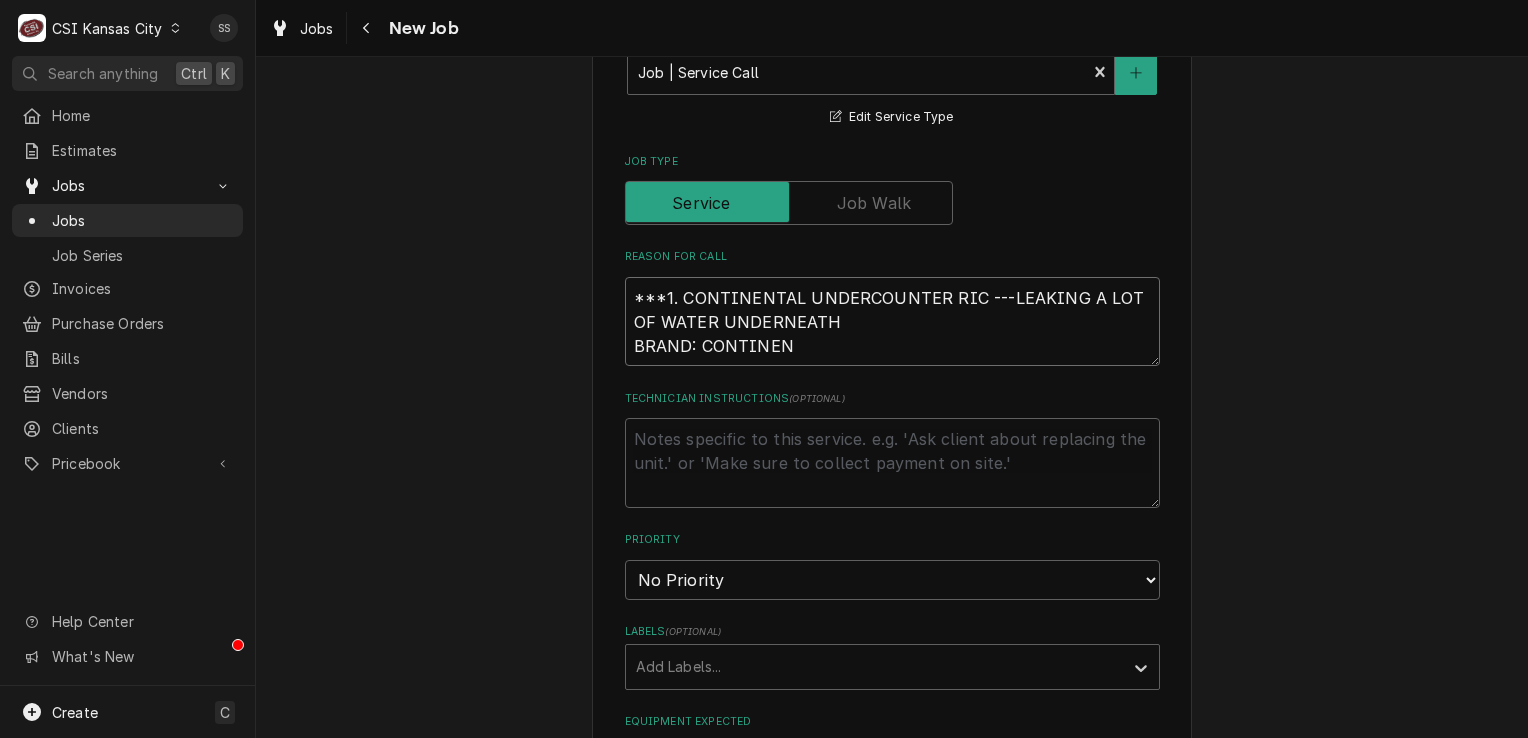 type on "x" 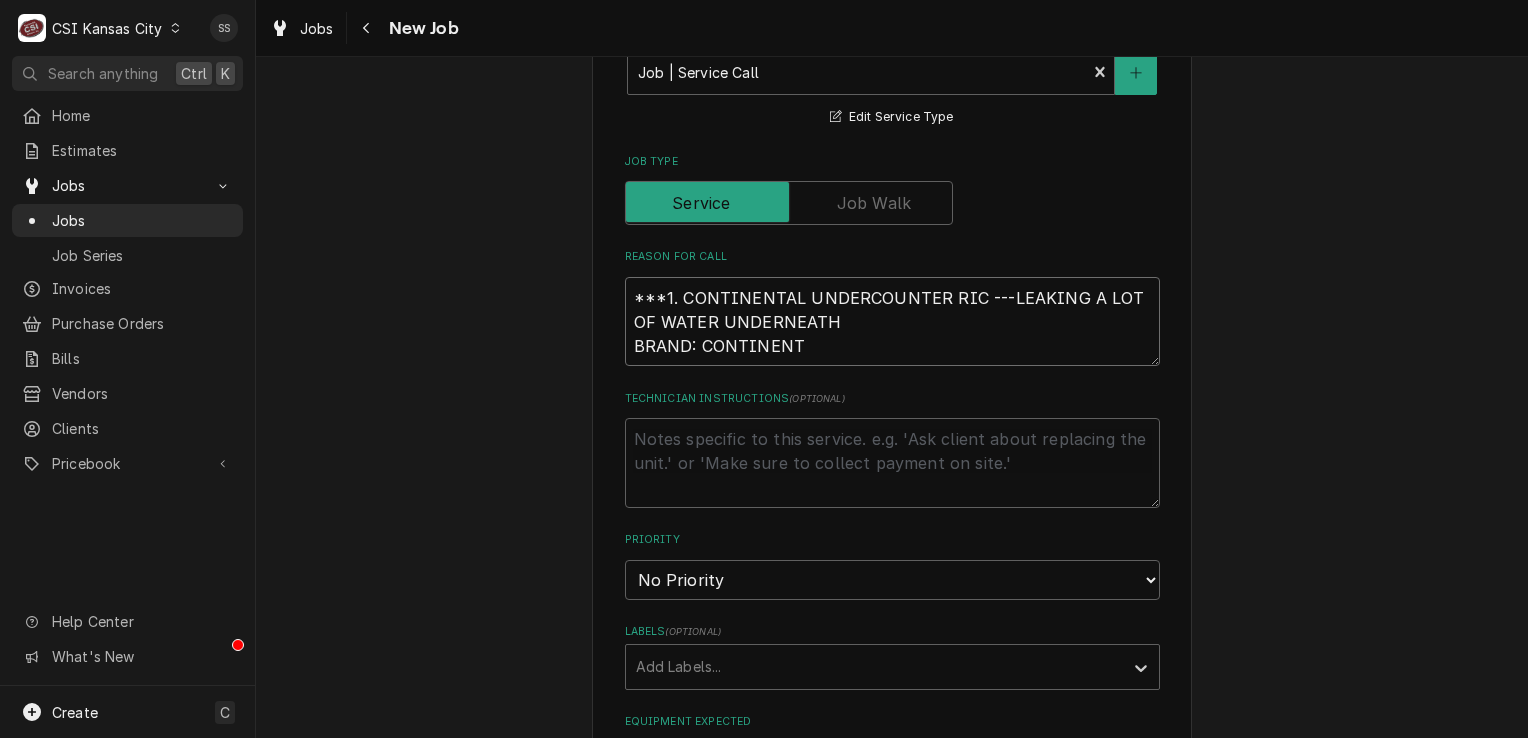 type on "x" 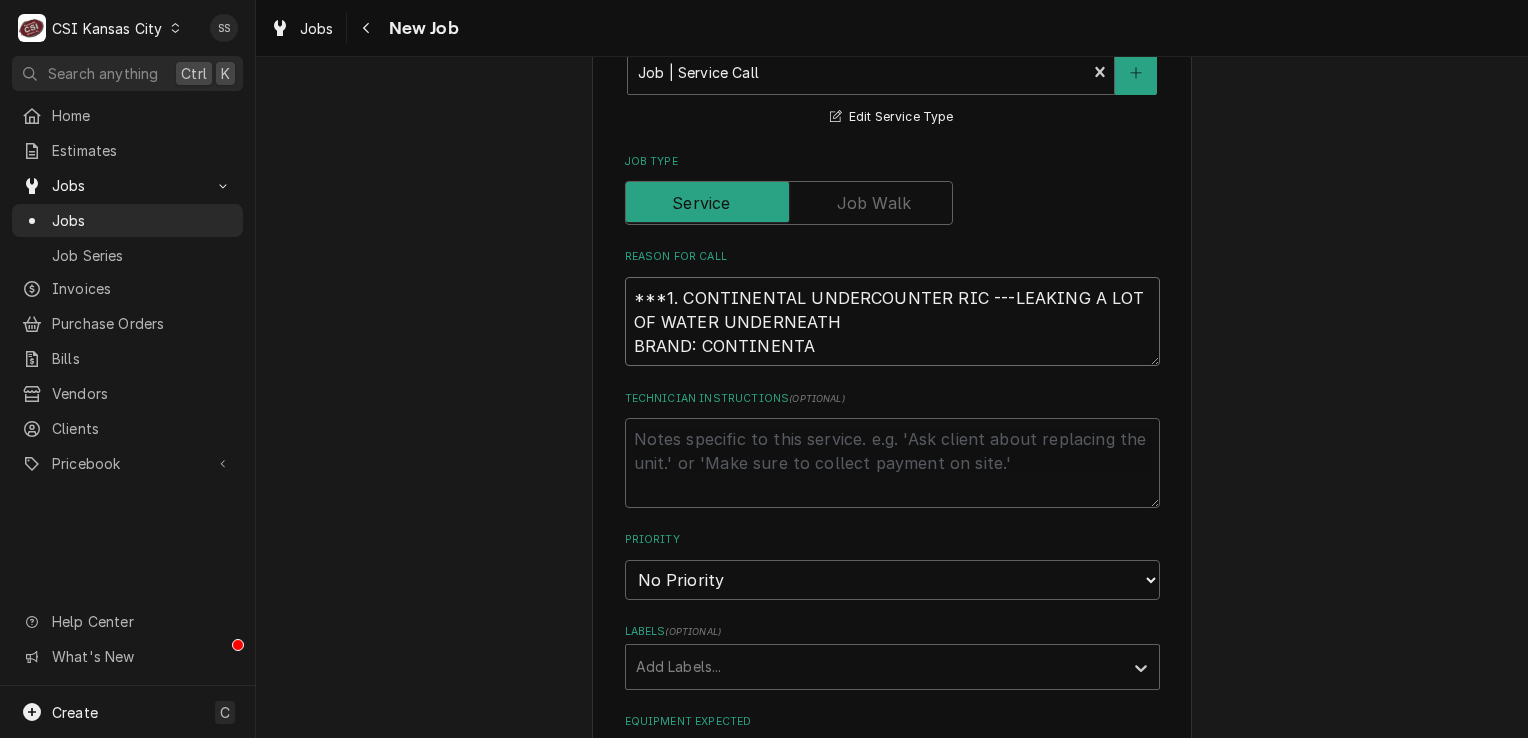 type on "x" 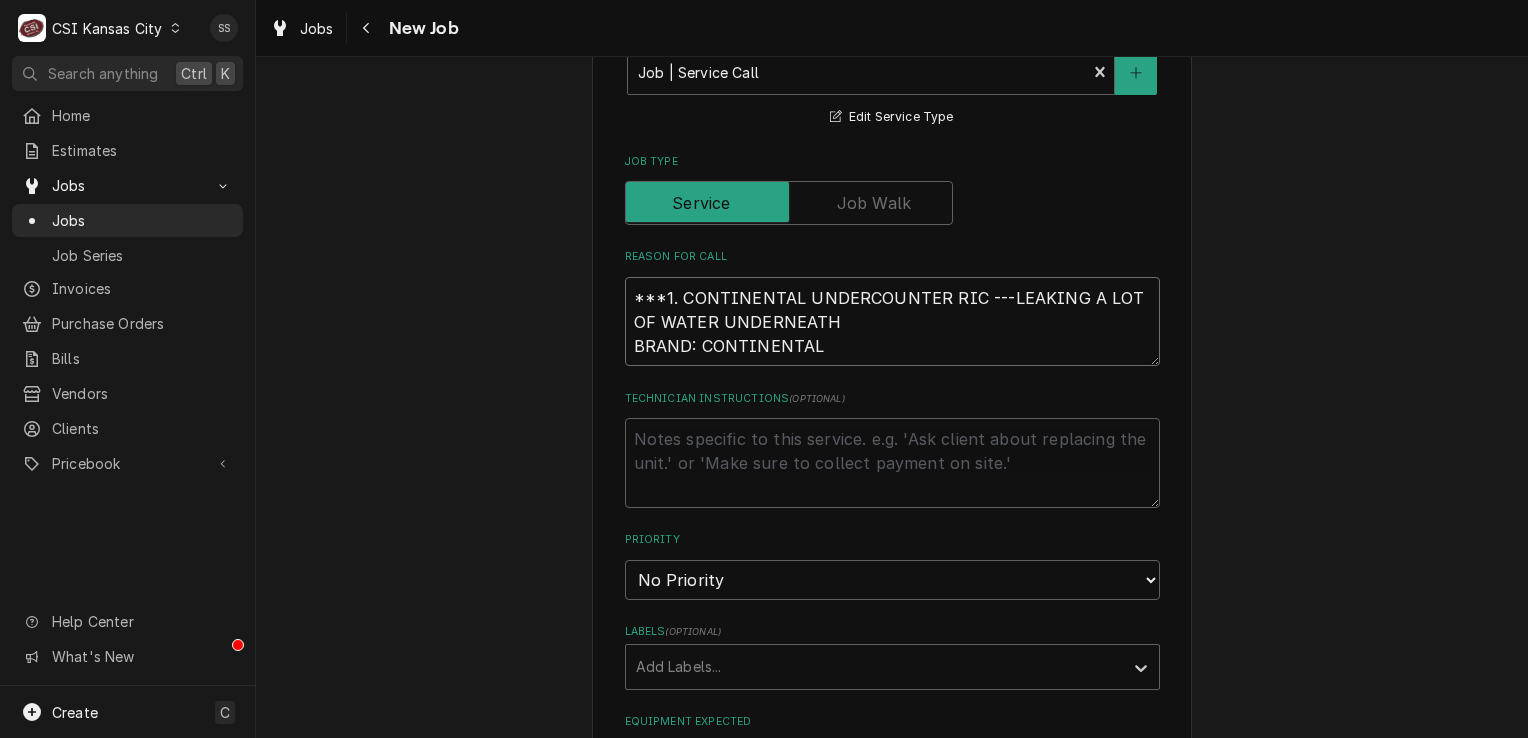 type on "x" 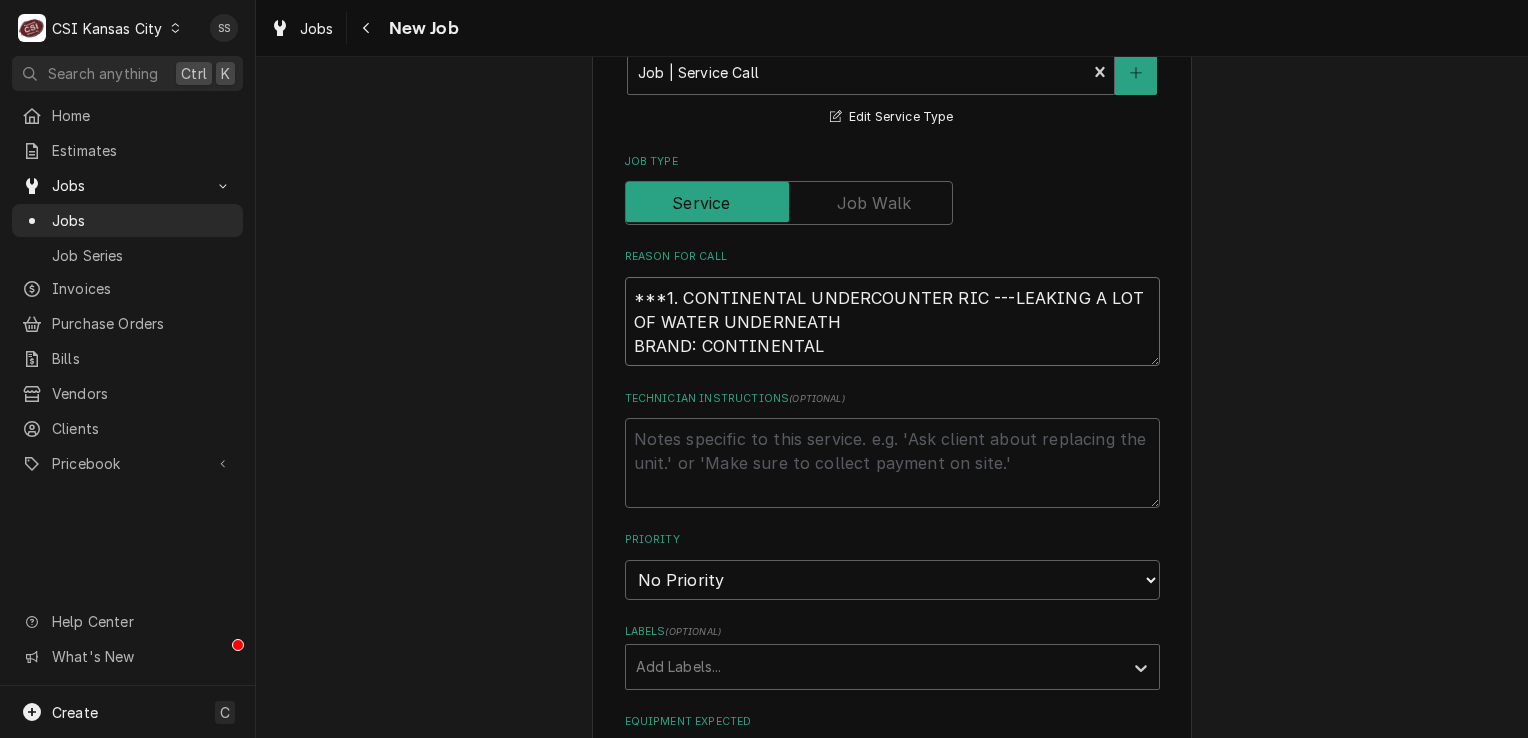drag, startPoint x: 800, startPoint y: 345, endPoint x: 673, endPoint y: 339, distance: 127.141655 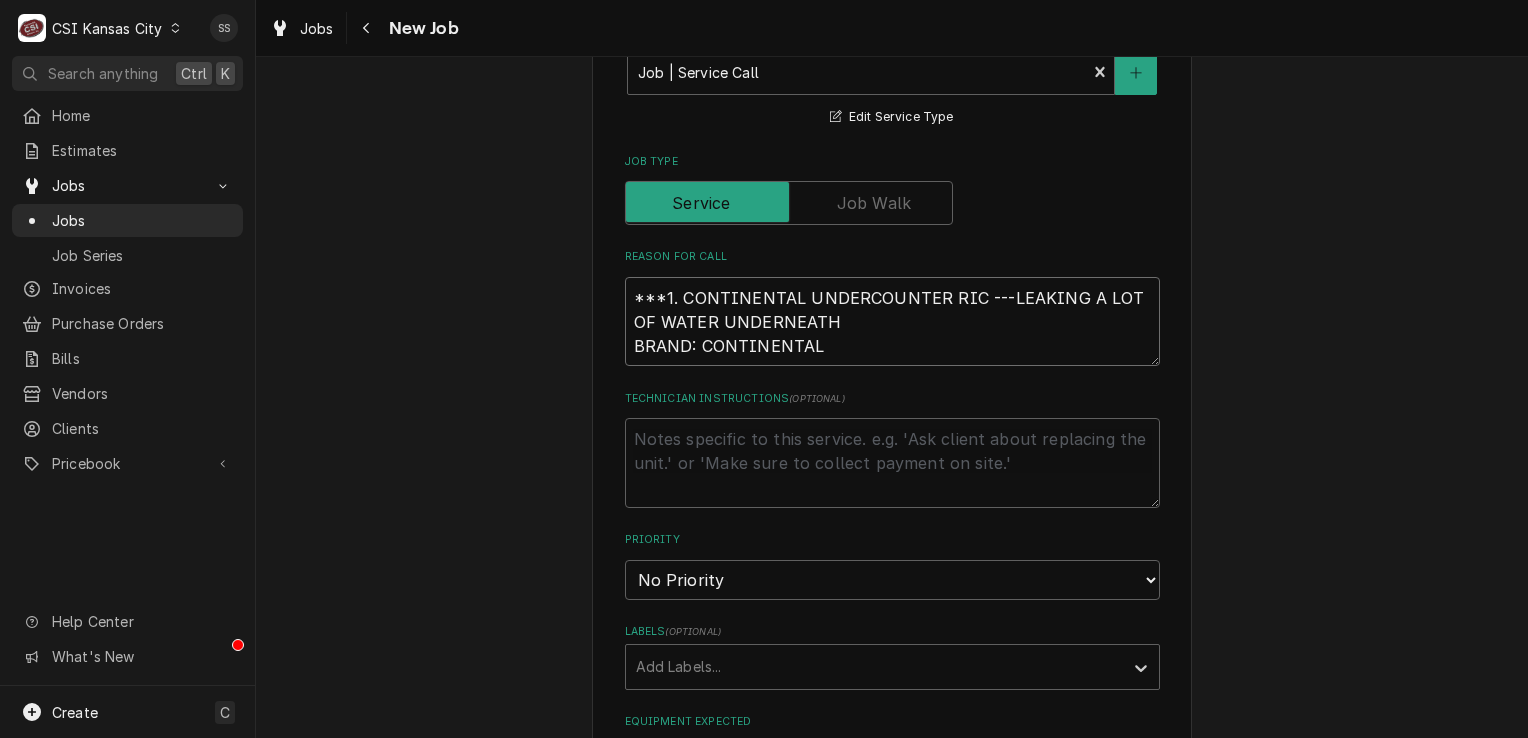 click on "***1. CONTINENTAL UNDERCOUNTER RIC ---LEAKING A LOT OF WATER UNDERNEATH
BRAND: CONTINENTAL" at bounding box center [892, 322] 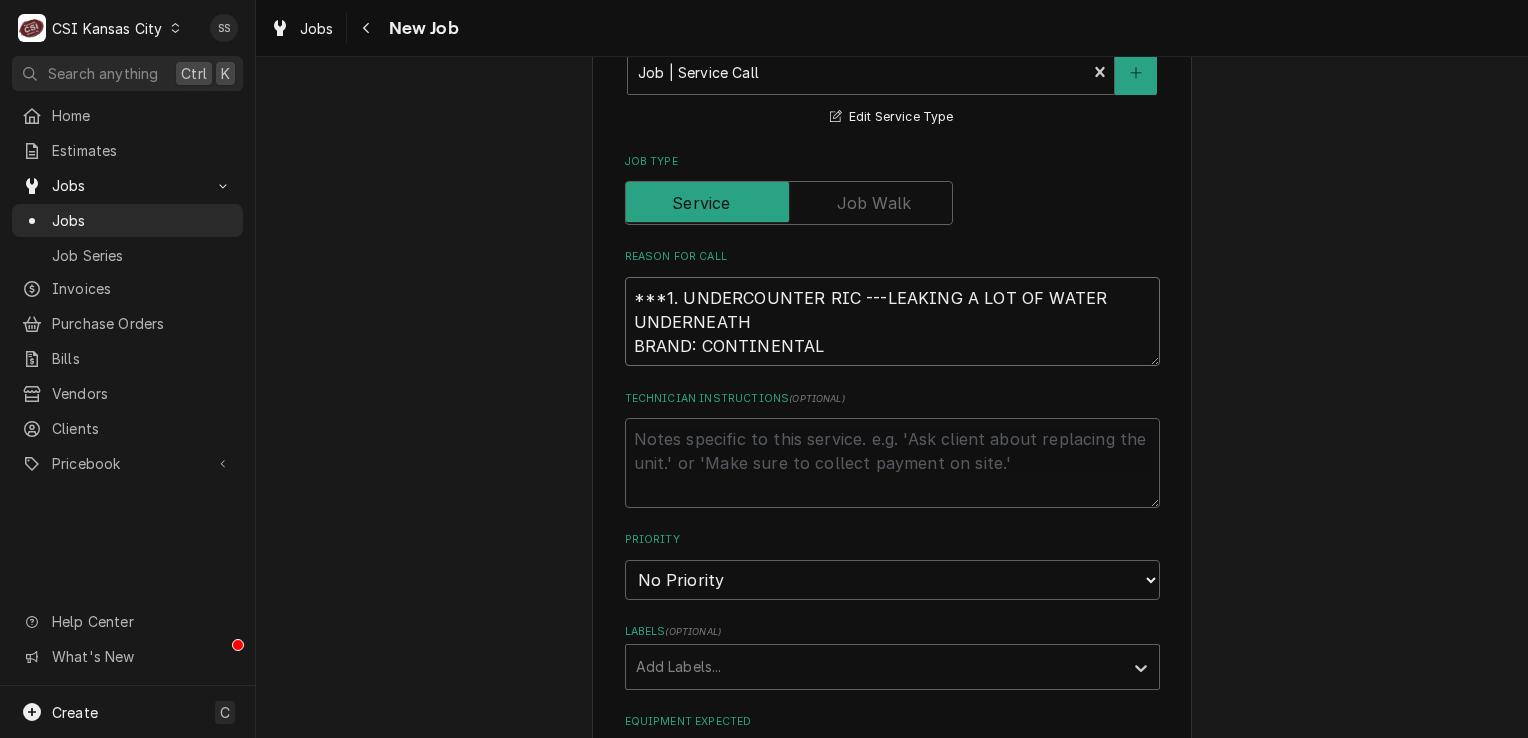 click on "***1. UNDERCOUNTER RIC ---LEAKING A LOT OF WATER UNDERNEATH
BRAND: CONTINENTAL" at bounding box center [892, 322] 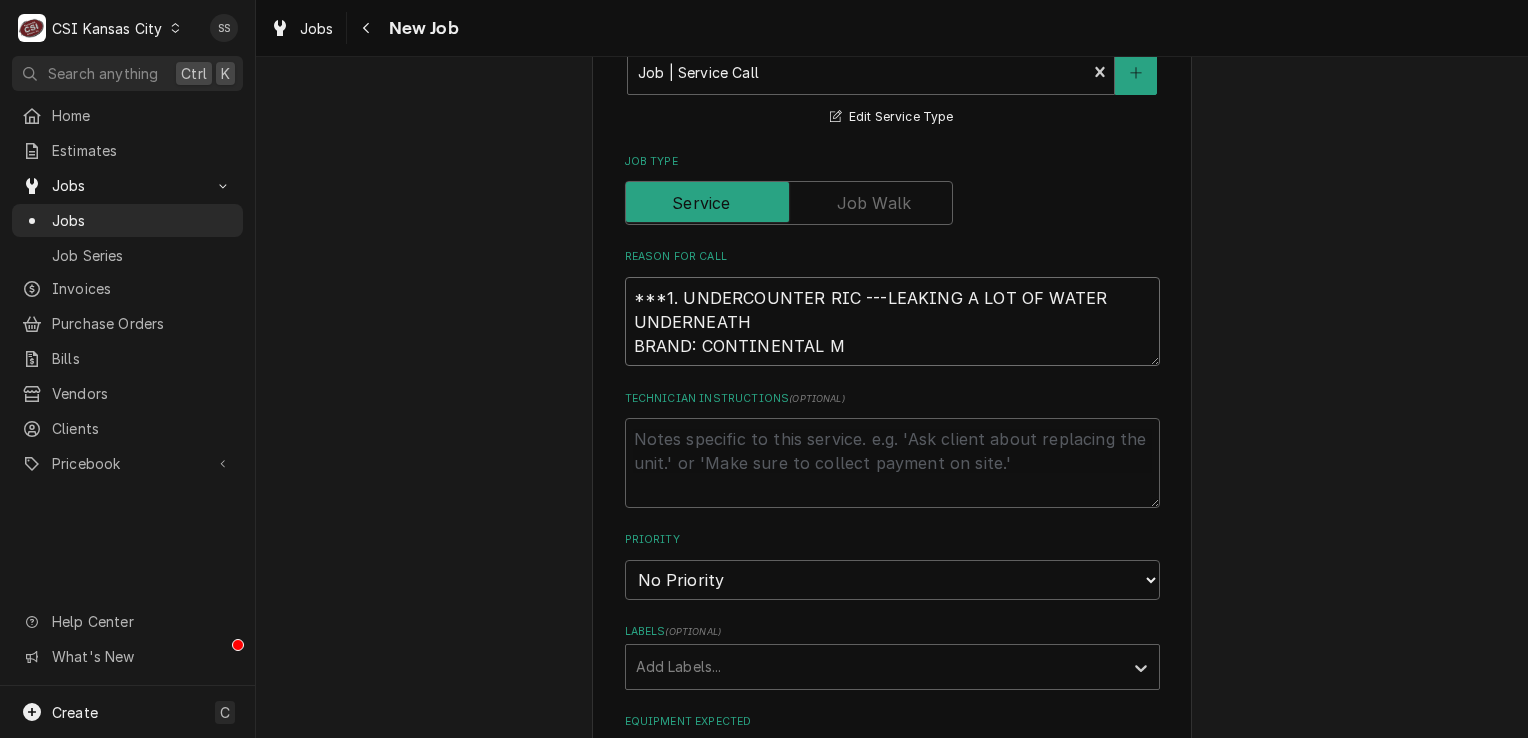 type on "x" 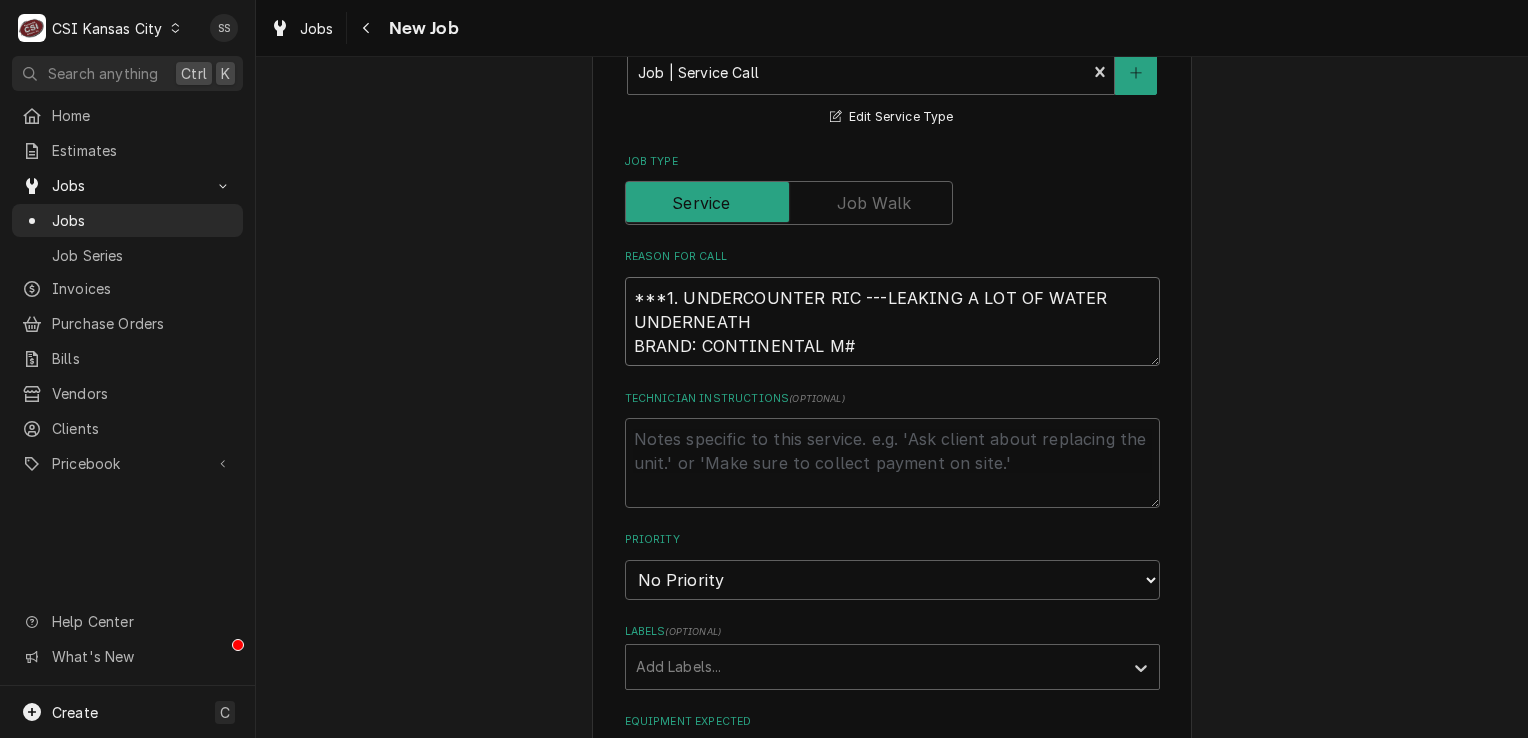 type on "x" 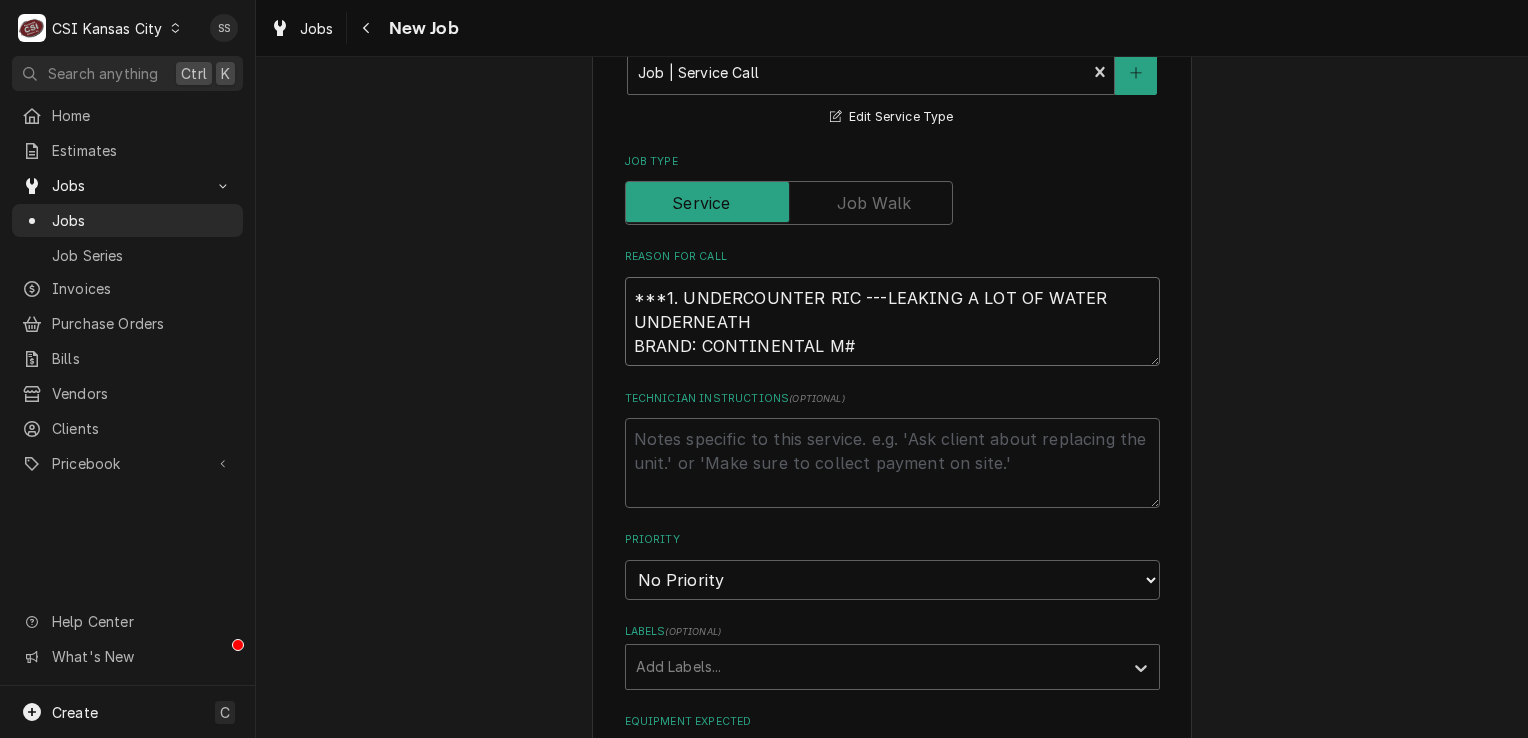 type on "x" 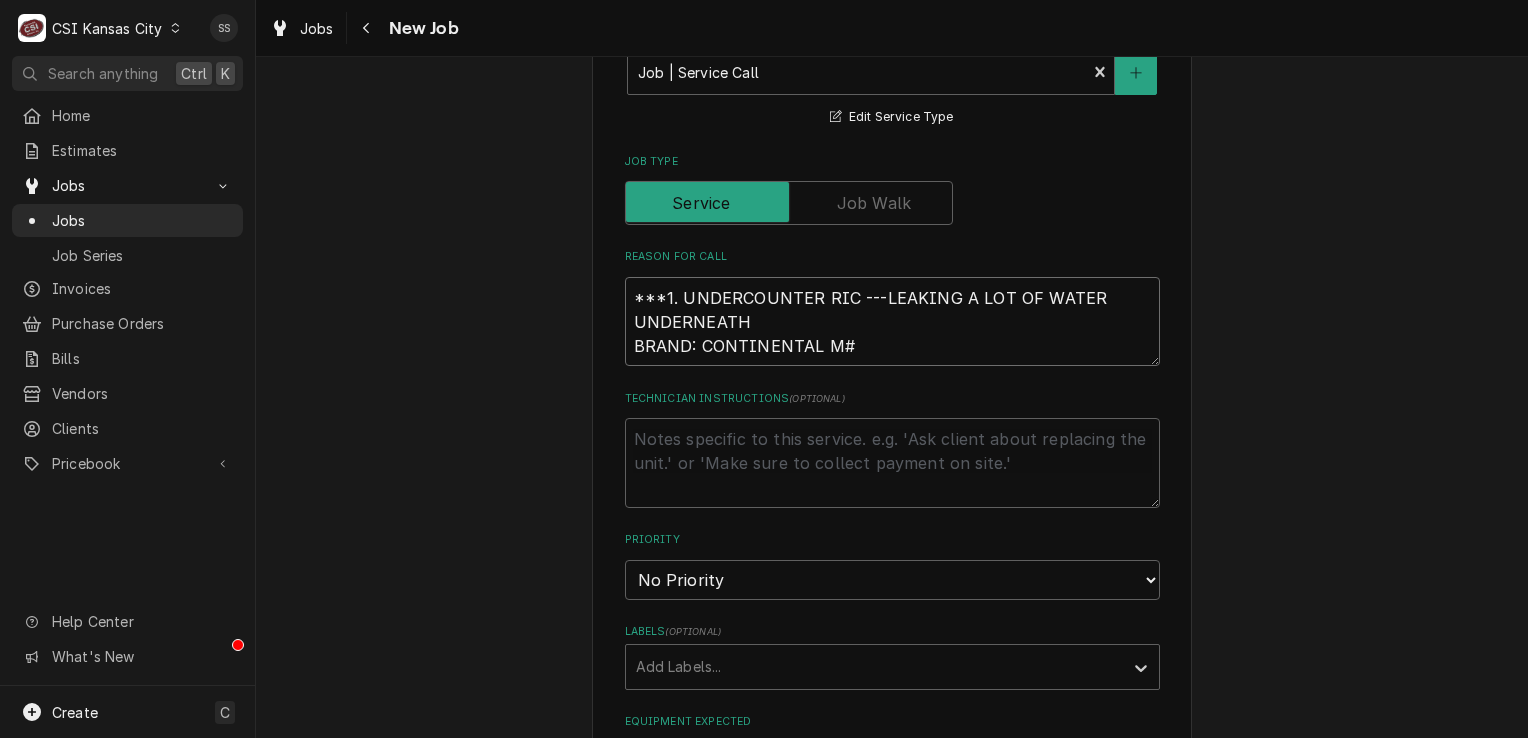 type on "***1. UNDERCOUNTER RIC ---LEAKING A LOT OF WATER UNDERNEATH
BRAND: CONTINENTAL M# U" 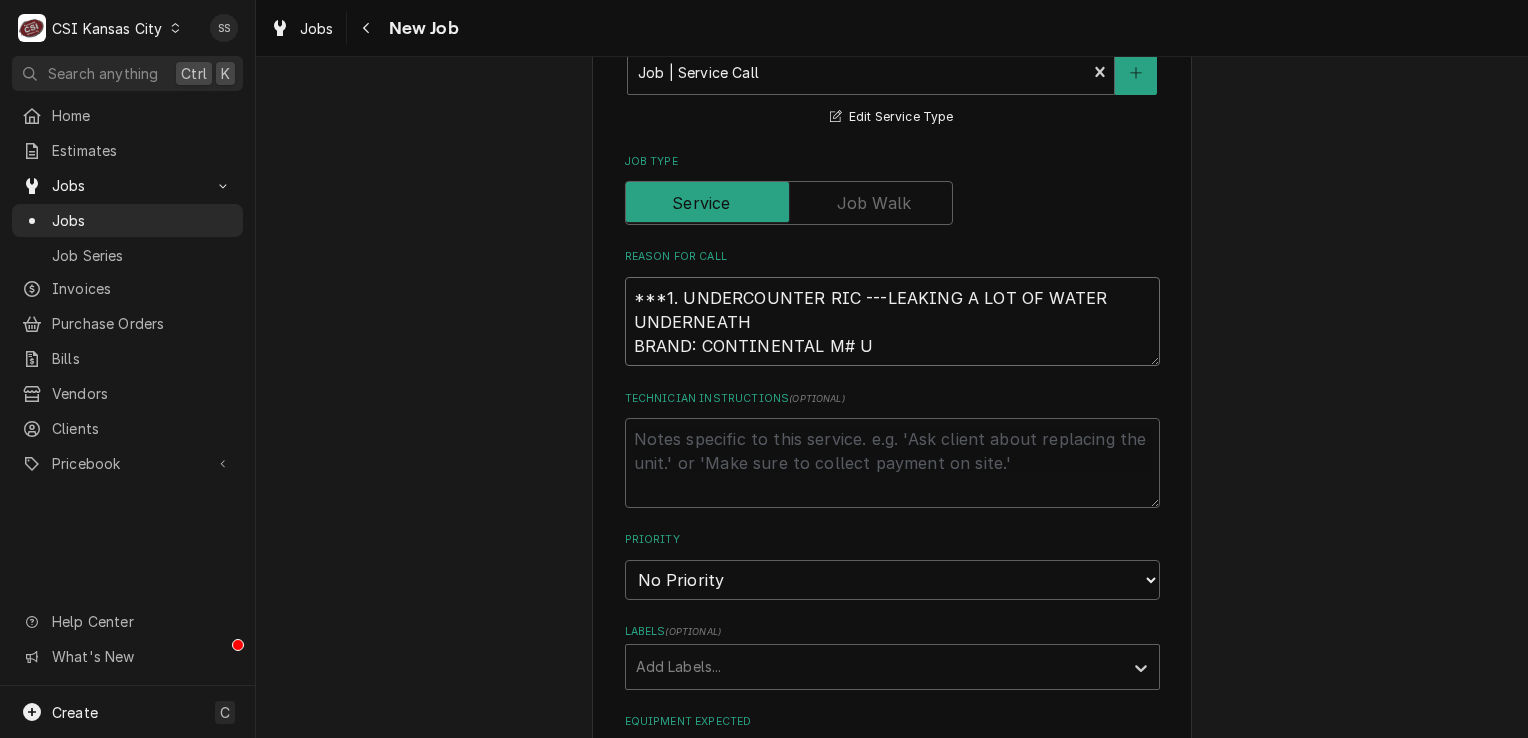 type on "x" 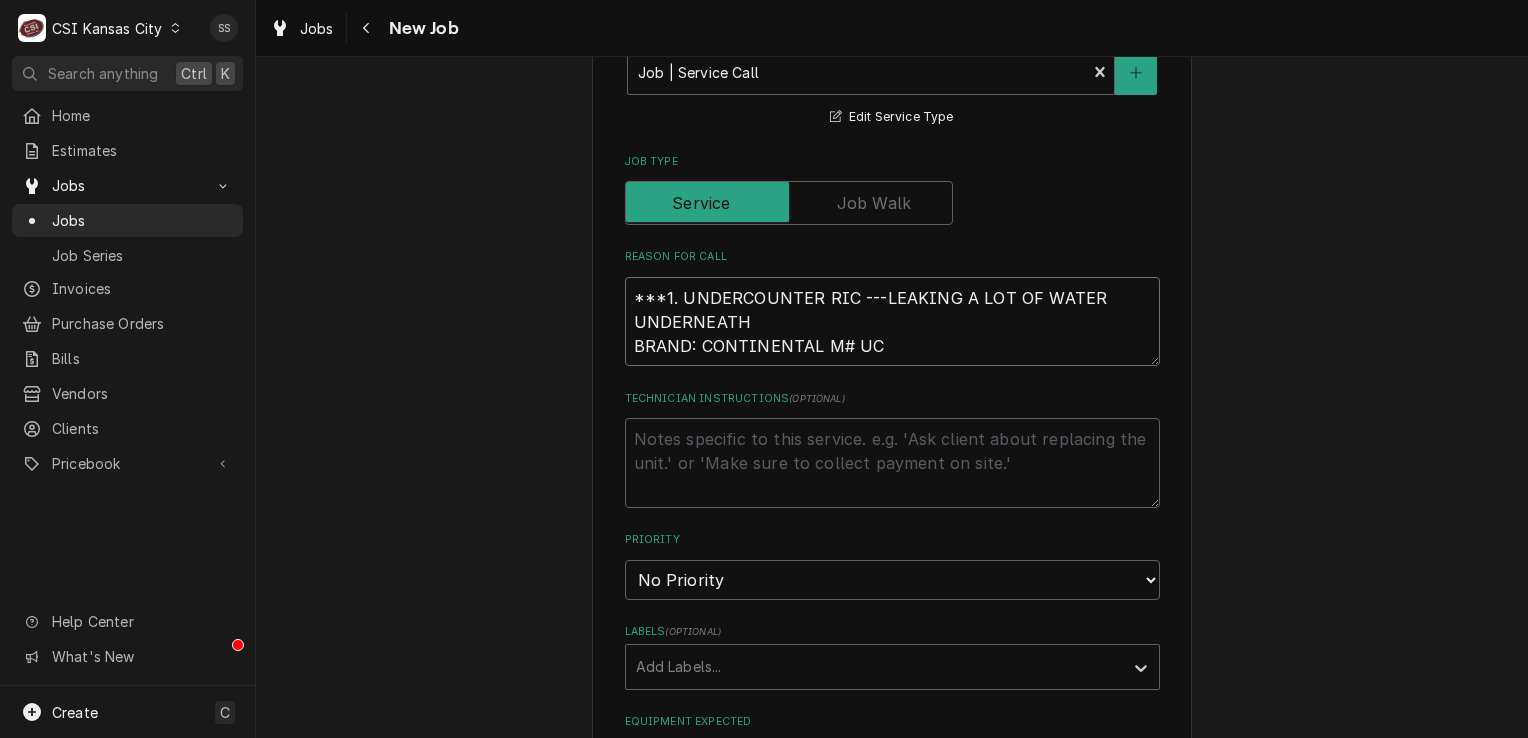 type 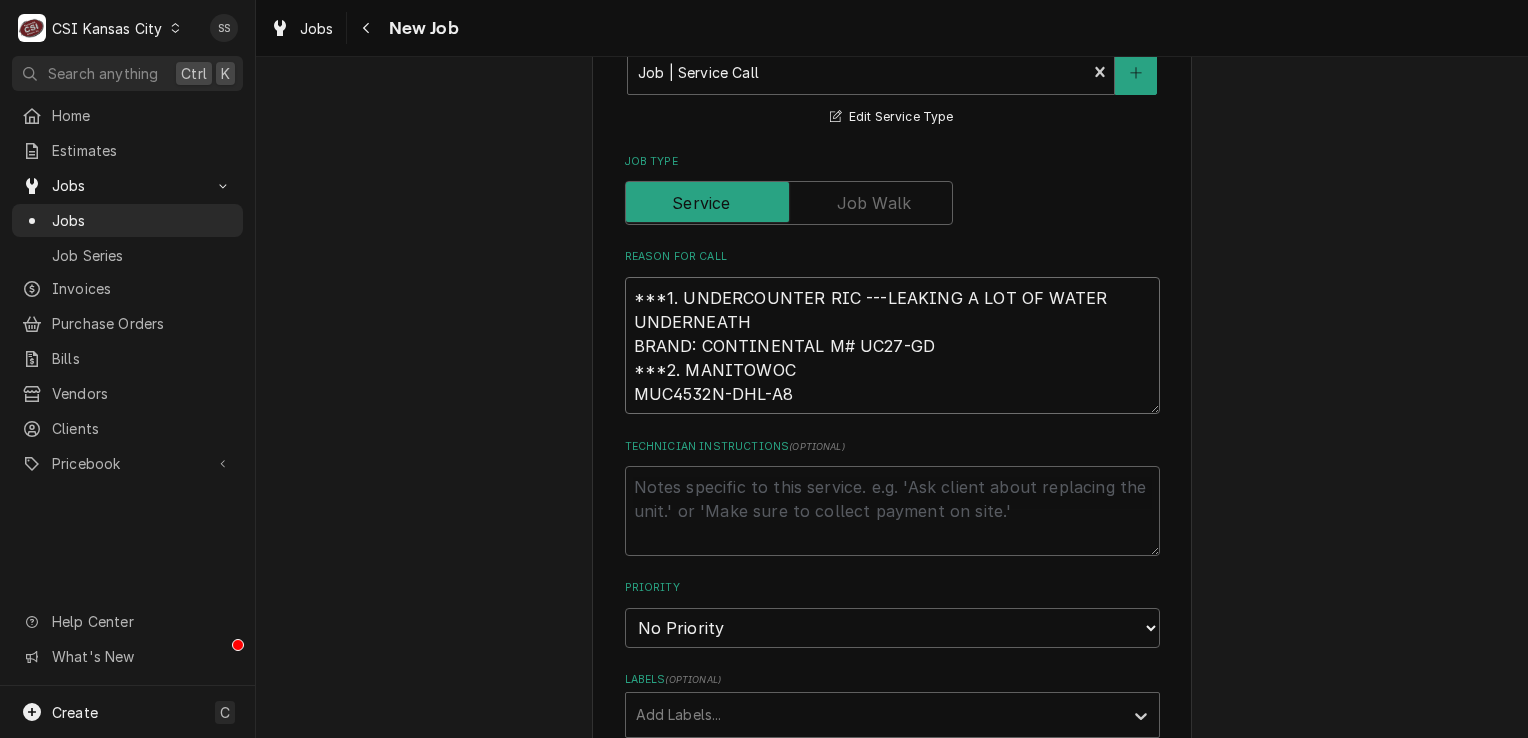 click on "***1. UNDERCOUNTER RIC ---LEAKING A LOT OF WATER UNDERNEATH
BRAND: CONTINENTAL M# UC27-GD
***2. MANITOWOC
MUC4532N-DHL-A8" at bounding box center [892, 346] 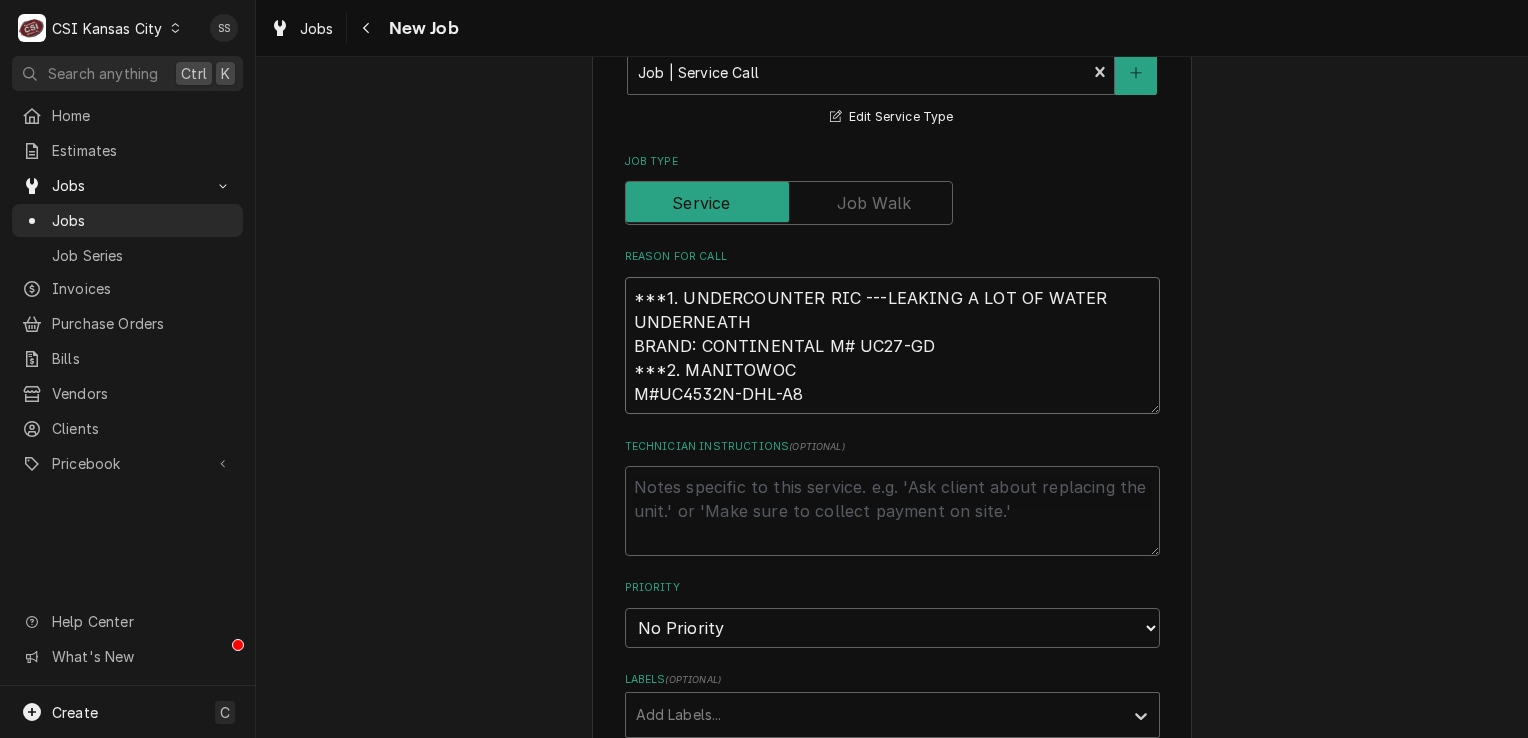 click on "***1. UNDERCOUNTER RIC ---LEAKING A LOT OF WATER UNDERNEATH
BRAND: CONTINENTAL M# UC27-GD
***2. MANITOWOC
M#UC4532N-DHL-A8" at bounding box center [892, 346] 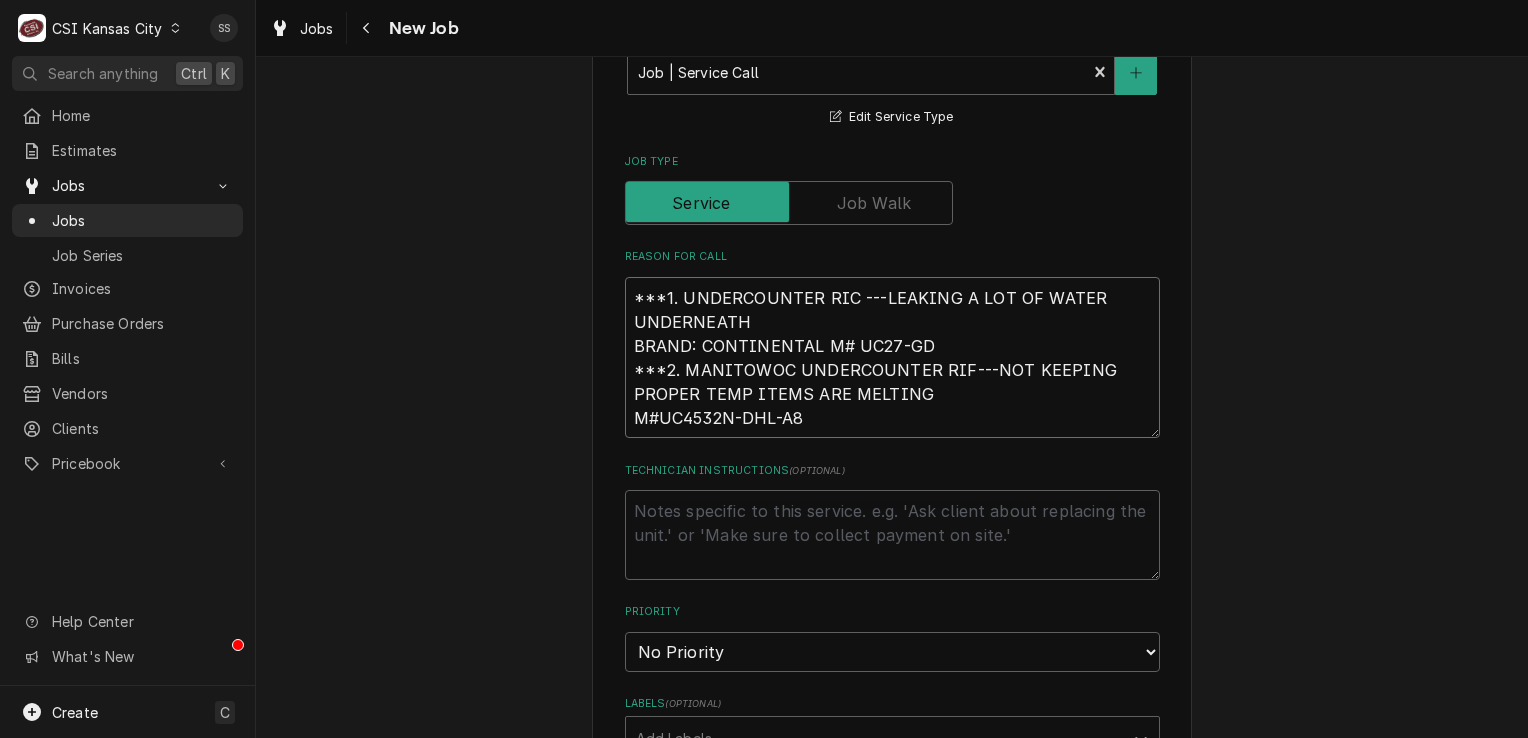 drag, startPoint x: 786, startPoint y: 417, endPoint x: 676, endPoint y: 419, distance: 110.01818 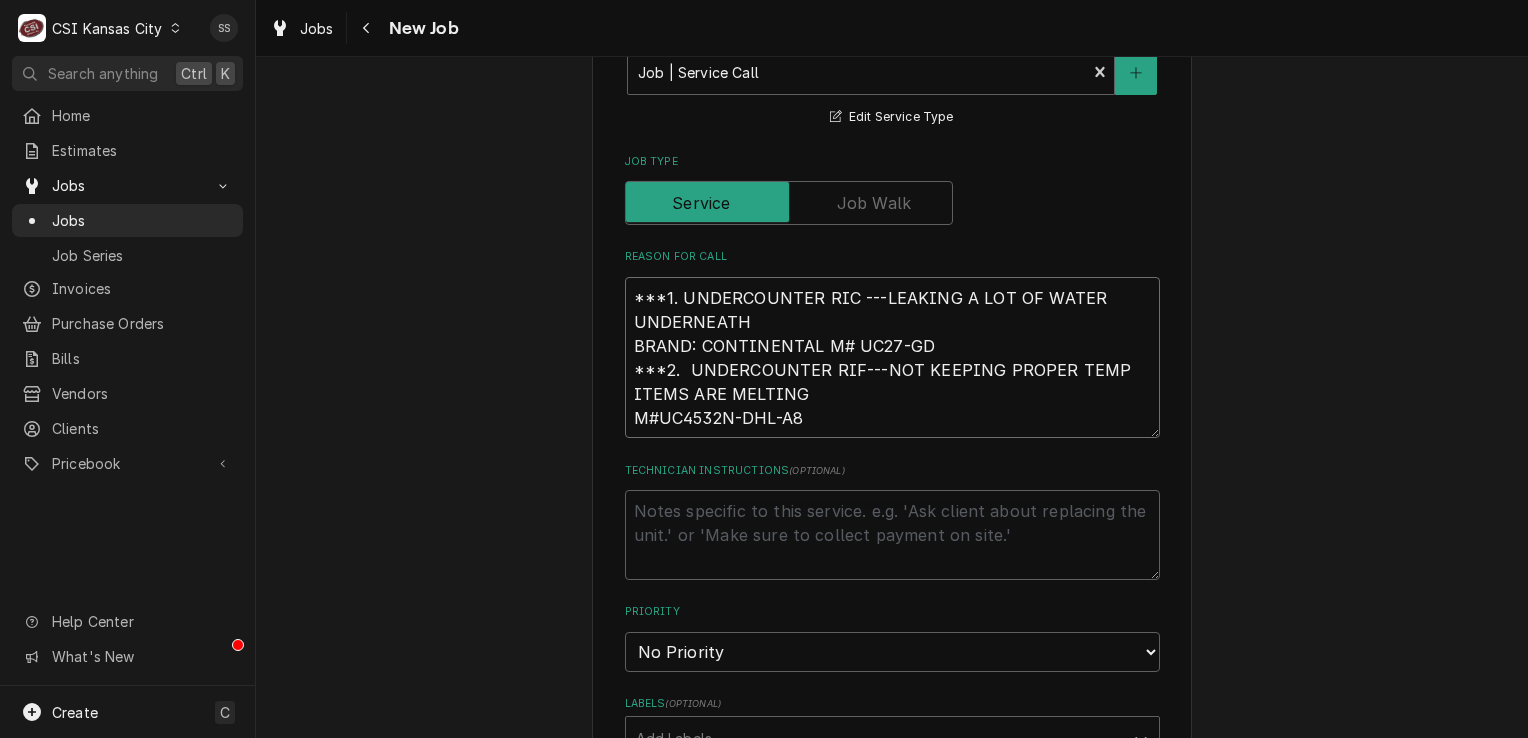 click on "***1. UNDERCOUNTER RIC ---LEAKING A LOT OF WATER UNDERNEATH
BRAND: CONTINENTAL M# UC27-GD
***2.  UNDERCOUNTER RIF---NOT KEEPING PROPER TEMP ITEMS ARE MELTING
M#UC4532N-DHL-A8" at bounding box center [892, 358] 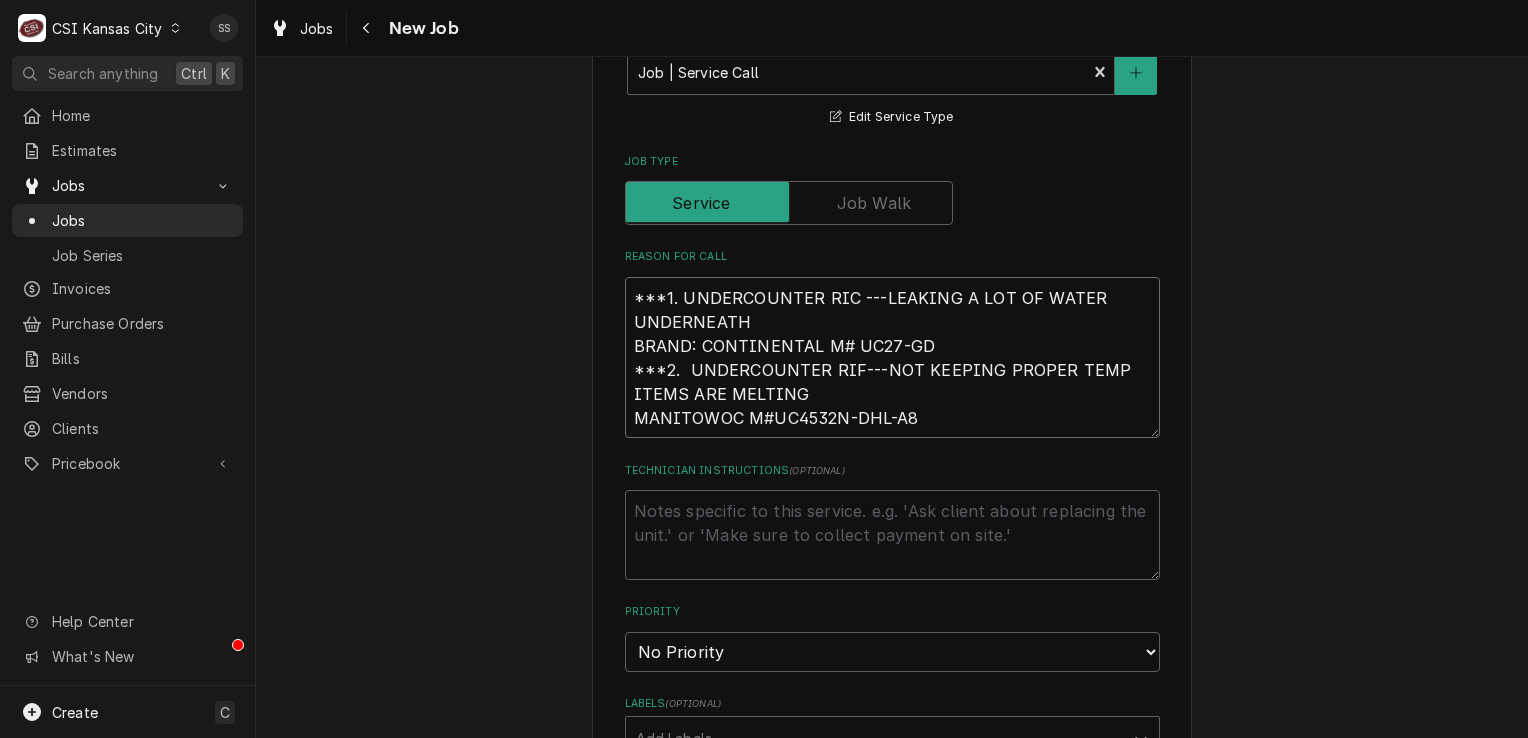 click on "***1. UNDERCOUNTER RIC ---LEAKING A LOT OF WATER UNDERNEATH
BRAND: CONTINENTAL M# UC27-GD
***2.  UNDERCOUNTER RIF---NOT KEEPING PROPER TEMP ITEMS ARE MELTING
MANITOWOC M#UC4532N-DHL-A8" at bounding box center [892, 358] 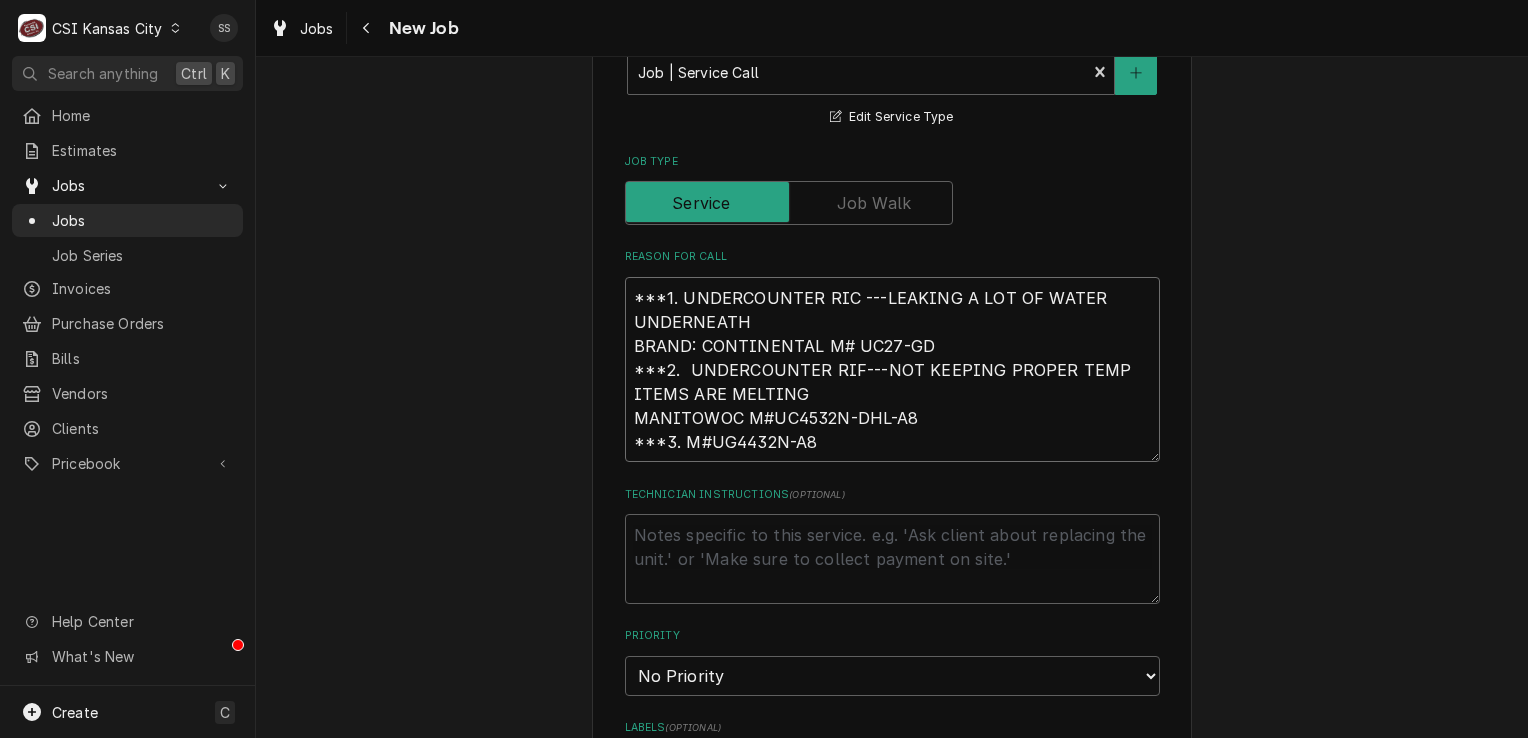 click on "***1. UNDERCOUNTER RIC ---LEAKING A LOT OF WATER UNDERNEATH
BRAND: CONTINENTAL M# UC27-GD
***2.  UNDERCOUNTER RIF---NOT KEEPING PROPER TEMP ITEMS ARE MELTING
MANITOWOC M#UC4532N-DHL-A8
***3. M#UG4432N-A8" at bounding box center (892, 370) 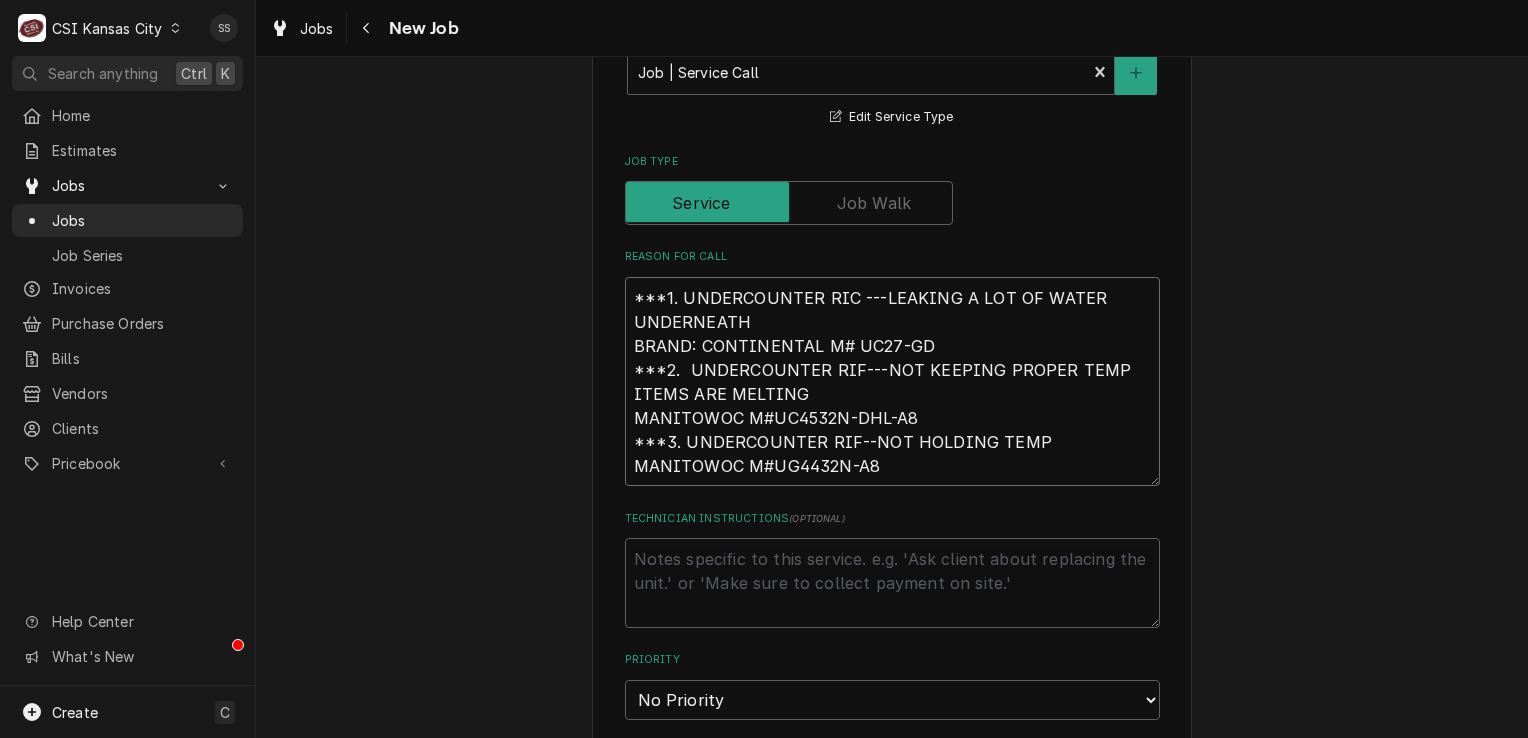 click on "***1. UNDERCOUNTER RIC ---LEAKING A LOT OF WATER UNDERNEATH
BRAND: CONTINENTAL M# UC27-GD
***2.  UNDERCOUNTER RIF---NOT KEEPING PROPER TEMP ITEMS ARE MELTING
MANITOWOC M#UC4532N-DHL-A8
***3. UNDERCOUNTER RIF--NOT HOLDING TEMP
MANITOWOC M#UG4432N-A8" at bounding box center (892, 382) 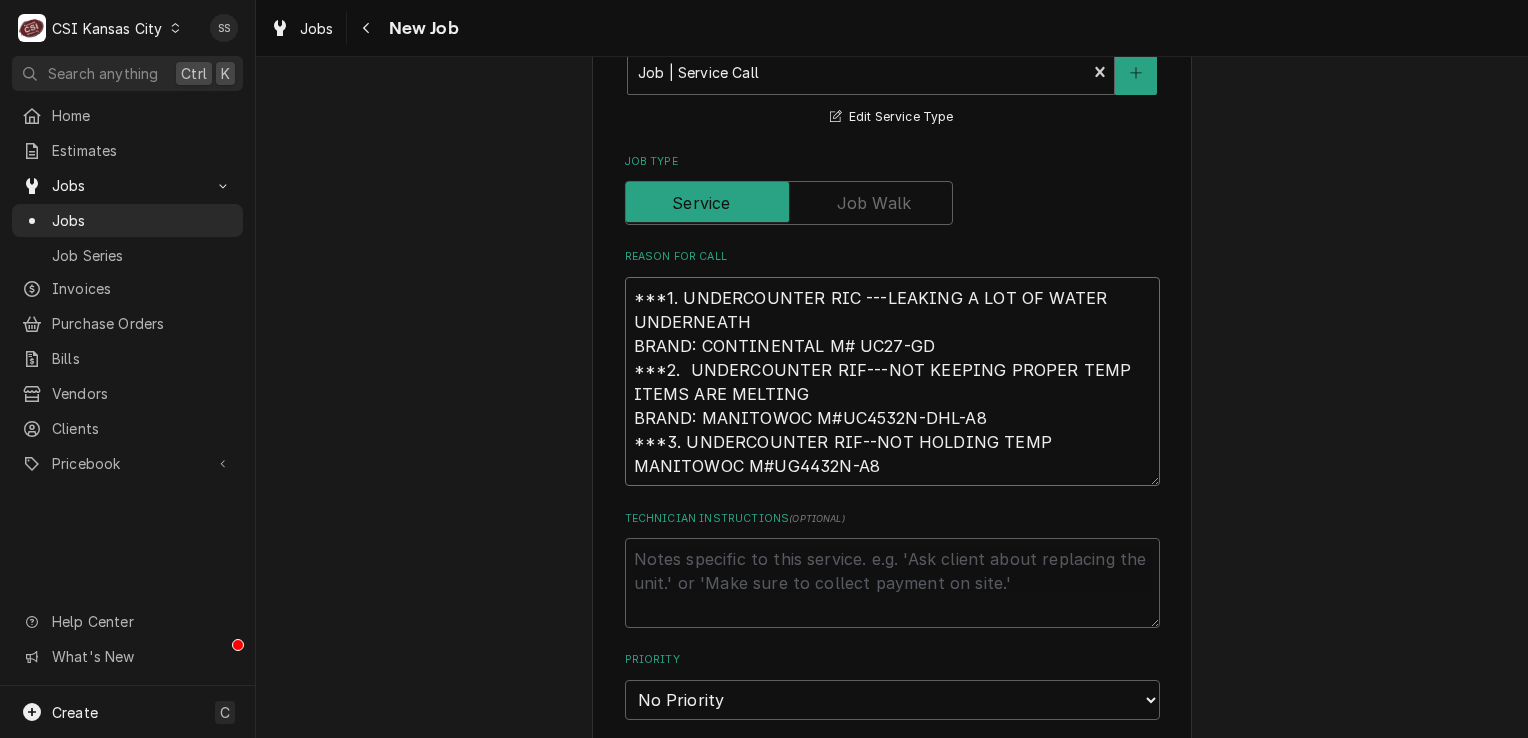click on "***1. UNDERCOUNTER RIC ---LEAKING A LOT OF WATER UNDERNEATH
BRAND: CONTINENTAL M# UC27-GD
***2.  UNDERCOUNTER RIF---NOT KEEPING PROPER TEMP ITEMS ARE MELTING
BRAND: MANITOWOC M#UC4532N-DHL-A8
***3. UNDERCOUNTER RIF--NOT HOLDING TEMP
MANITOWOC M#UG4432N-A8" at bounding box center (892, 382) 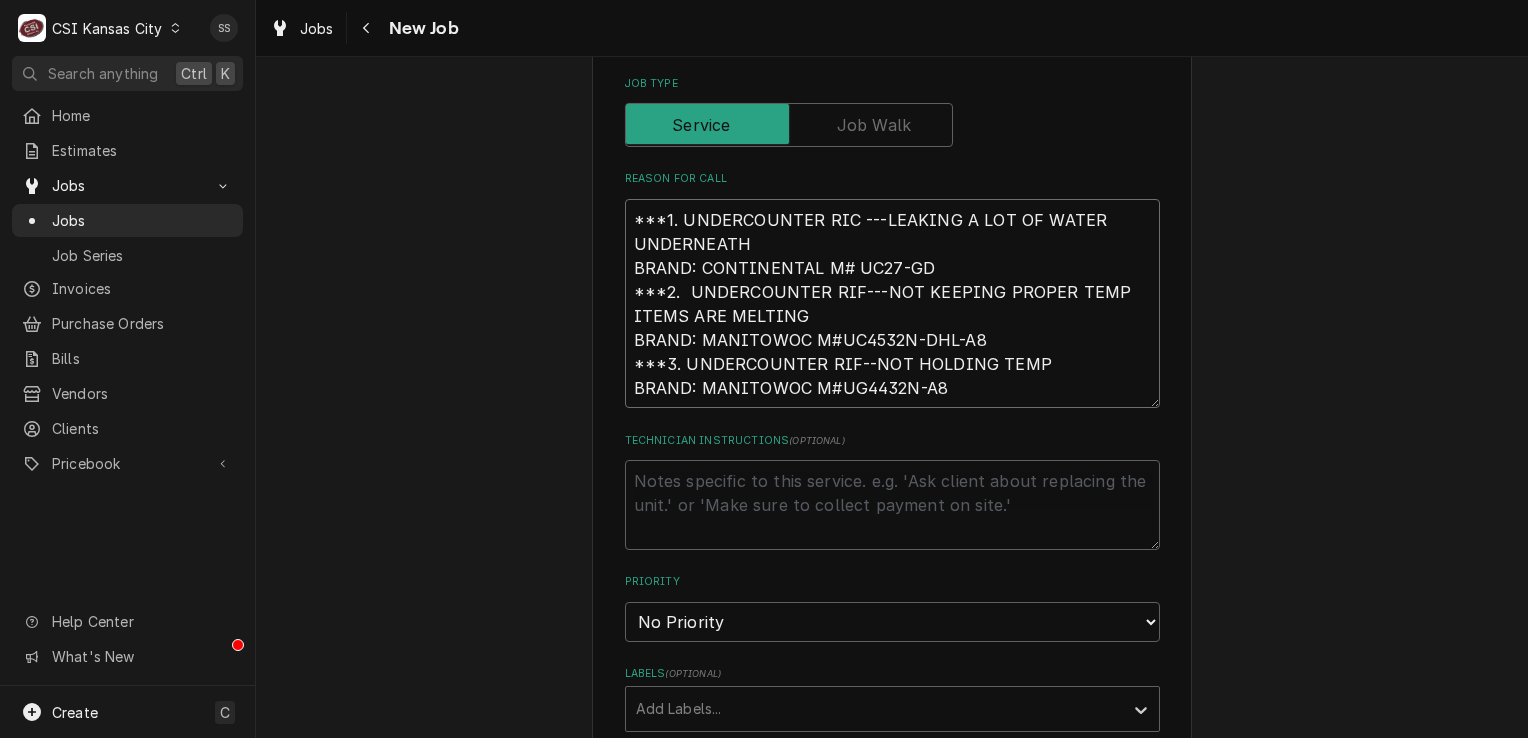 scroll, scrollTop: 1300, scrollLeft: 0, axis: vertical 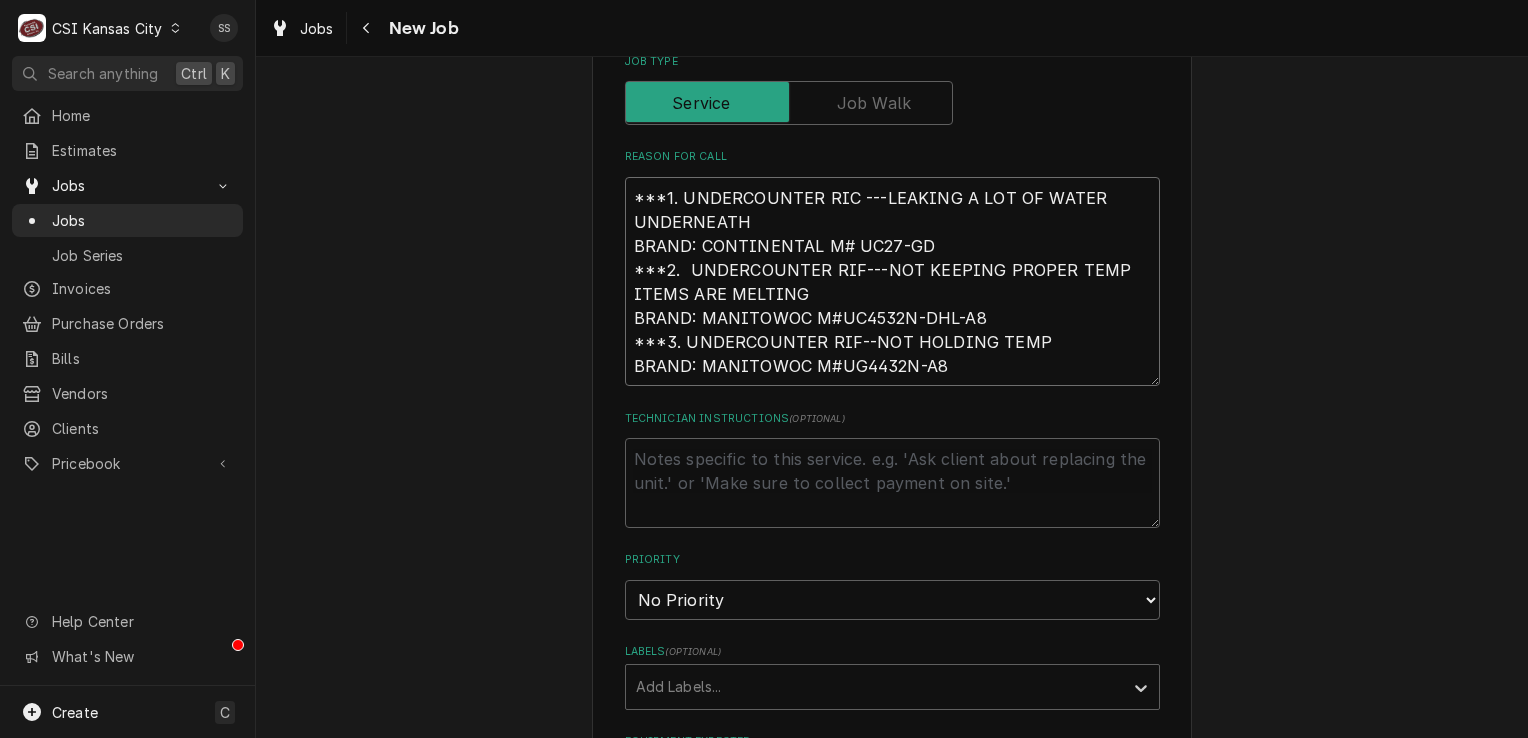 click on "***1. UNDERCOUNTER RIC ---LEAKING A LOT OF WATER UNDERNEATH
BRAND: CONTINENTAL M# UC27-GD
***2.  UNDERCOUNTER RIF---NOT KEEPING PROPER TEMP ITEMS ARE MELTING
BRAND: MANITOWOC M#UC4532N-DHL-A8
***3. UNDERCOUNTER RIF--NOT HOLDING TEMP
BRAND: MANITOWOC M#UG4432N-A8" at bounding box center (892, 282) 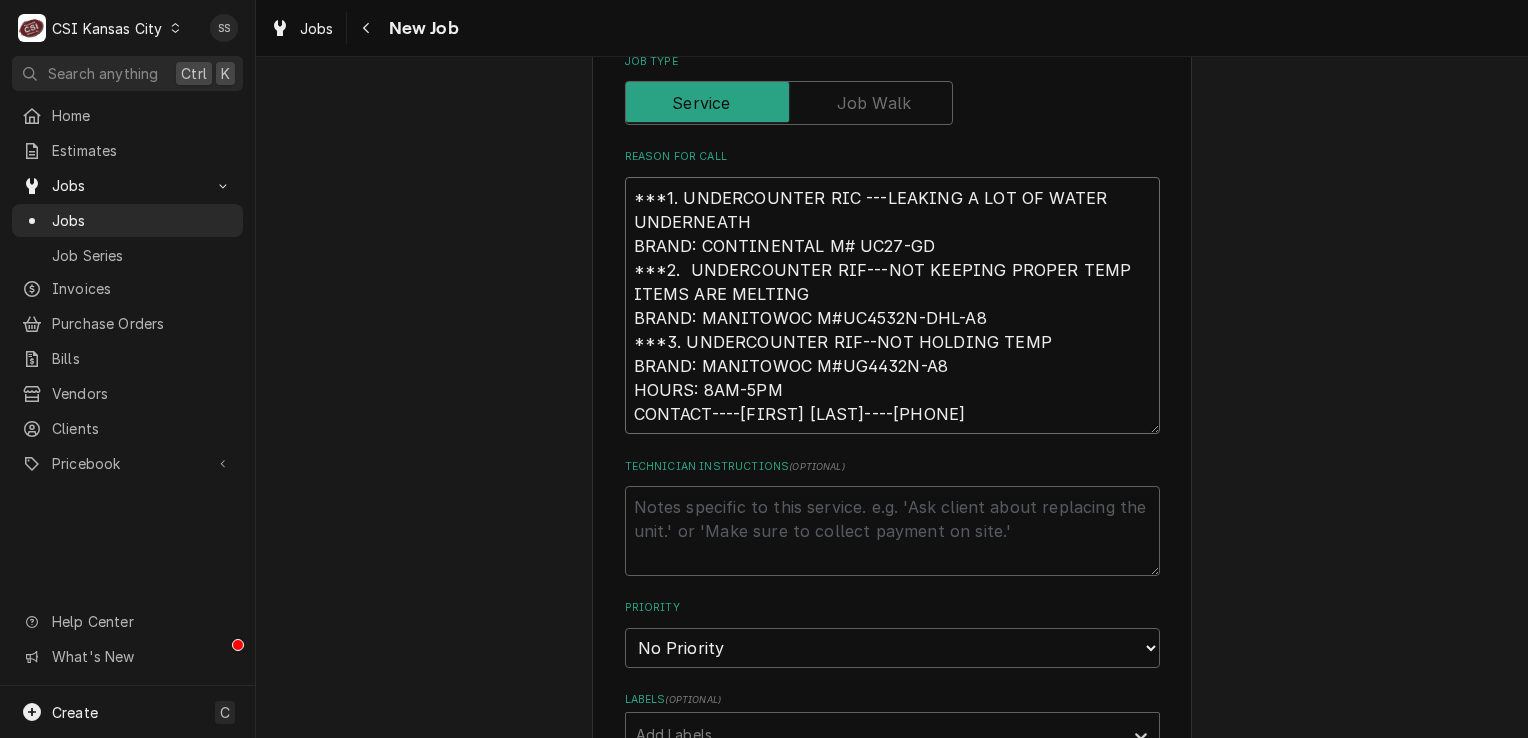 click on "***1. UNDERCOUNTER RIC ---LEAKING A LOT OF WATER UNDERNEATH
BRAND: CONTINENTAL M# UC27-GD
***2.  UNDERCOUNTER RIF---NOT KEEPING PROPER TEMP ITEMS ARE MELTING
BRAND: MANITOWOC M#UC4532N-DHL-A8
***3. UNDERCOUNTER RIF--NOT HOLDING TEMP
BRAND: MANITOWOC M#UG4432N-A8
HOURS: 8AM-5PM
CONTACT----JACOB----816-602-1263" at bounding box center (892, 306) 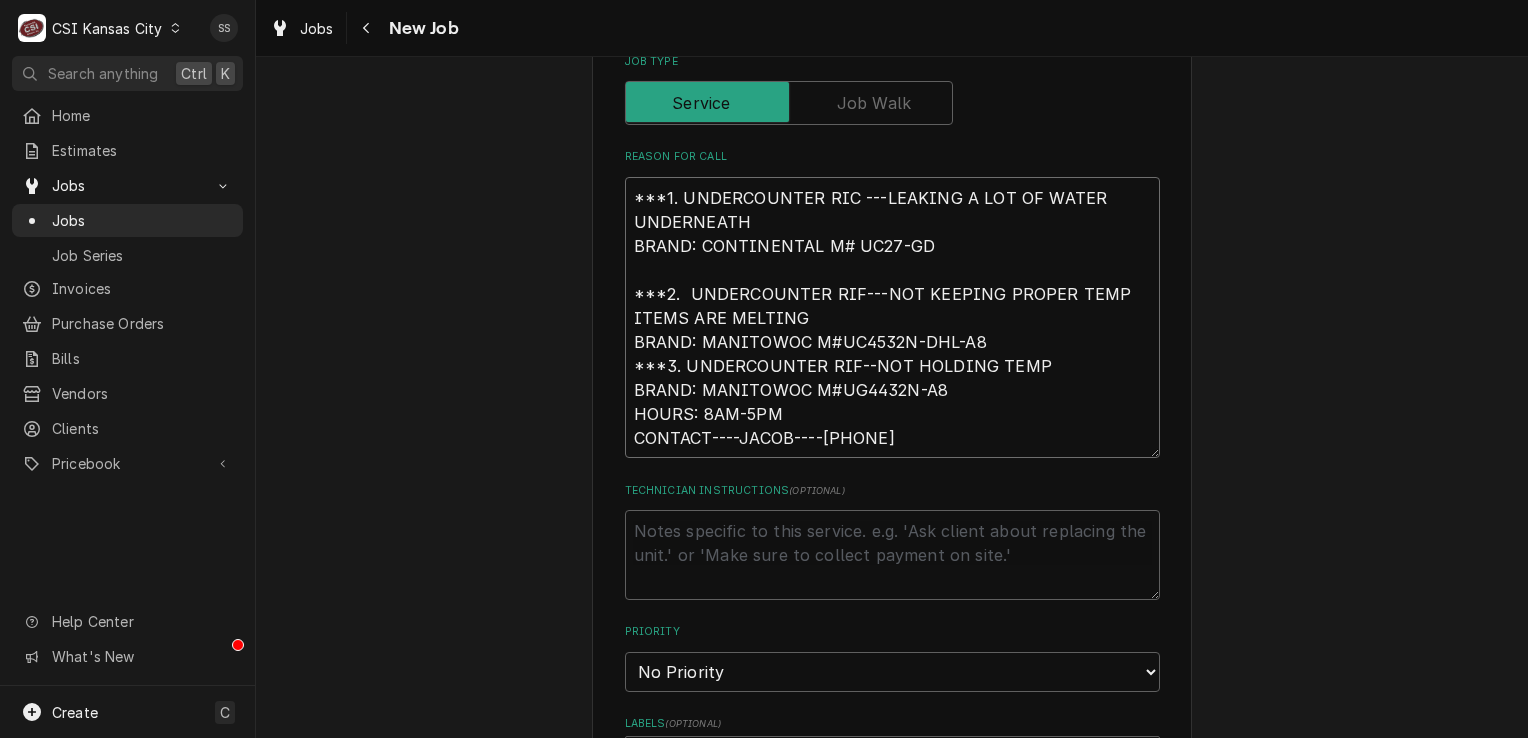click on "***1. UNDERCOUNTER RIC ---LEAKING A LOT OF WATER UNDERNEATH
BRAND: CONTINENTAL M# UC27-GD
***2.  UNDERCOUNTER RIF---NOT KEEPING PROPER TEMP ITEMS ARE MELTING
BRAND: MANITOWOC M#UC4532N-DHL-A8
***3. UNDERCOUNTER RIF--NOT HOLDING TEMP
BRAND: MANITOWOC M#UG4432N-A8
HOURS: 8AM-5PM
CONTACT----JACOB----816-602-1263" at bounding box center (892, 318) 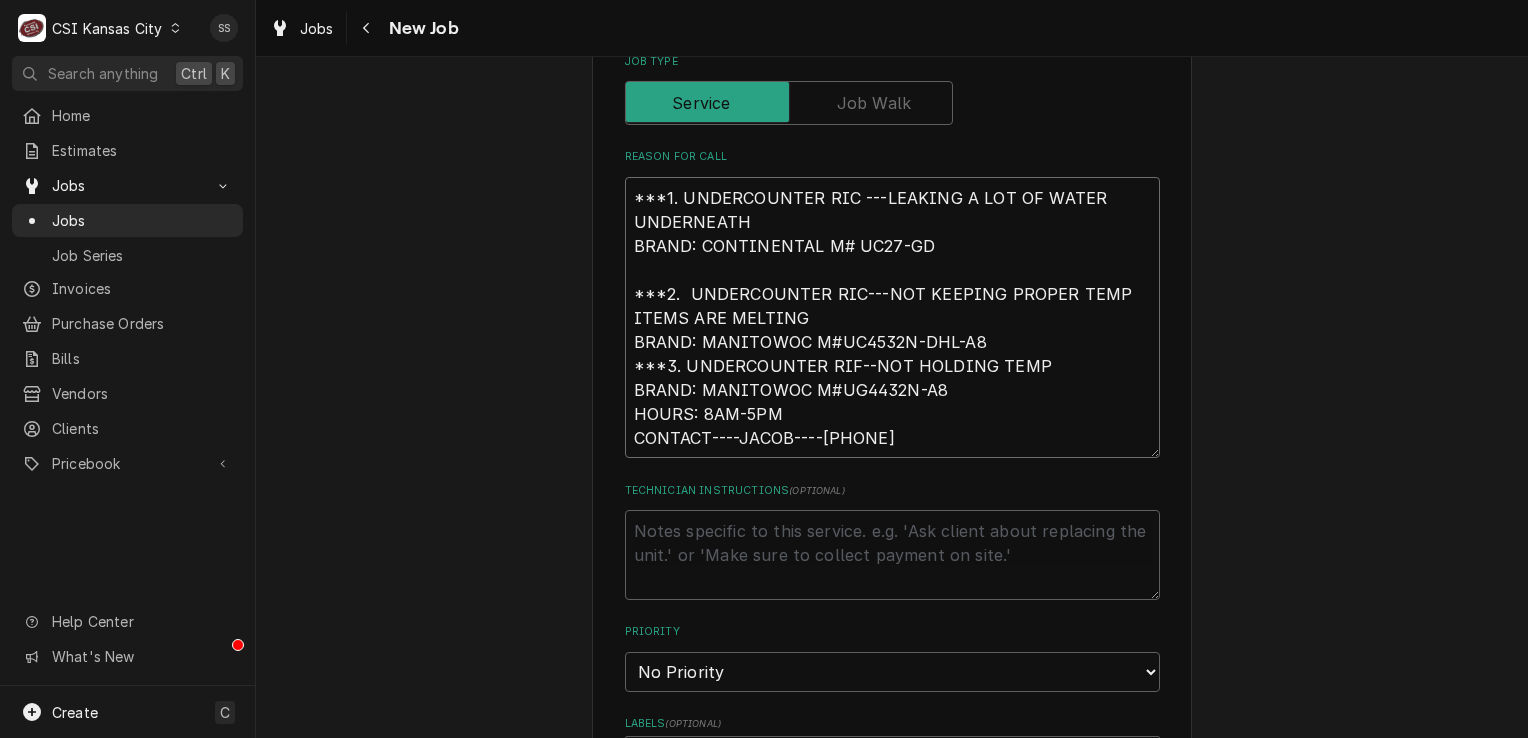 click on "***1. UNDERCOUNTER RIC ---LEAKING A LOT OF WATER UNDERNEATH
BRAND: CONTINENTAL M# UC27-GD
***2.  UNDERCOUNTER RIC---NOT KEEPING PROPER TEMP ITEMS ARE MELTING
BRAND: MANITOWOC M#UC4532N-DHL-A8
***3. UNDERCOUNTER RIF--NOT HOLDING TEMP
BRAND: MANITOWOC M#UG4432N-A8
HOURS: 8AM-5PM
CONTACT----JACOB----816-602-1263" at bounding box center (892, 318) 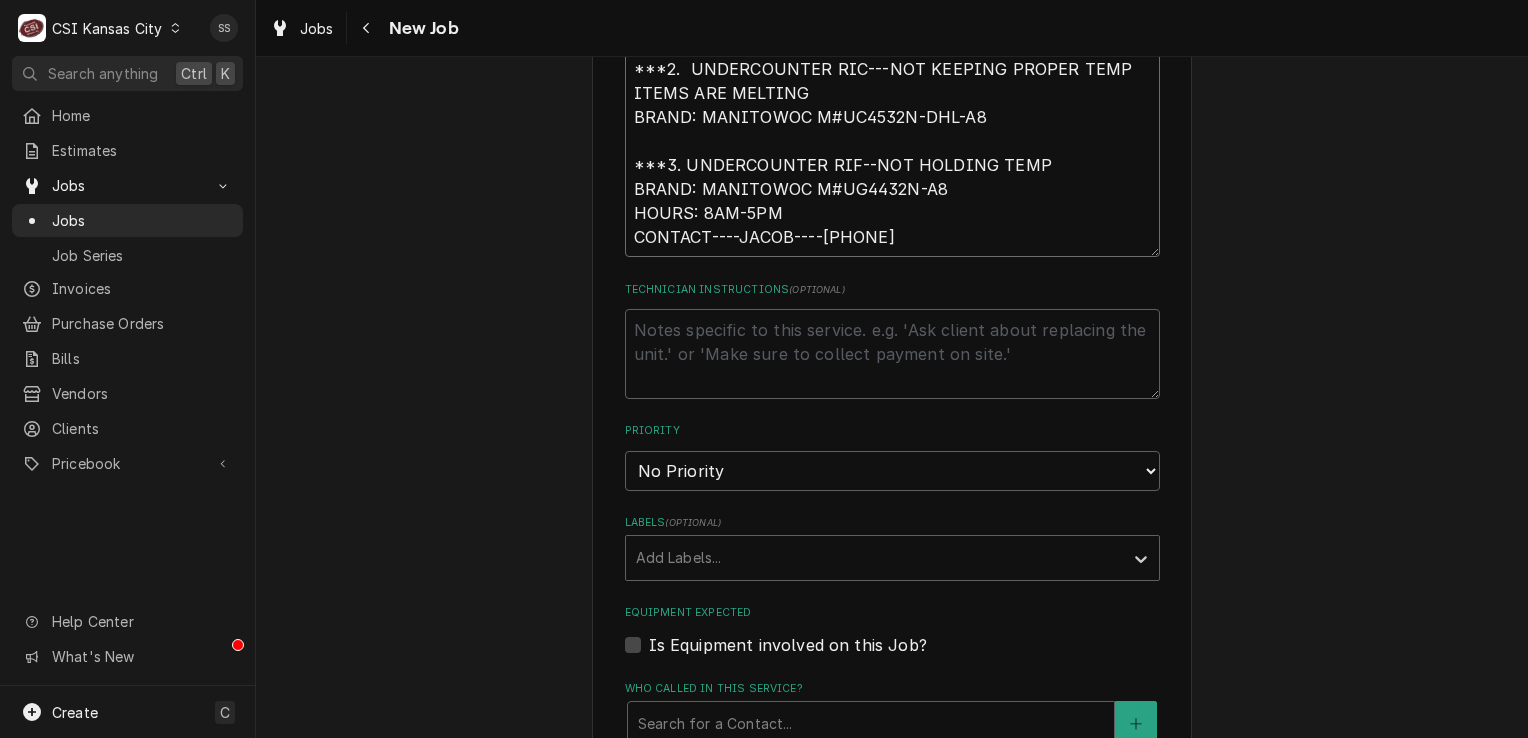 scroll, scrollTop: 1600, scrollLeft: 0, axis: vertical 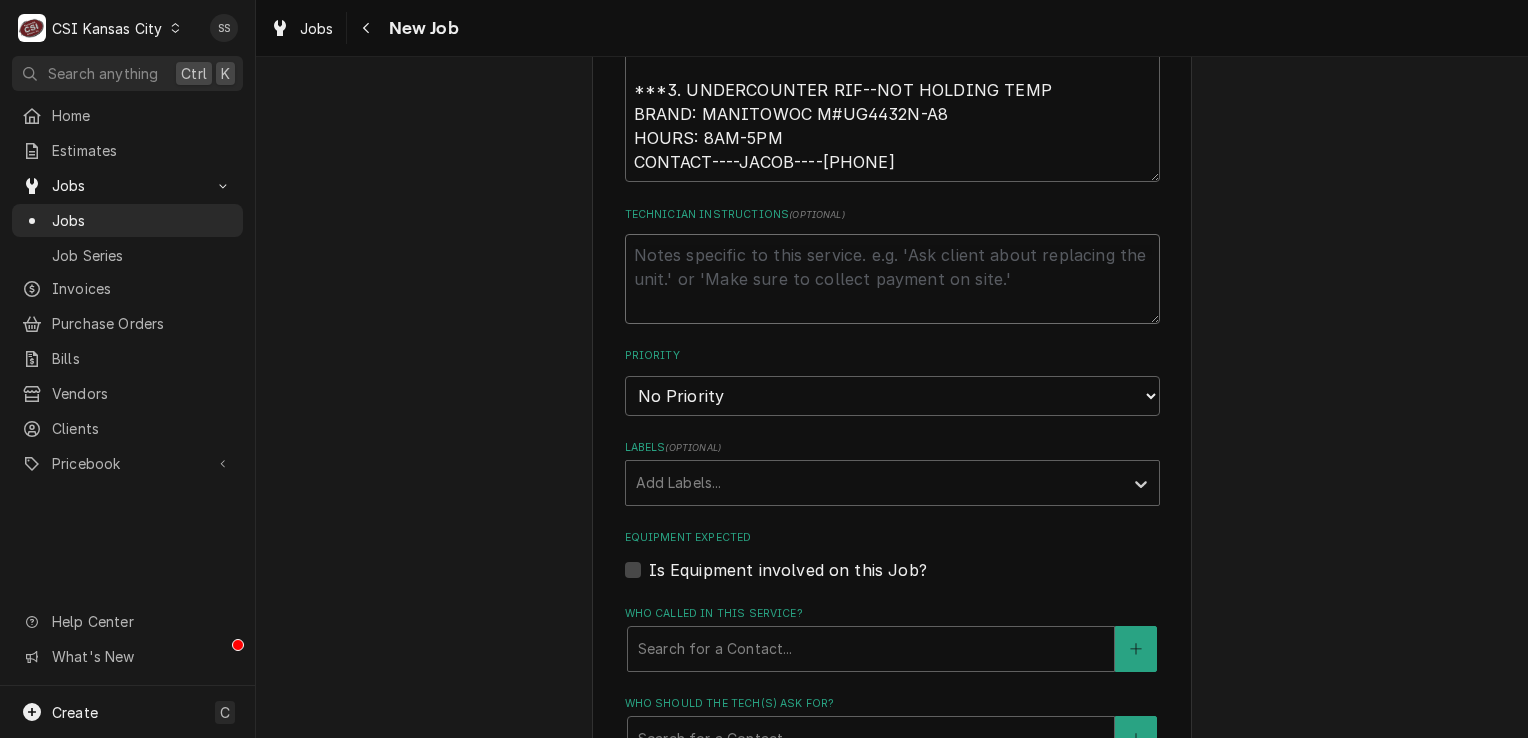 click on "Technician Instructions  ( optional )" at bounding box center (892, 279) 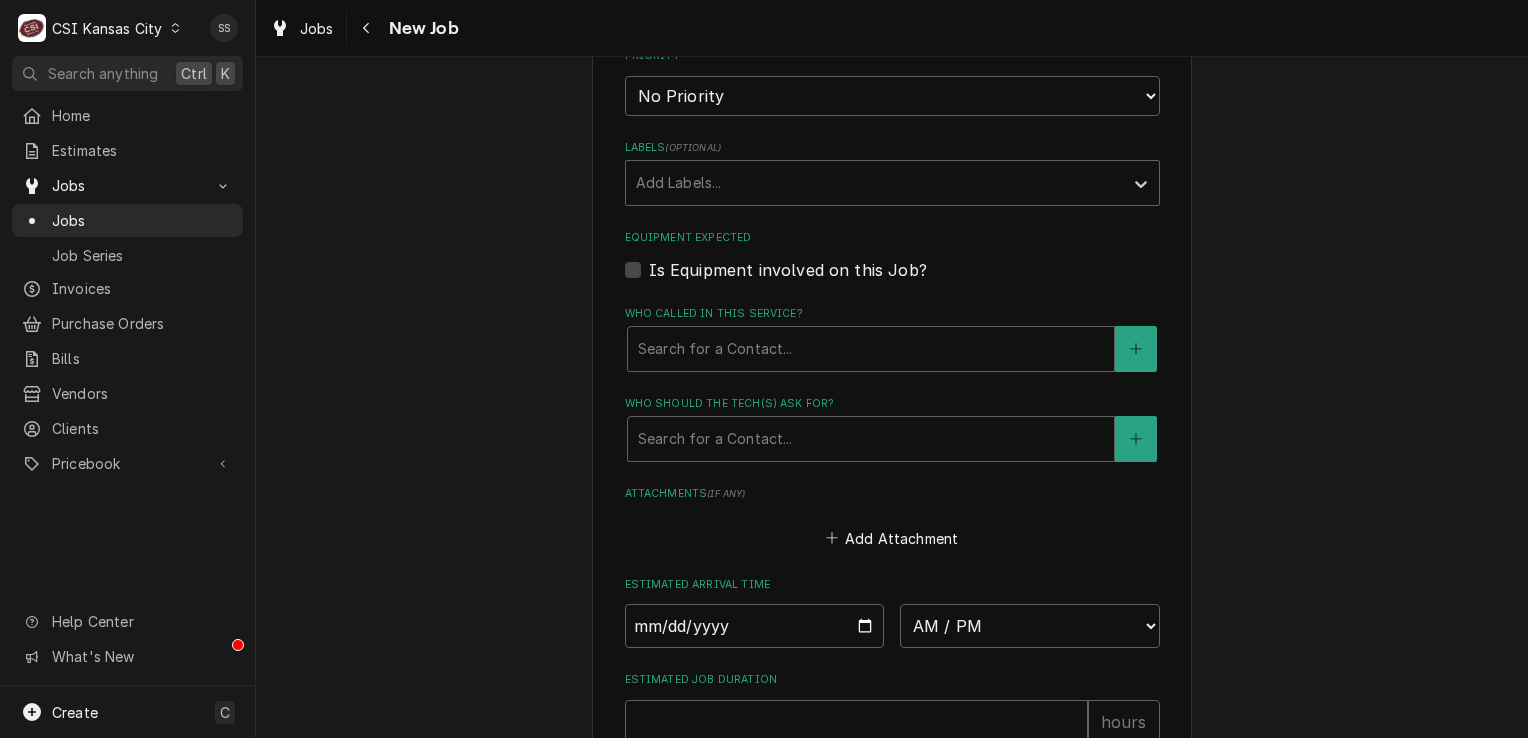scroll, scrollTop: 1600, scrollLeft: 0, axis: vertical 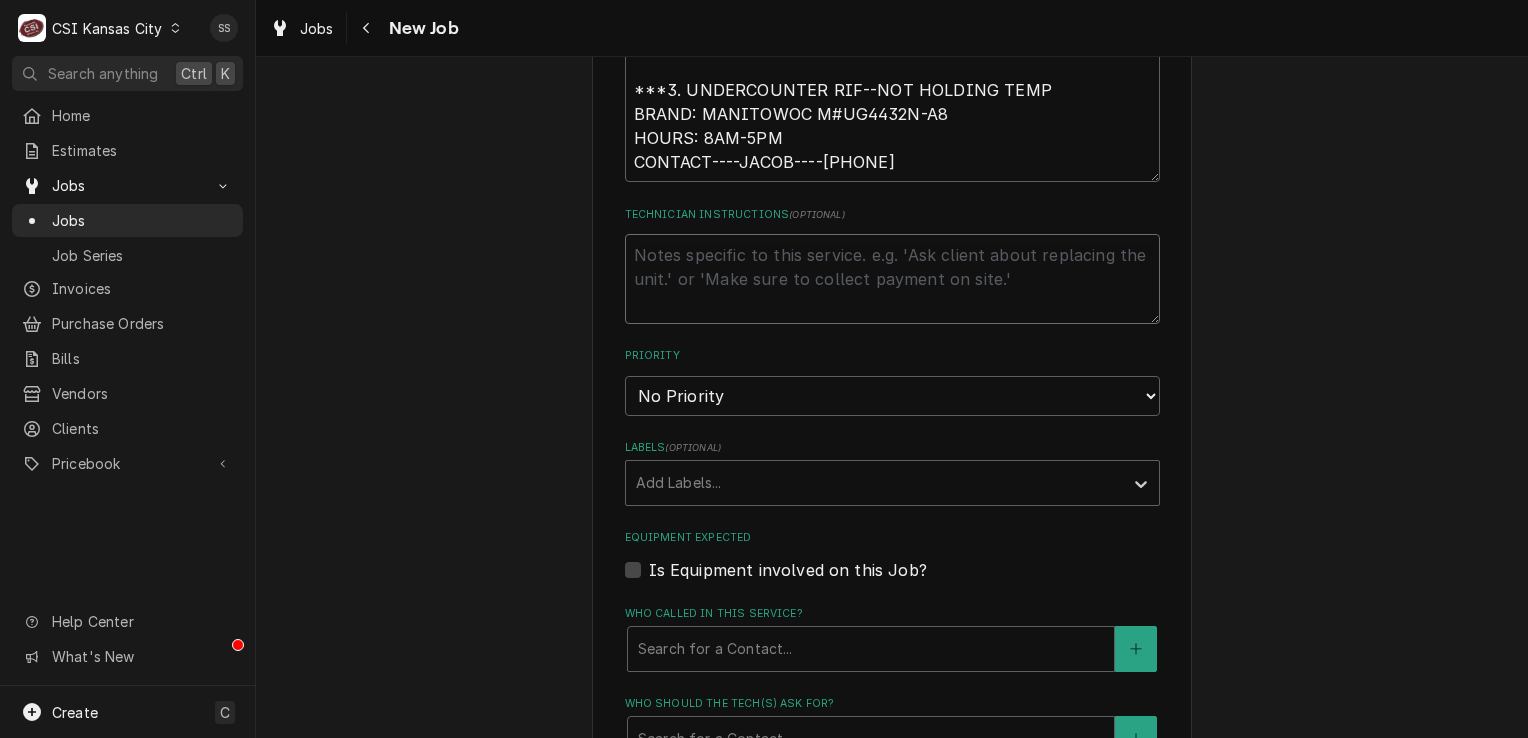 click on "Technician Instructions  ( optional )" at bounding box center (892, 279) 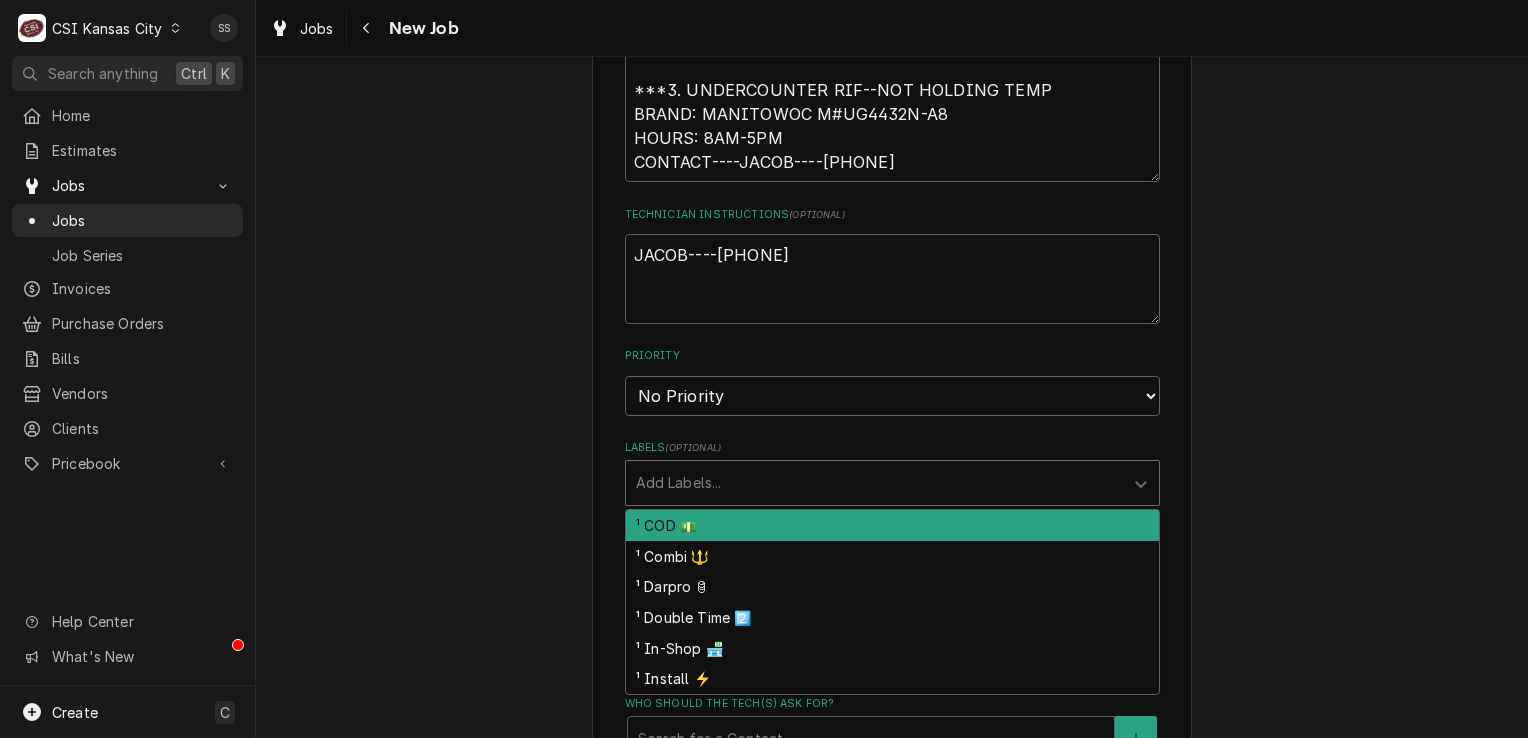 click at bounding box center [874, 483] 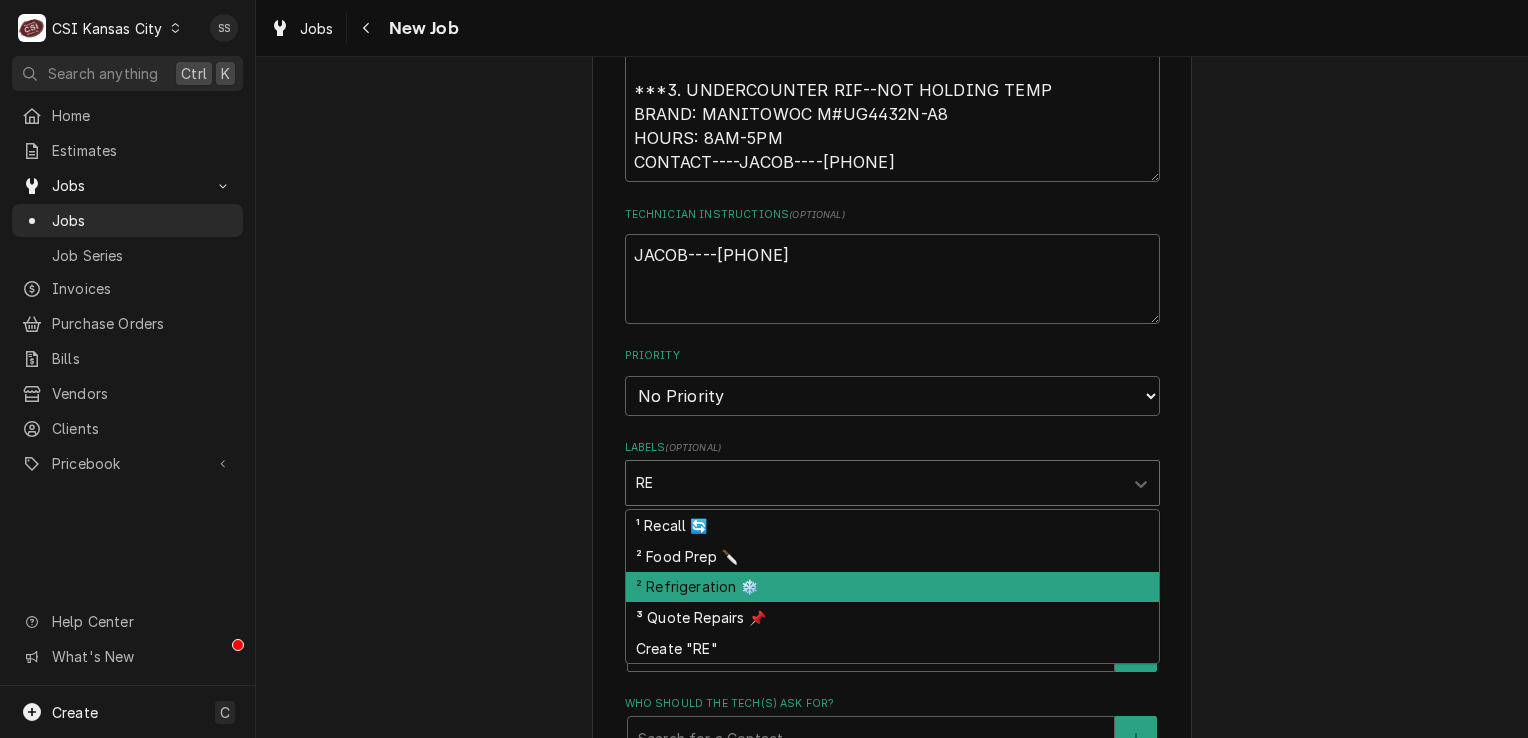 click on "² Refrigeration ❄️" at bounding box center (892, 587) 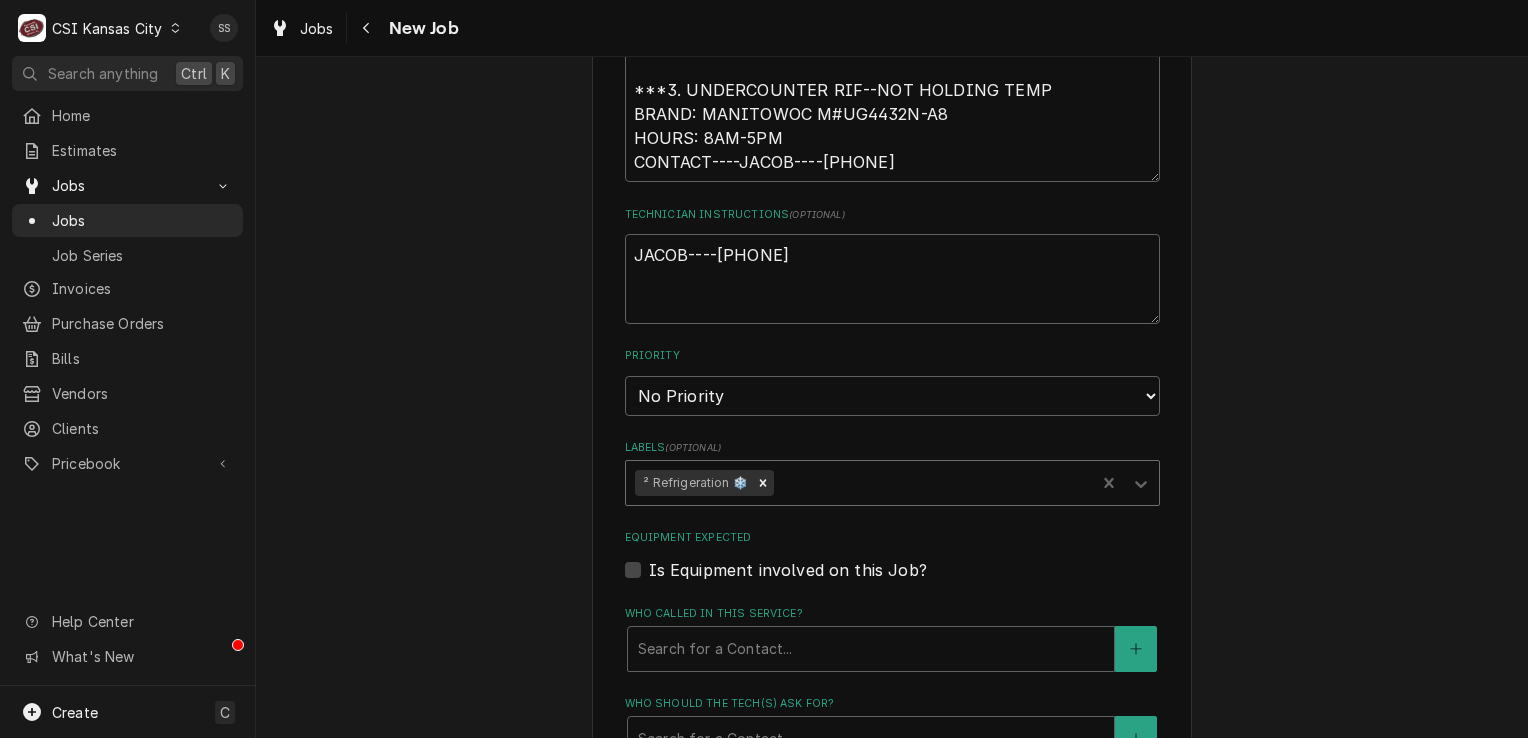 scroll, scrollTop: 1400, scrollLeft: 0, axis: vertical 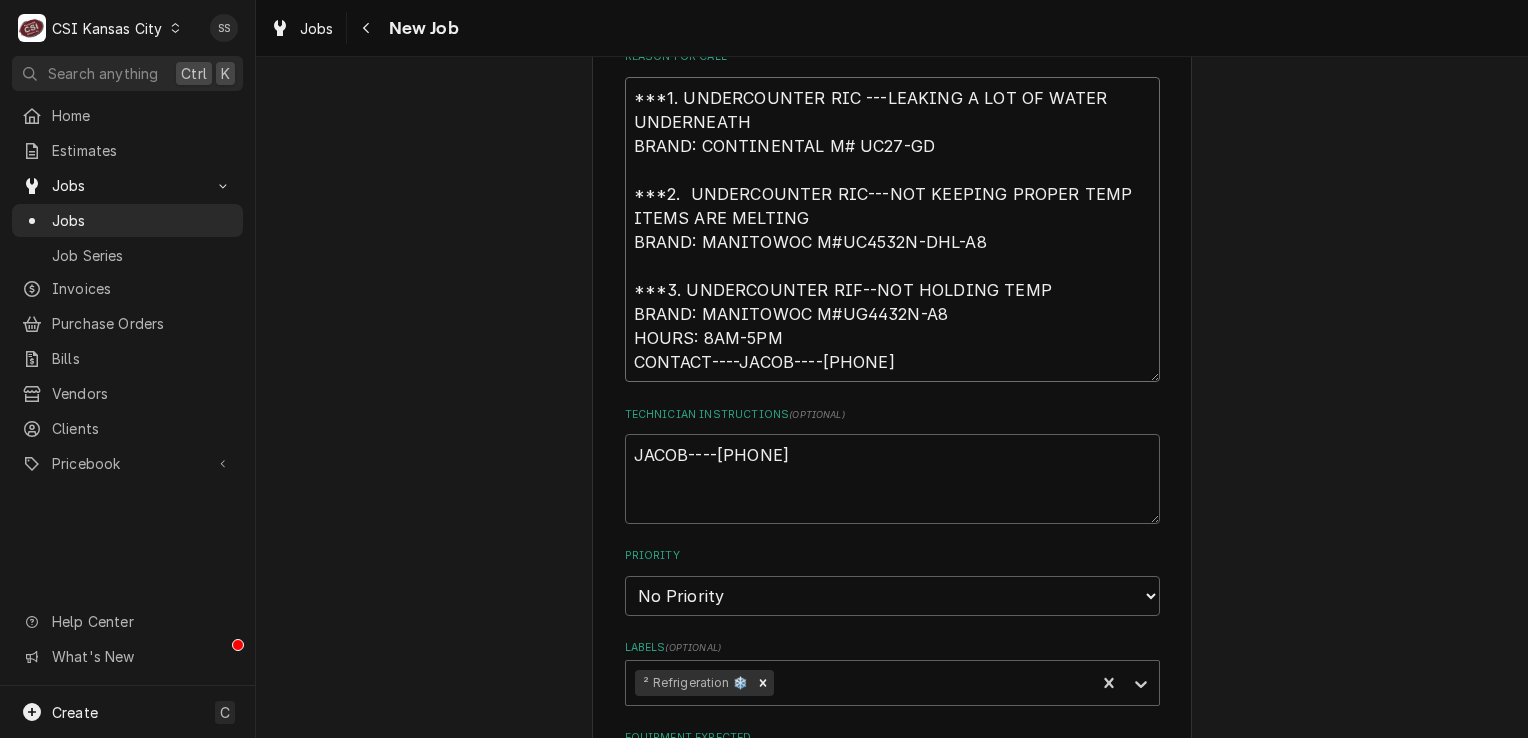 drag, startPoint x: 934, startPoint y: 361, endPoint x: 671, endPoint y: 132, distance: 348.72626 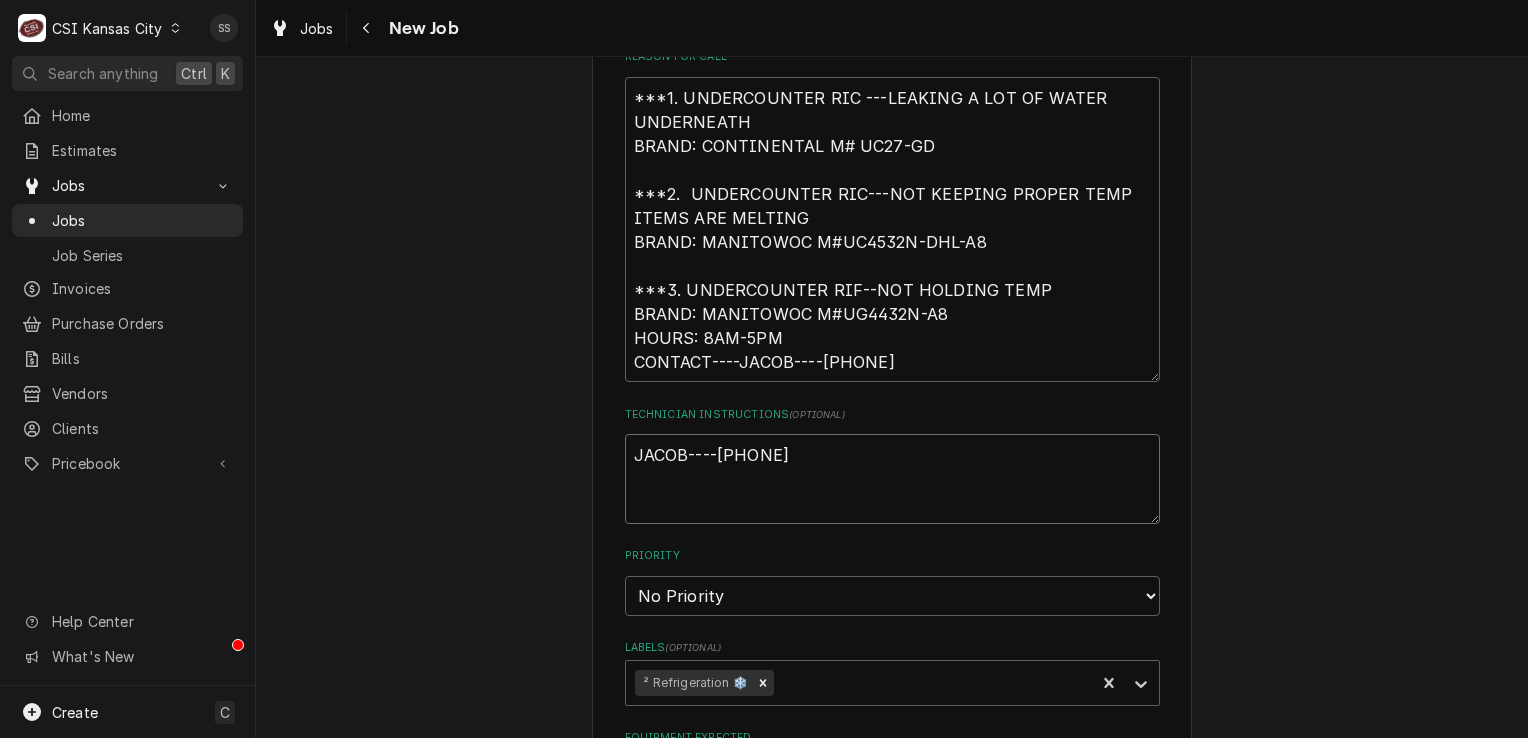 click on "JACOB---816-602-1263" at bounding box center [892, 479] 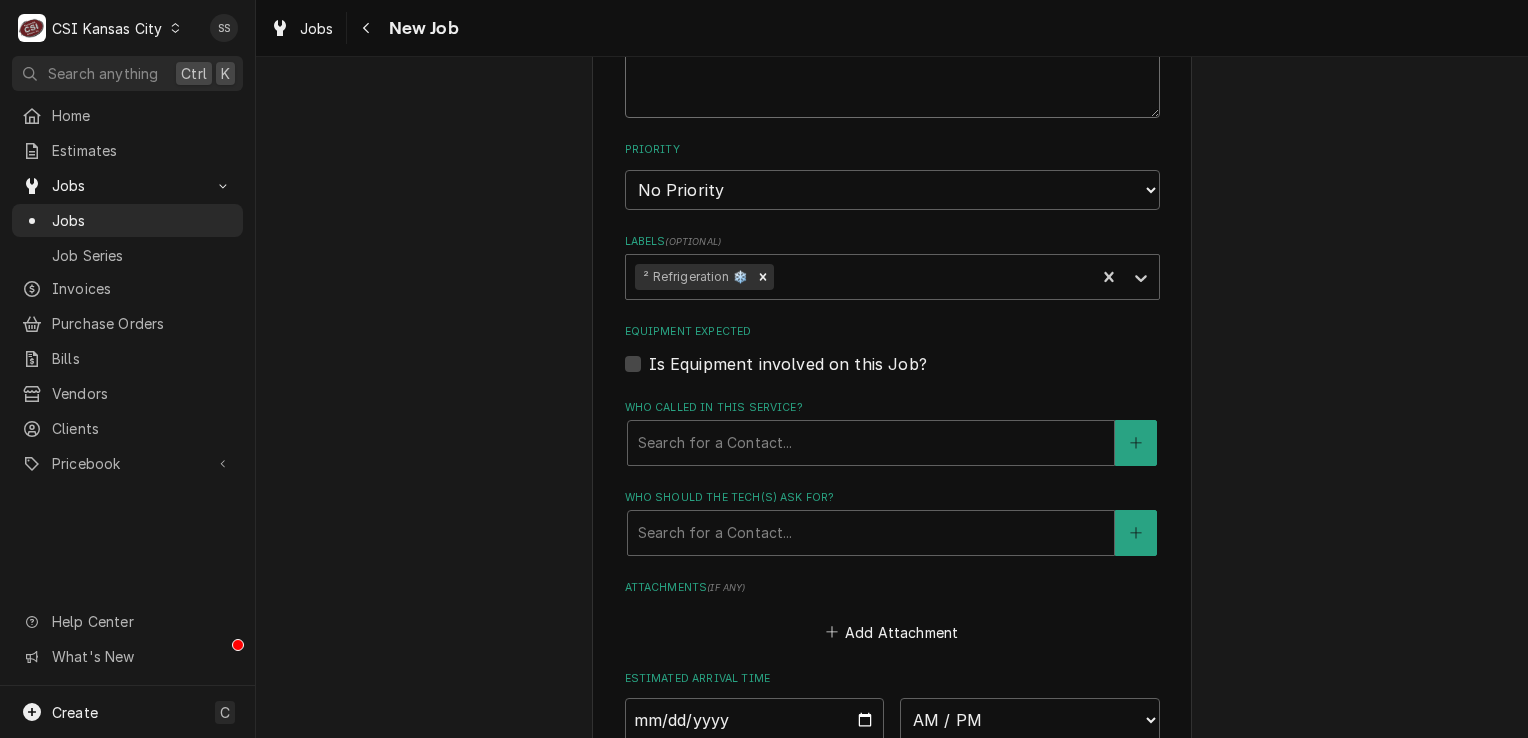 scroll, scrollTop: 1900, scrollLeft: 0, axis: vertical 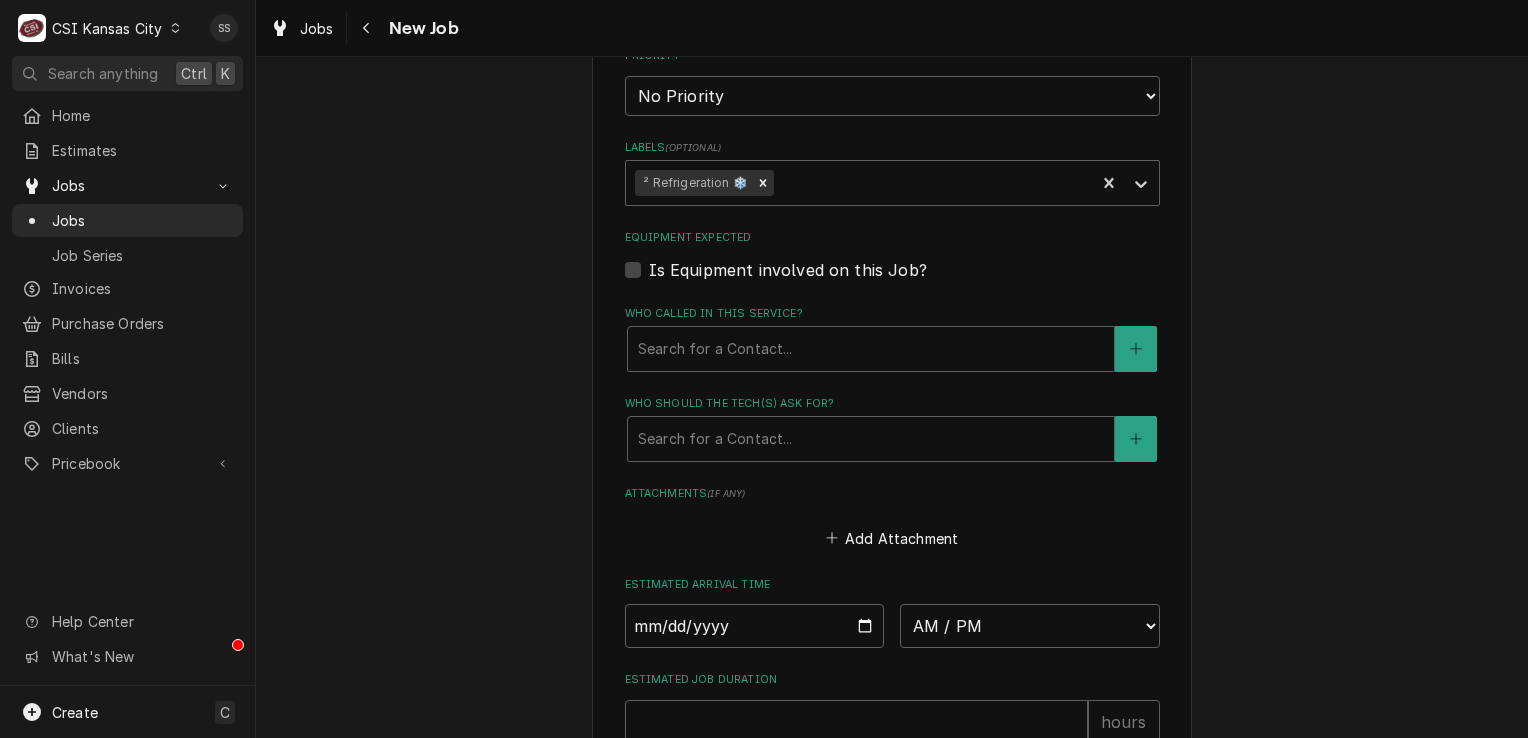 click on "Is Equipment involved on this Job?" at bounding box center (788, 270) 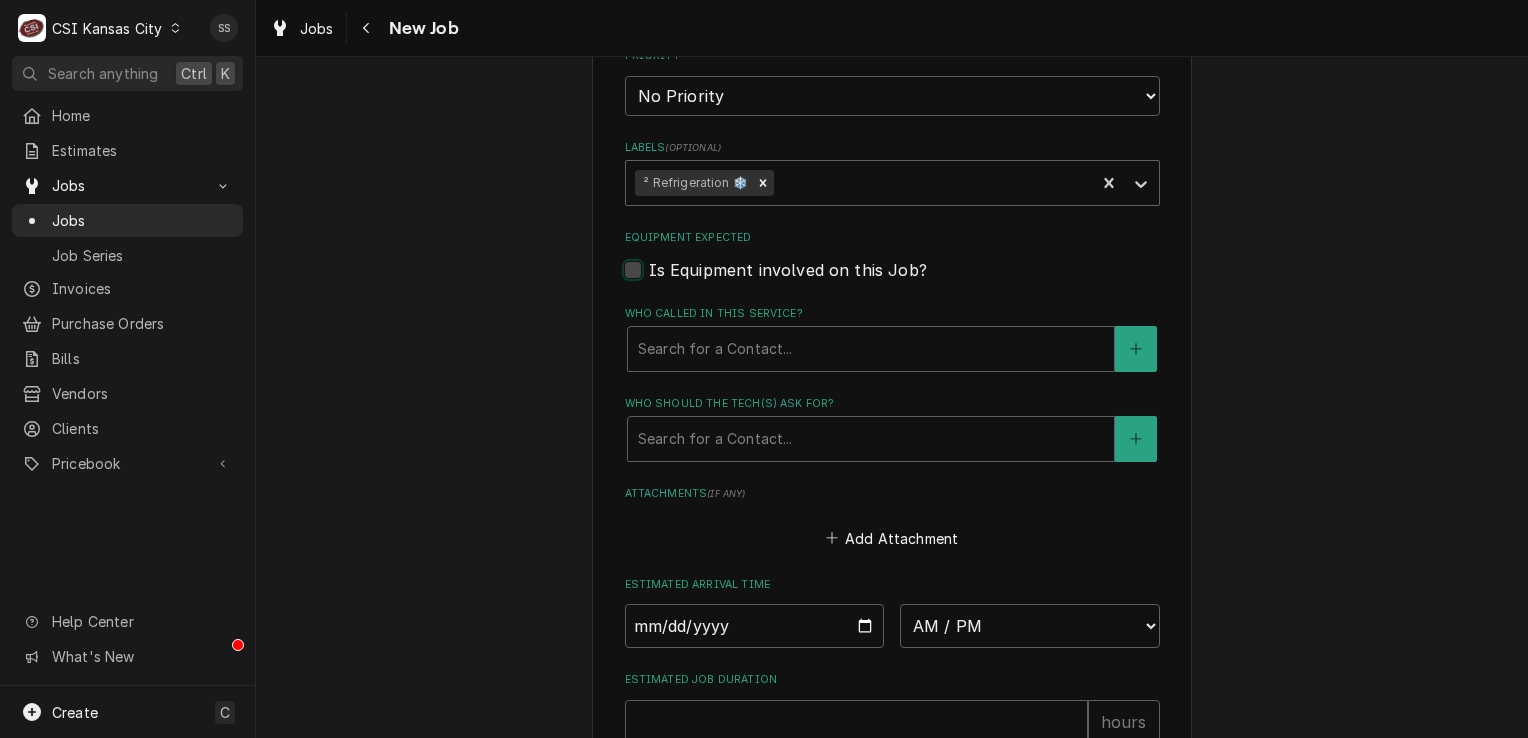 click on "Equipment Expected" at bounding box center [916, 280] 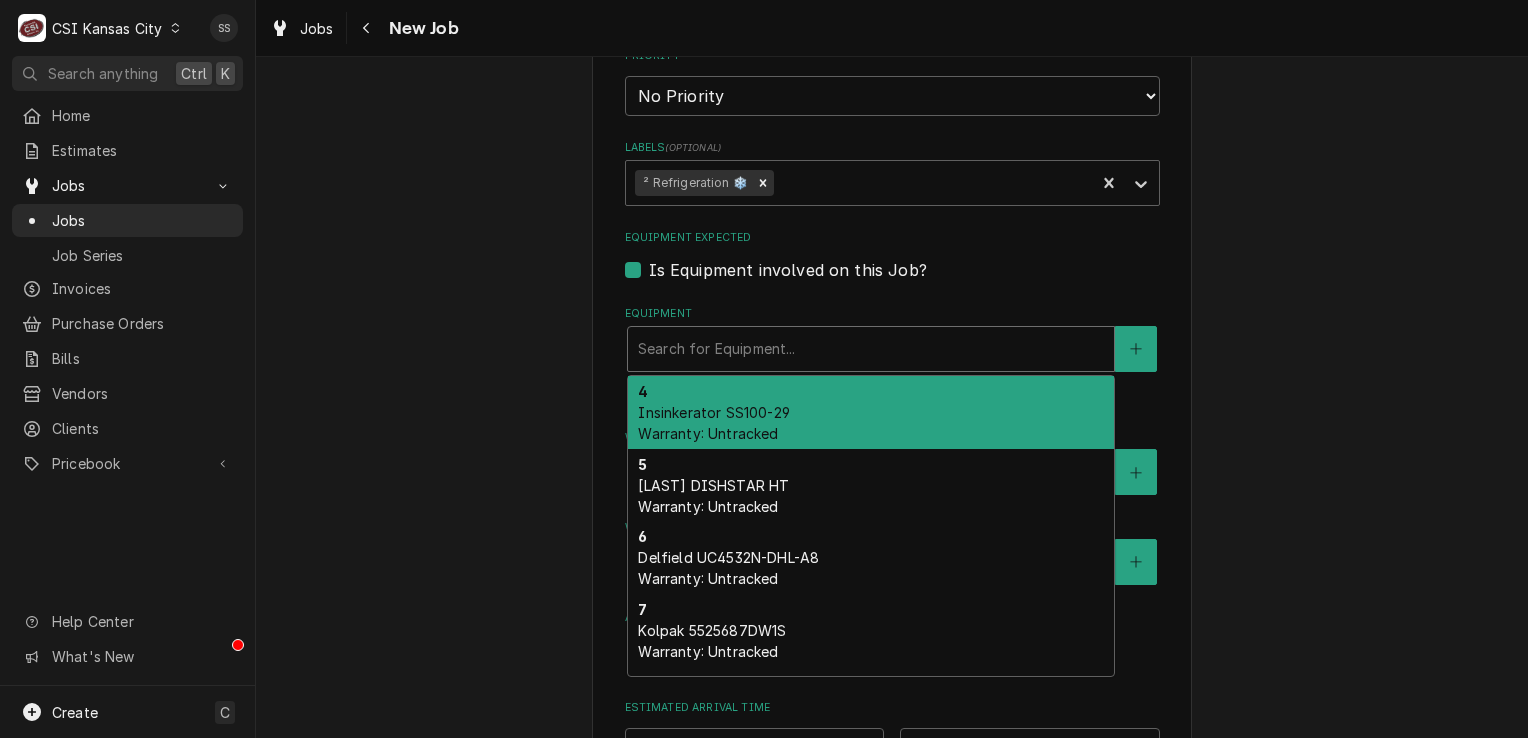 click at bounding box center [871, 349] 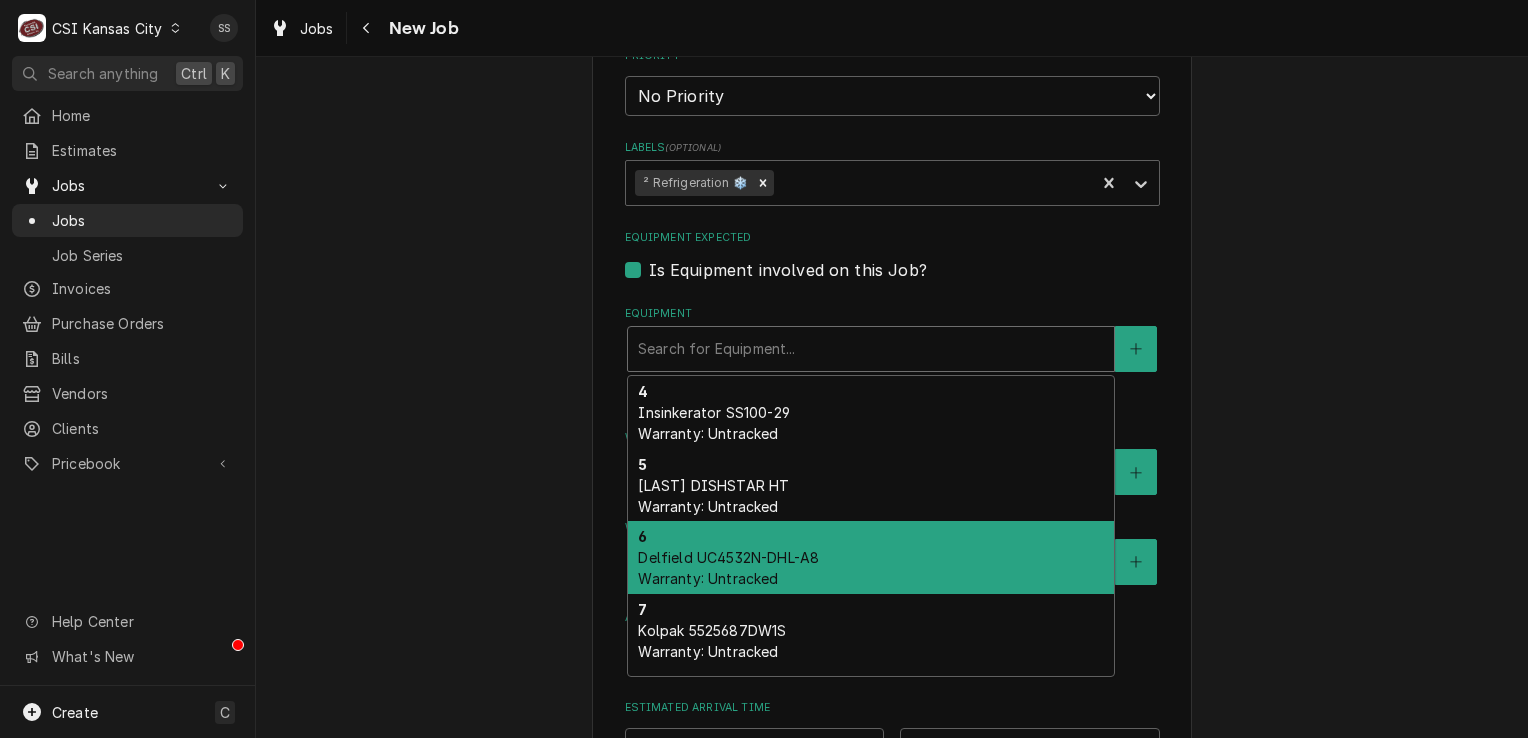click on "6 Delfield UC4532N-DHL-A8 Warranty: Untracked" at bounding box center [871, 557] 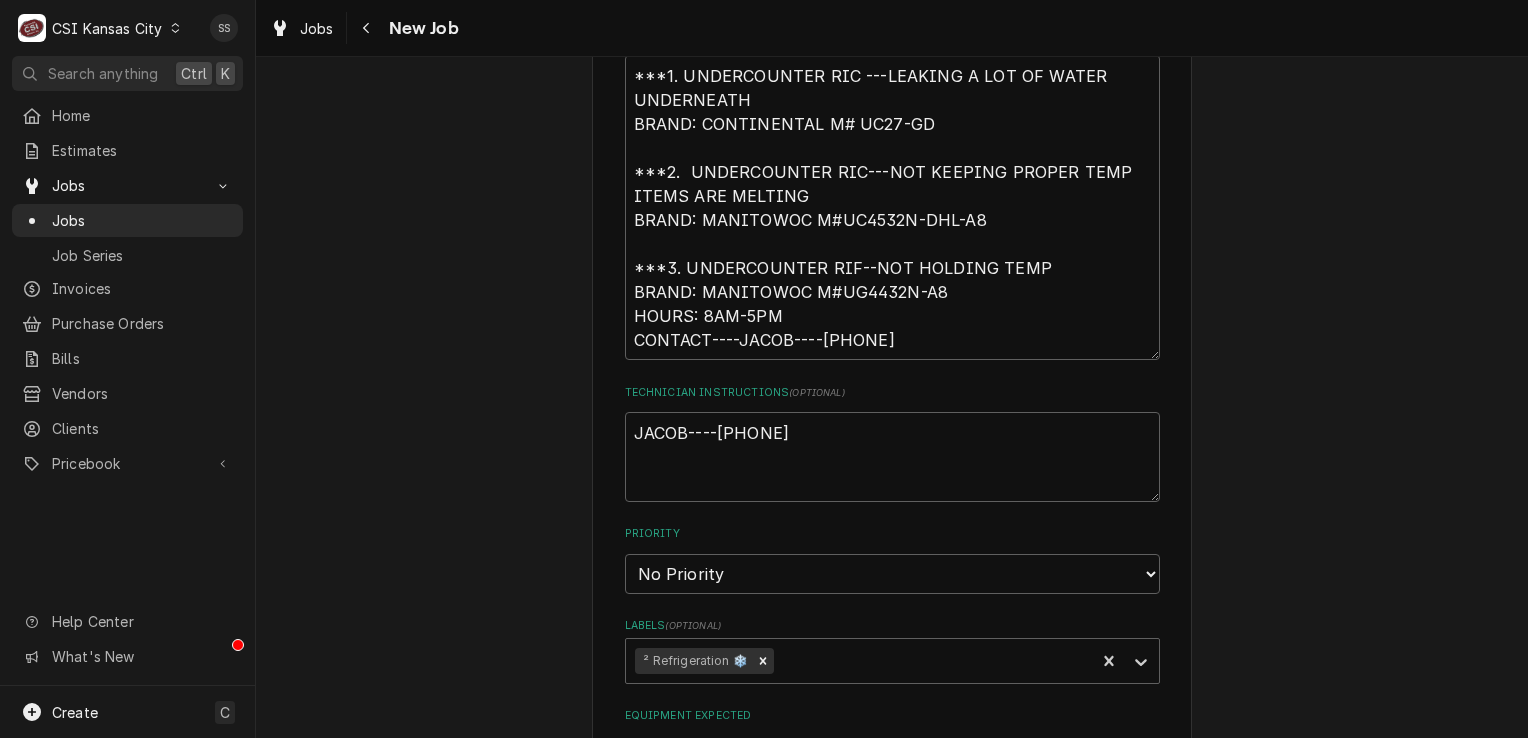 scroll, scrollTop: 1400, scrollLeft: 0, axis: vertical 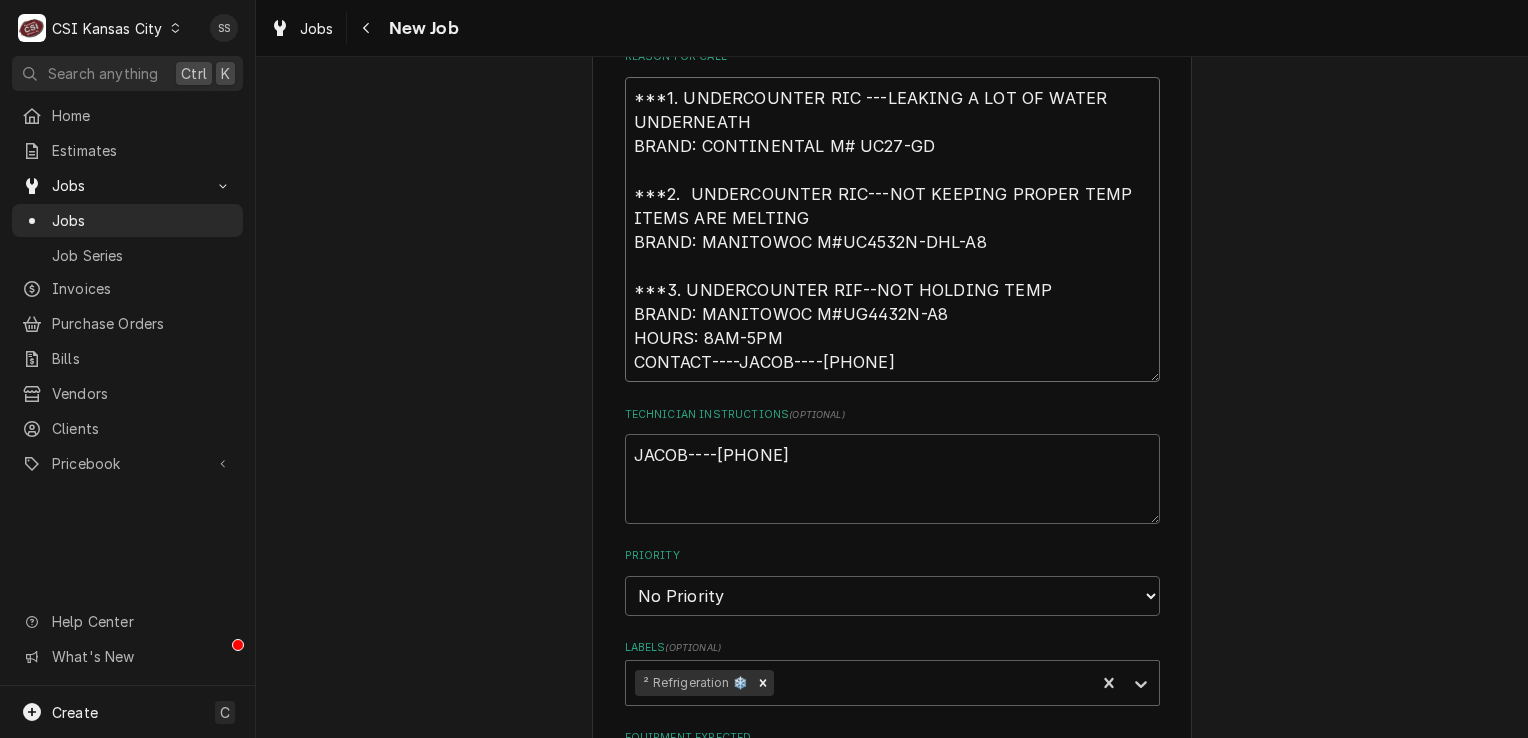 drag, startPoint x: 801, startPoint y: 284, endPoint x: 690, endPoint y: 287, distance: 111.040535 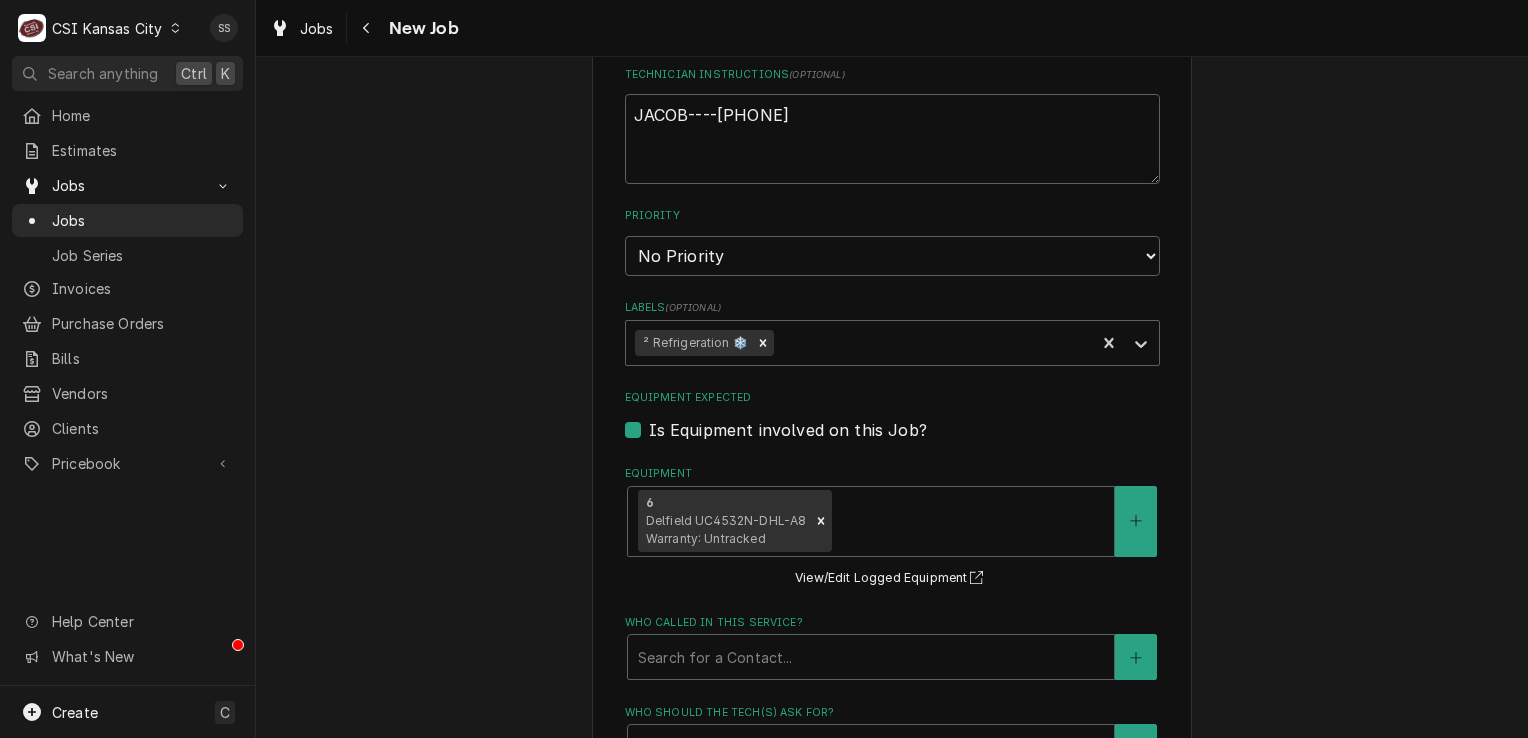 scroll, scrollTop: 1800, scrollLeft: 0, axis: vertical 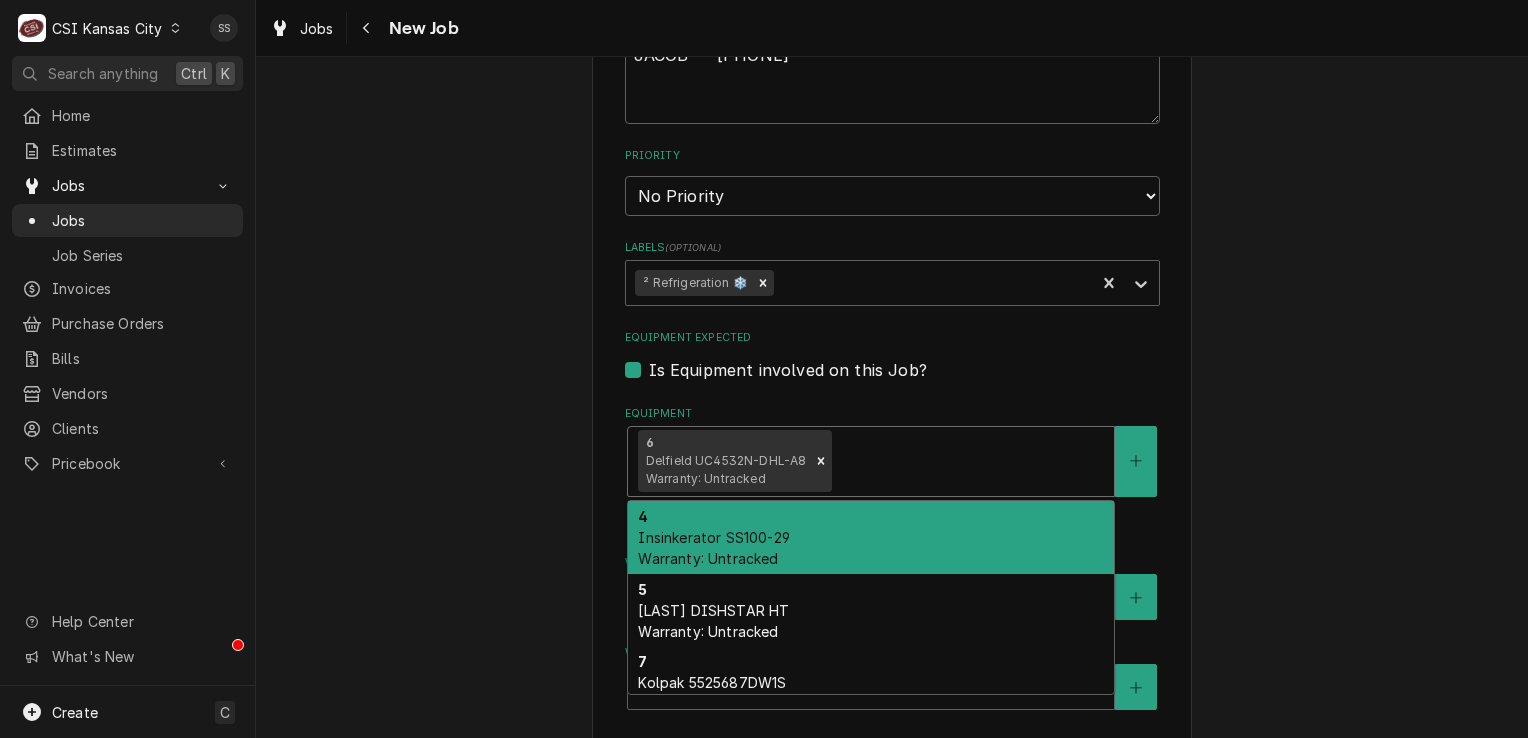 click at bounding box center (970, 461) 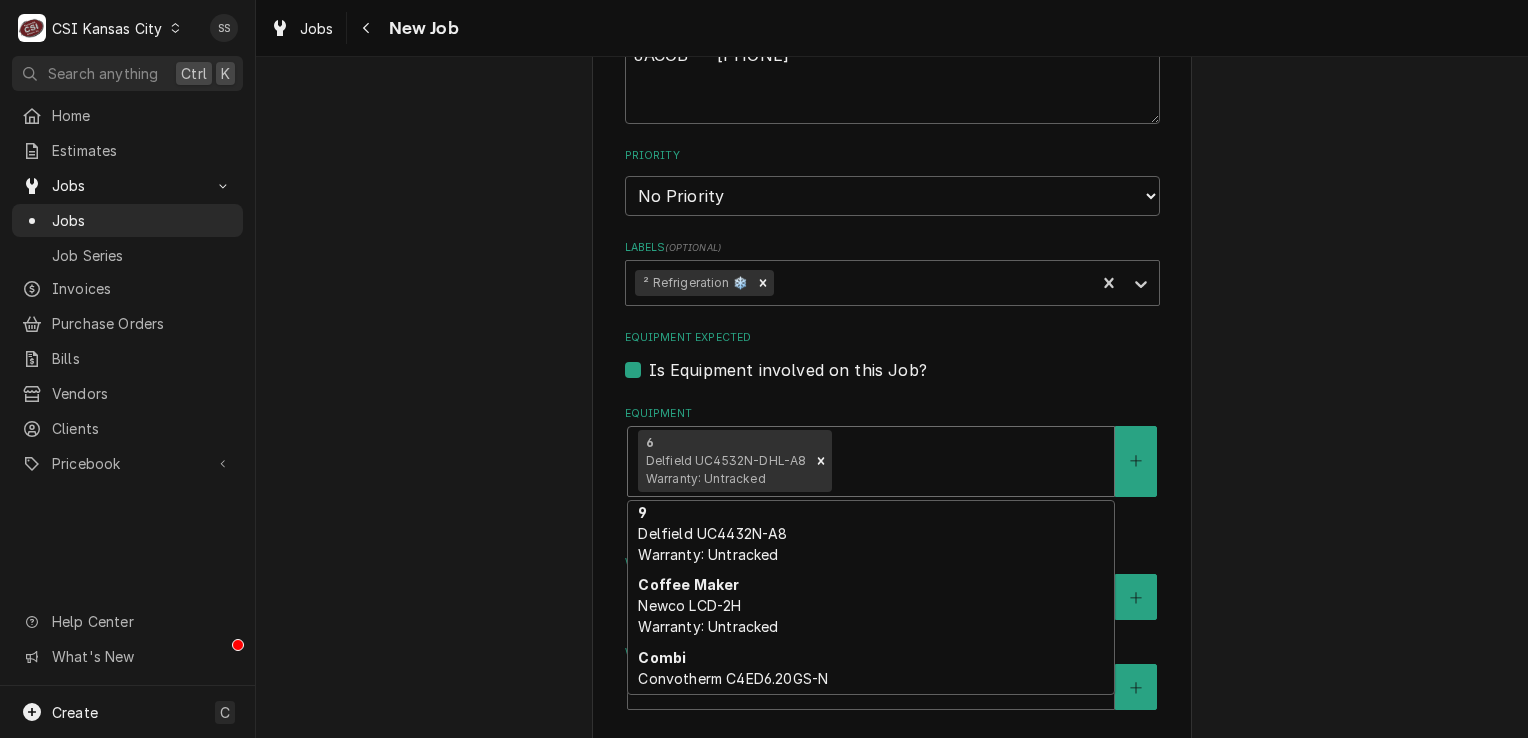 scroll, scrollTop: 0, scrollLeft: 0, axis: both 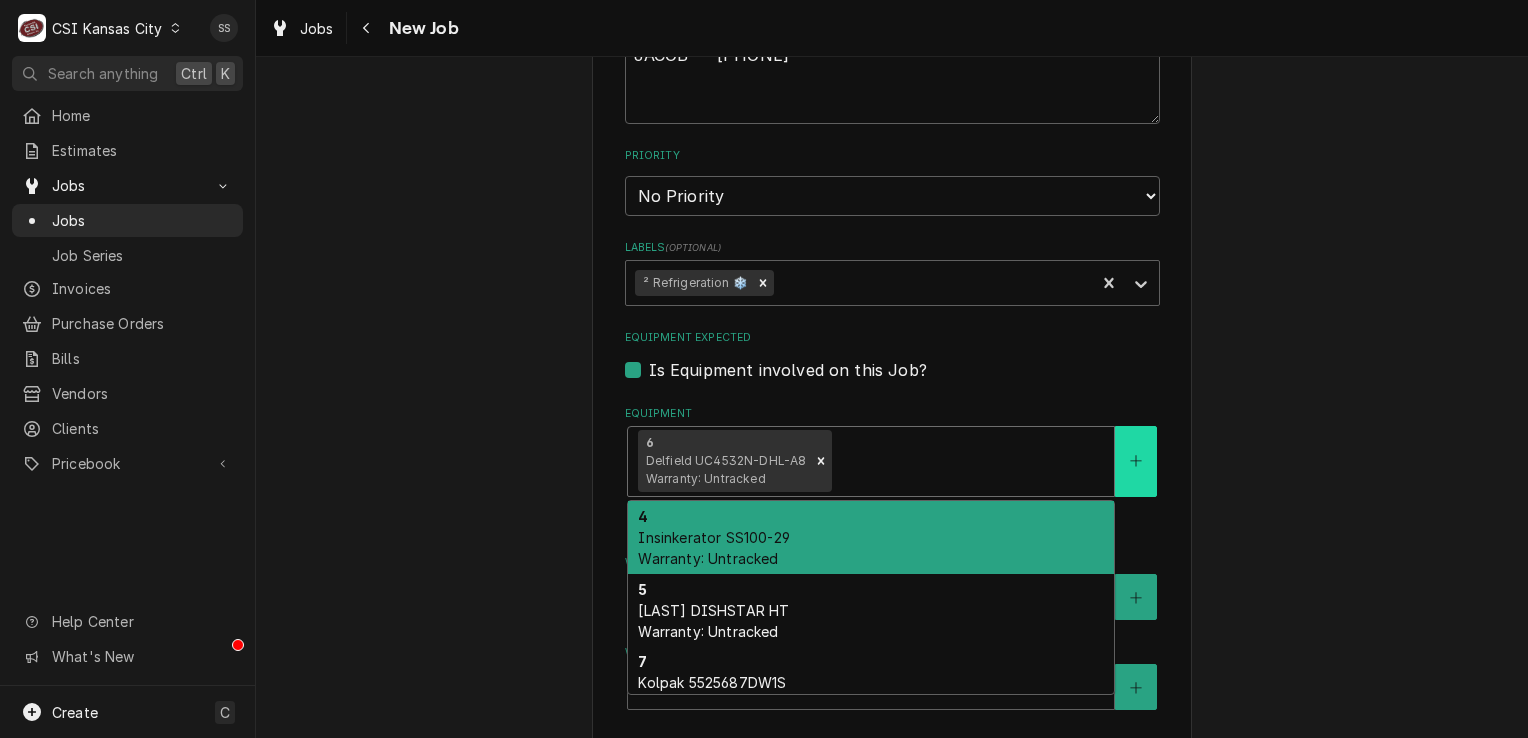 click at bounding box center [1136, 461] 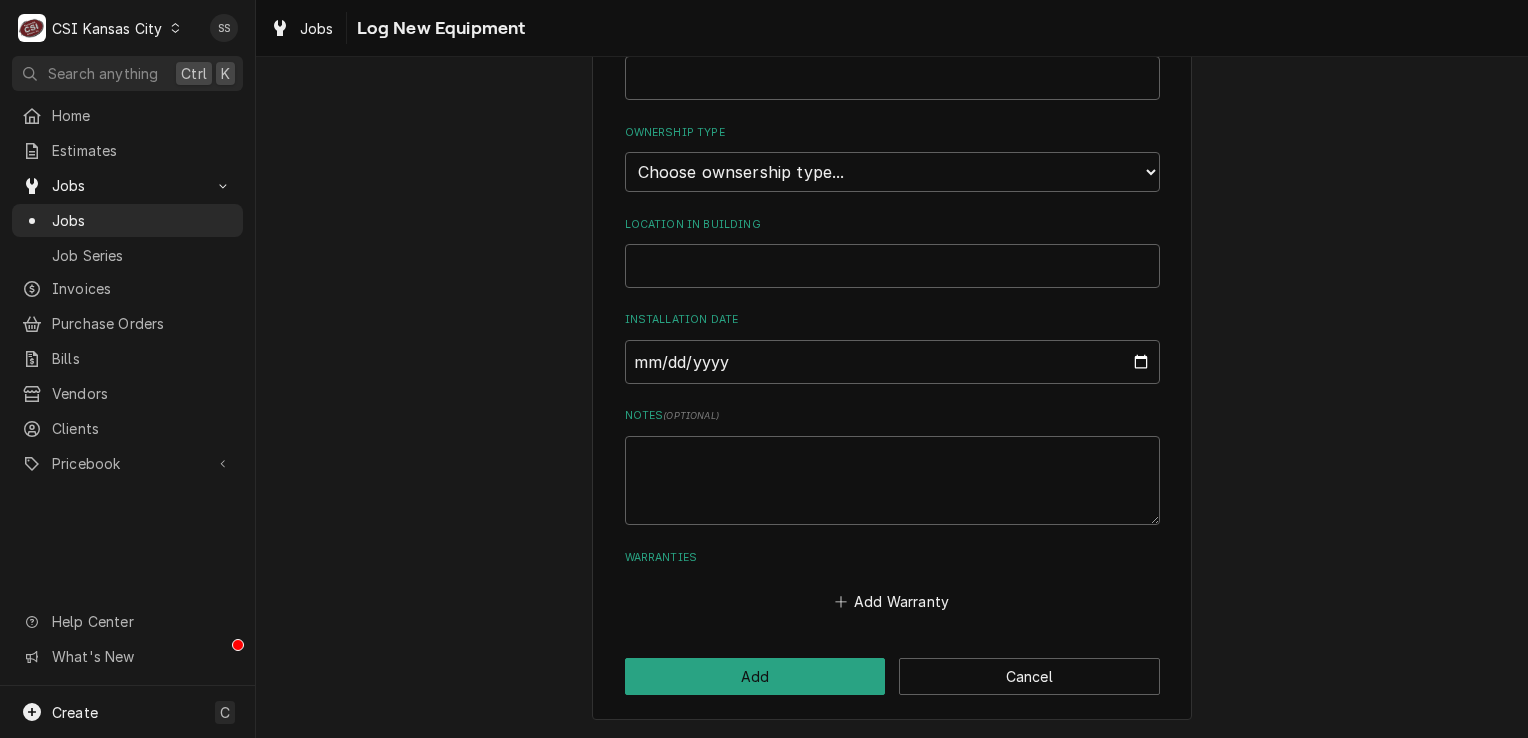 scroll, scrollTop: 0, scrollLeft: 0, axis: both 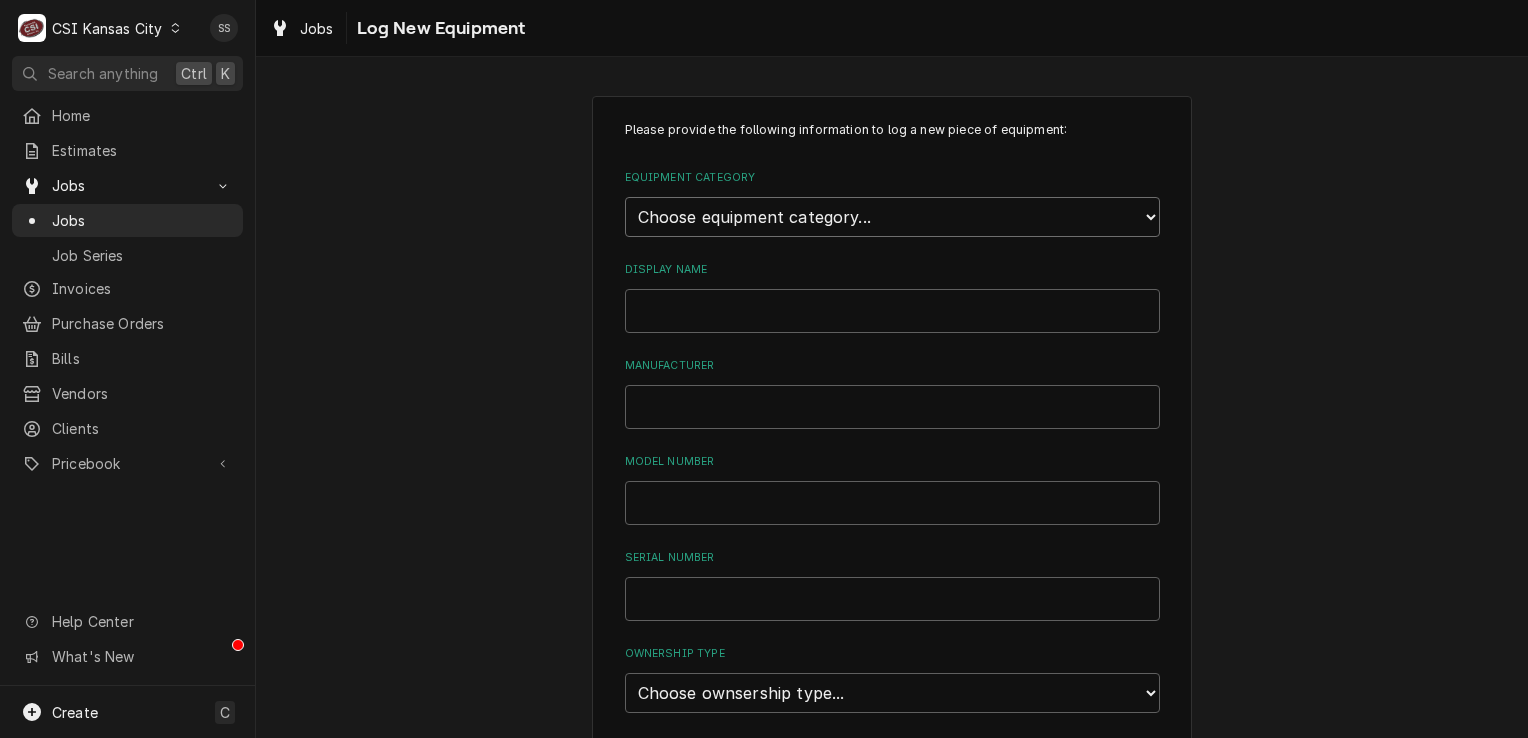 click on "Choose equipment category... Cooking Equipment Fryers Ice Machines Ovens and Ranges Dishwashing Equipment Holding and Warming Equipment Refrigeration Beverage Equipment Food Preparation Equipment Air Purifiers HVAC Other" at bounding box center [892, 217] 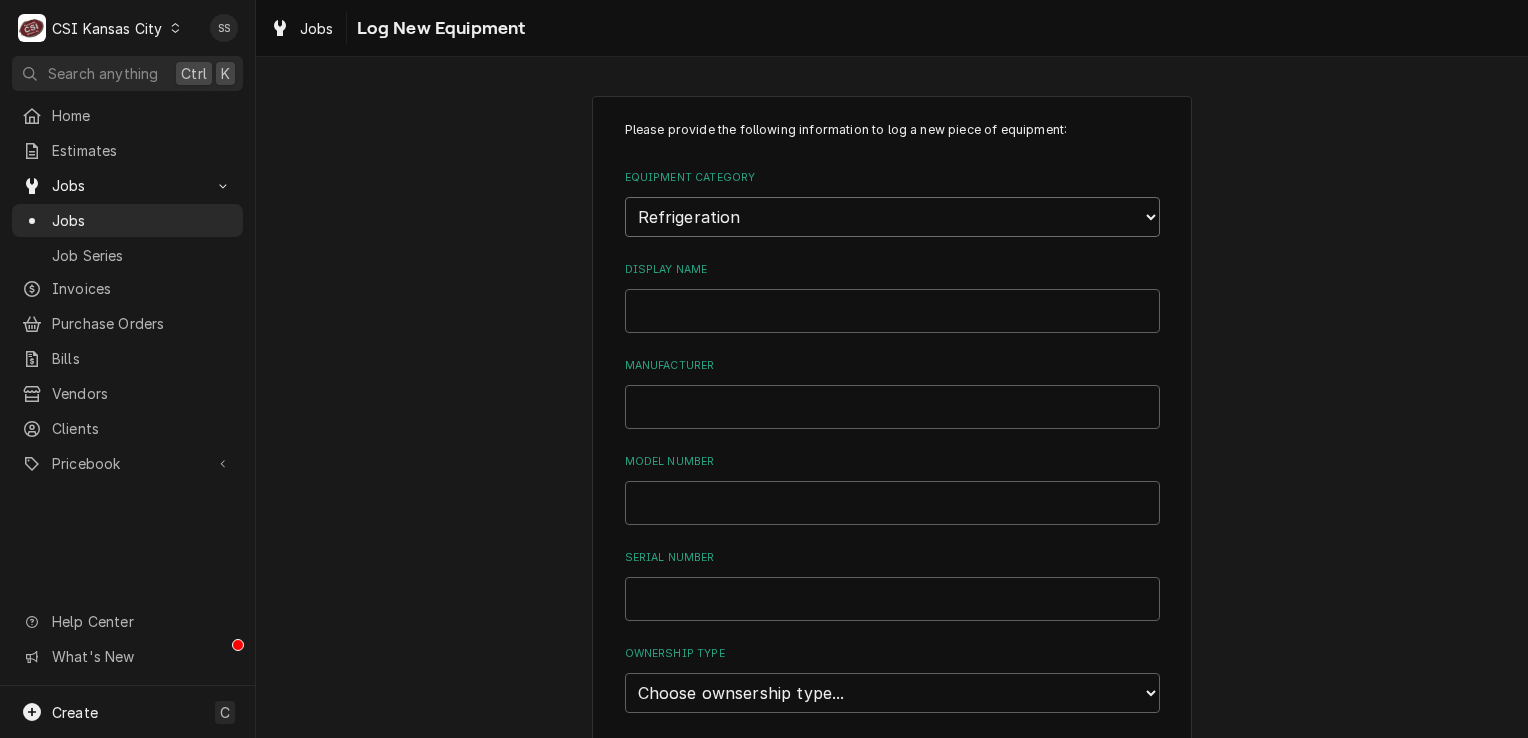 click on "Choose equipment category... Cooking Equipment Fryers Ice Machines Ovens and Ranges Dishwashing Equipment Holding and Warming Equipment Refrigeration Beverage Equipment Food Preparation Equipment Air Purifiers HVAC Other" at bounding box center [892, 217] 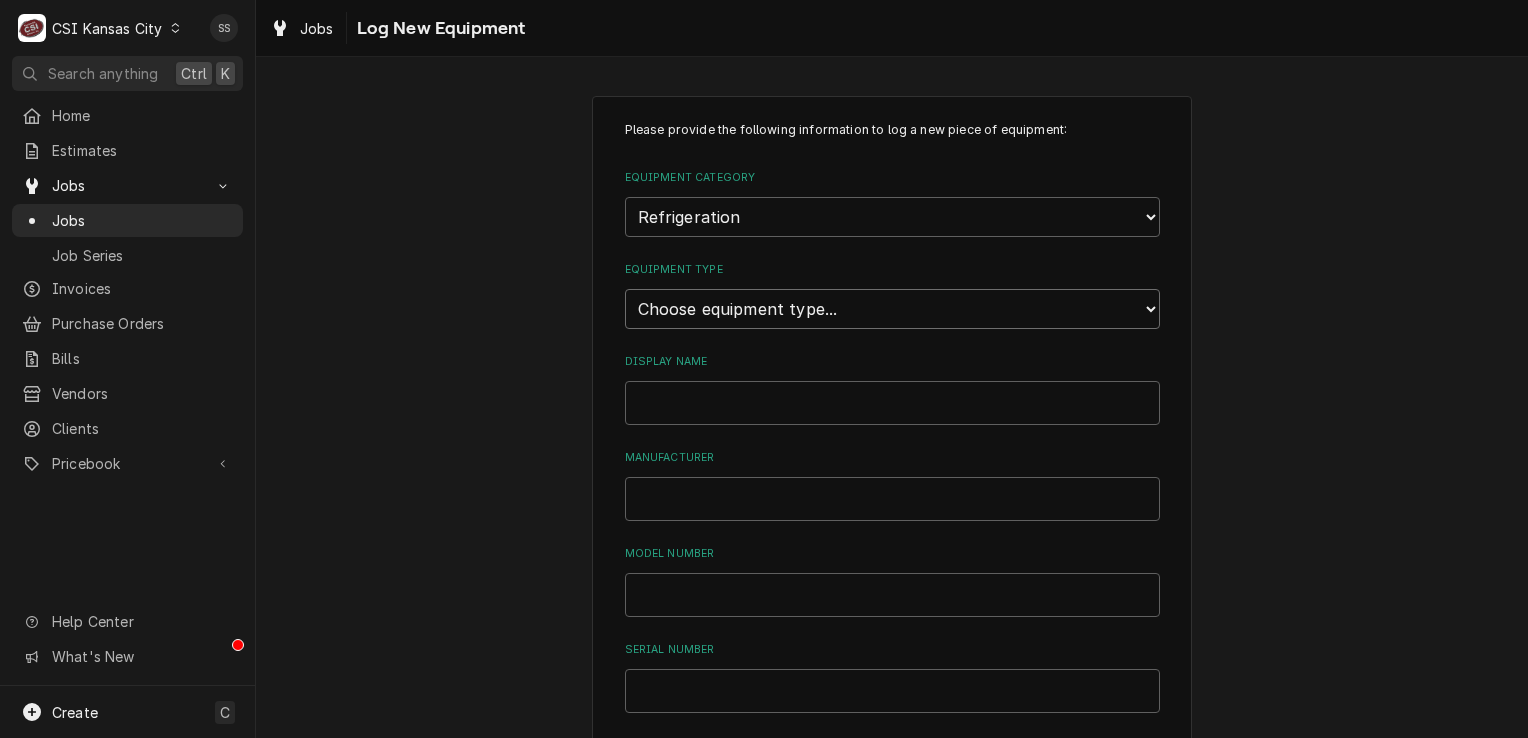 click on "Choose equipment type... Bar Refrigeration Blast Chiller Chef Base Freezer Chef Base Refrigerator Combination Refrigerator and Freezer Condensing Unit Ice Cream Equipment Prep Table Reach-In Freezer Reach-In Refrigerator Refrigerated Merchandiser Undercounter Freezer Undercounter Refrigerator Walk-In Cooler Walk-In Freezer" at bounding box center (892, 309) 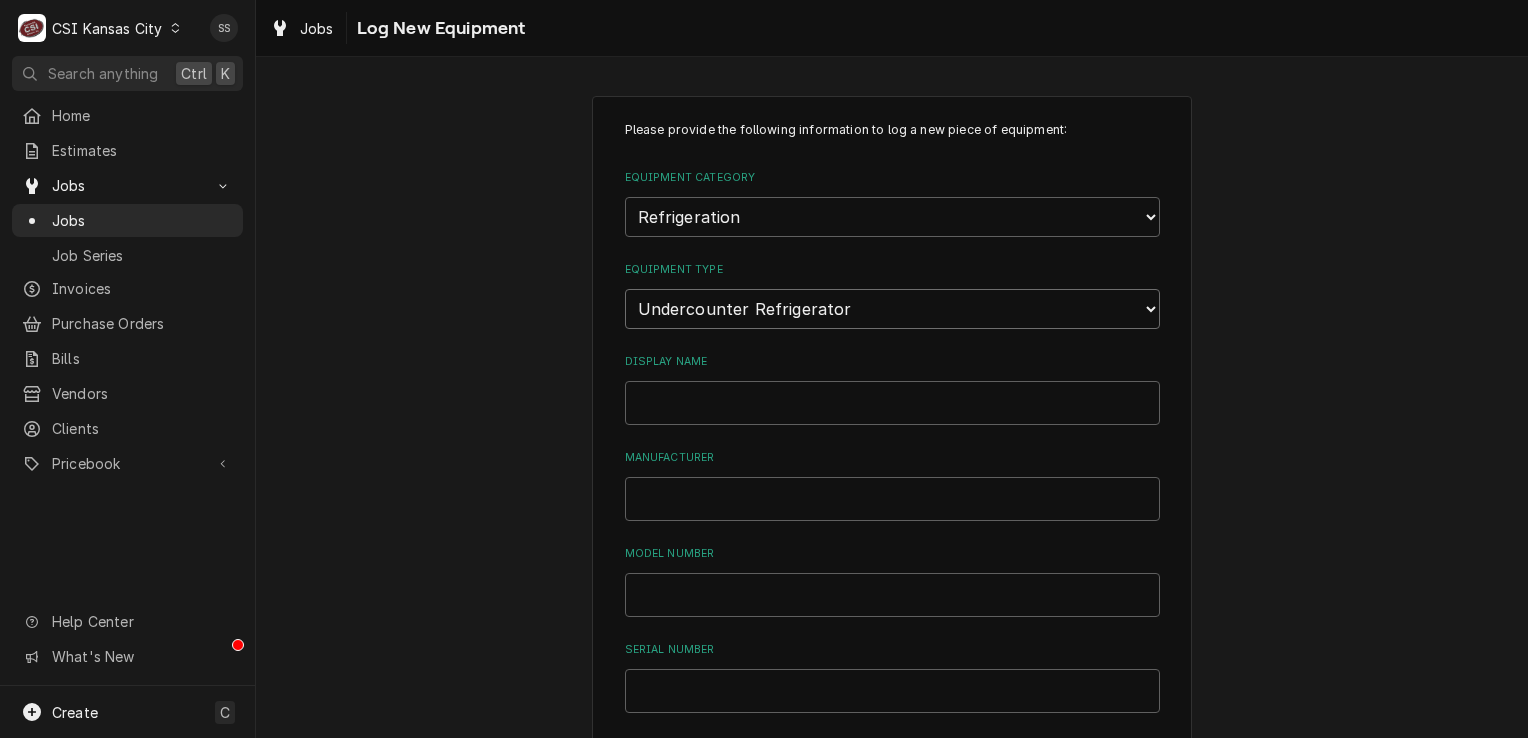 click on "Choose equipment type... Bar Refrigeration Blast Chiller Chef Base Freezer Chef Base Refrigerator Combination Refrigerator and Freezer Condensing Unit Ice Cream Equipment Prep Table Reach-In Freezer Reach-In Refrigerator Refrigerated Merchandiser Undercounter Freezer Undercounter Refrigerator Walk-In Cooler Walk-In Freezer" at bounding box center [892, 309] 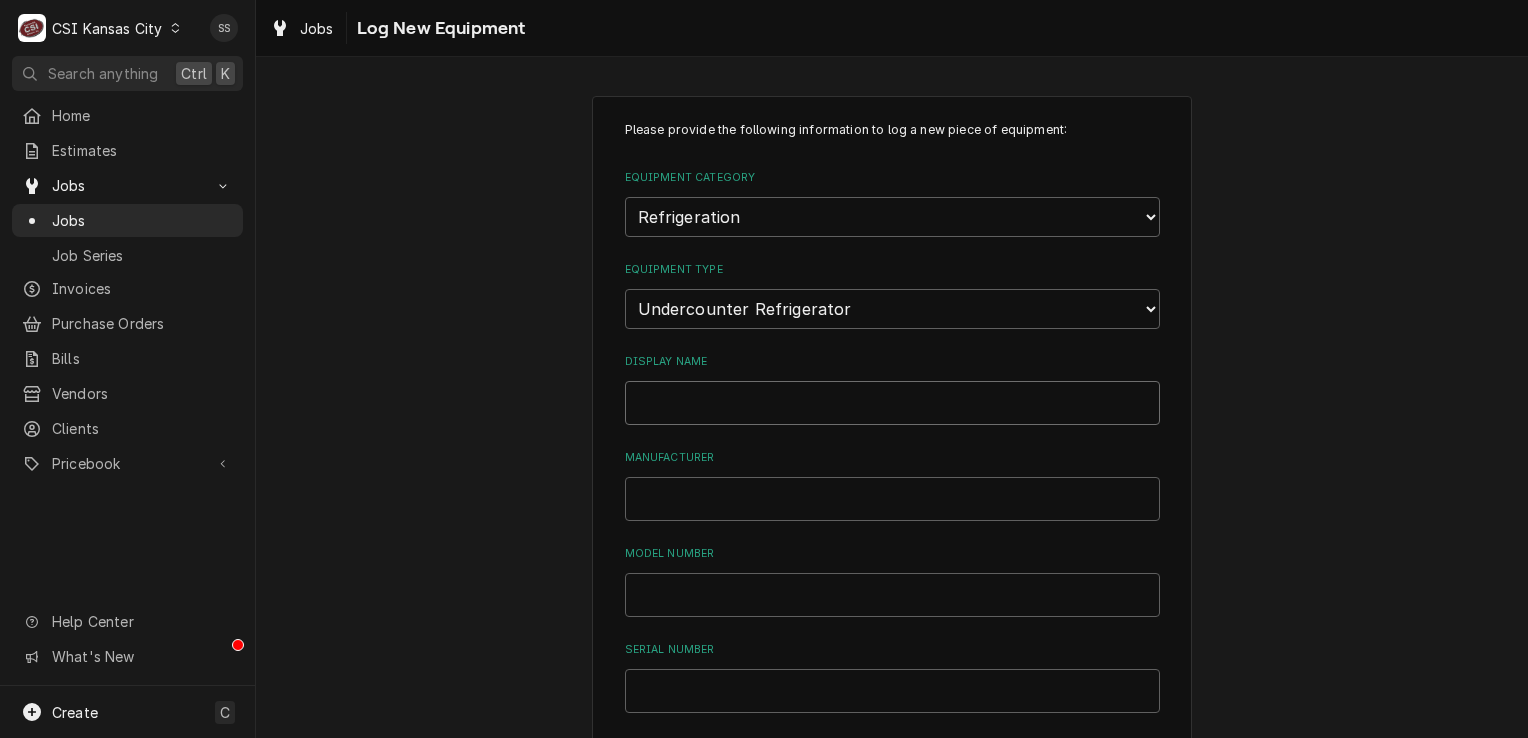 click on "Display Name" at bounding box center (892, 403) 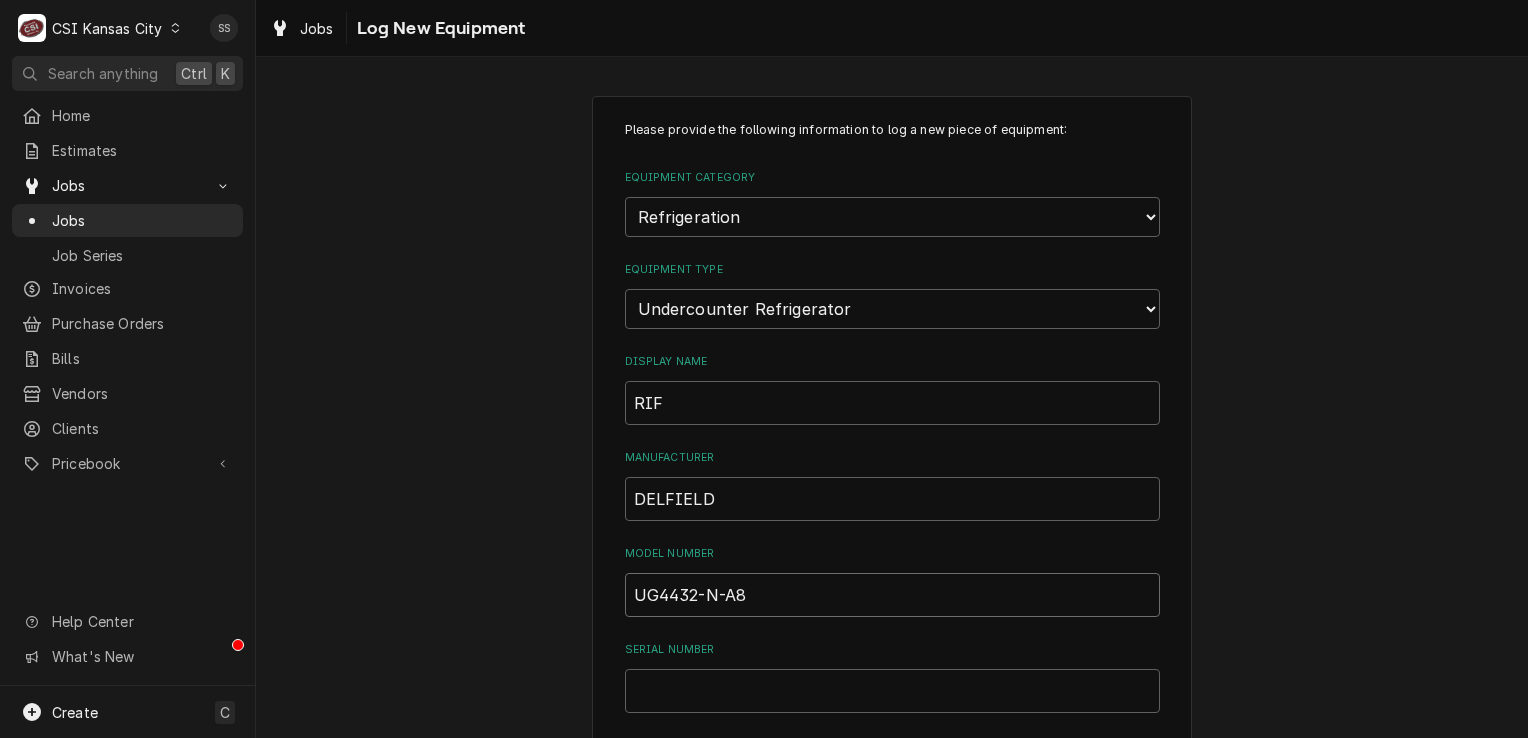 click on "UG4432-N-A8" at bounding box center [892, 595] 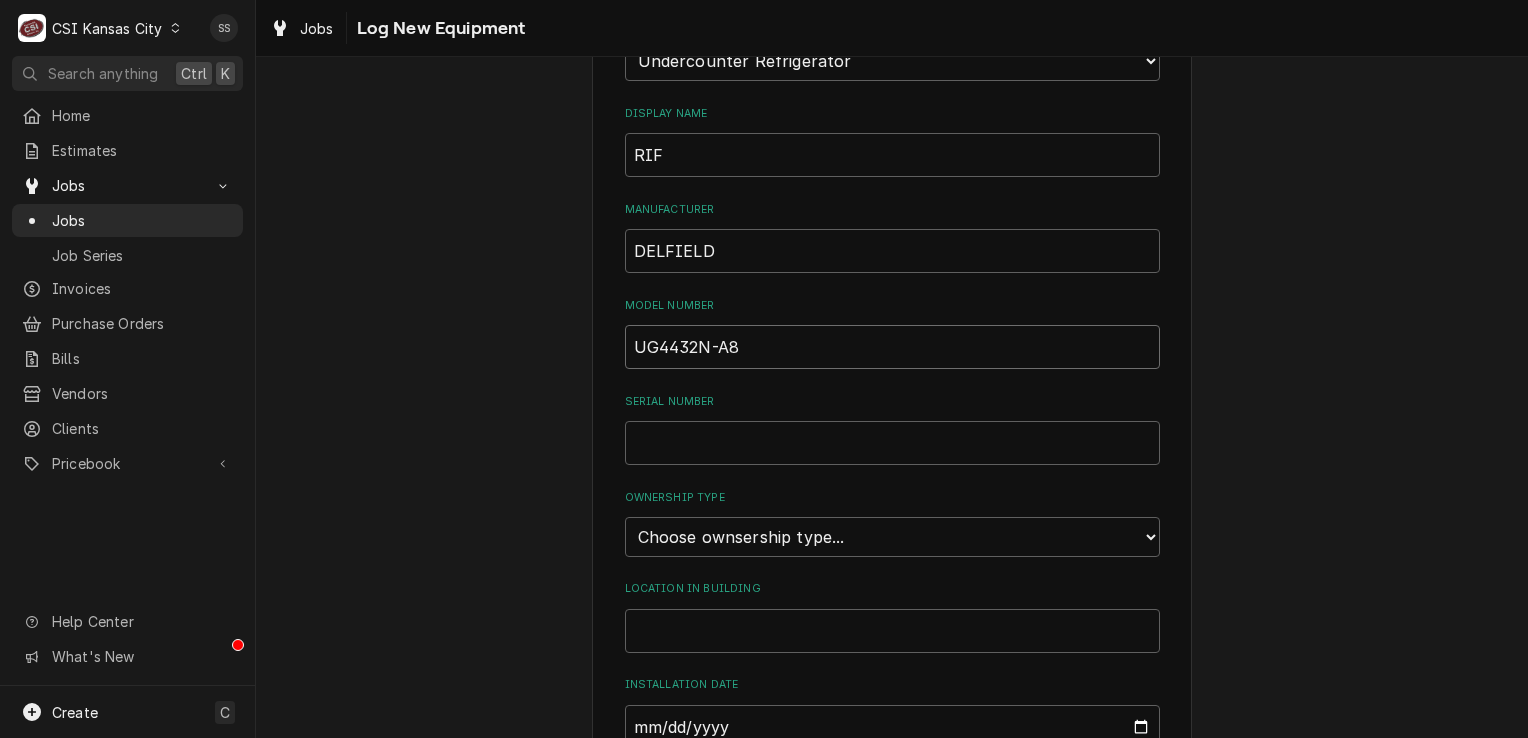 scroll, scrollTop: 300, scrollLeft: 0, axis: vertical 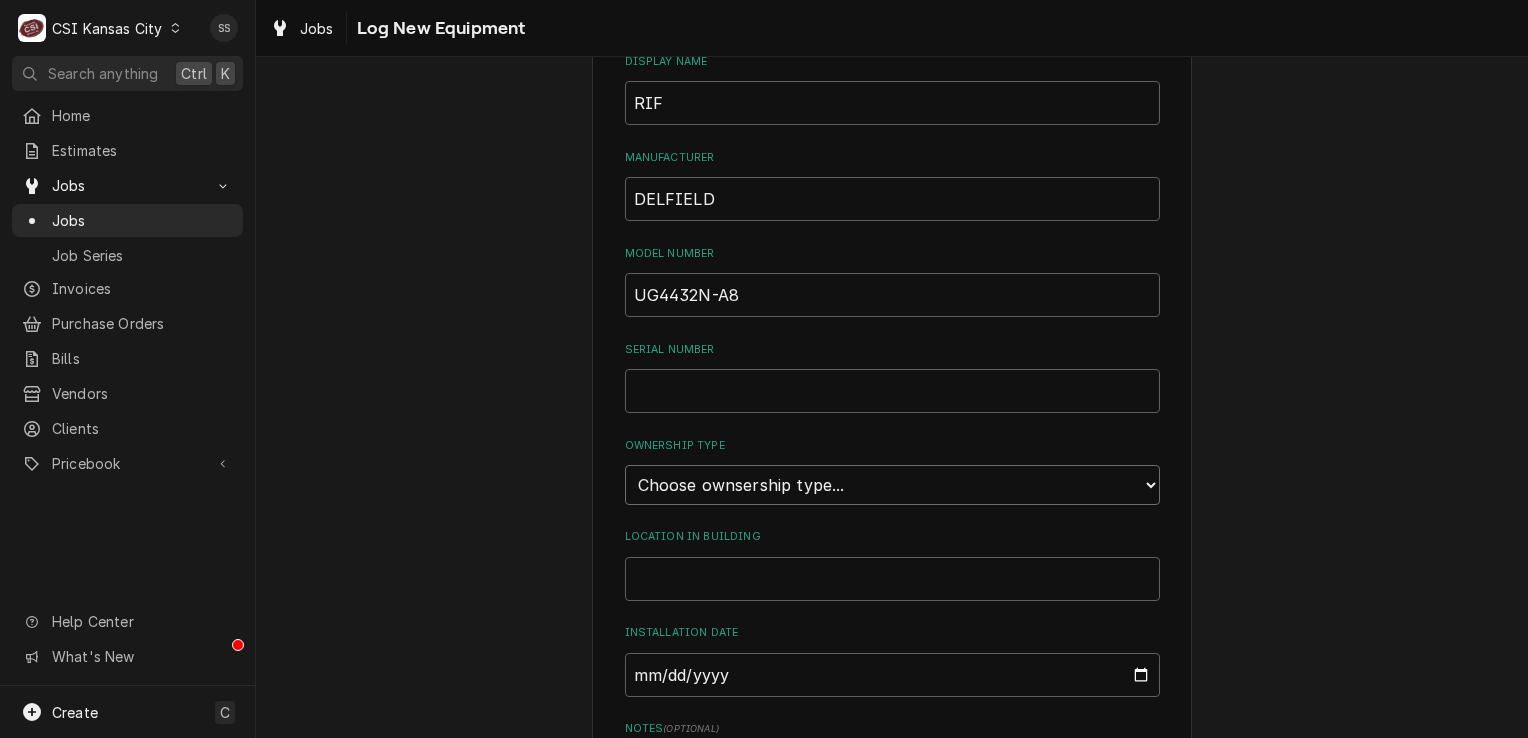 click on "Choose ownsership type... Unknown Owned Leased Rented" at bounding box center [892, 485] 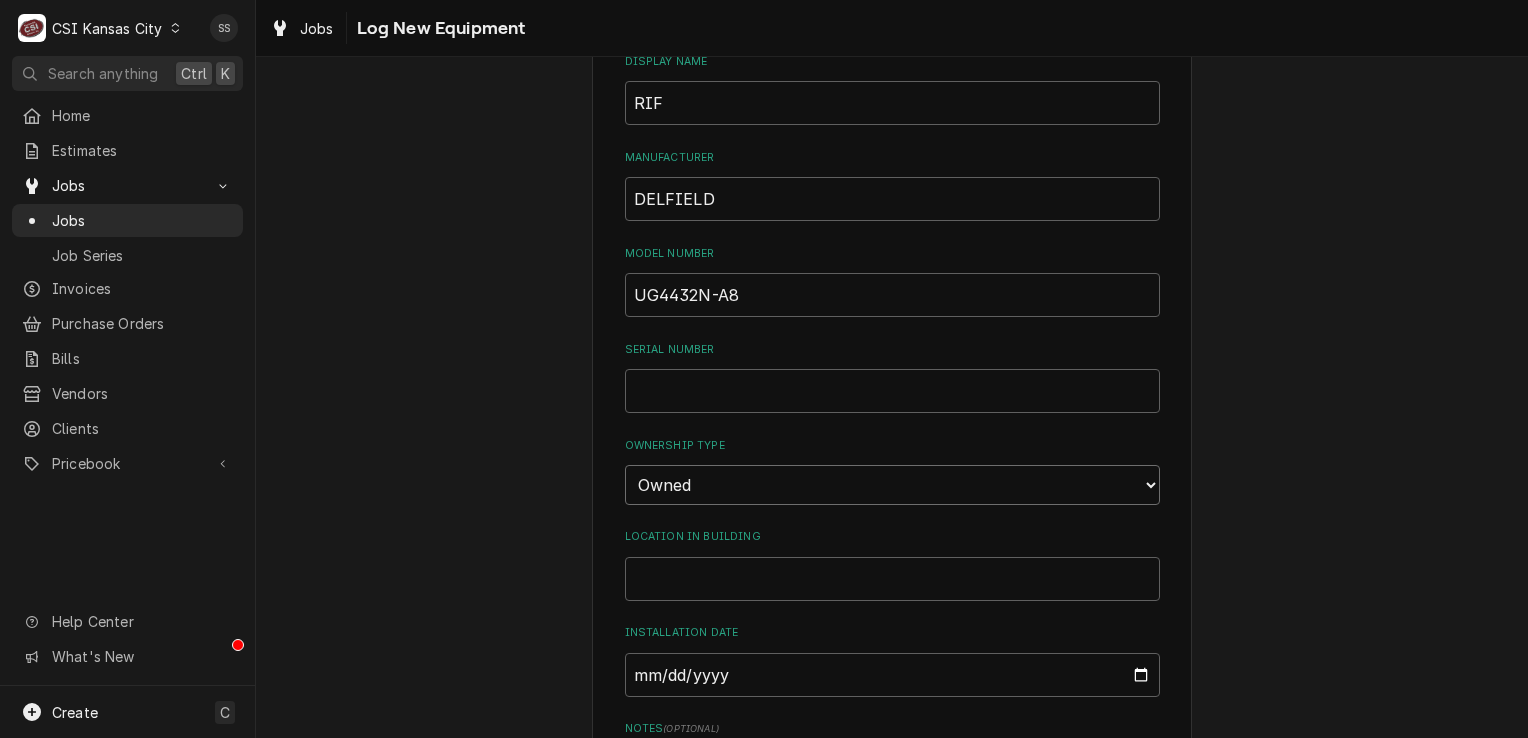 click on "Choose ownsership type... Unknown Owned Leased Rented" at bounding box center (892, 485) 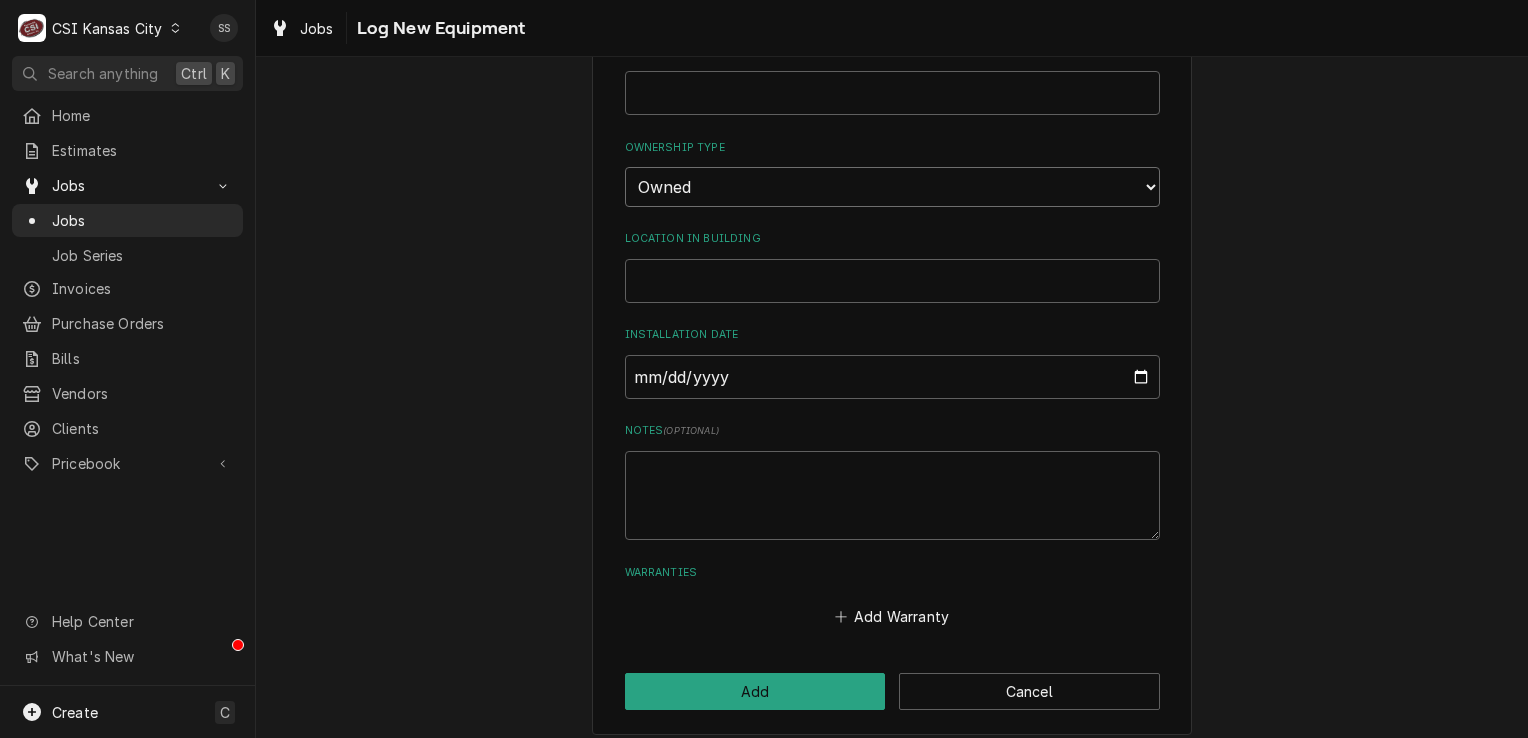 scroll, scrollTop: 606, scrollLeft: 0, axis: vertical 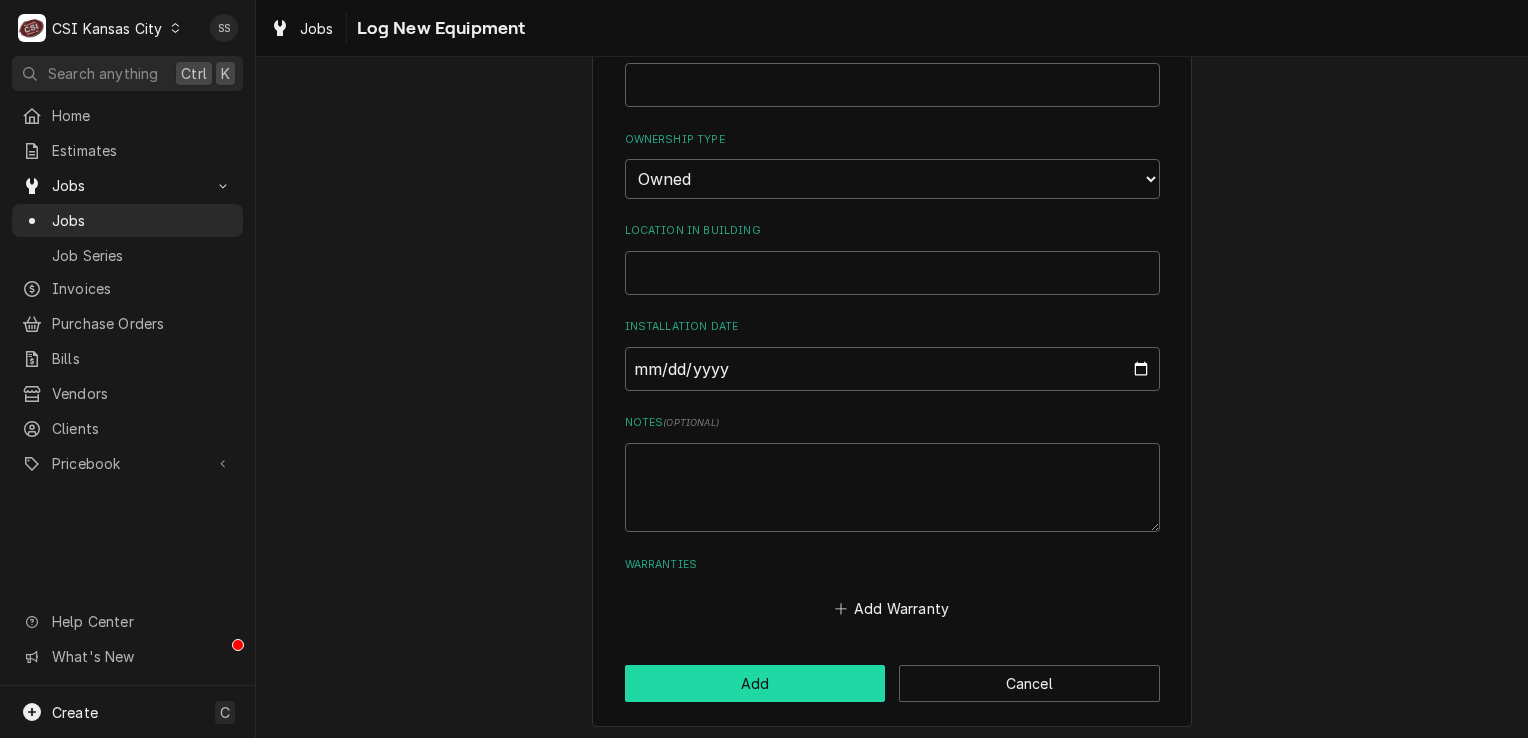 click on "Add" at bounding box center (755, 683) 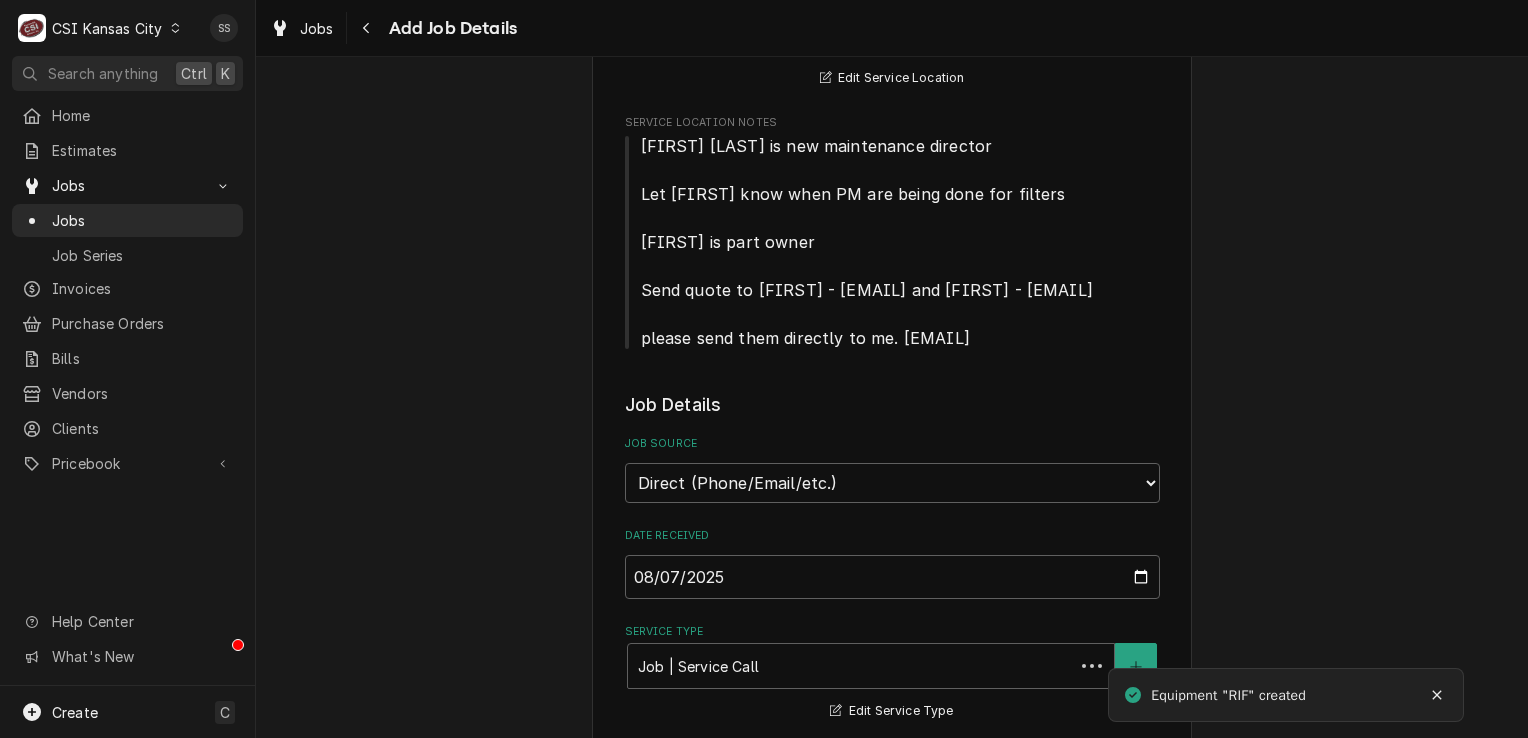 scroll, scrollTop: 1800, scrollLeft: 0, axis: vertical 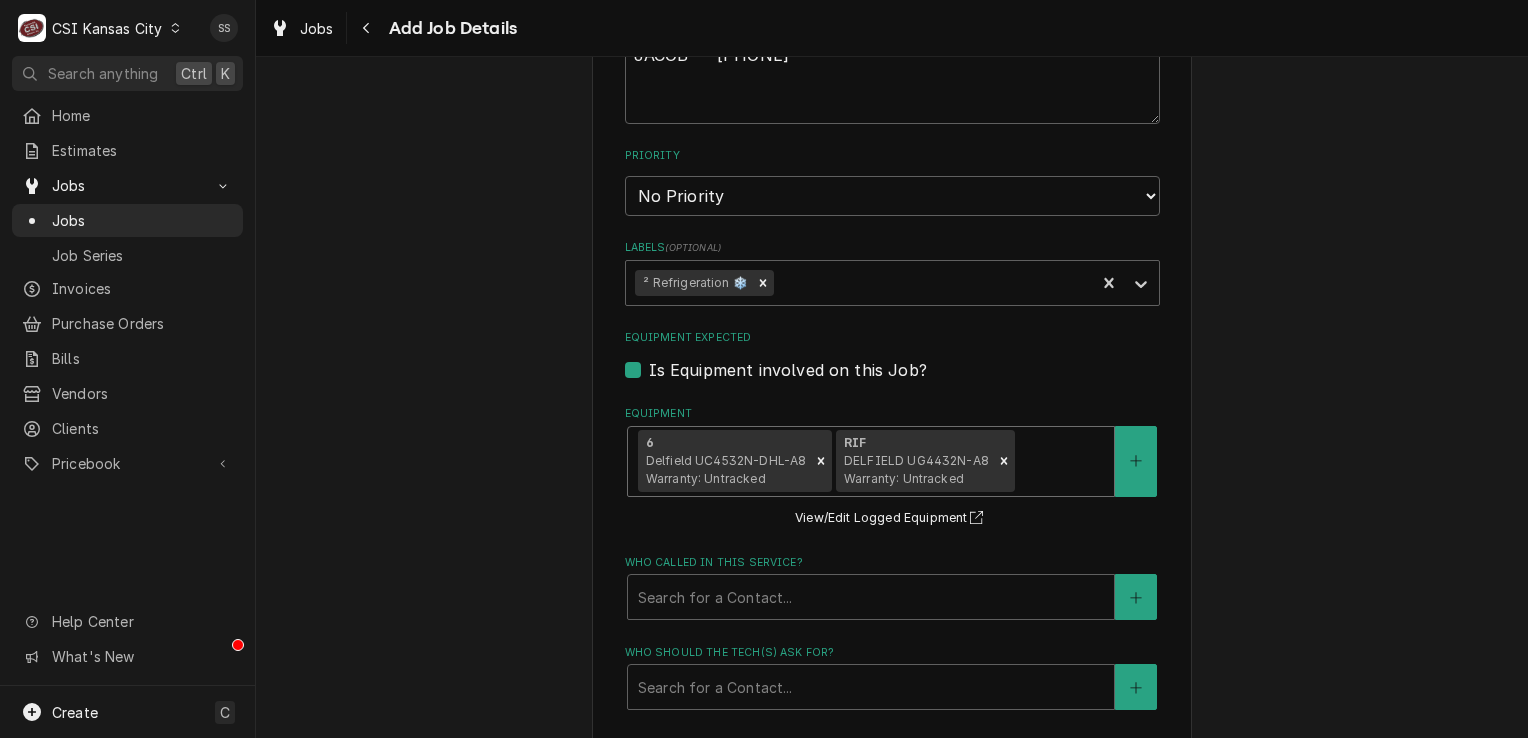 click at bounding box center [1061, 461] 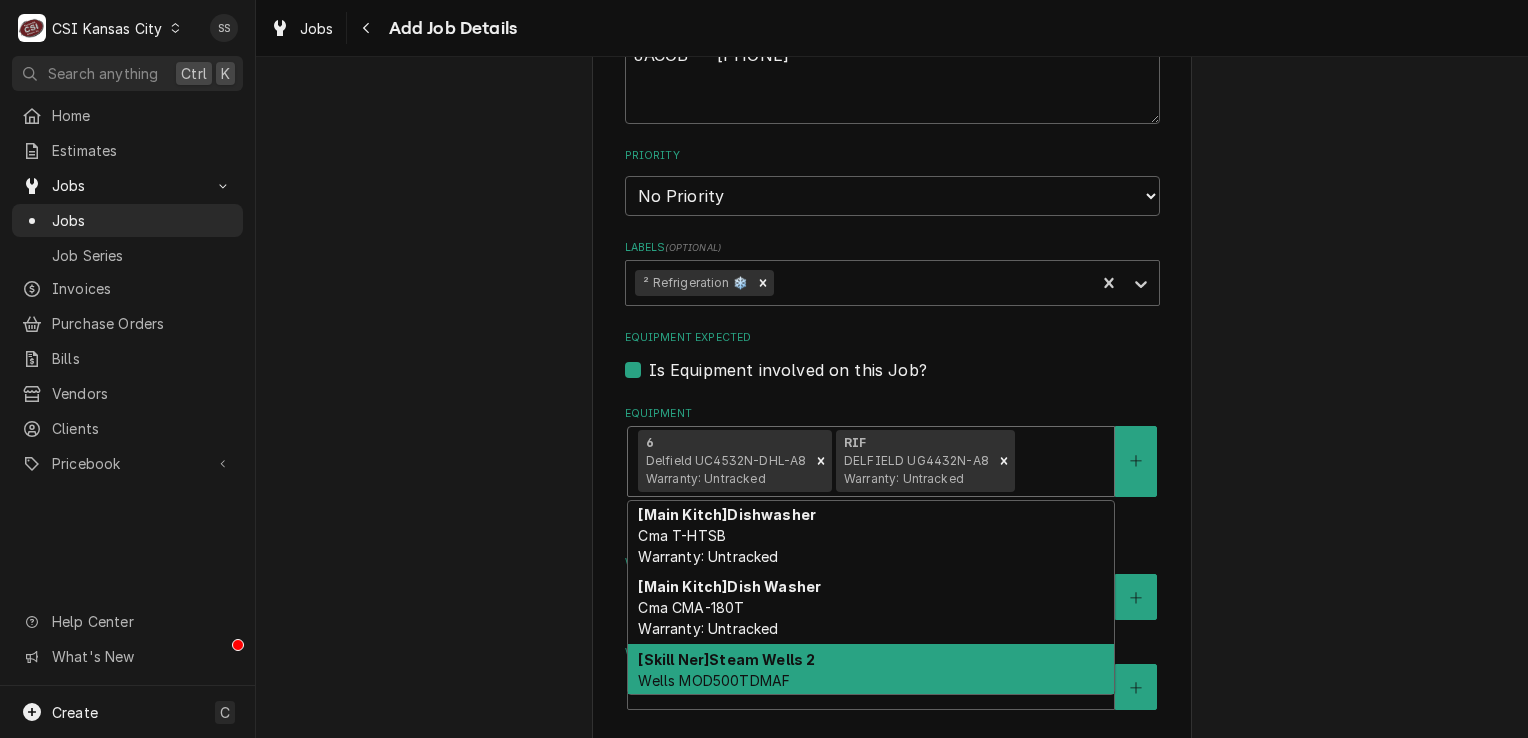 scroll, scrollTop: 1695, scrollLeft: 0, axis: vertical 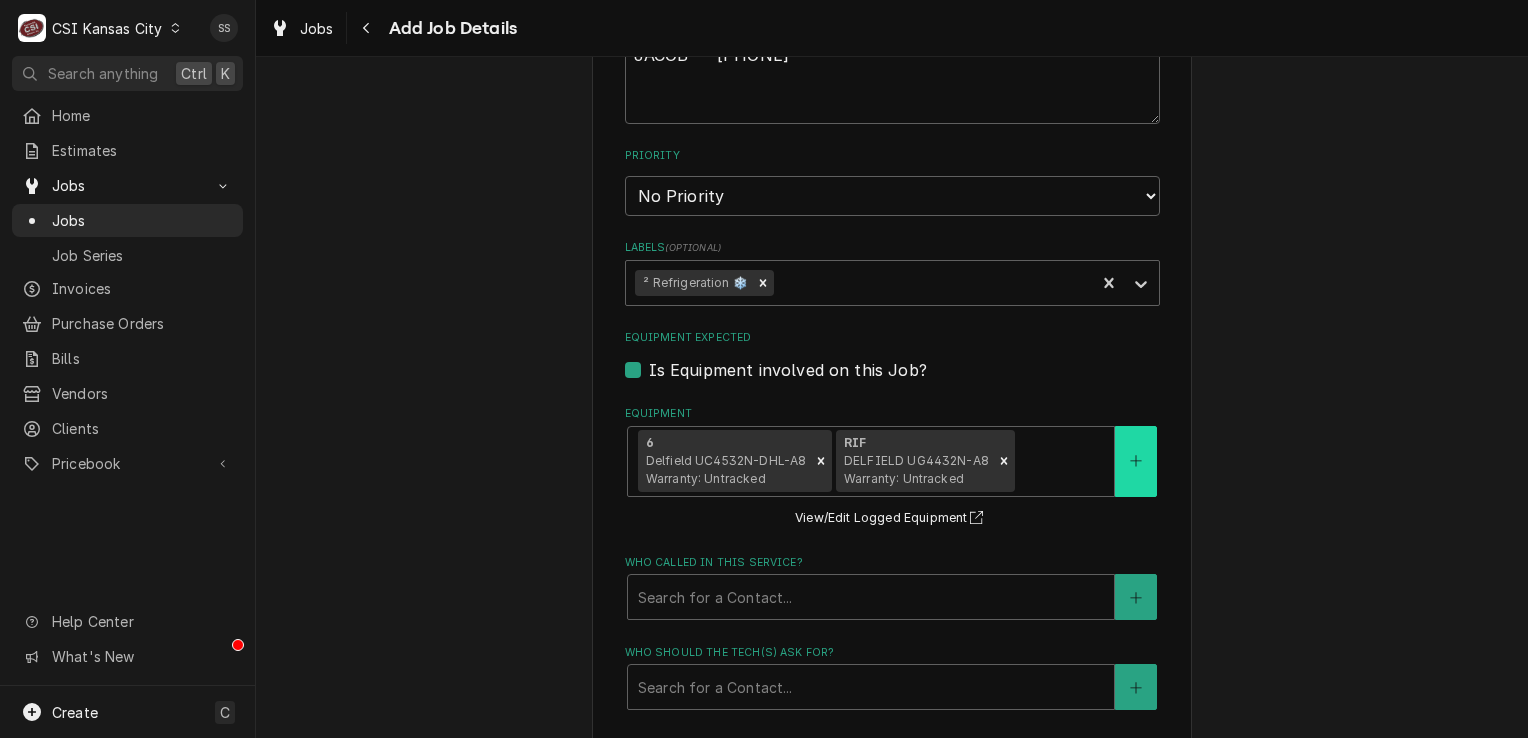 click 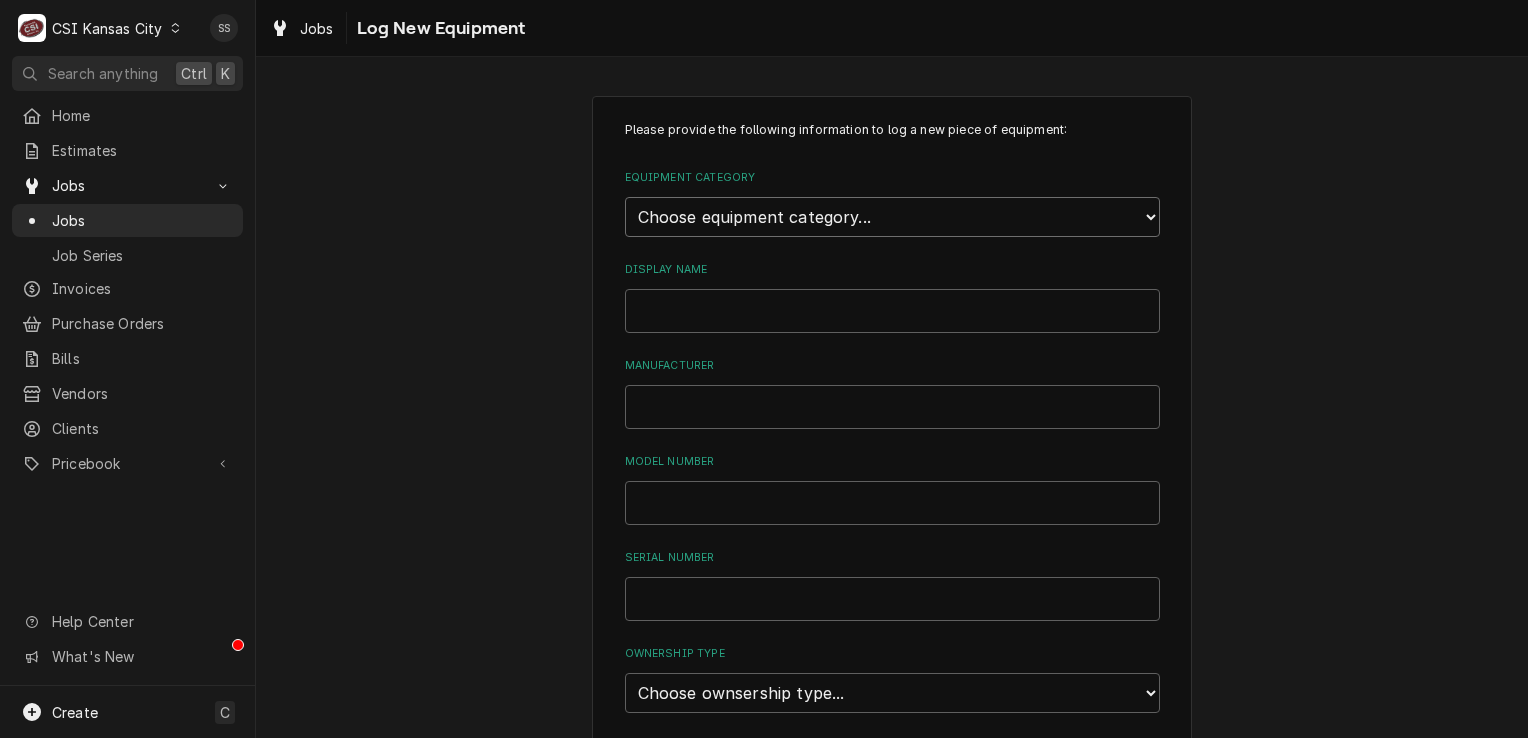 click on "Choose equipment category... Cooking Equipment Fryers Ice Machines Ovens and Ranges Dishwashing Equipment Holding and Warming Equipment Refrigeration Beverage Equipment Food Preparation Equipment Air Purifiers HVAC Other" at bounding box center [892, 217] 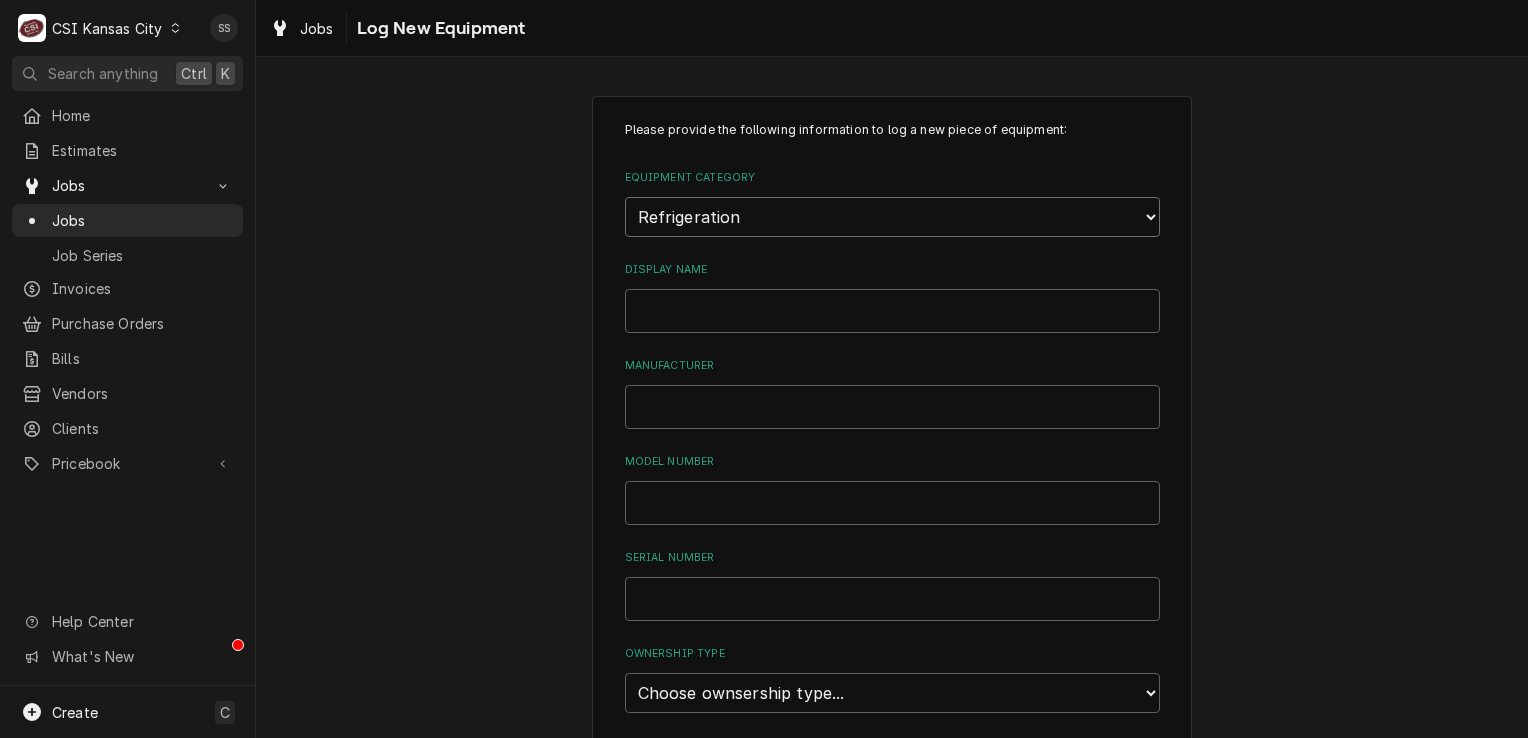 click on "Choose equipment category... Cooking Equipment Fryers Ice Machines Ovens and Ranges Dishwashing Equipment Holding and Warming Equipment Refrigeration Beverage Equipment Food Preparation Equipment Air Purifiers HVAC Other" at bounding box center (892, 217) 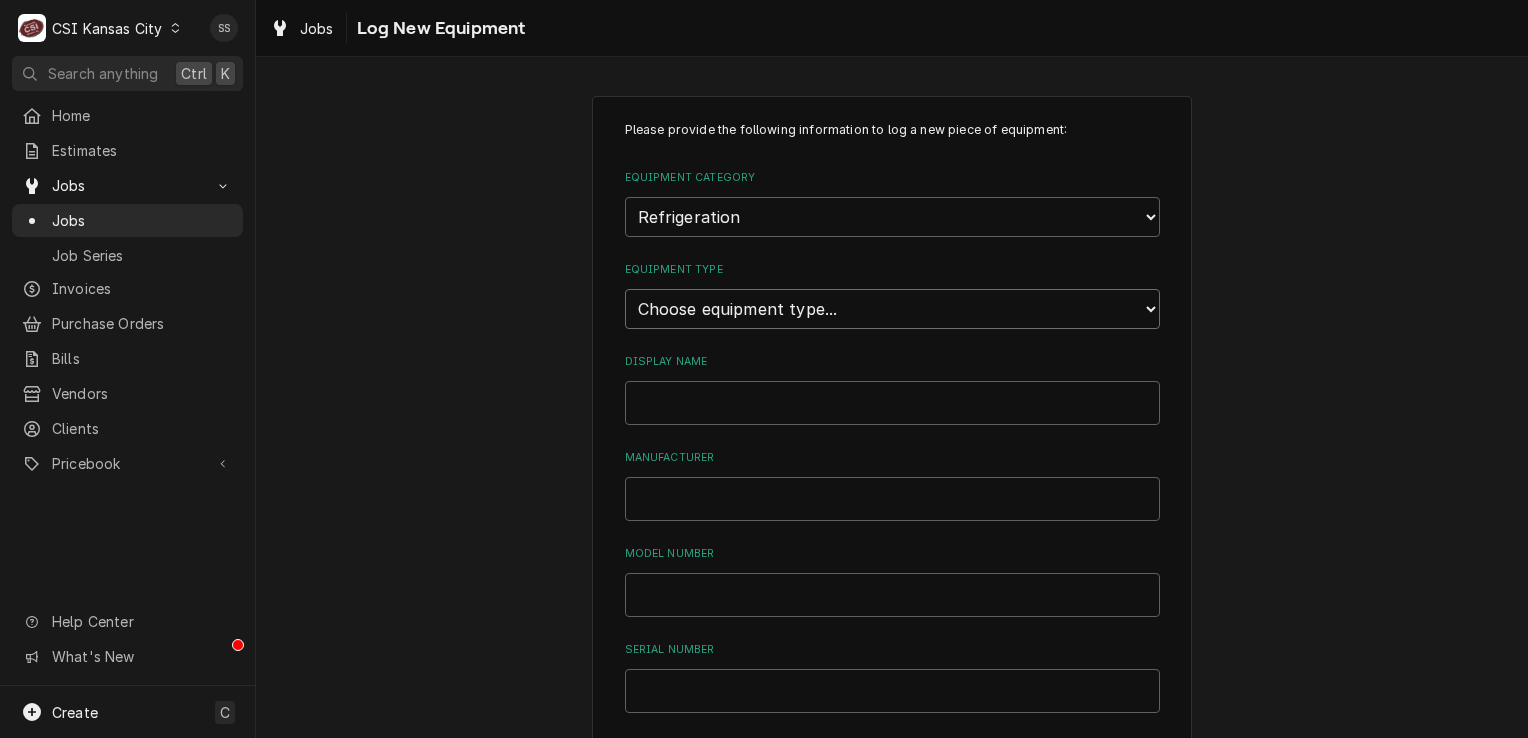 click on "Choose equipment type... Bar Refrigeration Blast Chiller Chef Base Freezer Chef Base Refrigerator Combination Refrigerator and Freezer Condensing Unit Ice Cream Equipment Prep Table Reach-In Freezer Reach-In Refrigerator Refrigerated Merchandiser Undercounter Freezer Undercounter Refrigerator Walk-In Cooler Walk-In Freezer" at bounding box center (892, 309) 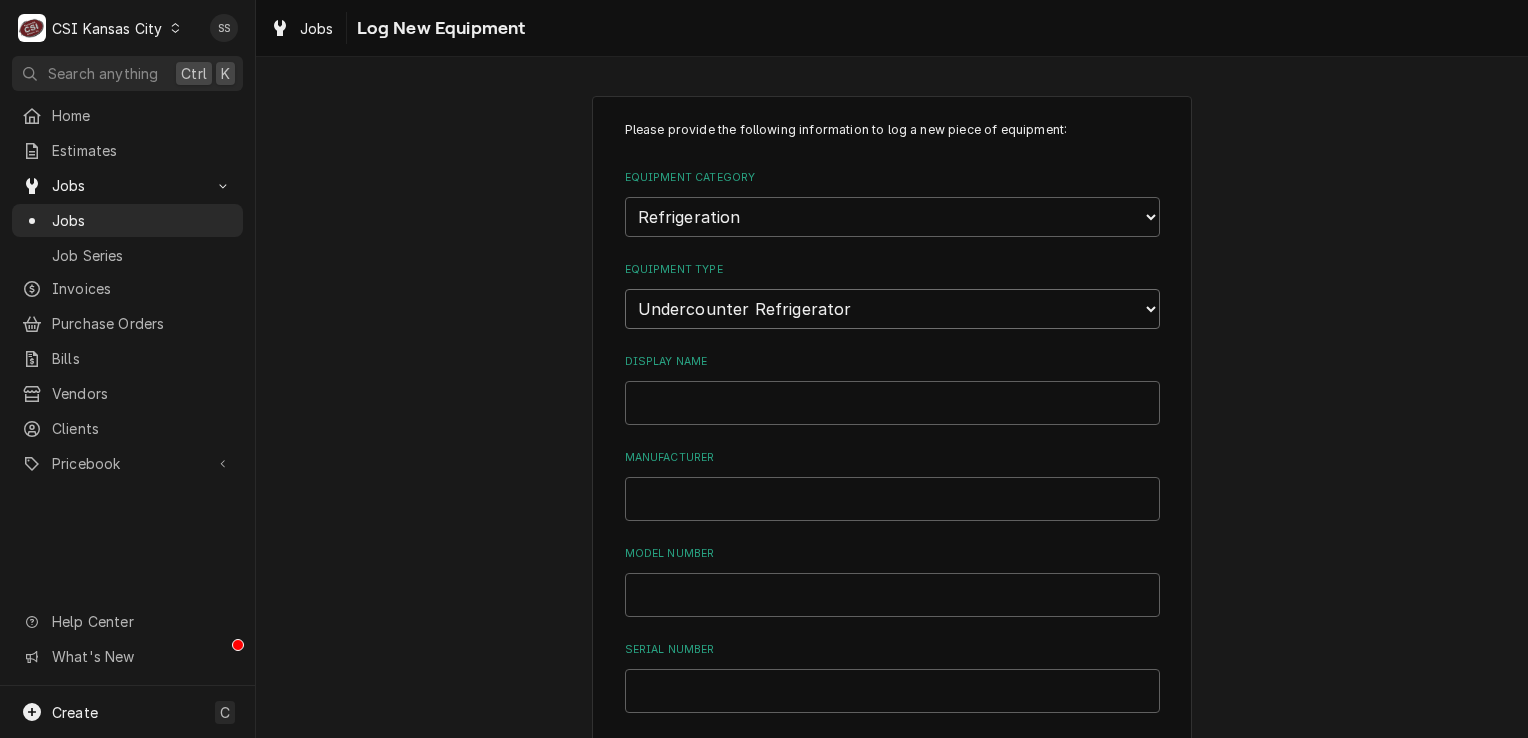 click on "Choose equipment type... Bar Refrigeration Blast Chiller Chef Base Freezer Chef Base Refrigerator Combination Refrigerator and Freezer Condensing Unit Ice Cream Equipment Prep Table Reach-In Freezer Reach-In Refrigerator Refrigerated Merchandiser Undercounter Freezer Undercounter Refrigerator Walk-In Cooler Walk-In Freezer" at bounding box center (892, 309) 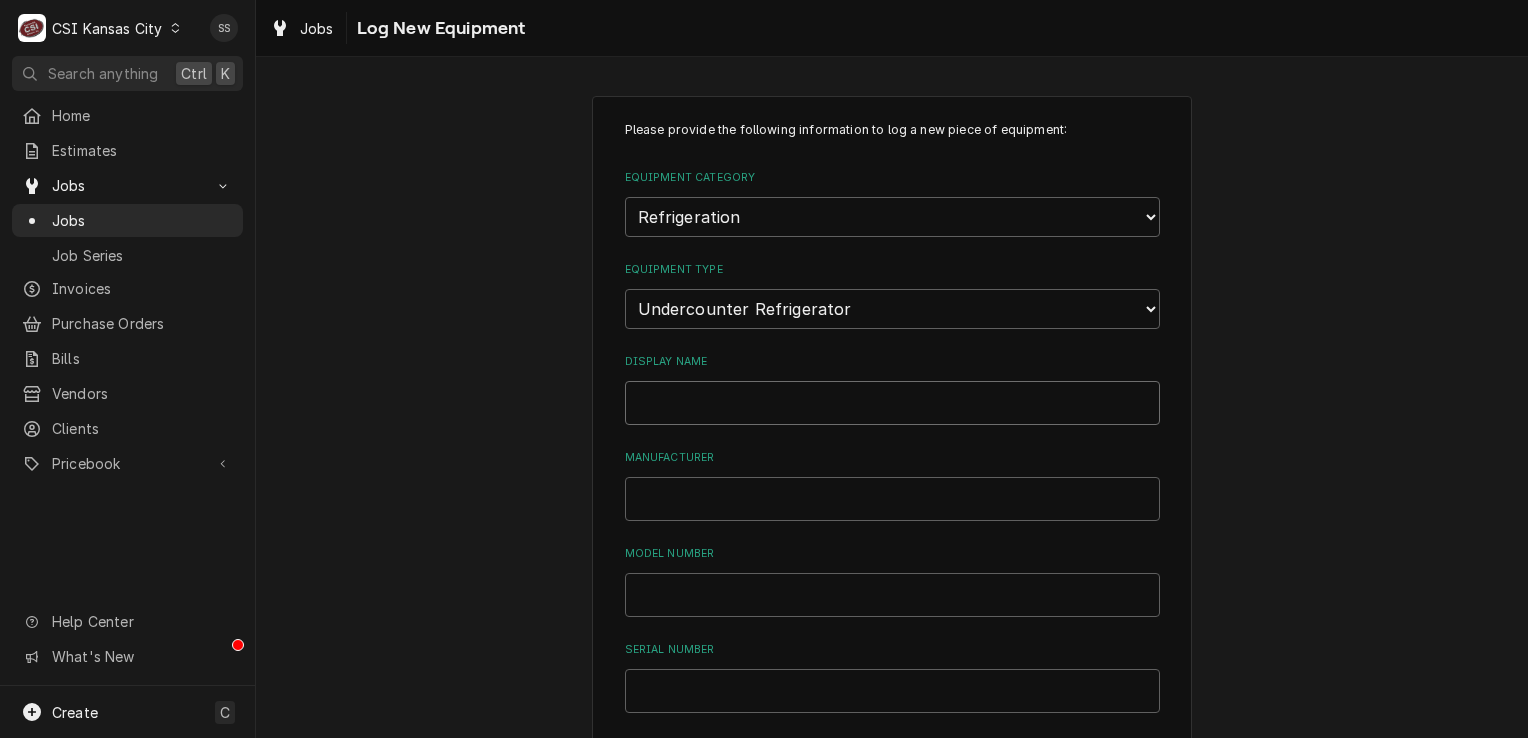click on "Display Name" at bounding box center [892, 403] 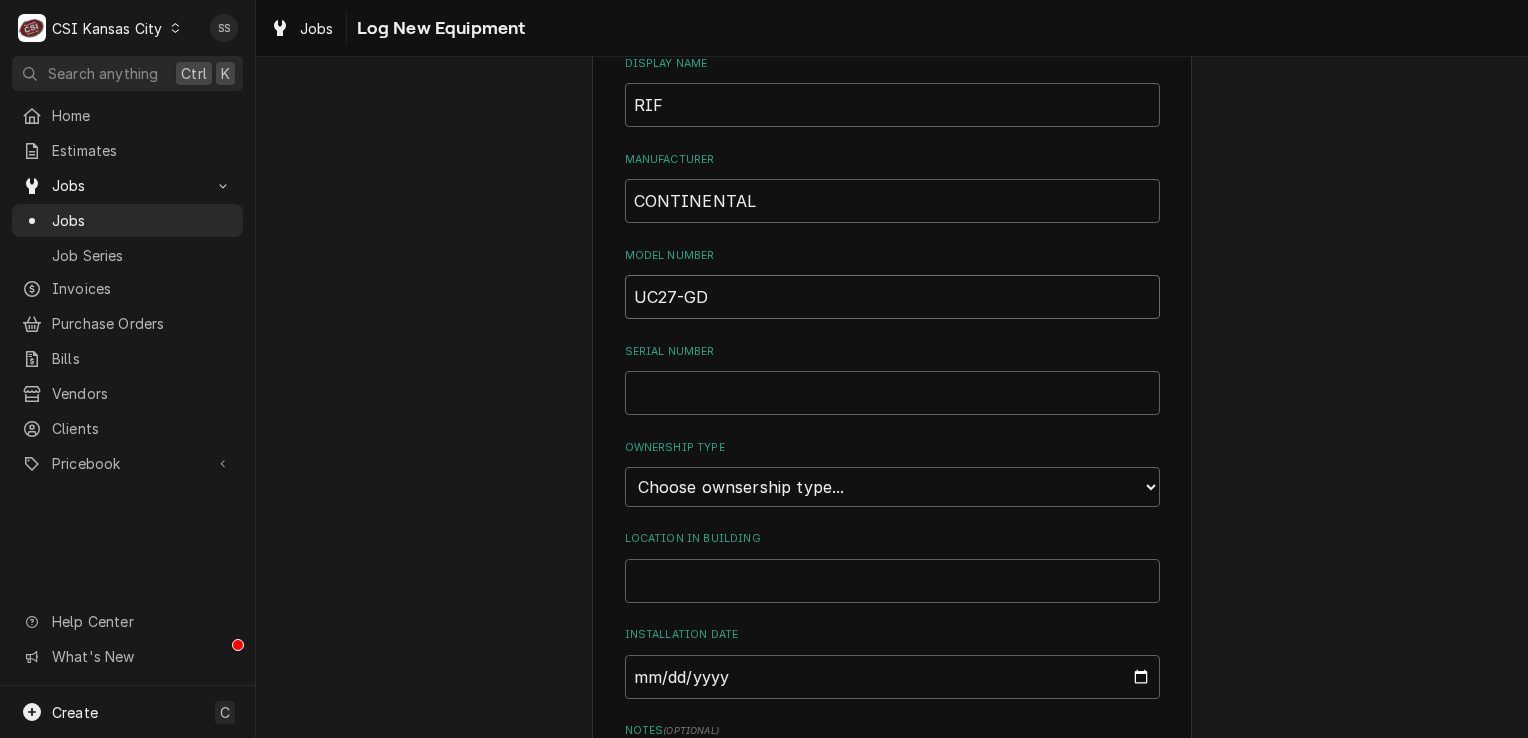 scroll, scrollTop: 300, scrollLeft: 0, axis: vertical 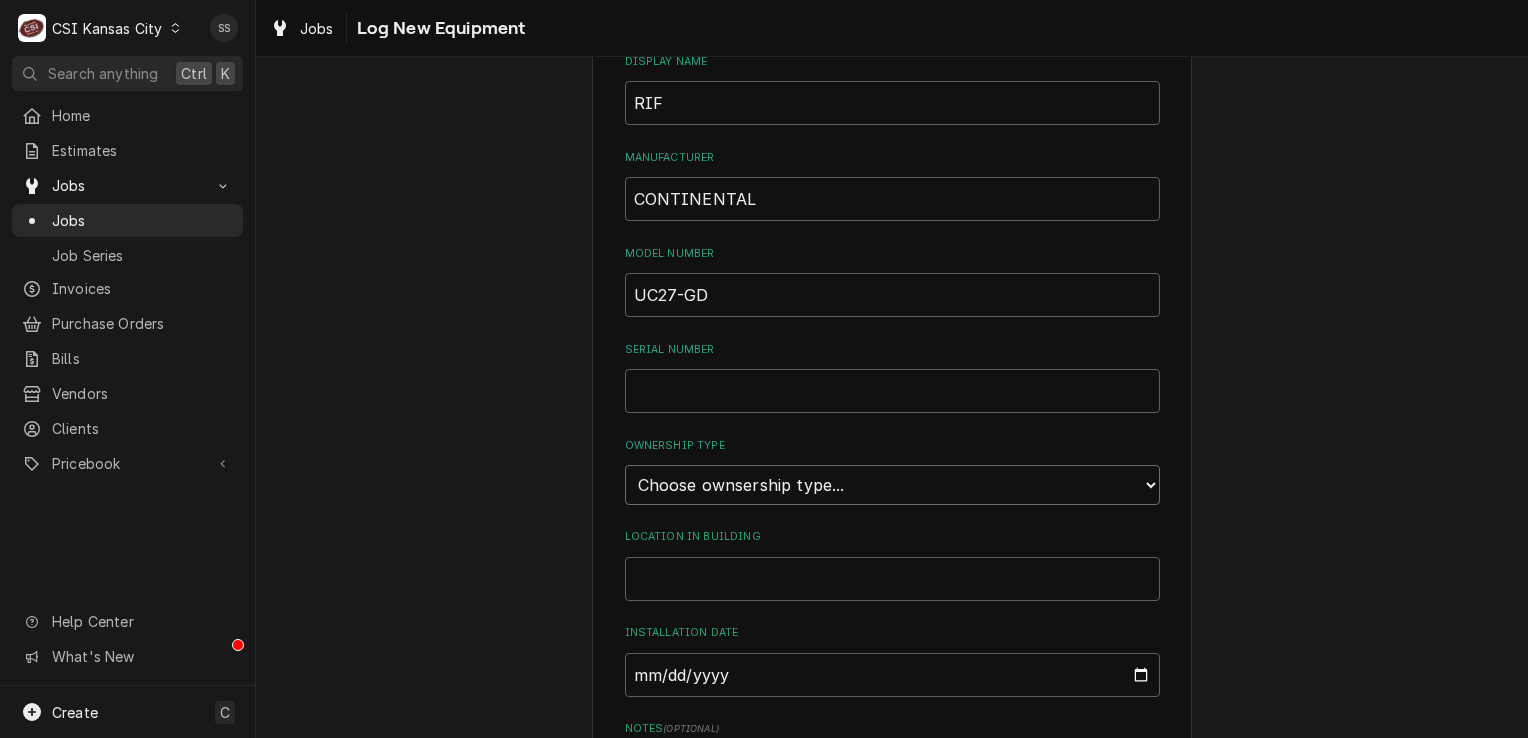 click on "Choose ownsership type... Unknown Owned Leased Rented" at bounding box center [892, 485] 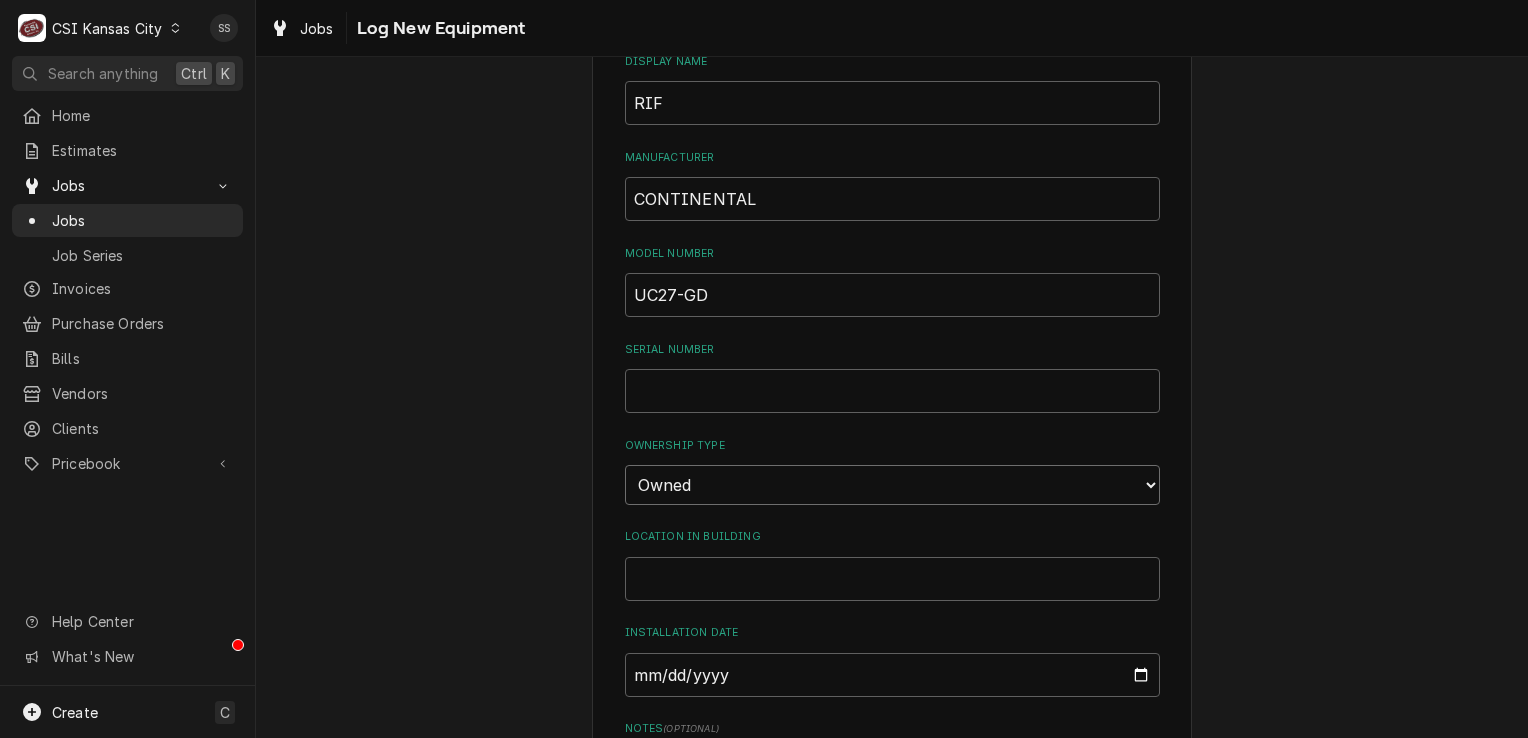 click on "Choose ownsership type... Unknown Owned Leased Rented" at bounding box center [892, 485] 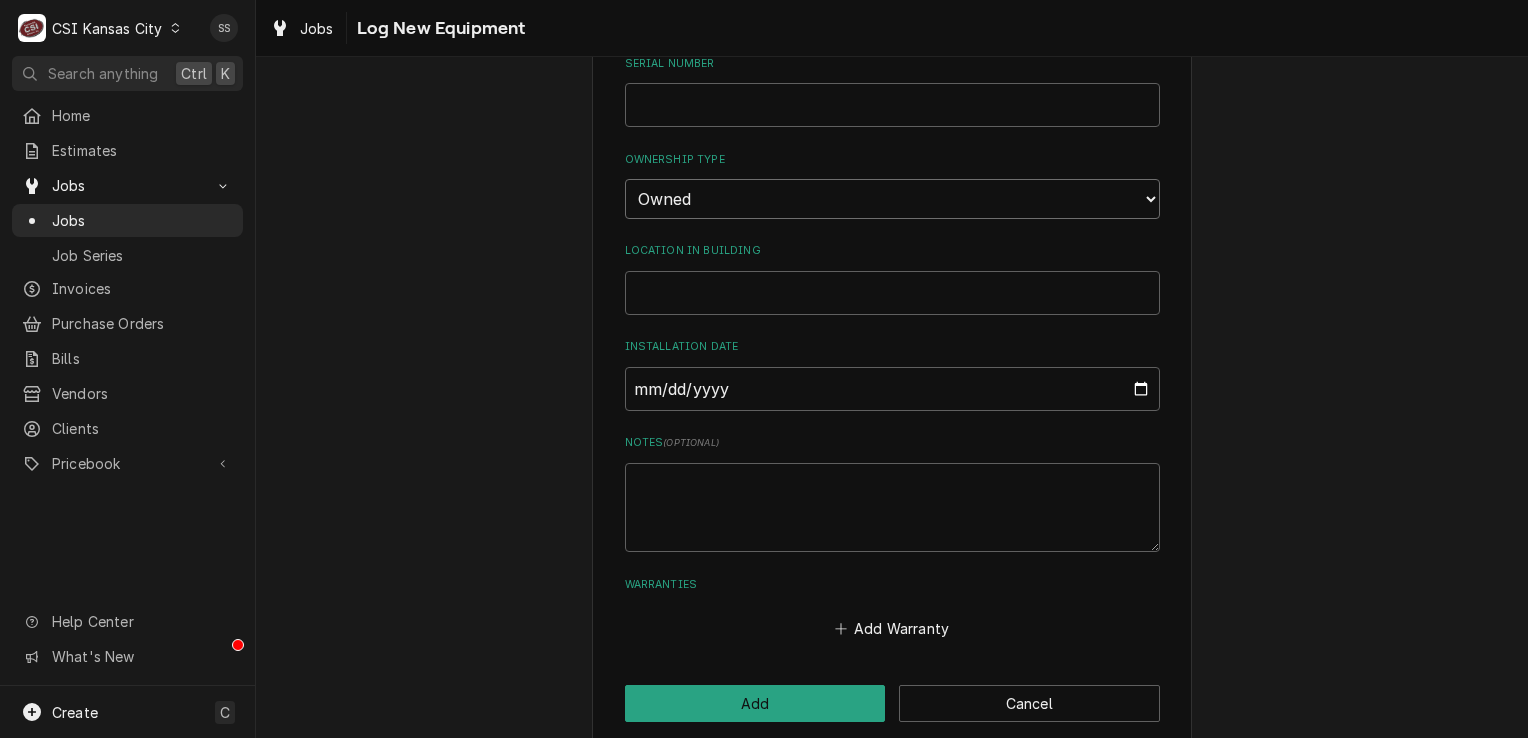 scroll, scrollTop: 606, scrollLeft: 0, axis: vertical 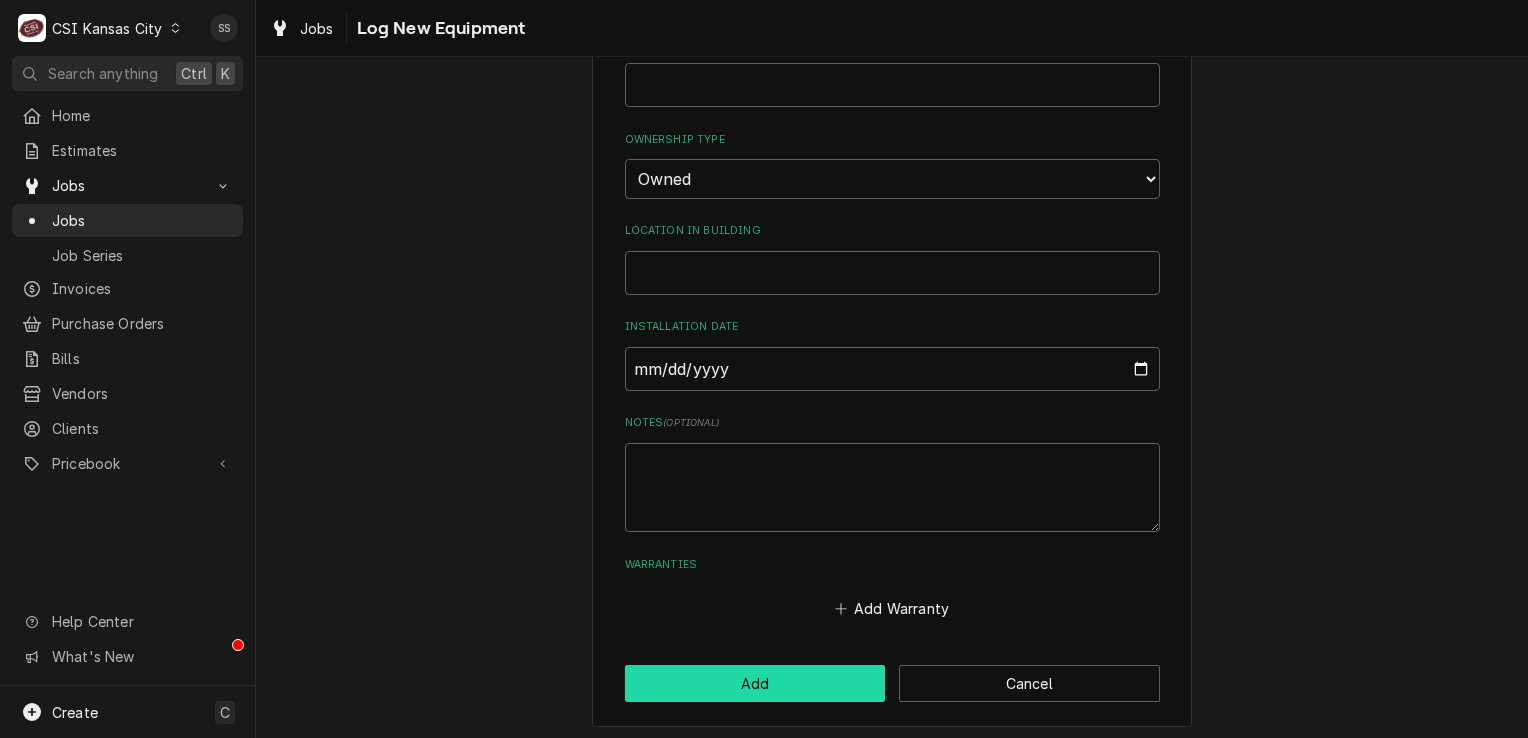 click on "Add" at bounding box center (755, 683) 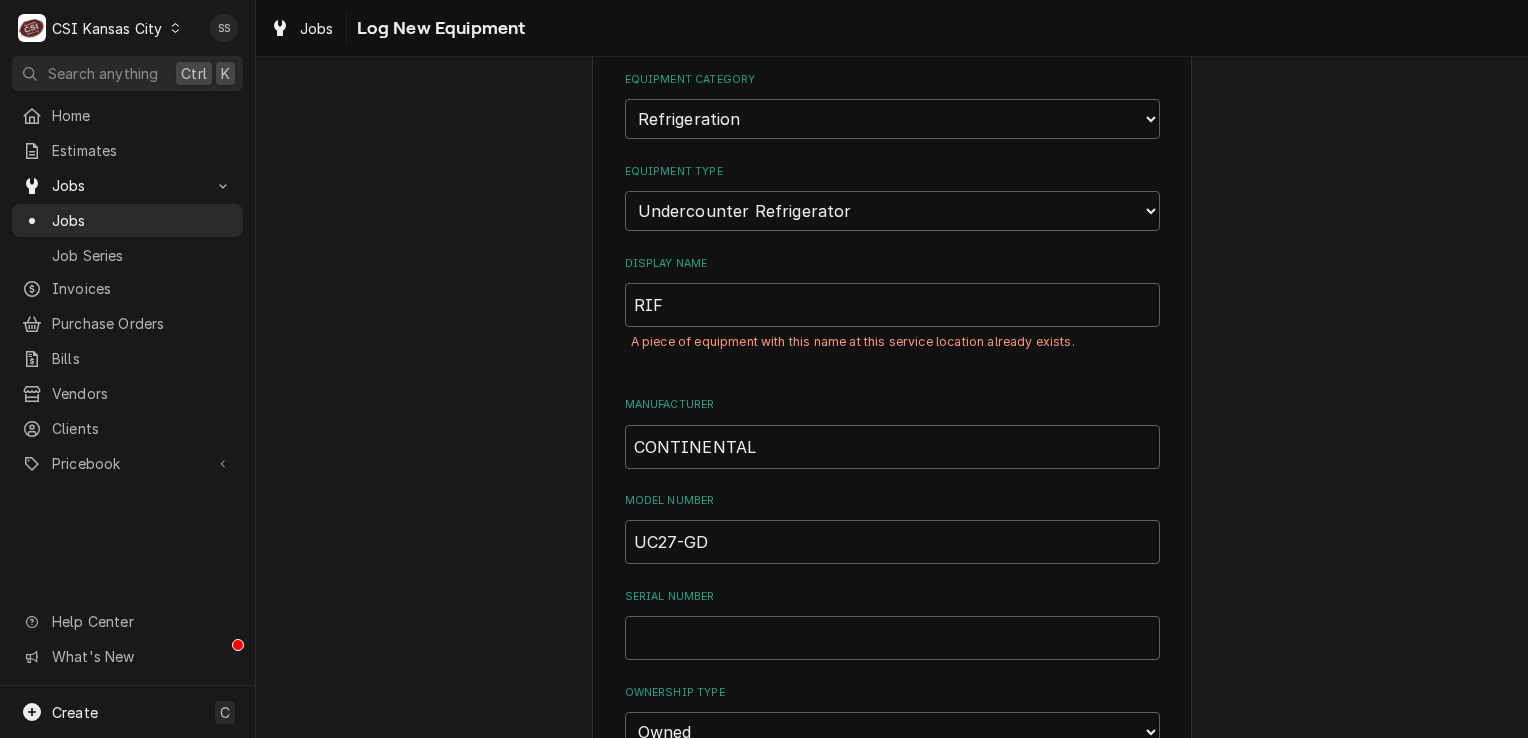 scroll, scrollTop: 93, scrollLeft: 0, axis: vertical 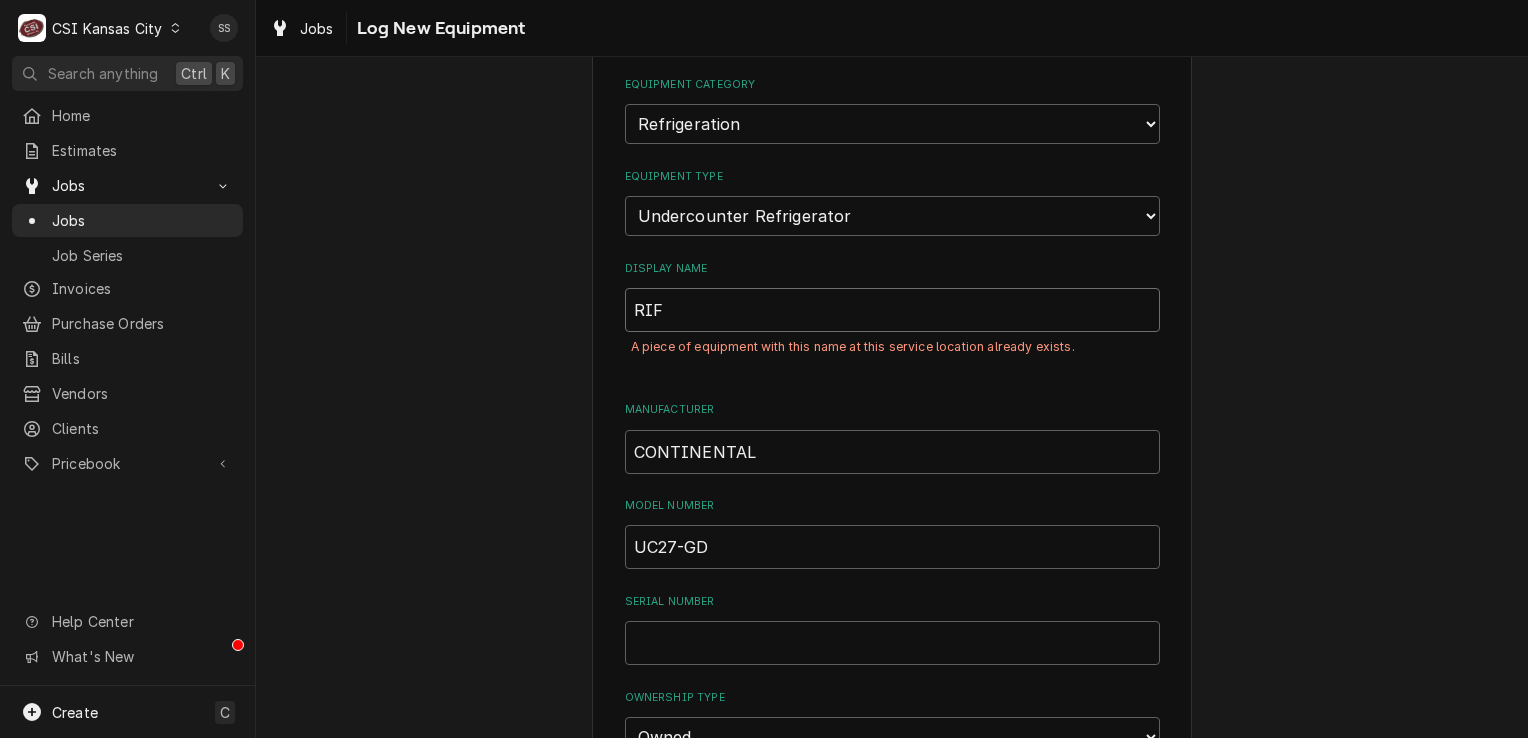 click on "RIF" at bounding box center [892, 310] 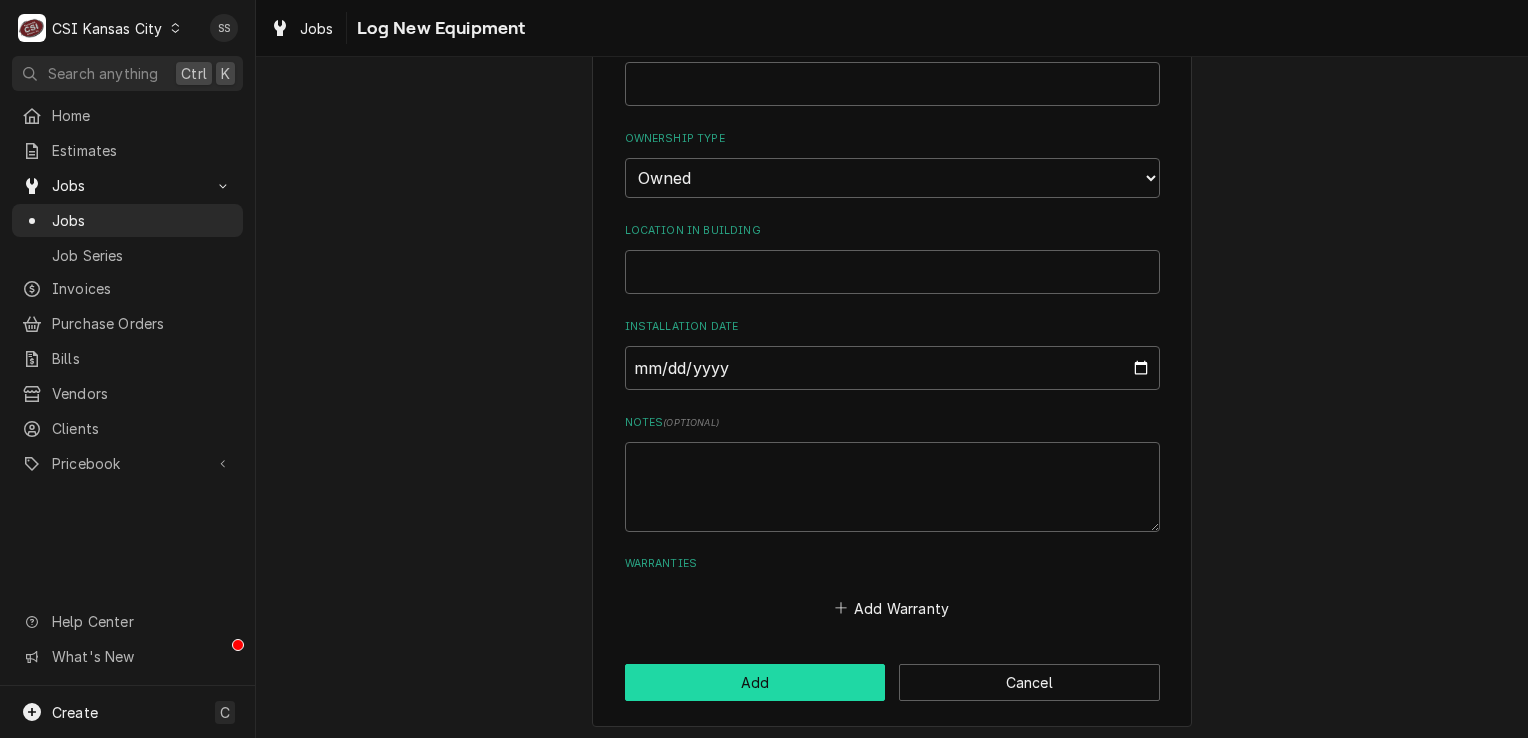 click on "Add" at bounding box center (755, 682) 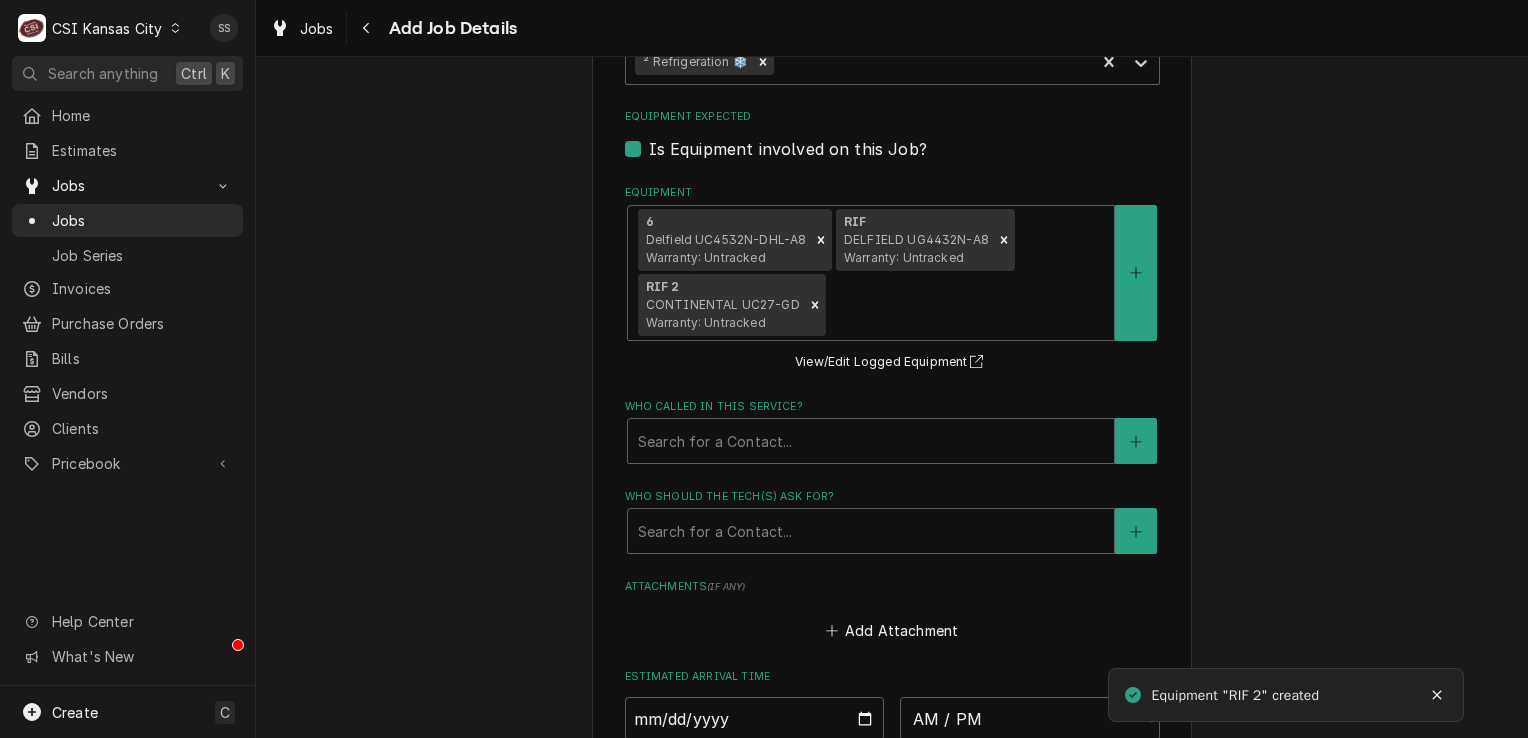 scroll, scrollTop: 2100, scrollLeft: 0, axis: vertical 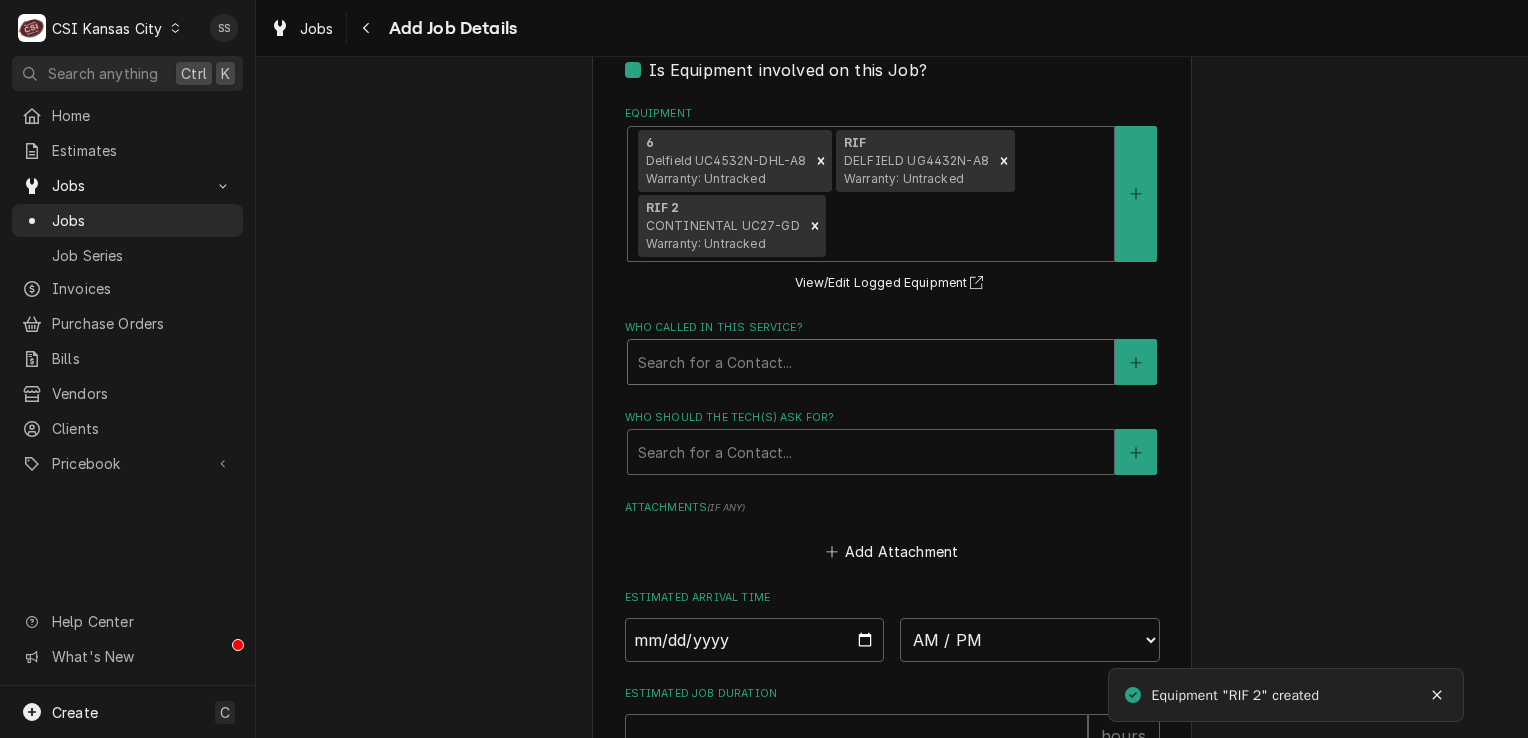 click at bounding box center (871, 362) 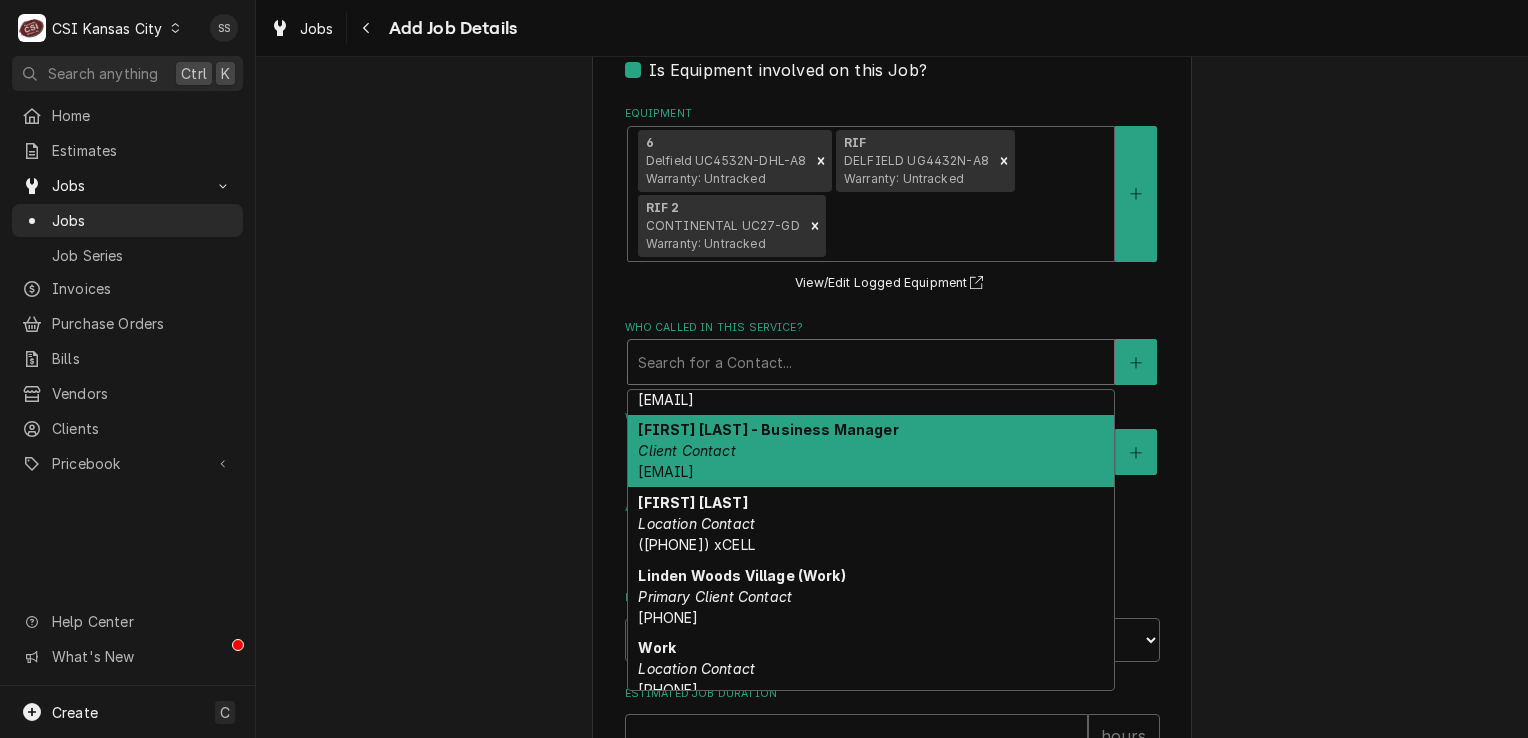 scroll, scrollTop: 707, scrollLeft: 0, axis: vertical 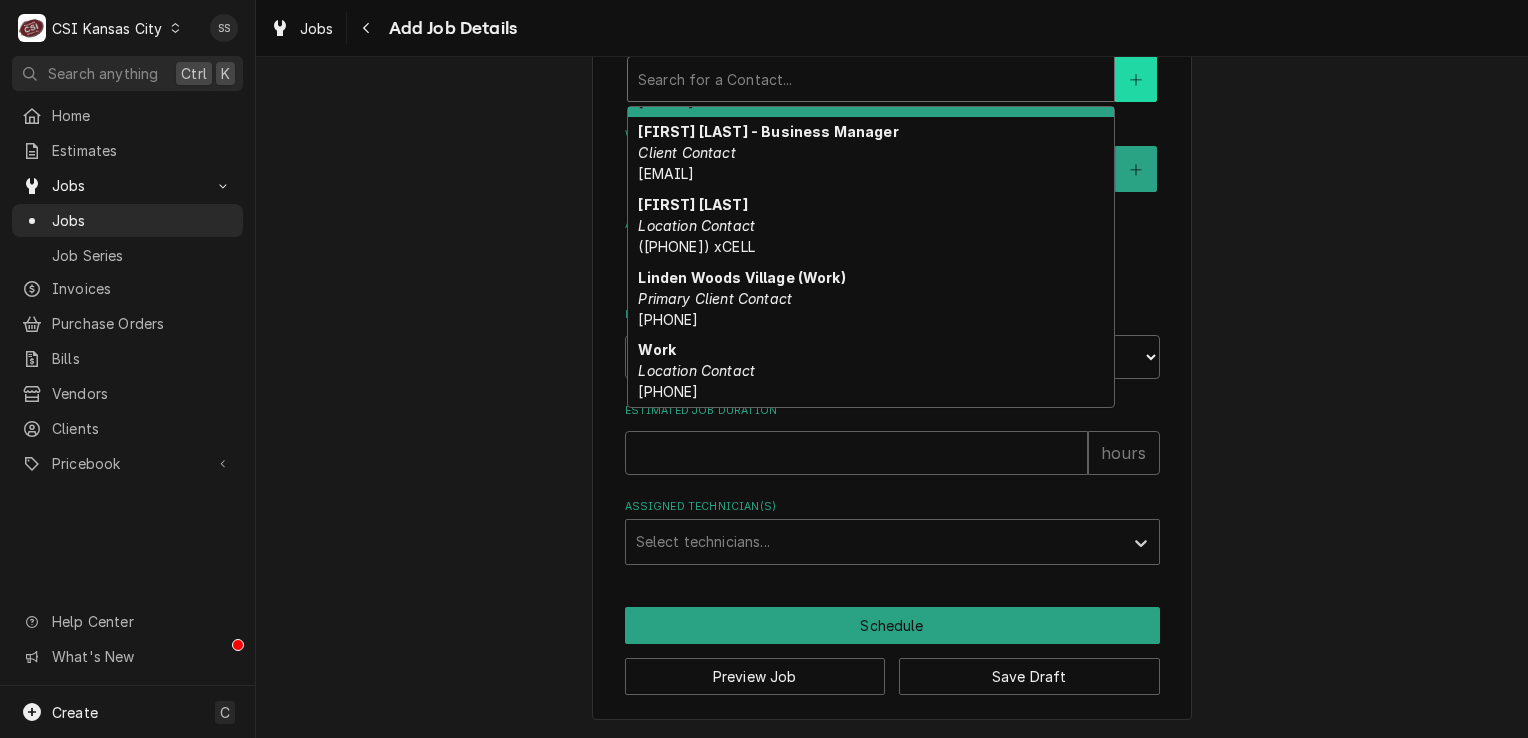 click at bounding box center (1136, 79) 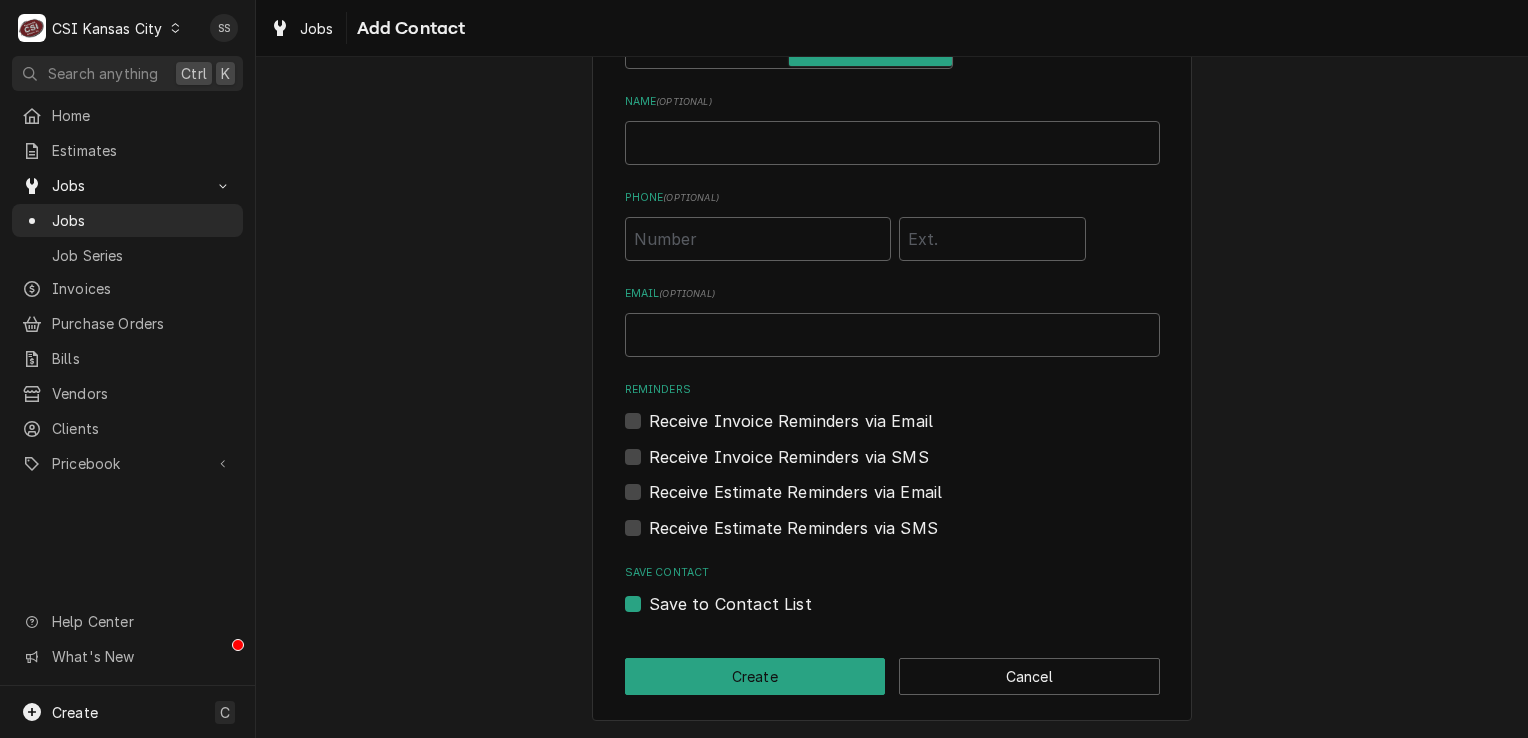 scroll, scrollTop: 0, scrollLeft: 0, axis: both 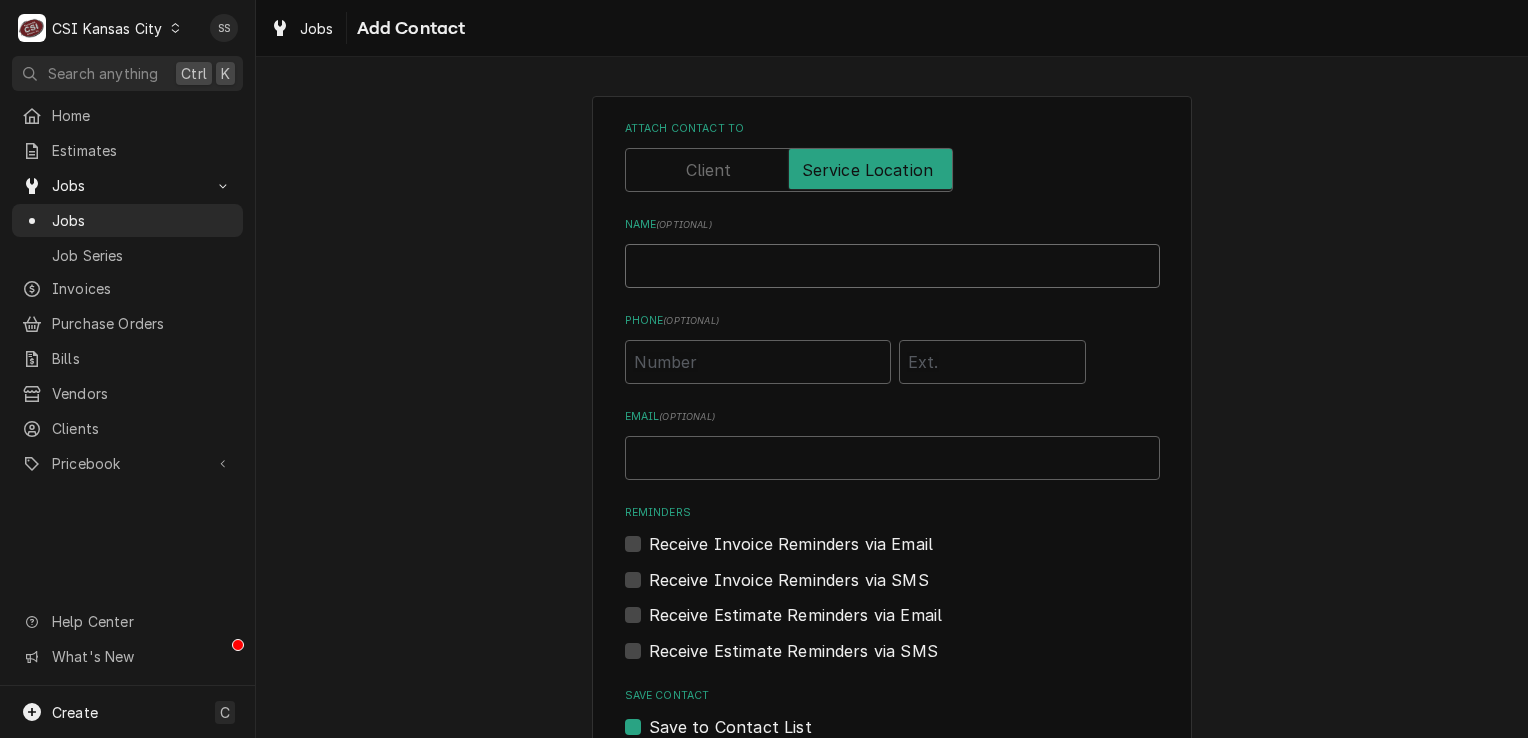 click on "Name  ( optional )" at bounding box center [892, 266] 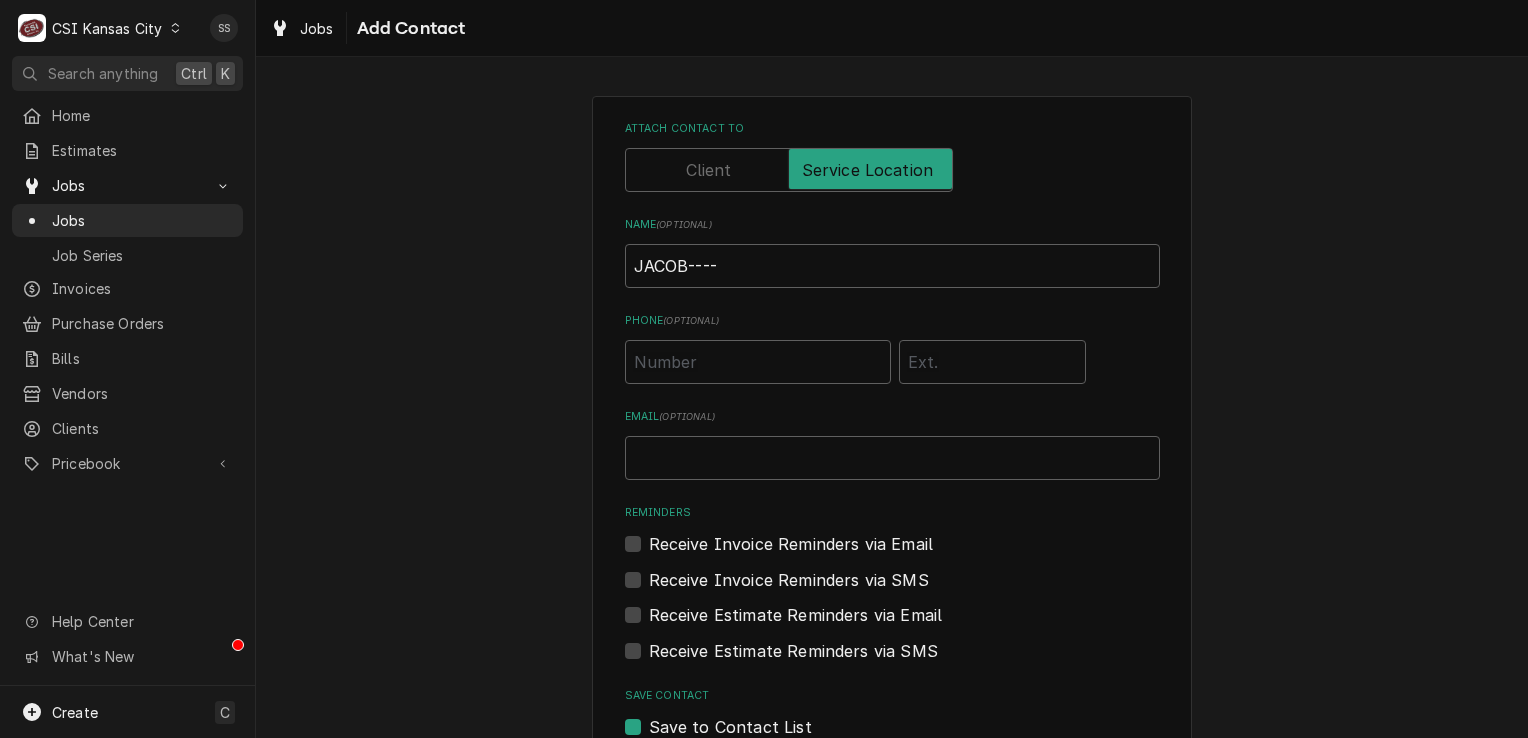 click on "Phone  ( optional )" at bounding box center (892, 321) 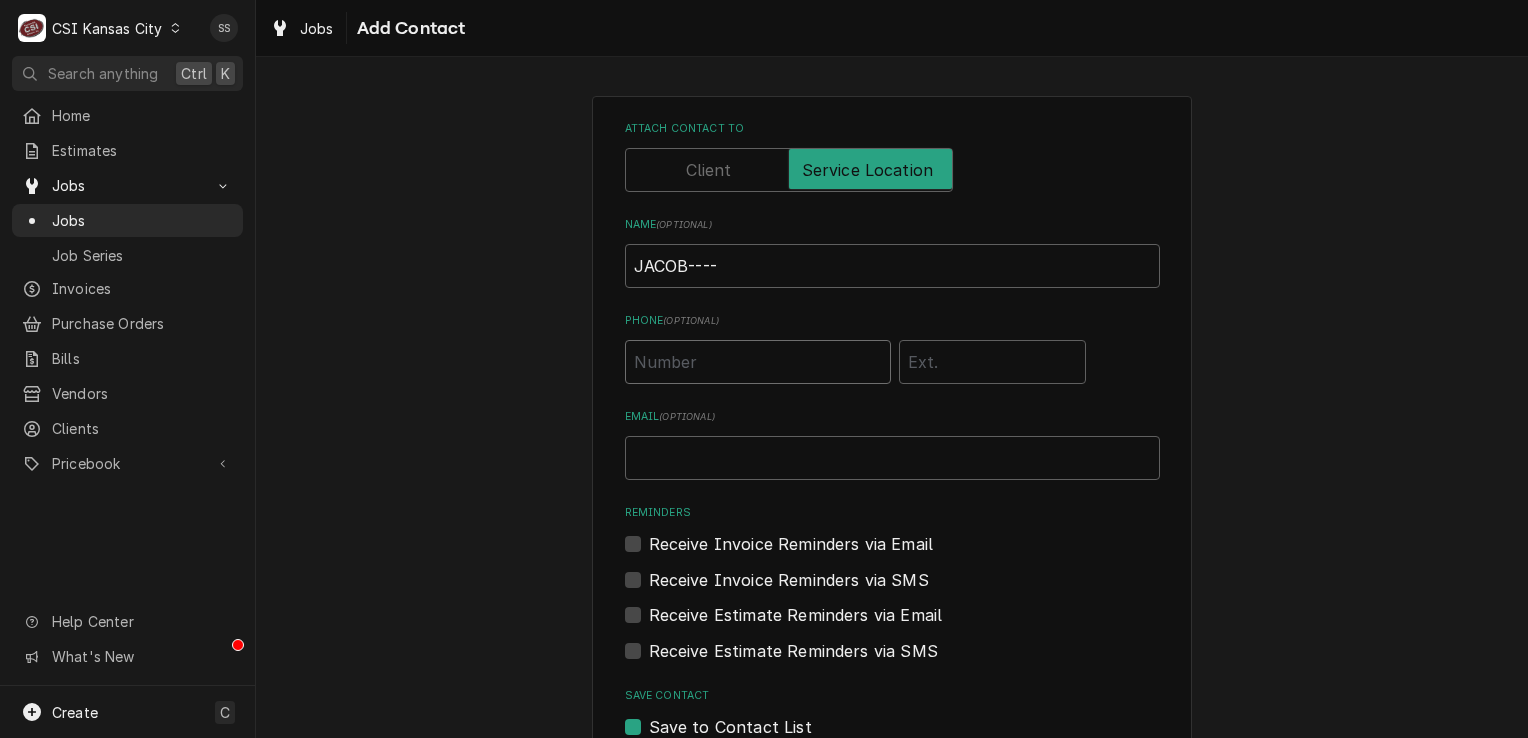 click on "Phone  ( optional )" at bounding box center [758, 362] 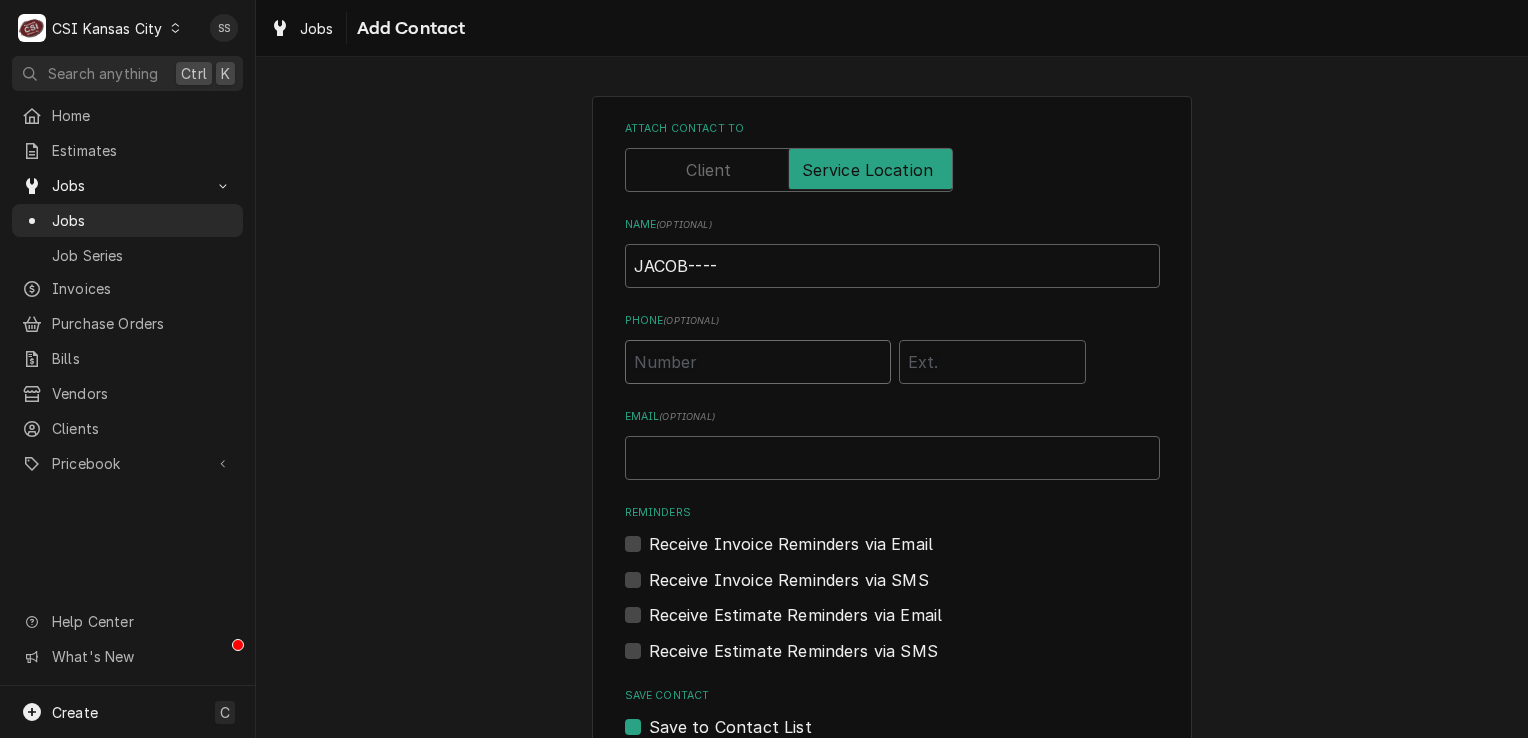 click on "Phone  ( optional )" at bounding box center [758, 362] 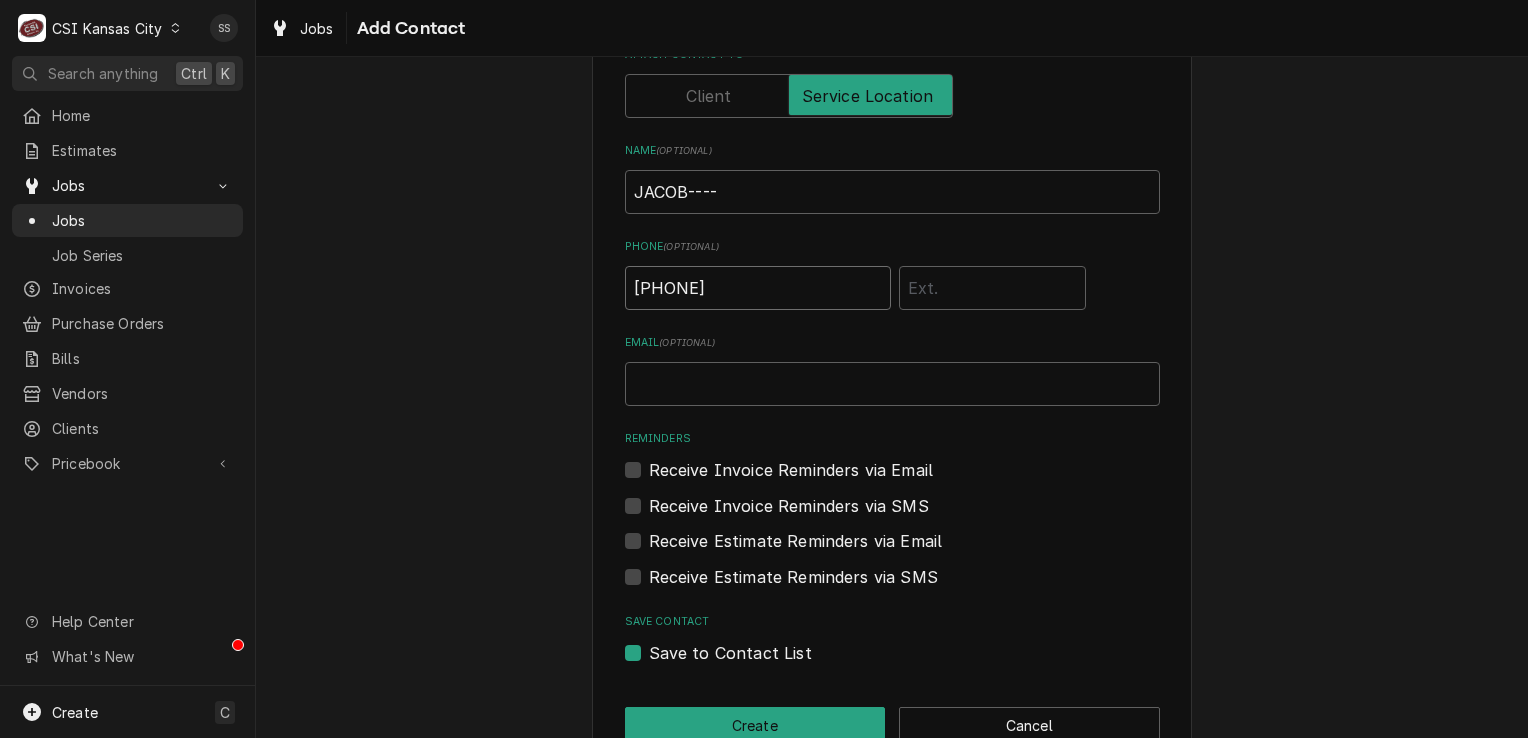 scroll, scrollTop: 121, scrollLeft: 0, axis: vertical 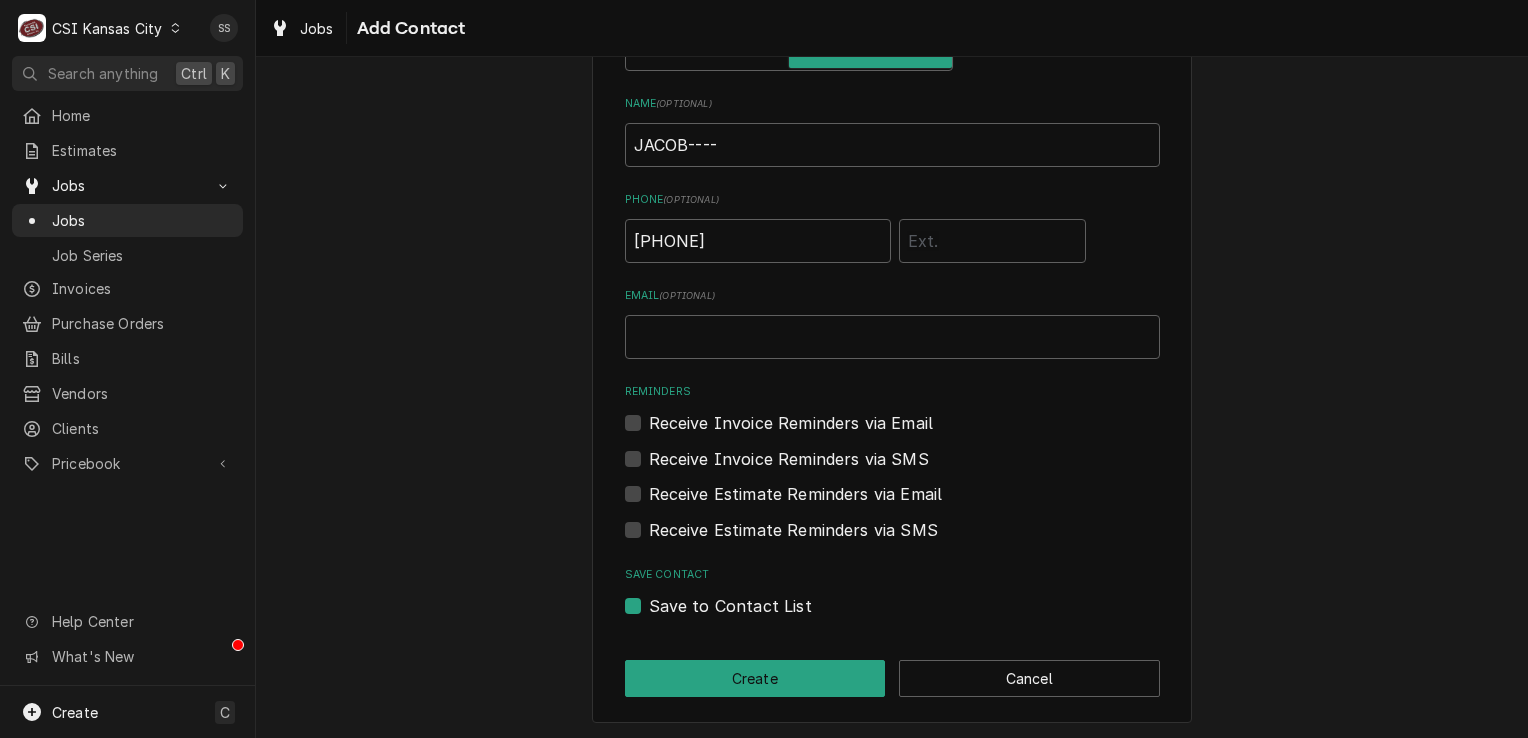 click on "Receive Invoice Reminders via Email" at bounding box center (791, 423) 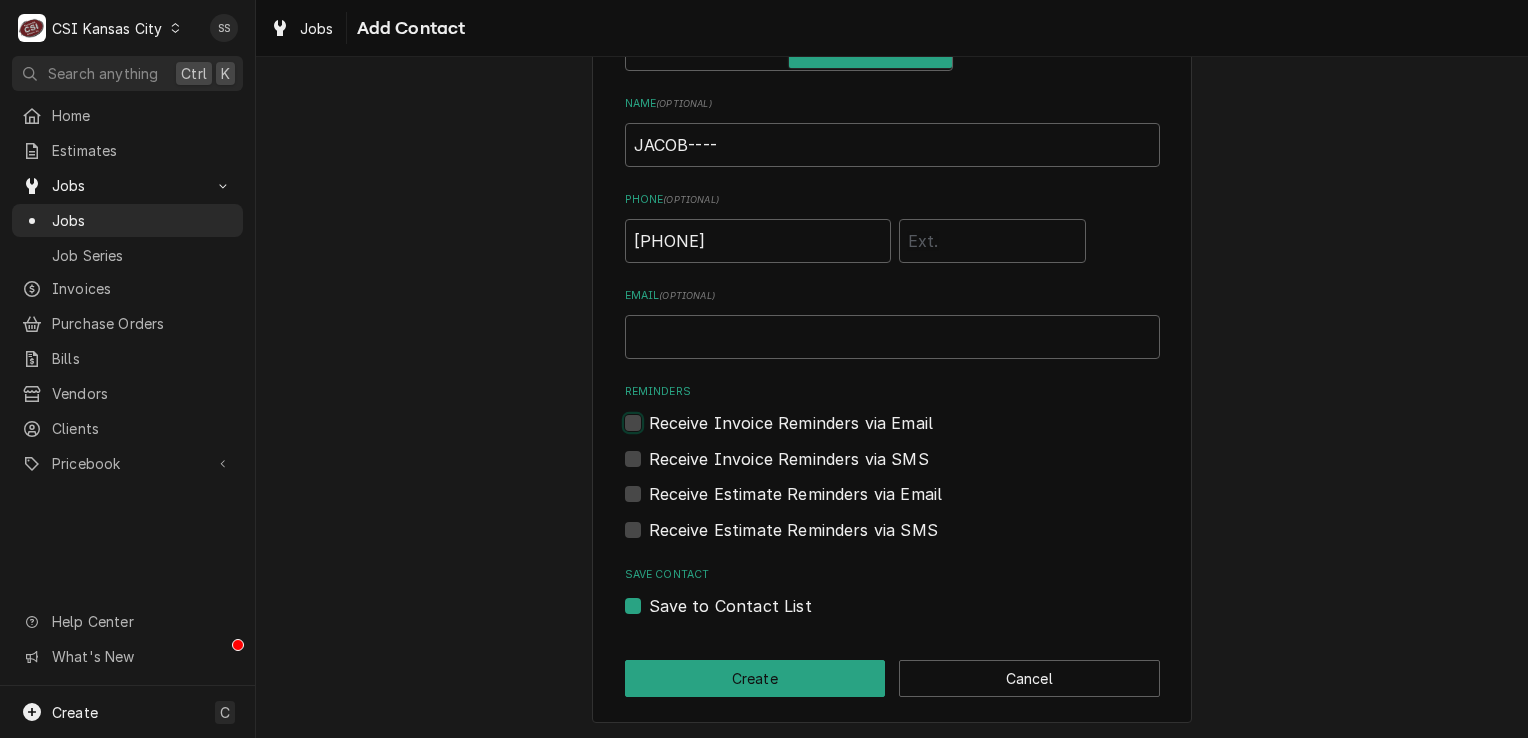 click on "Reminders" at bounding box center [916, 433] 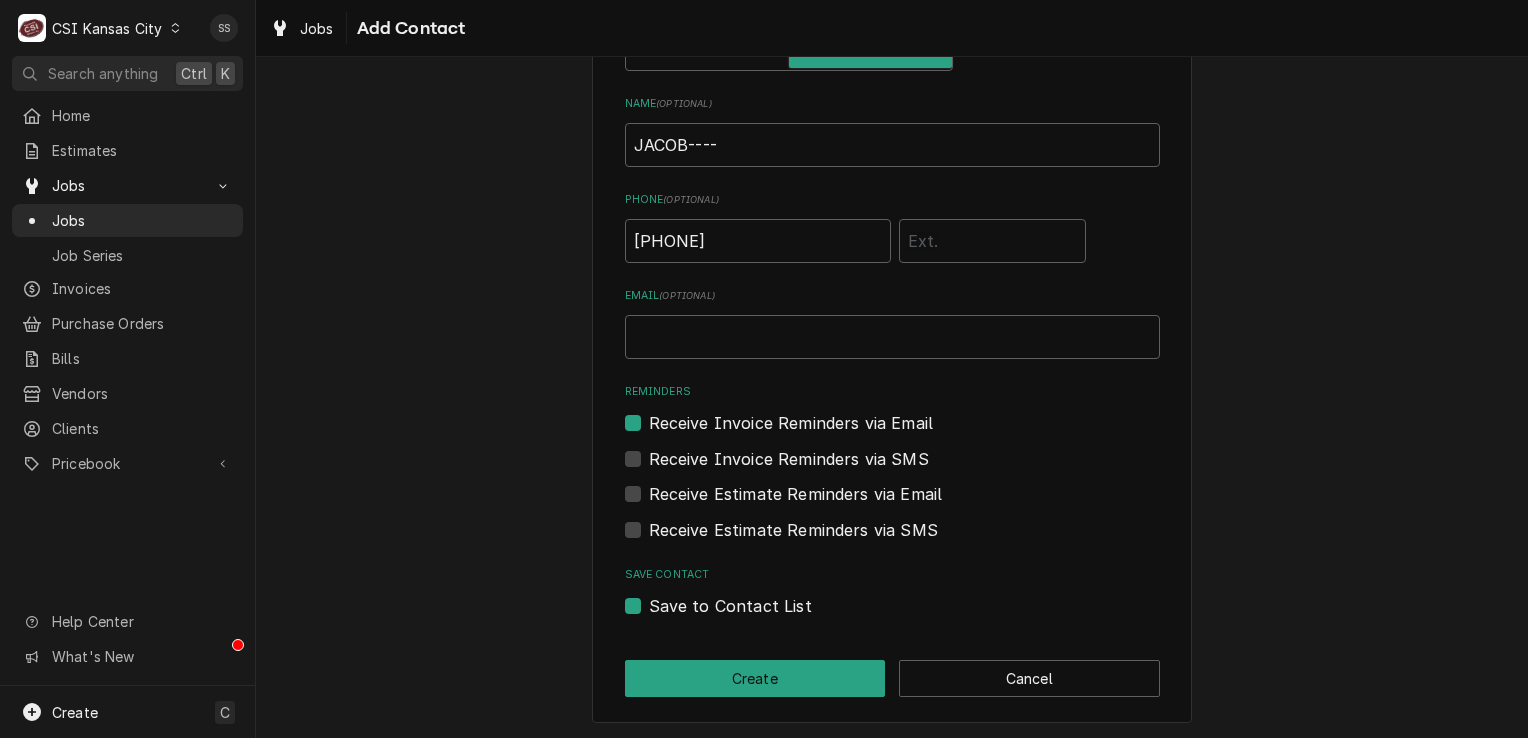 click on "Receive Invoice Reminders via Email" at bounding box center (791, 423) 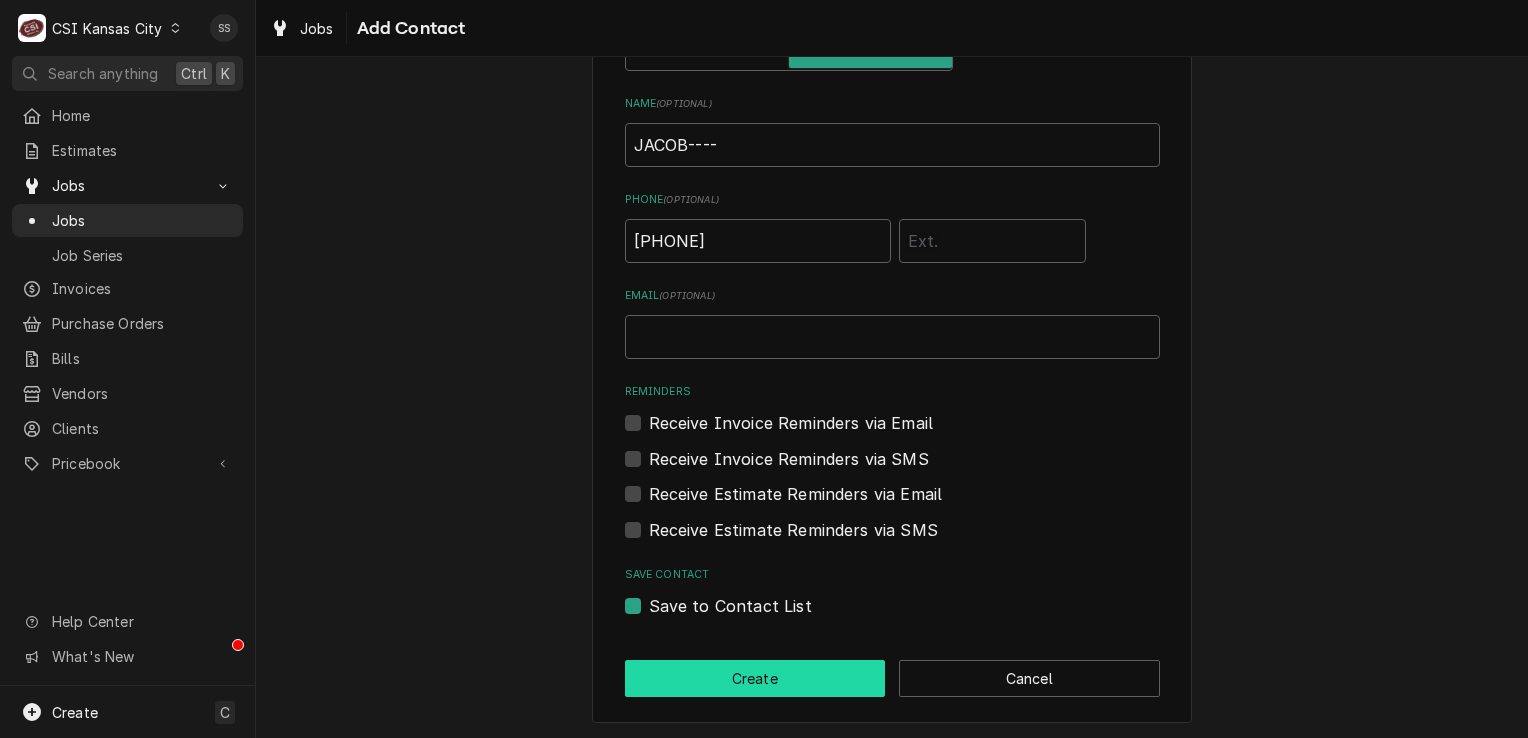 click on "Create" at bounding box center [755, 678] 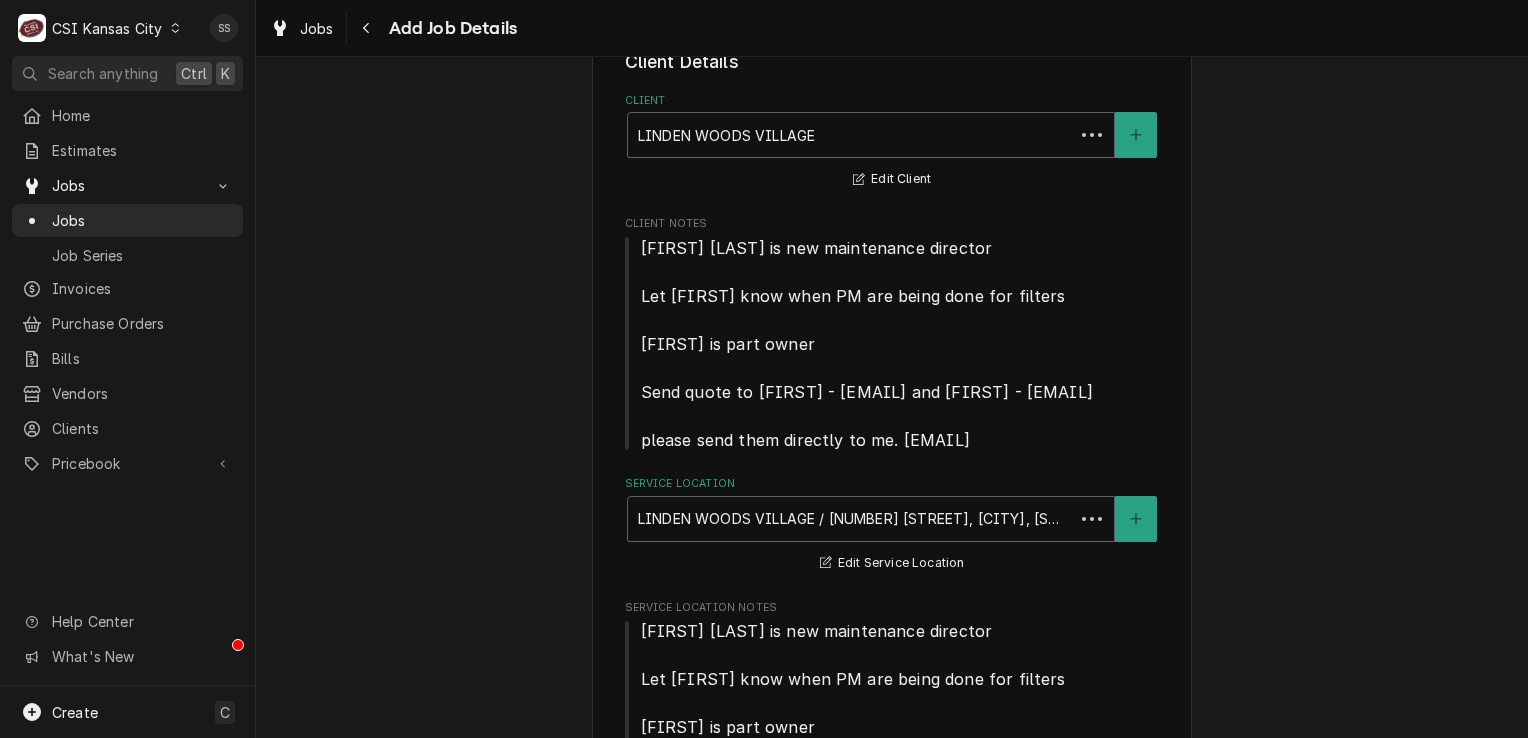 scroll, scrollTop: 2376, scrollLeft: 0, axis: vertical 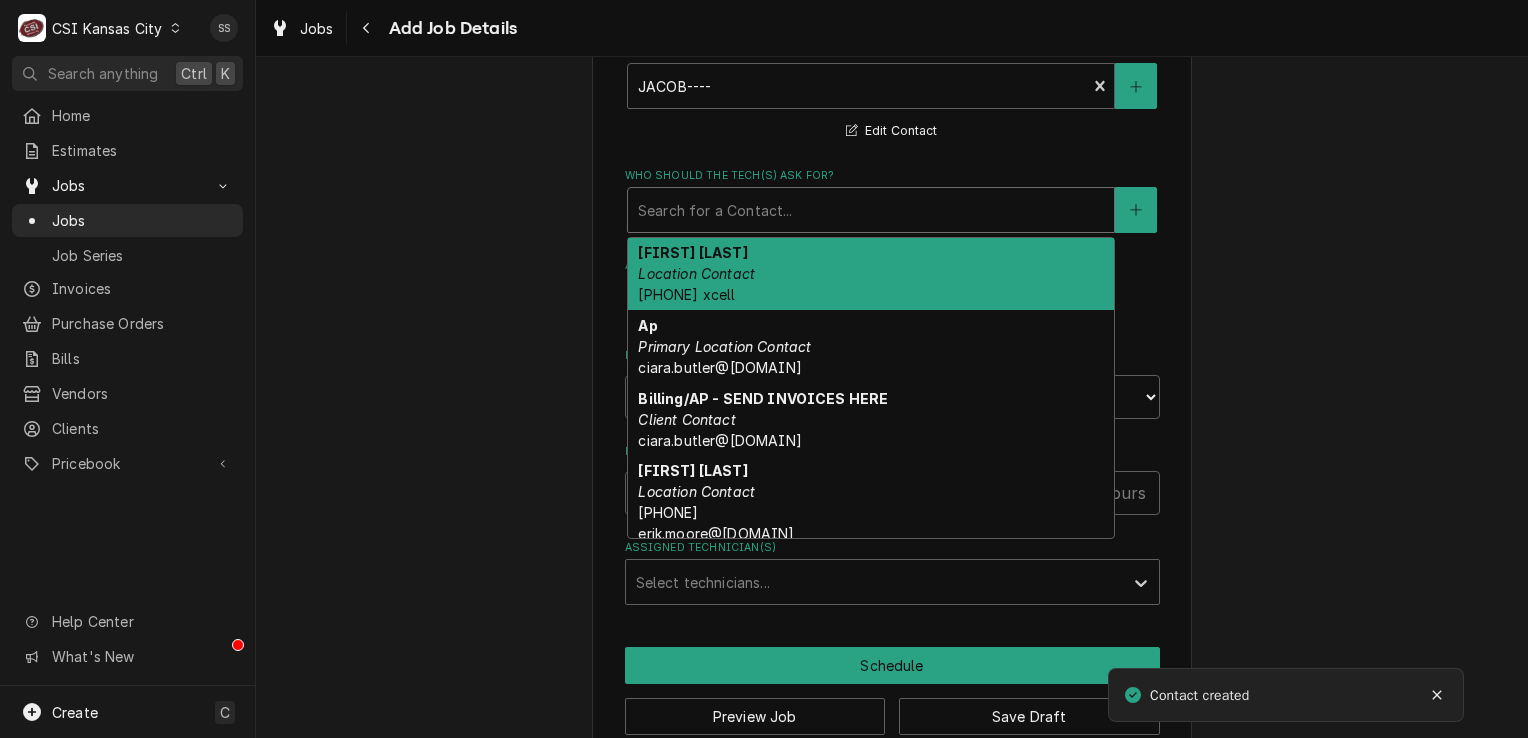 click at bounding box center (871, 210) 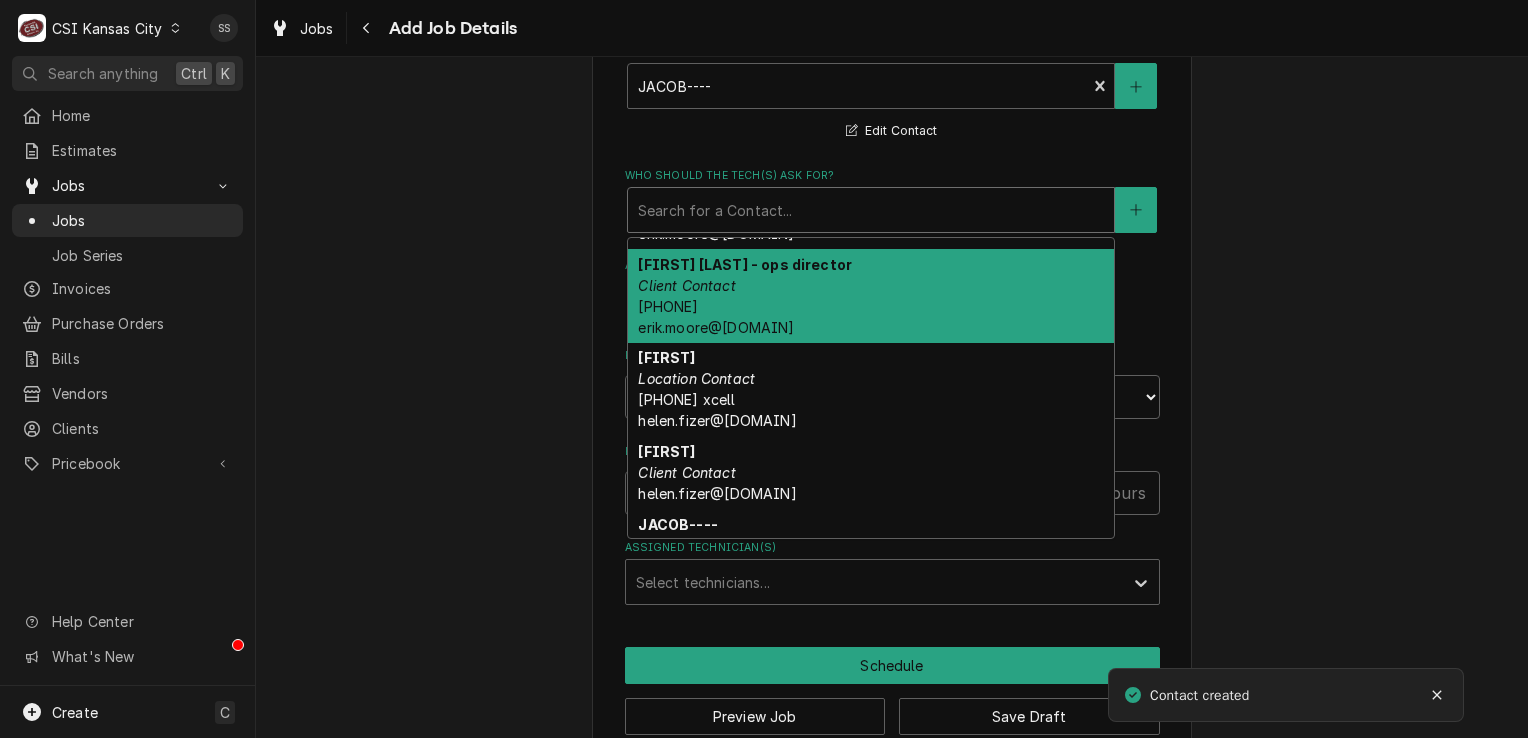 scroll, scrollTop: 400, scrollLeft: 0, axis: vertical 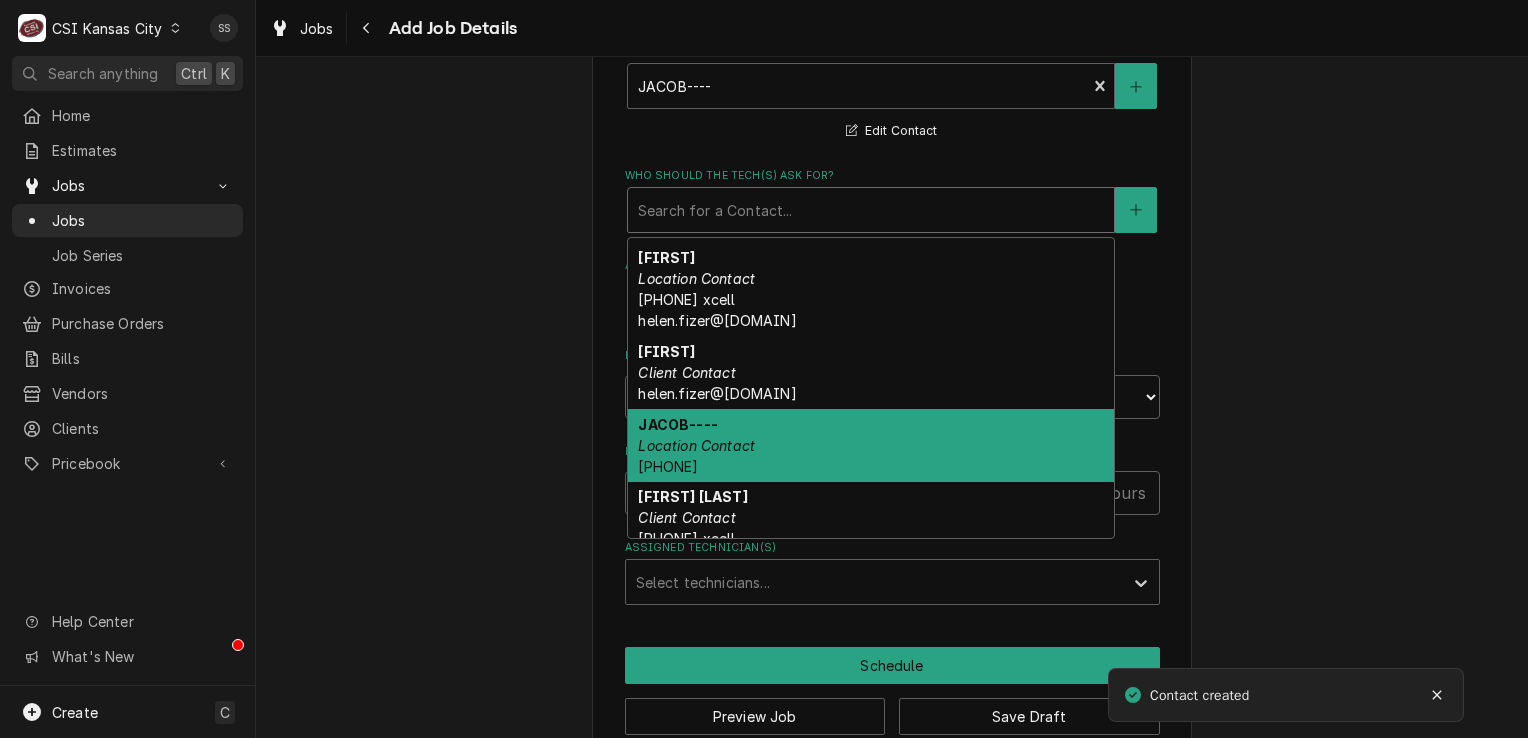 click on "JACOB Location Contact (816) 602-1263" at bounding box center (871, 445) 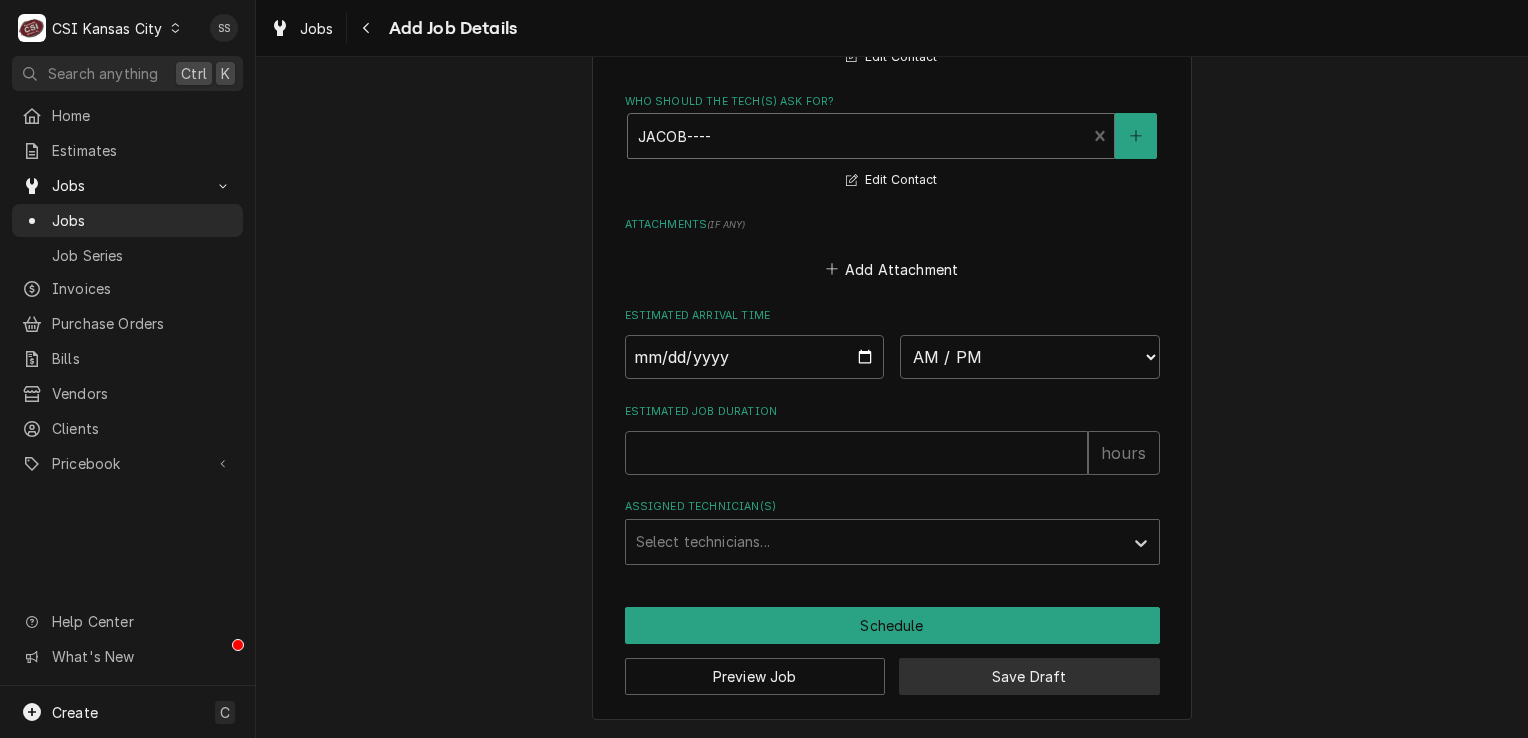 click on "Save Draft" at bounding box center [1029, 676] 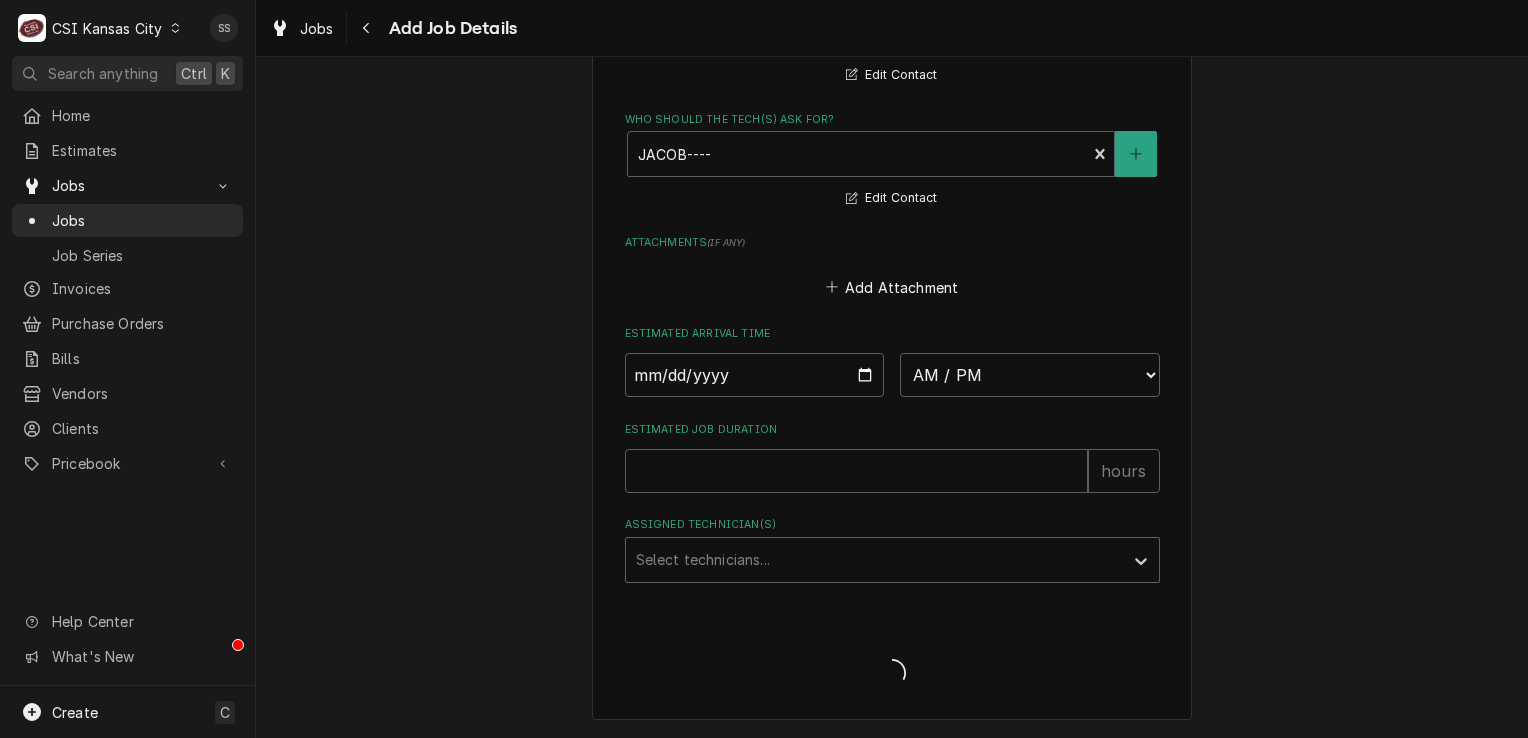 scroll, scrollTop: 2472, scrollLeft: 0, axis: vertical 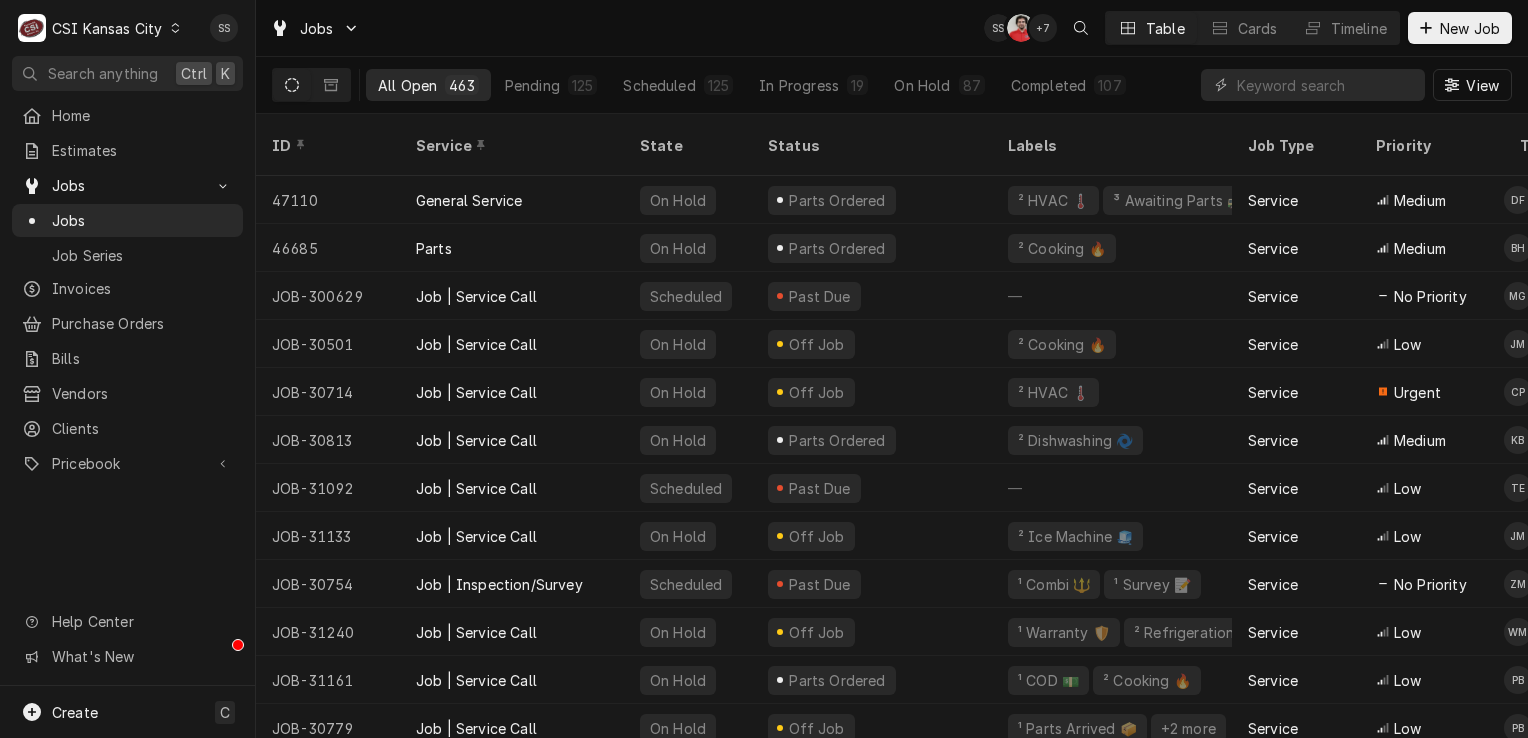 click 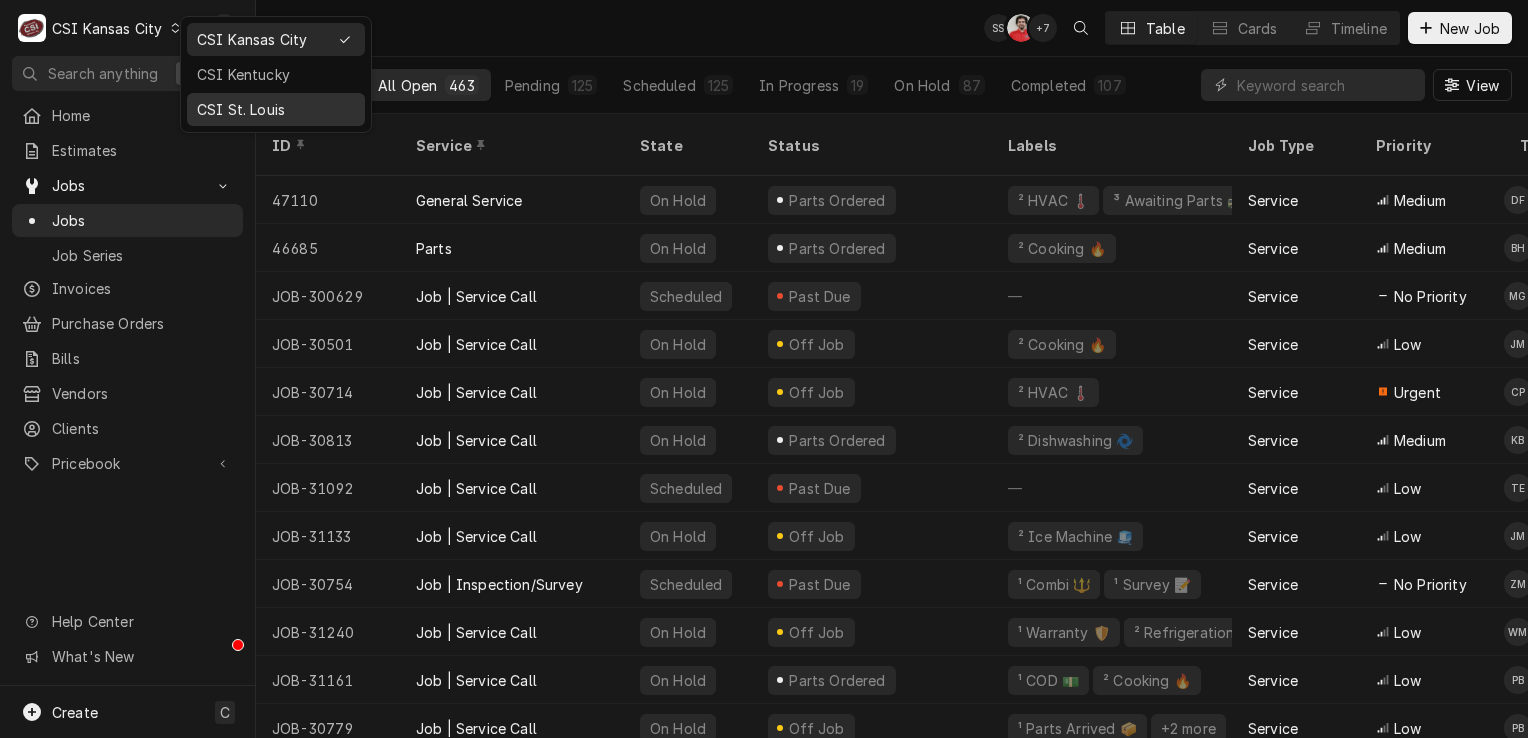 click on "CSI St. Louis" at bounding box center [276, 109] 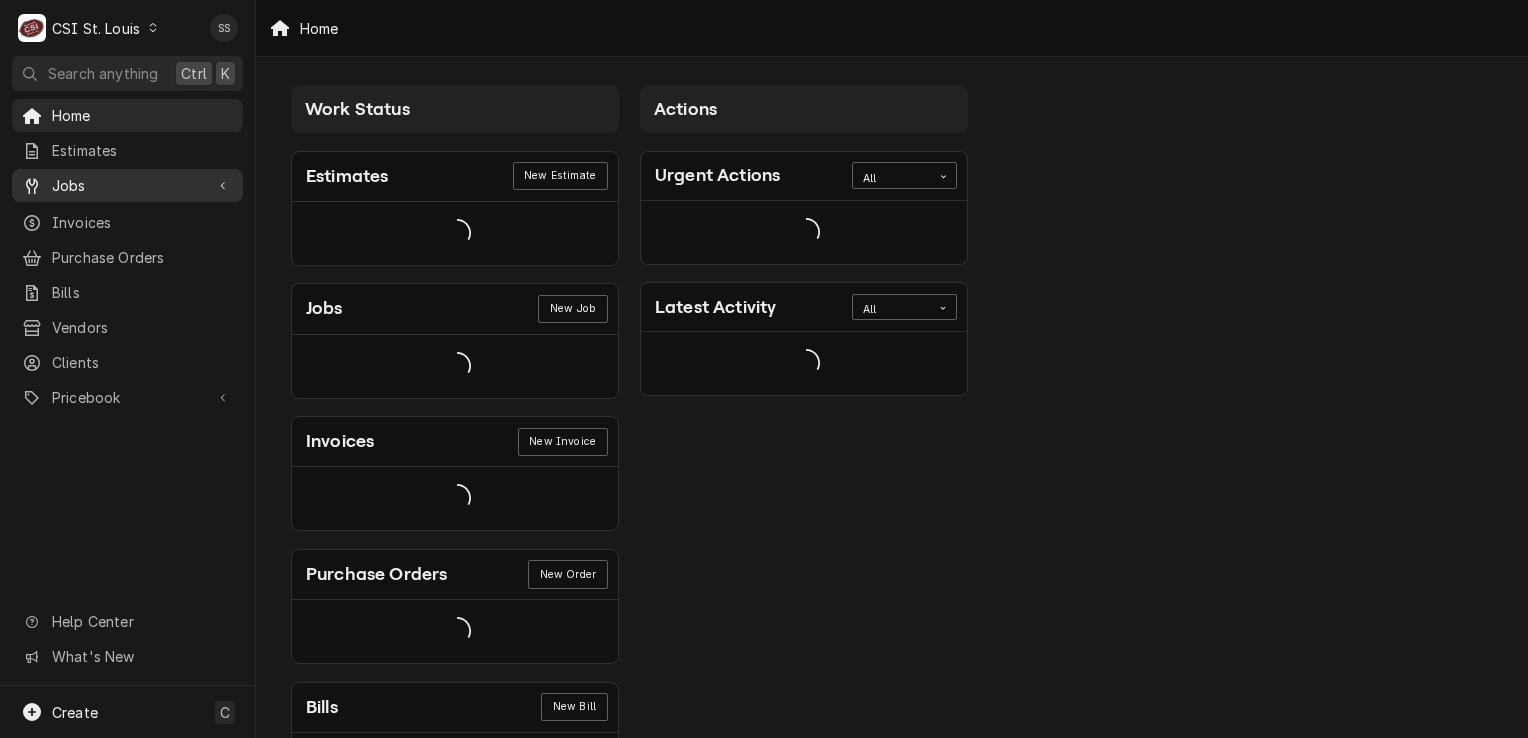 scroll, scrollTop: 0, scrollLeft: 0, axis: both 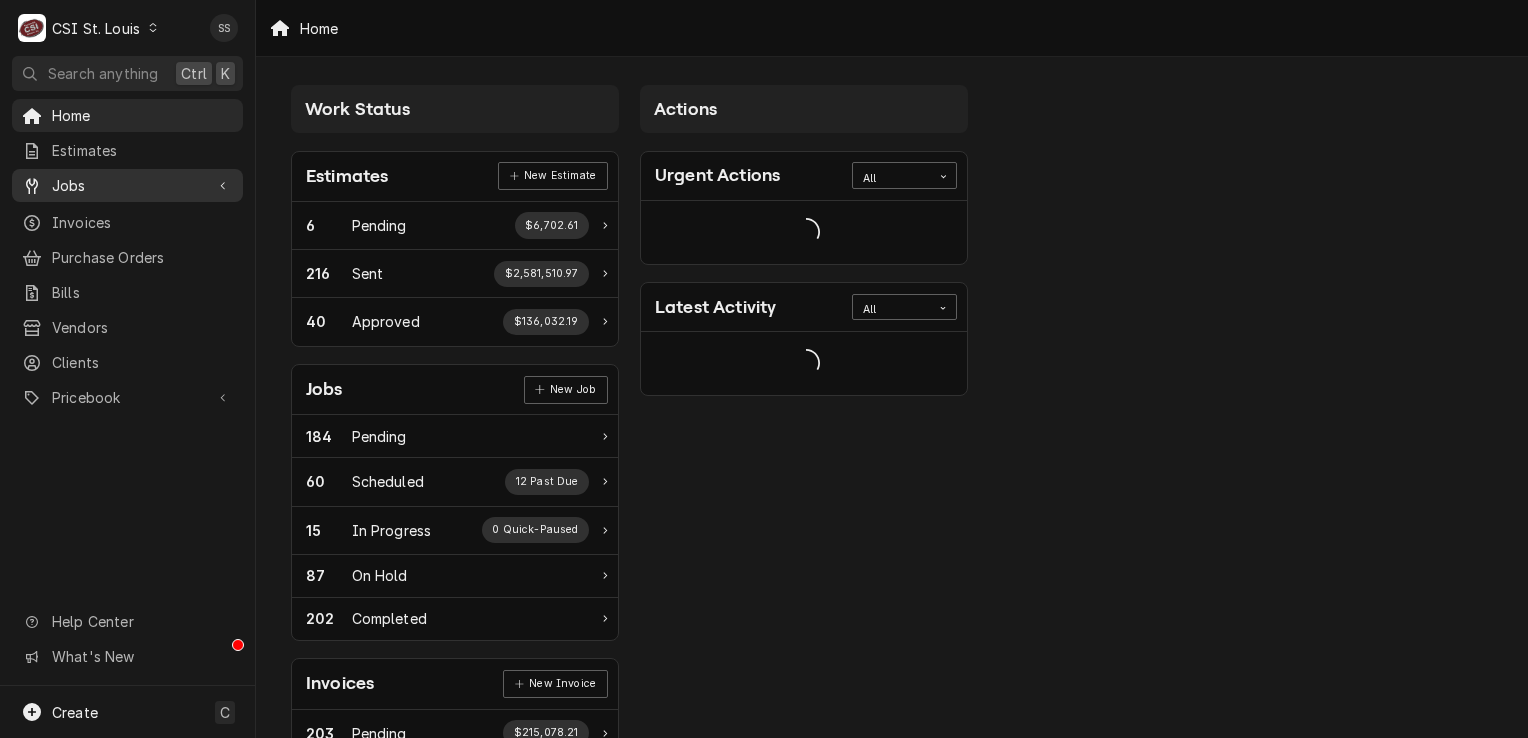 click on "Jobs" at bounding box center [127, 185] 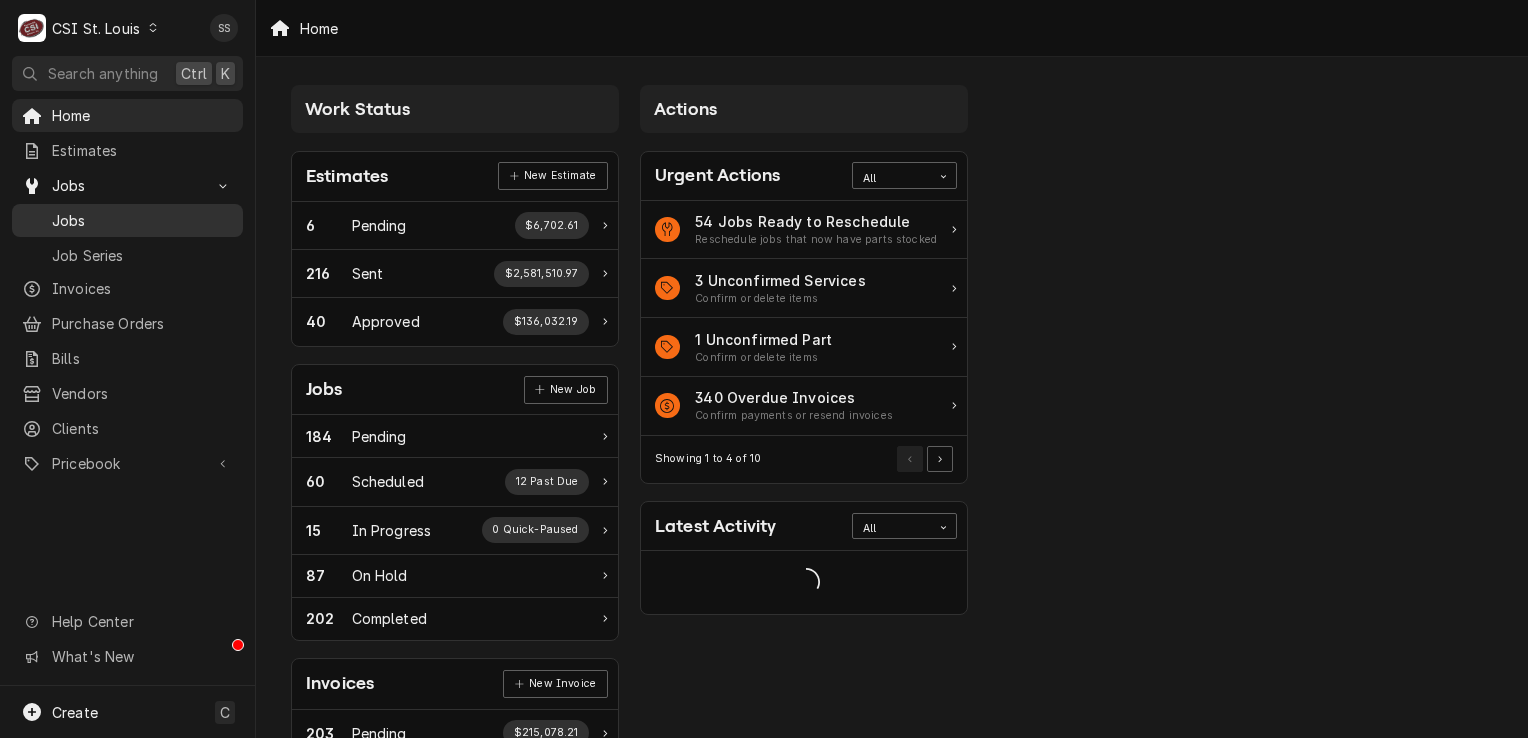 click on "Jobs" at bounding box center [142, 220] 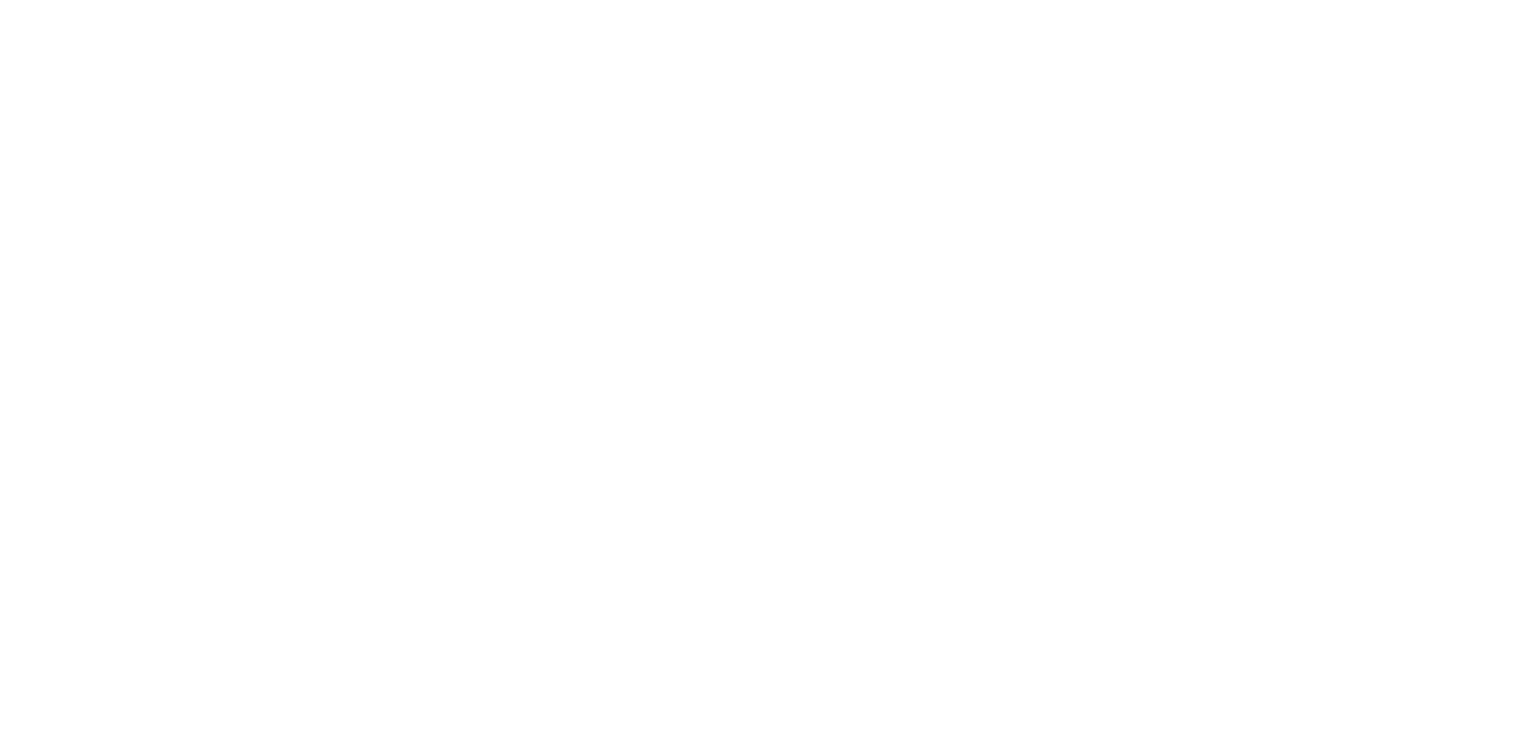 scroll, scrollTop: 0, scrollLeft: 0, axis: both 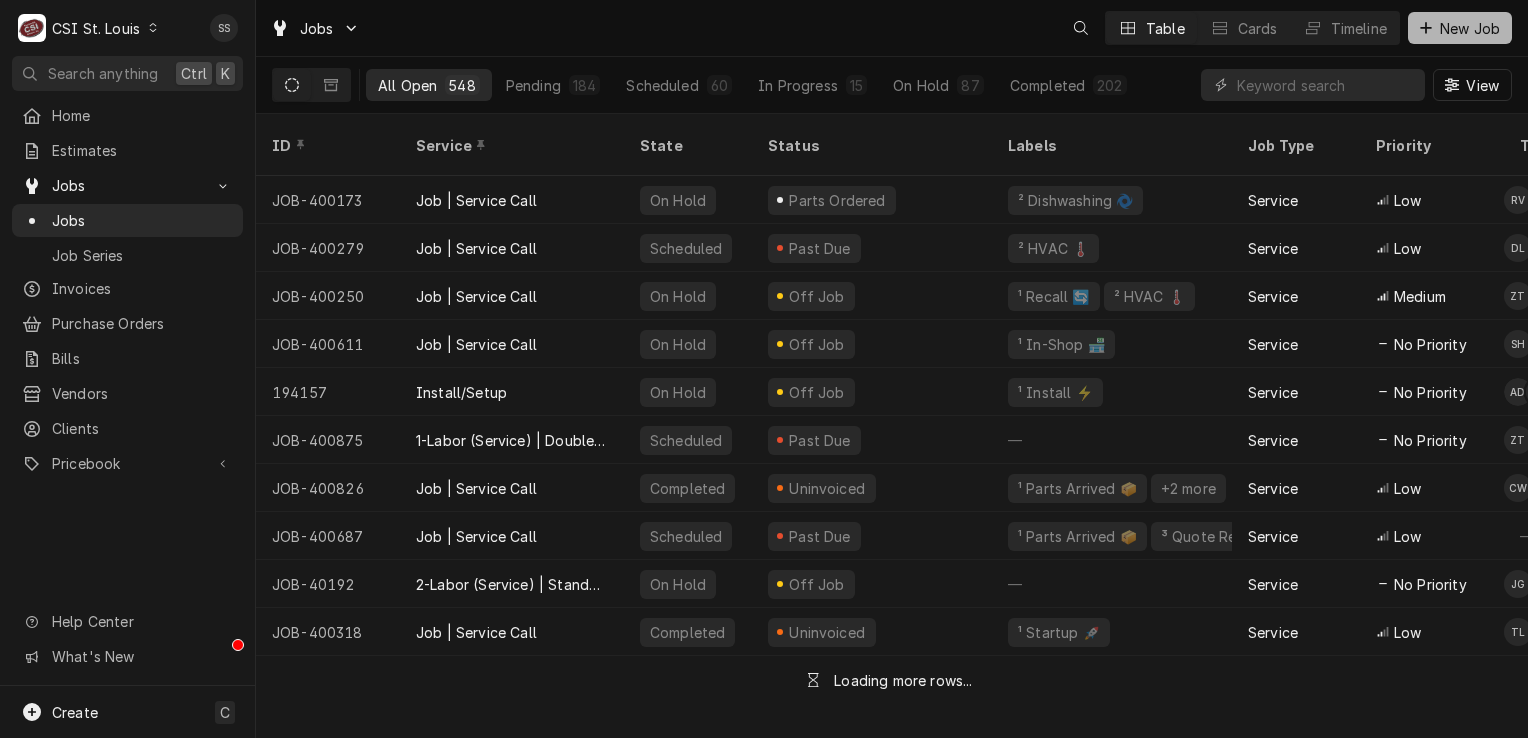 click on "New Job" at bounding box center (1470, 28) 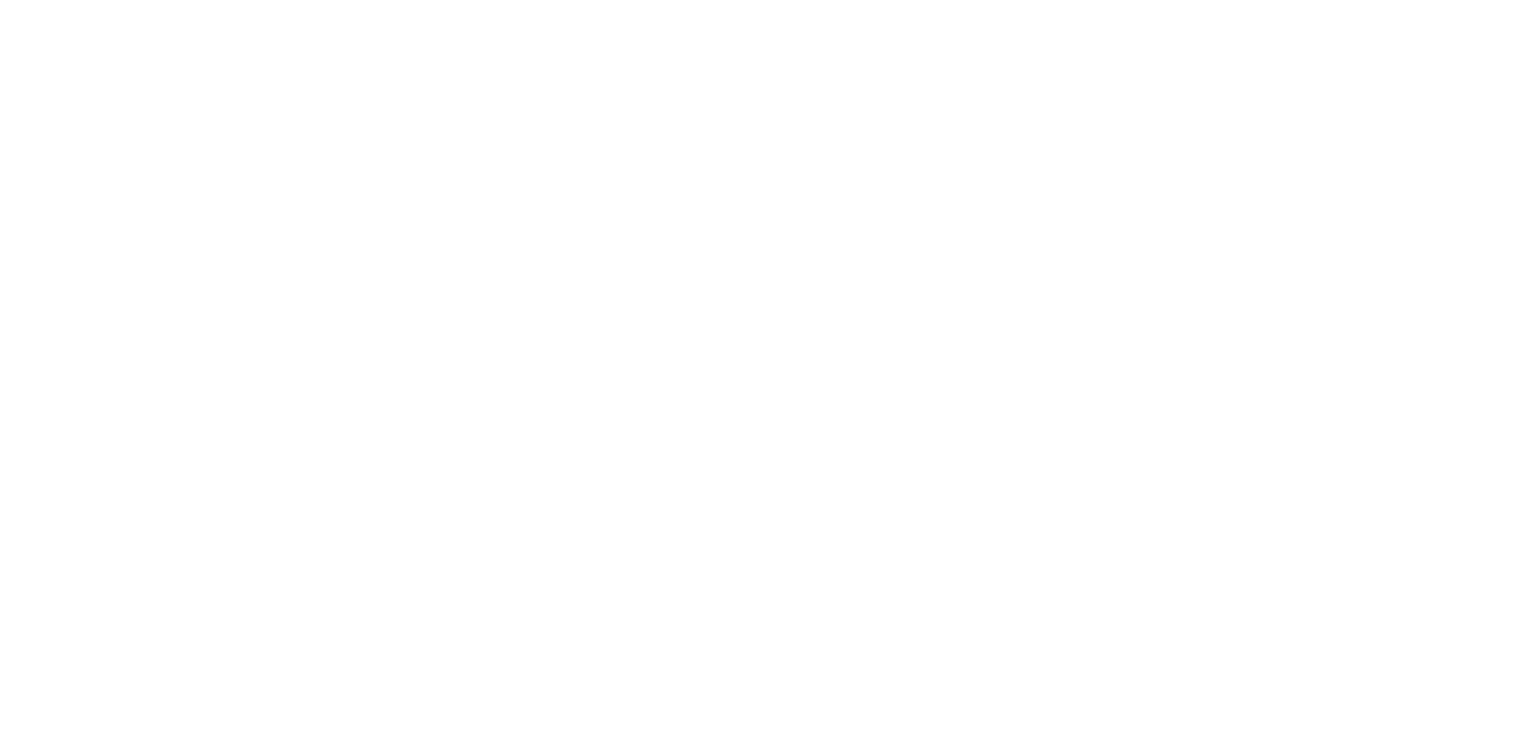scroll, scrollTop: 0, scrollLeft: 0, axis: both 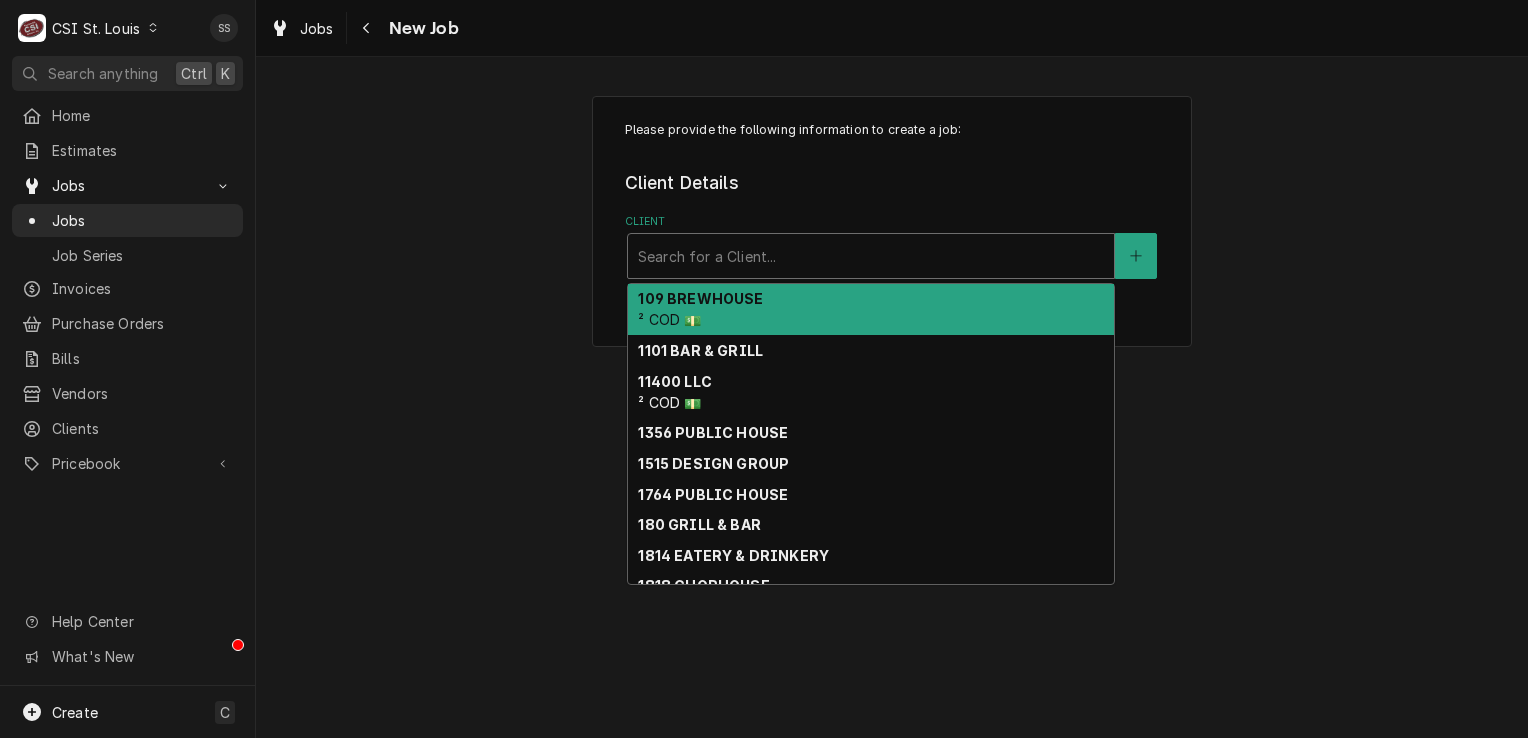 click at bounding box center (871, 256) 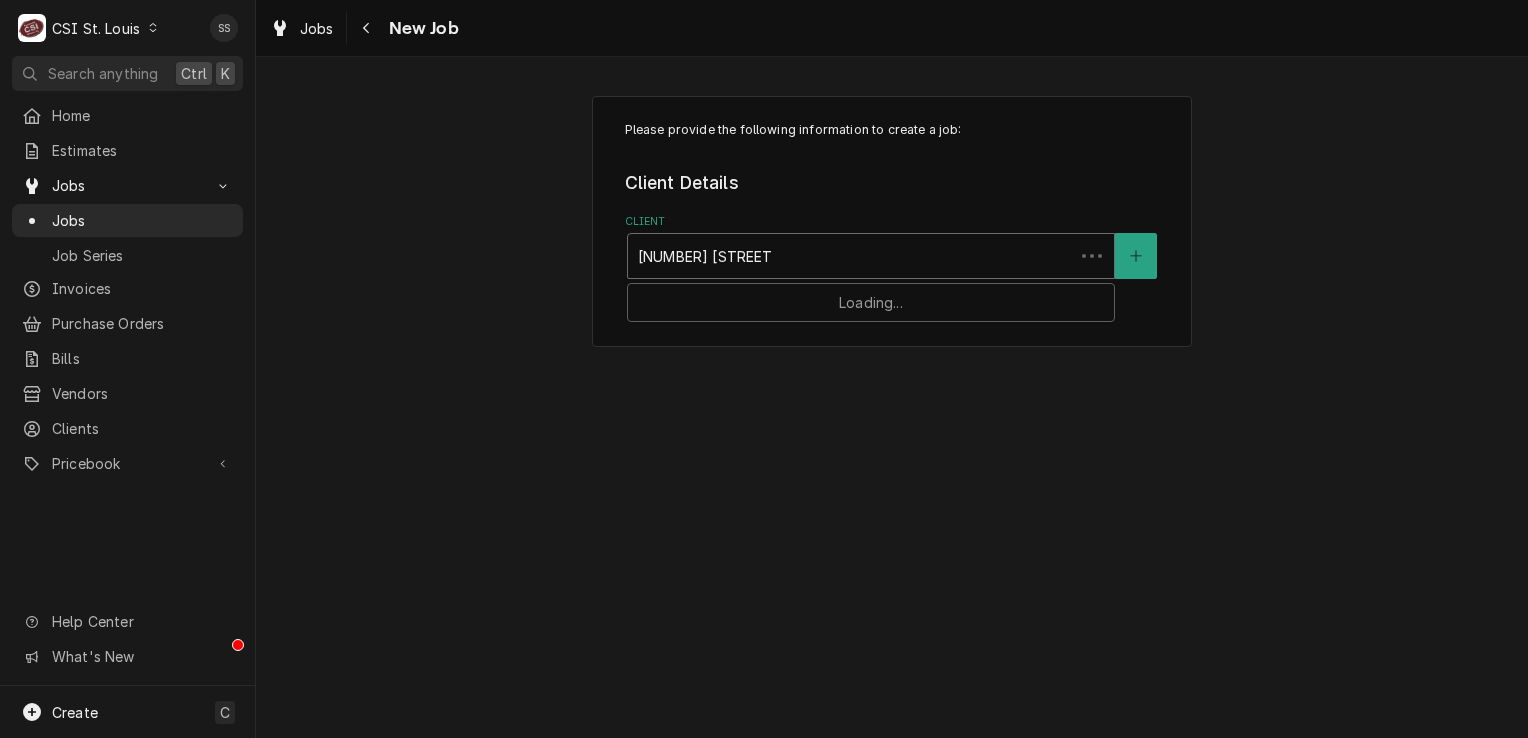 type on "10160 W FLORRISANT" 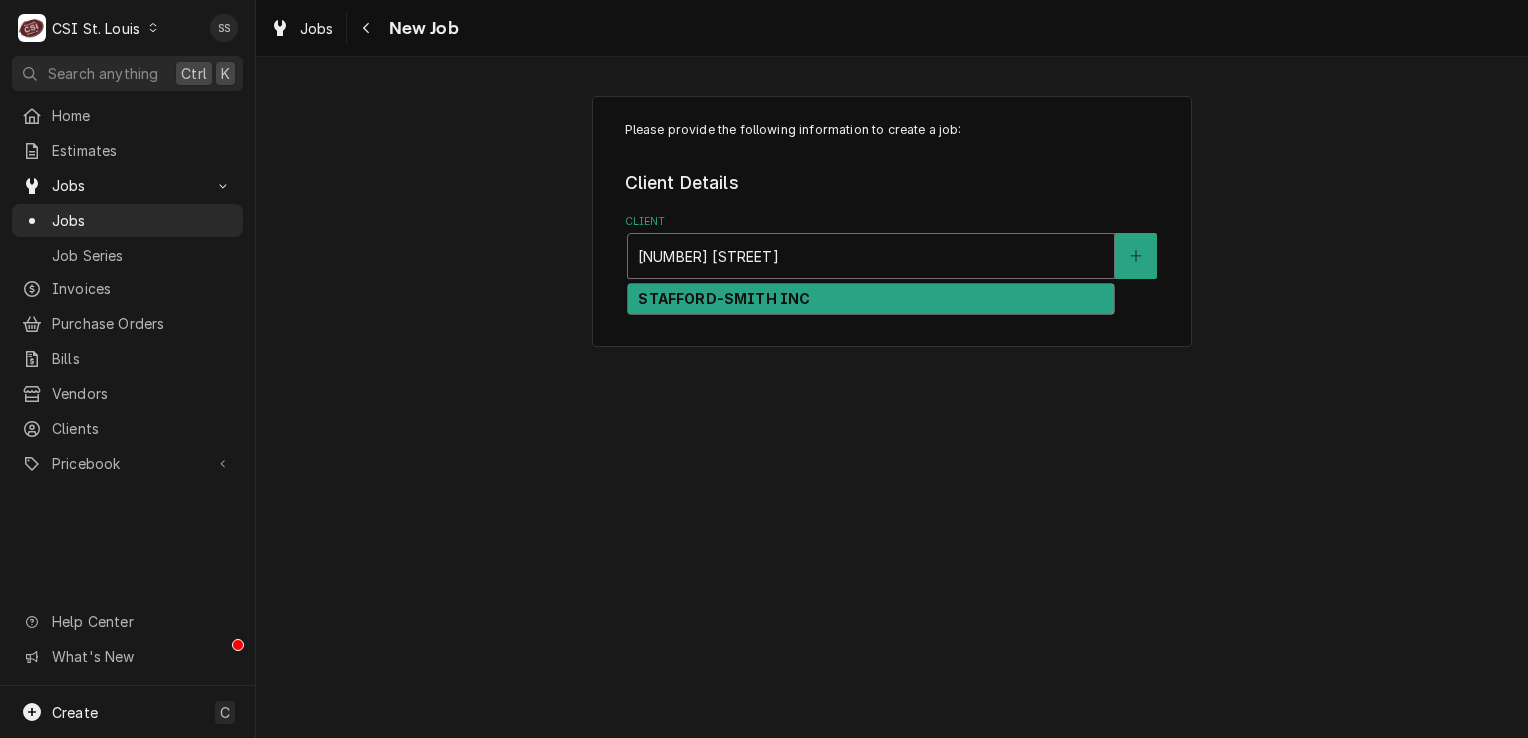 click on "STAFFORD-SMITH INC" at bounding box center [871, 299] 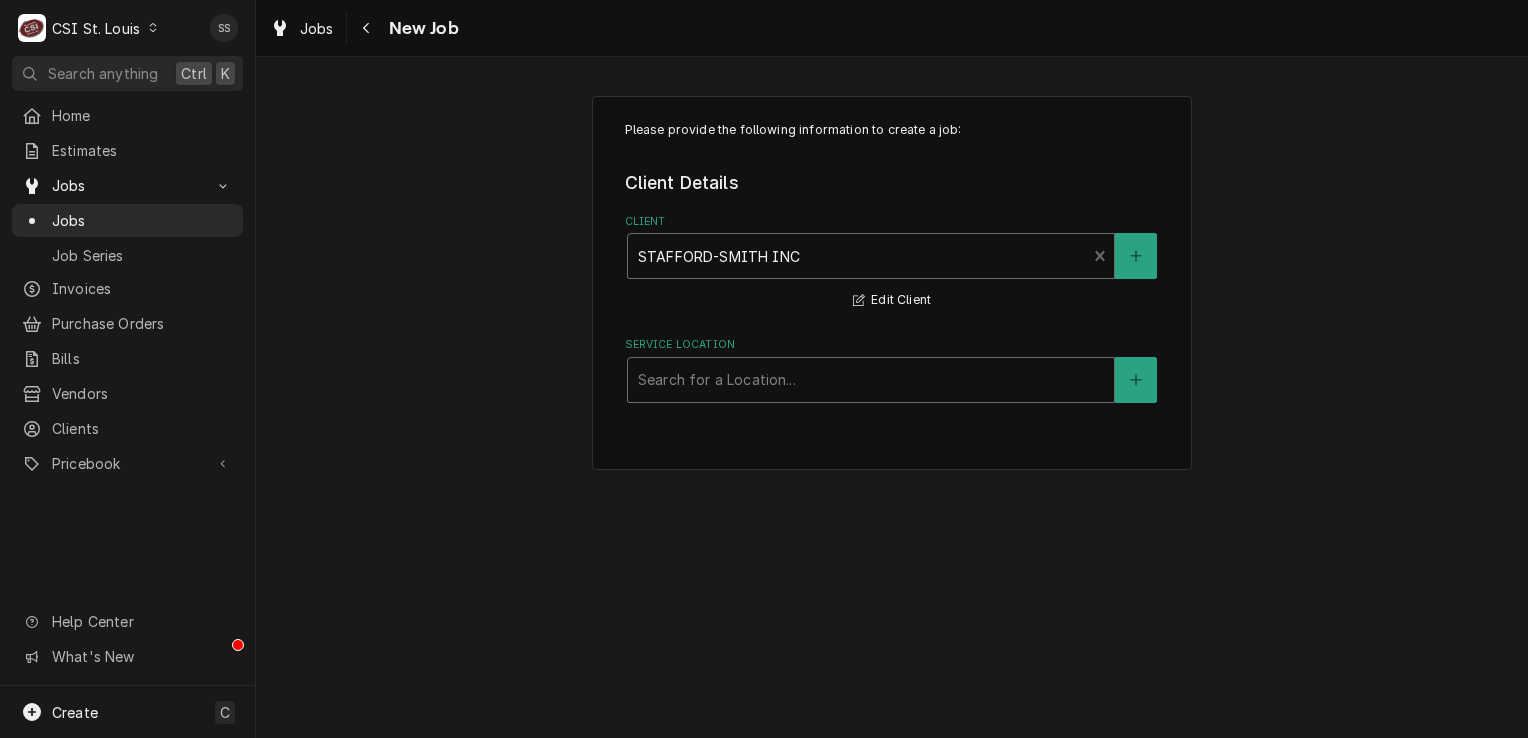 click at bounding box center [871, 380] 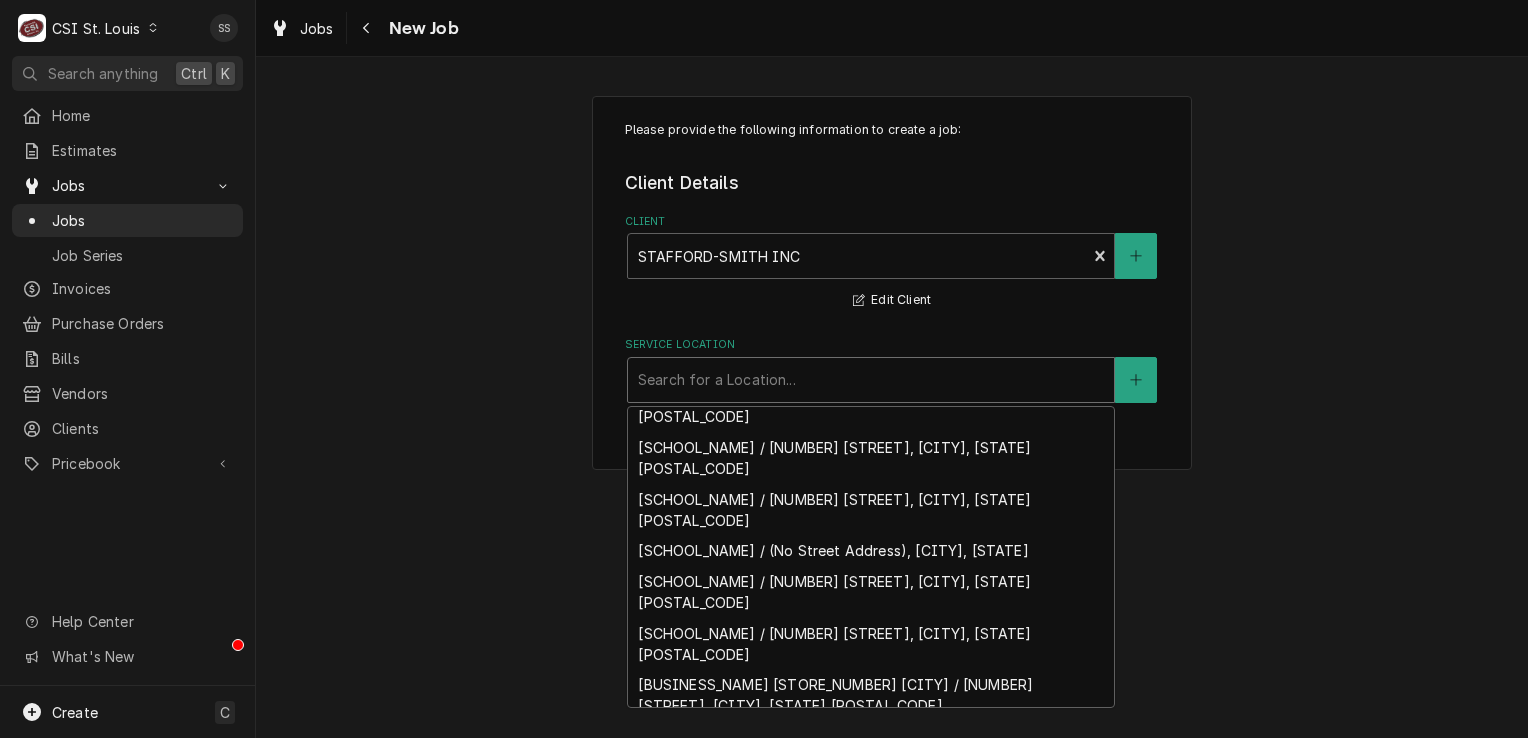 scroll, scrollTop: 411, scrollLeft: 0, axis: vertical 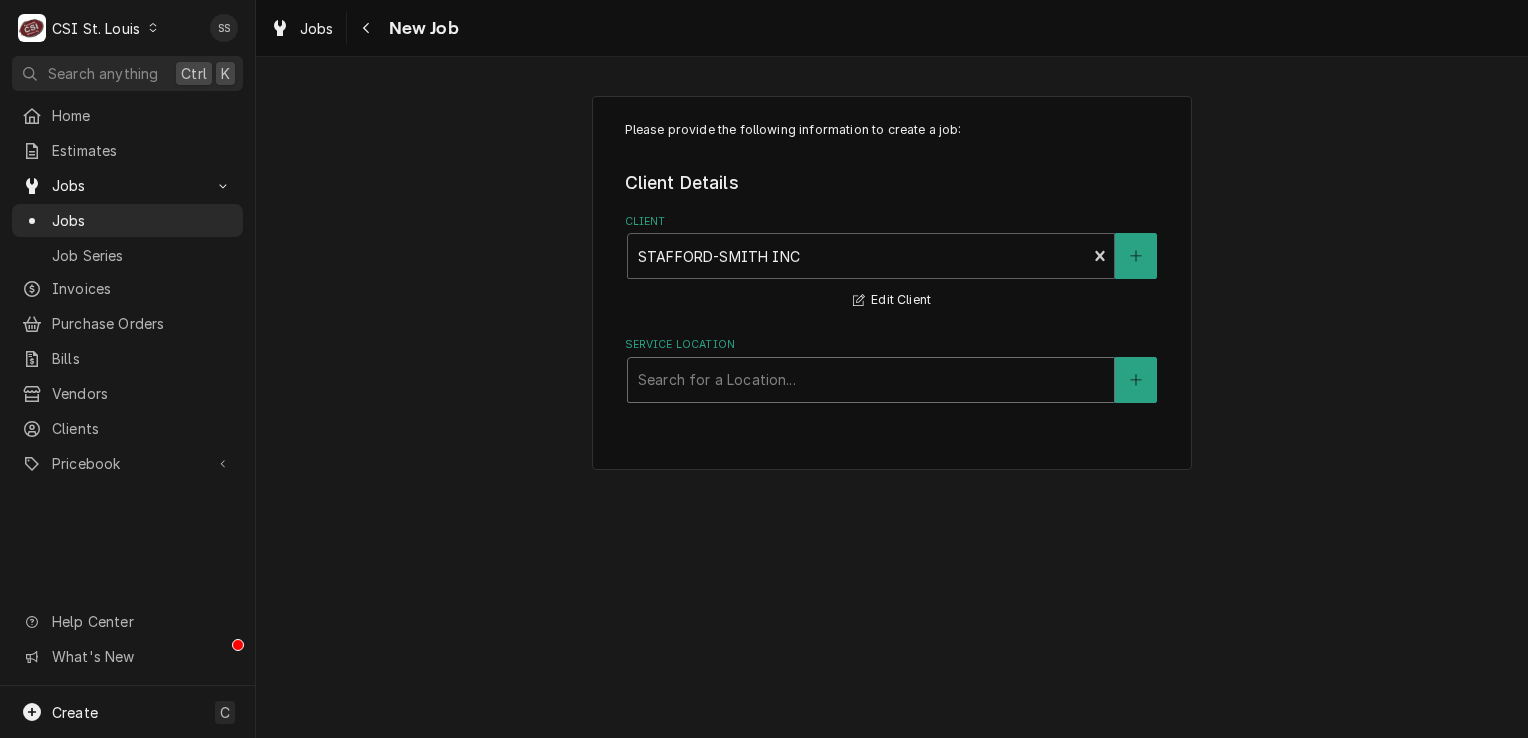 click at bounding box center [871, 380] 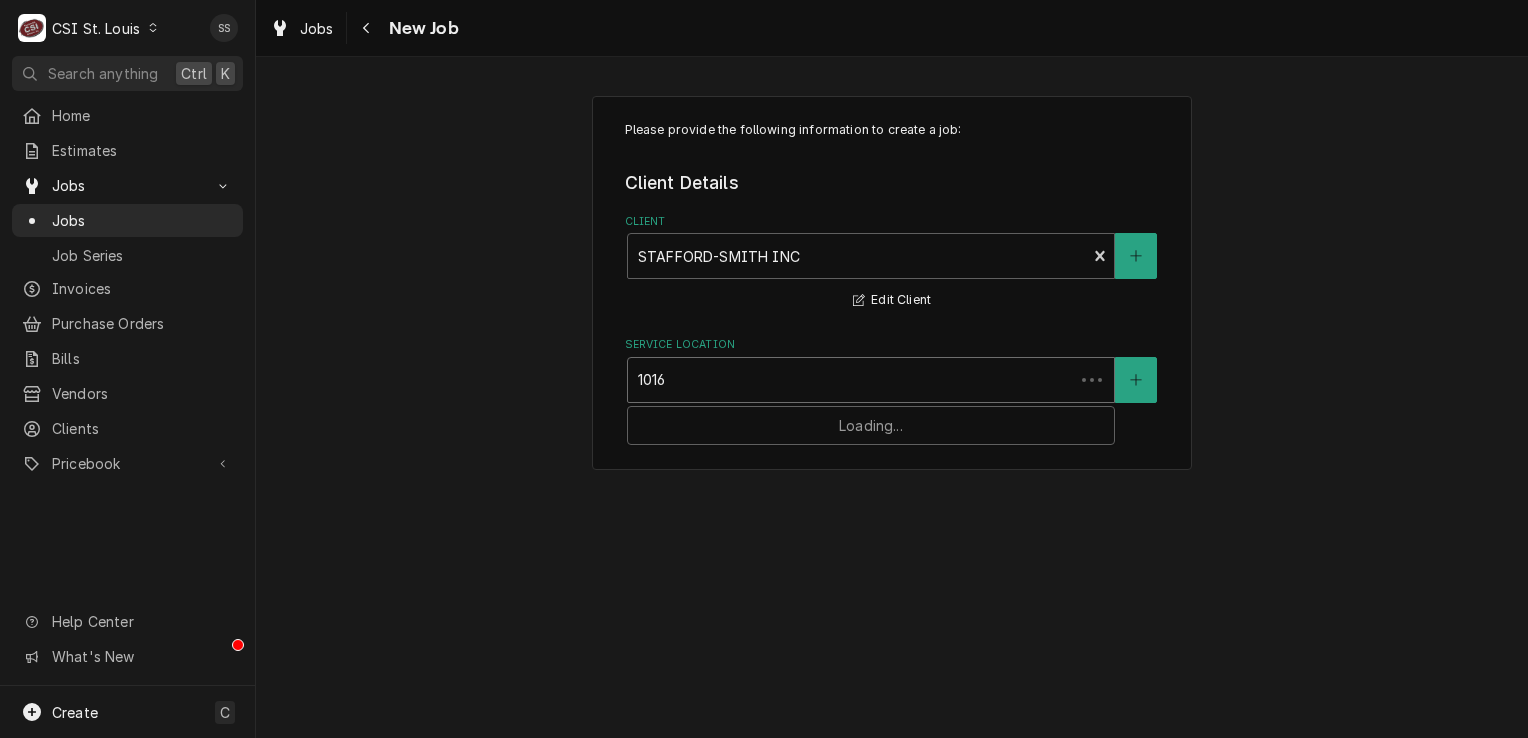 type on "10160" 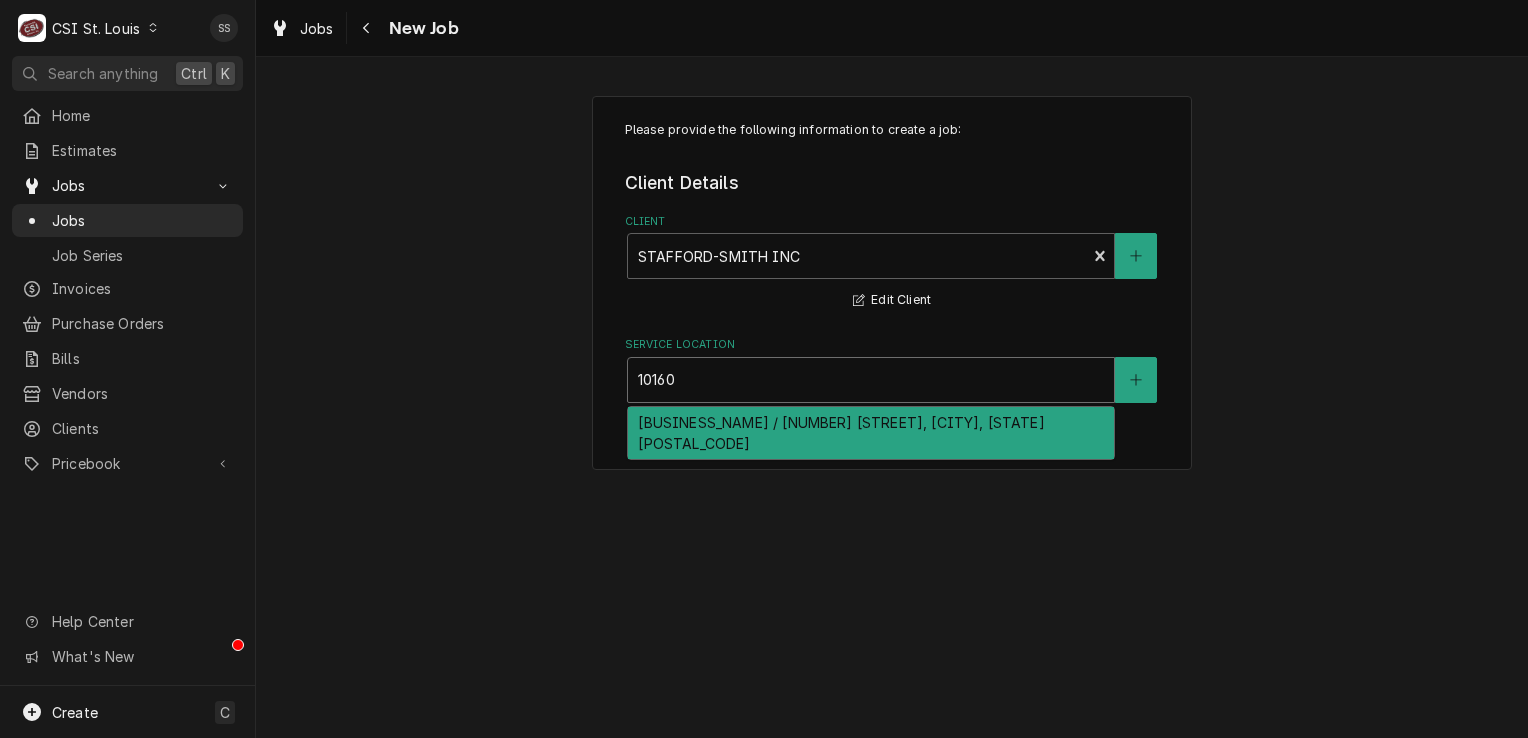 click on "R&R Marketplace Early Childhood Learnig Center / 10160 W Florrisant Rd, St Louis, MO 63136" at bounding box center [871, 433] 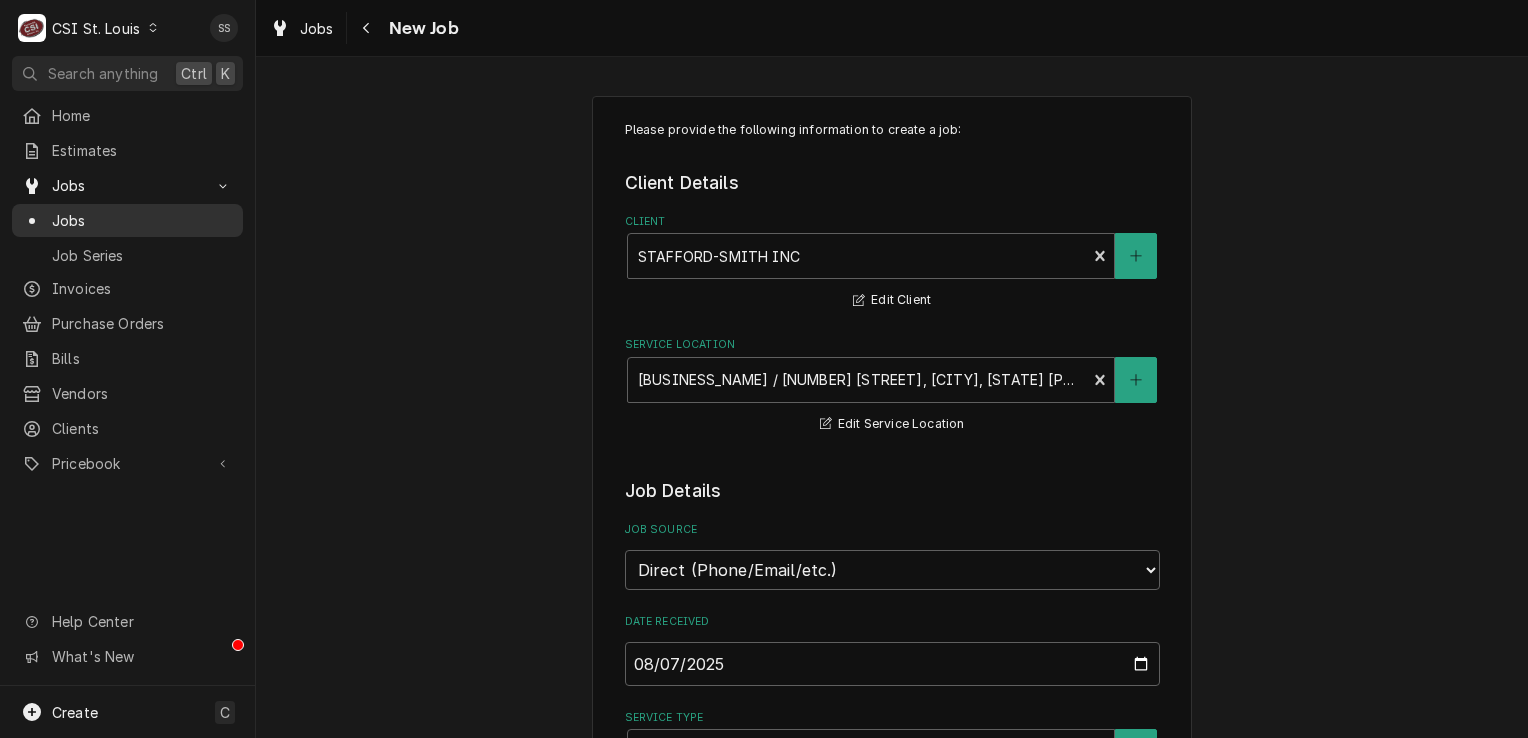 click on "Jobs" at bounding box center (142, 220) 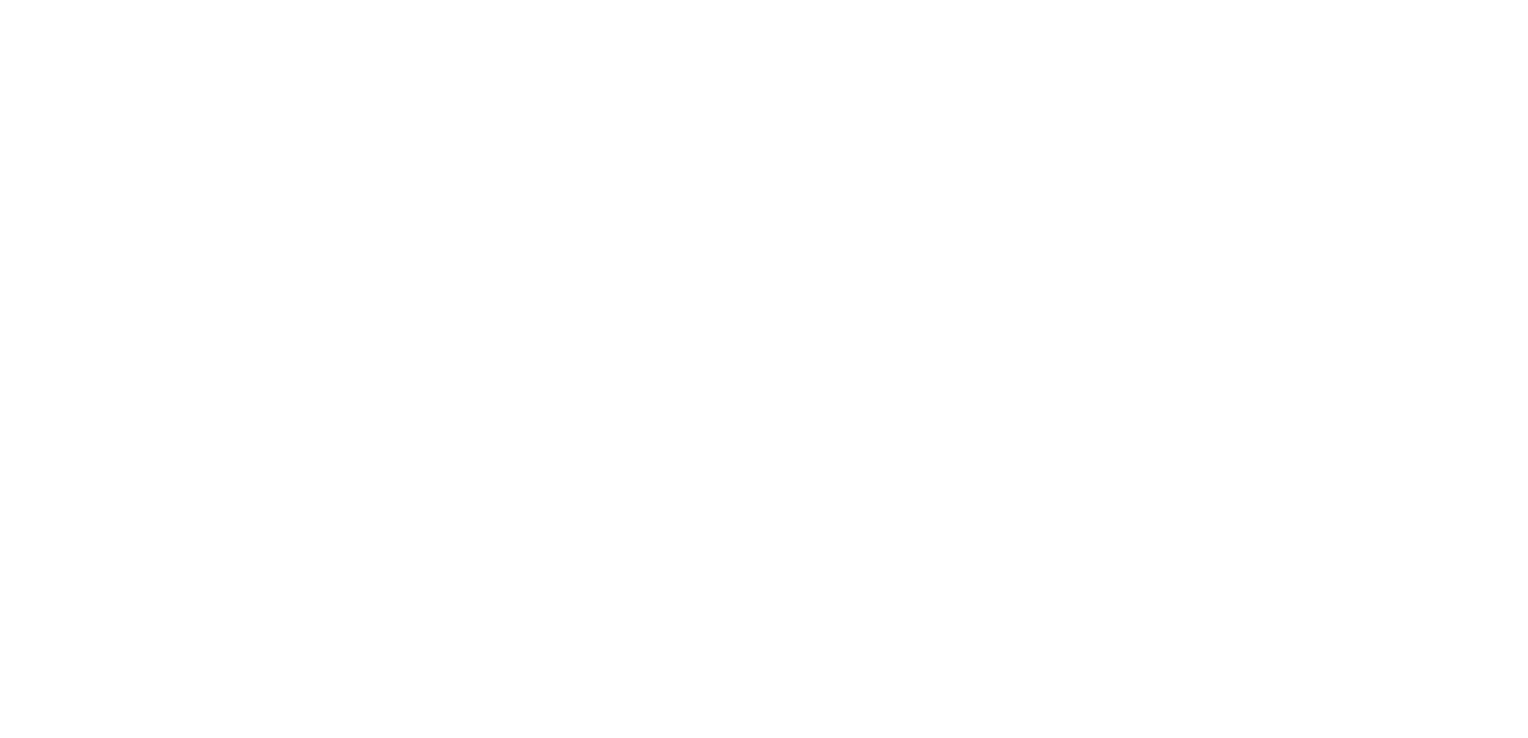 scroll, scrollTop: 0, scrollLeft: 0, axis: both 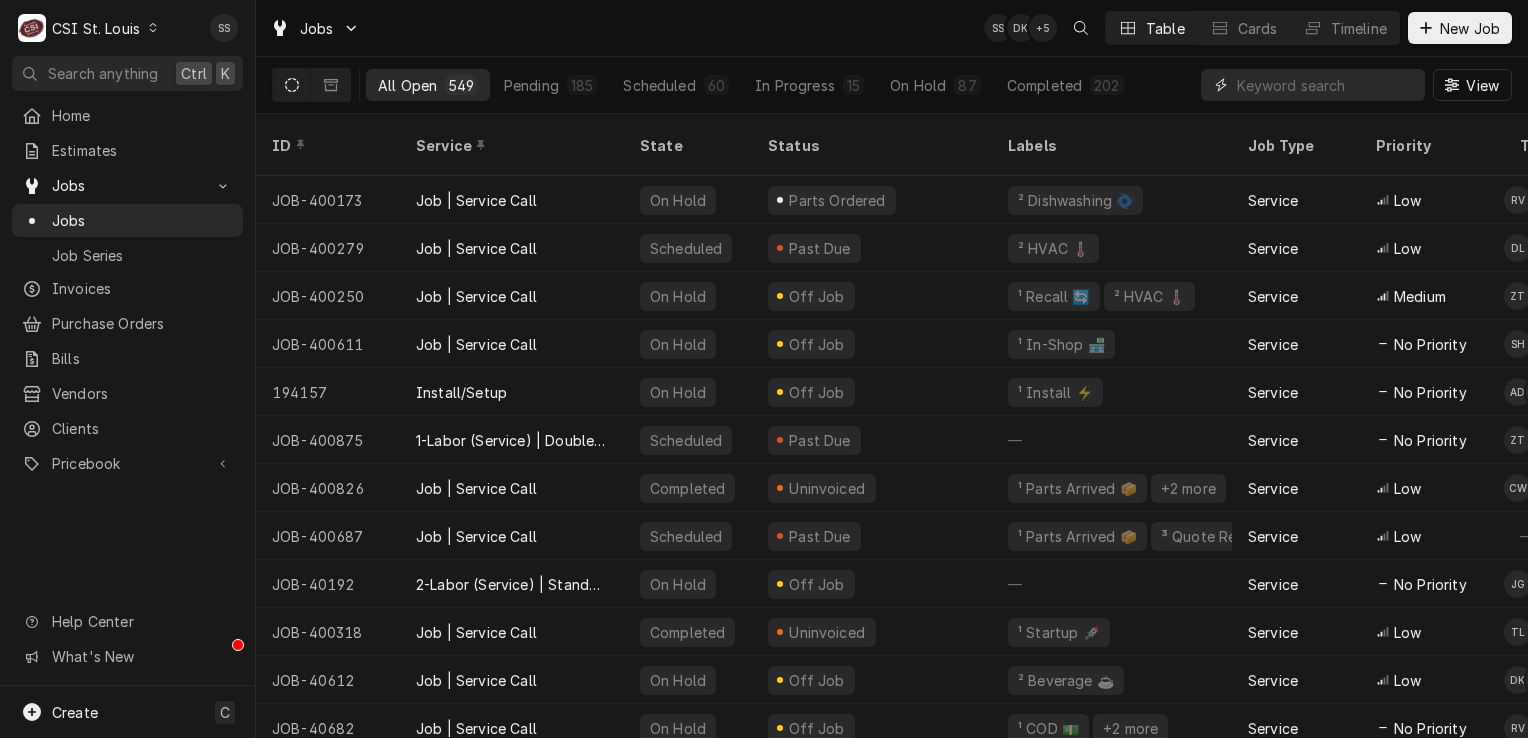 click at bounding box center [1326, 85] 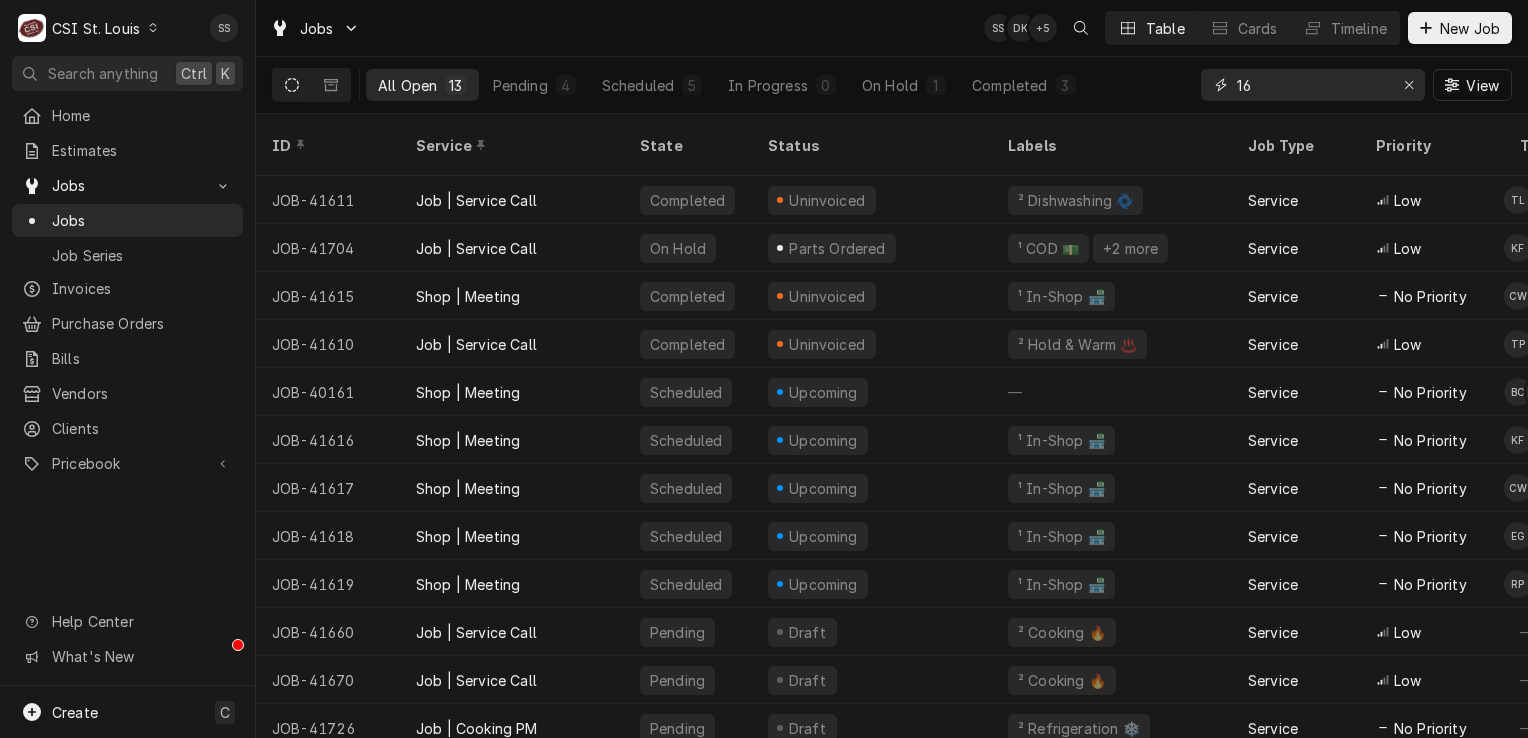 type on "1" 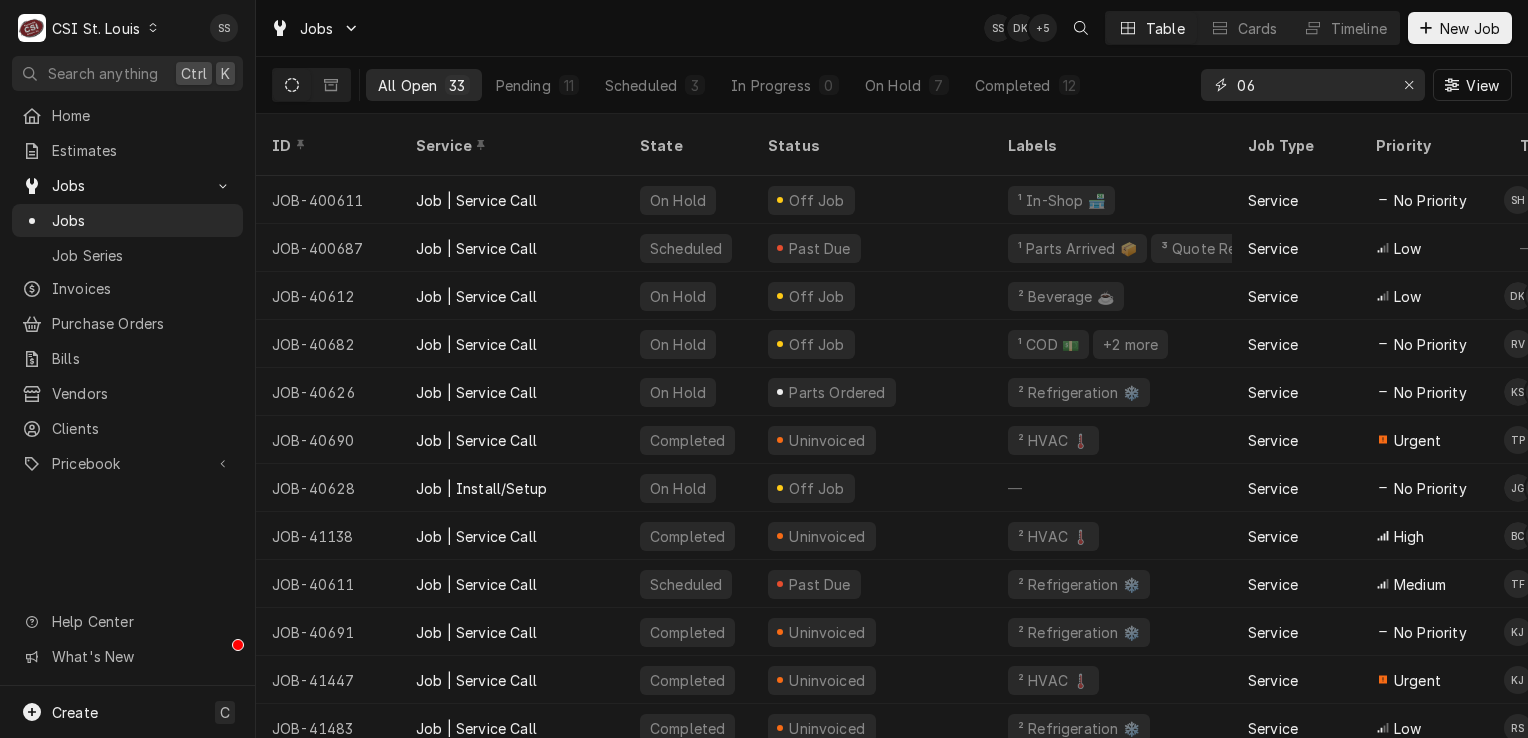 type on "0" 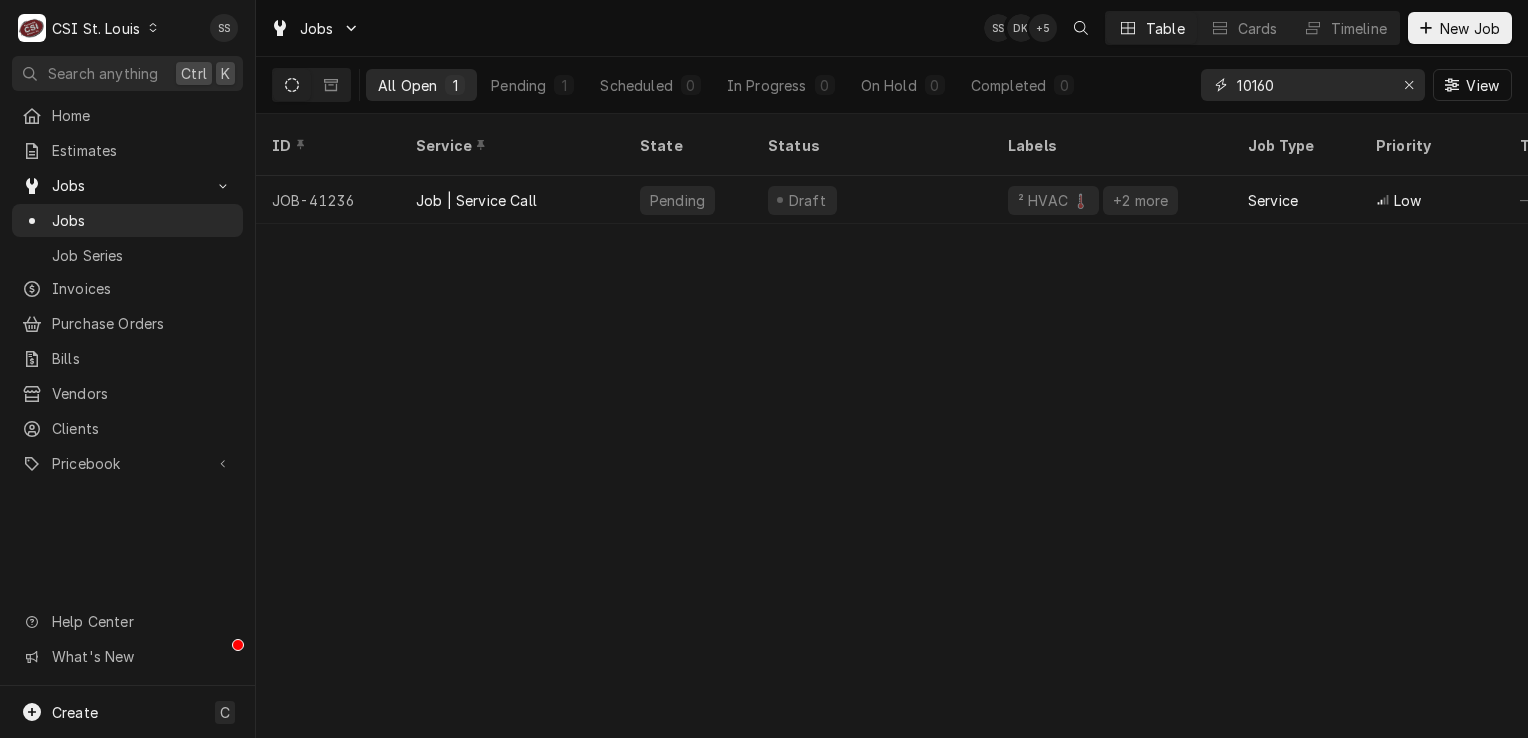 type on "10160" 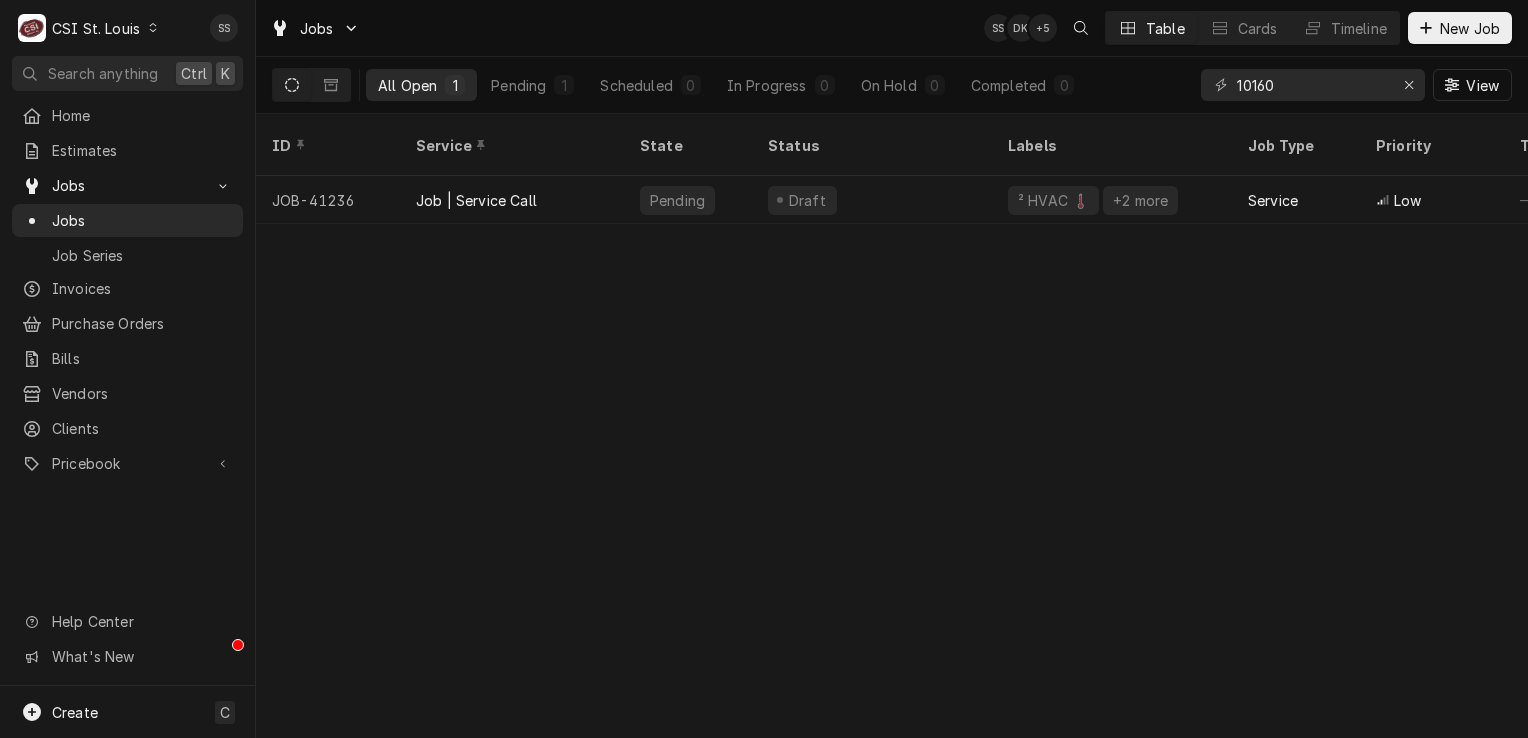 click on "Job | Service Call" at bounding box center [512, 200] 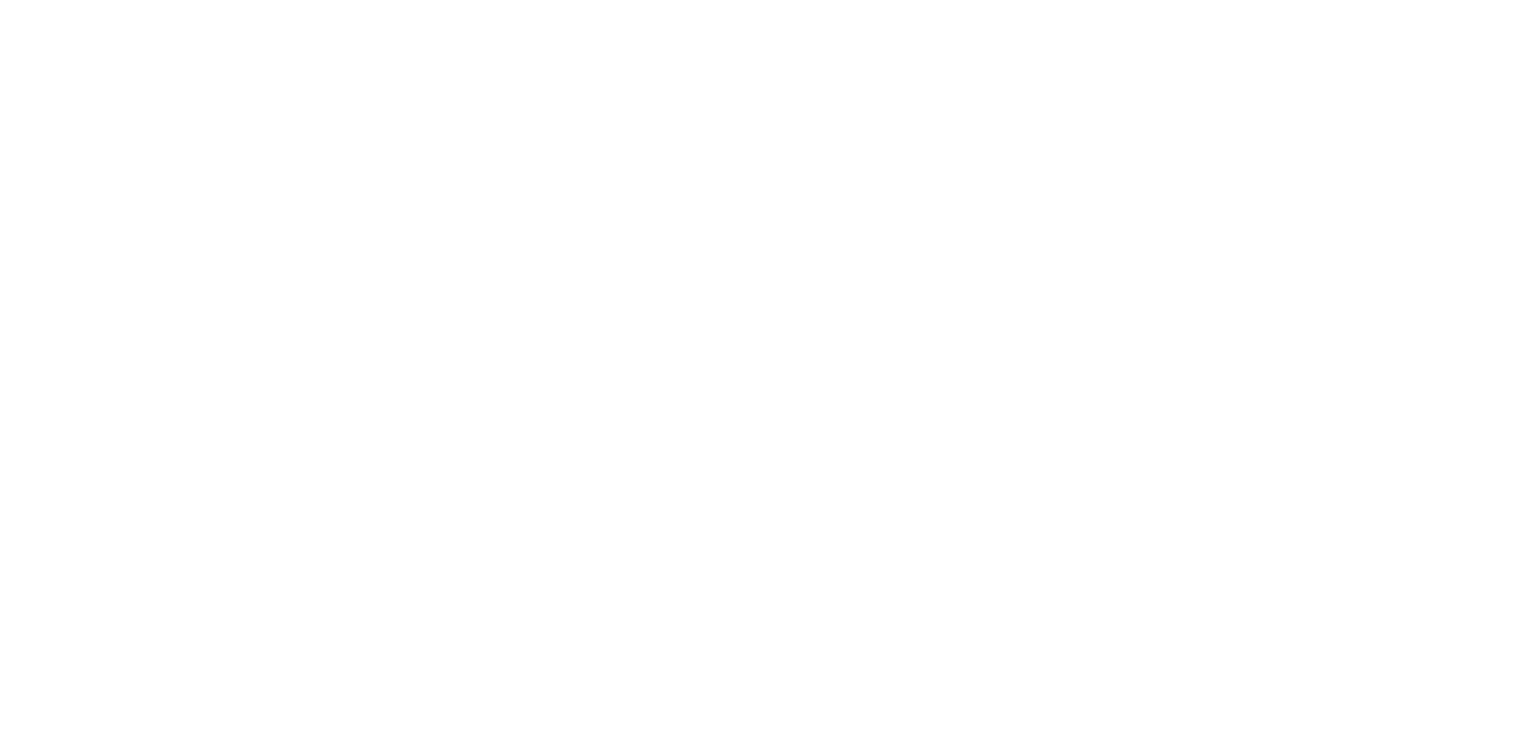 scroll, scrollTop: 0, scrollLeft: 0, axis: both 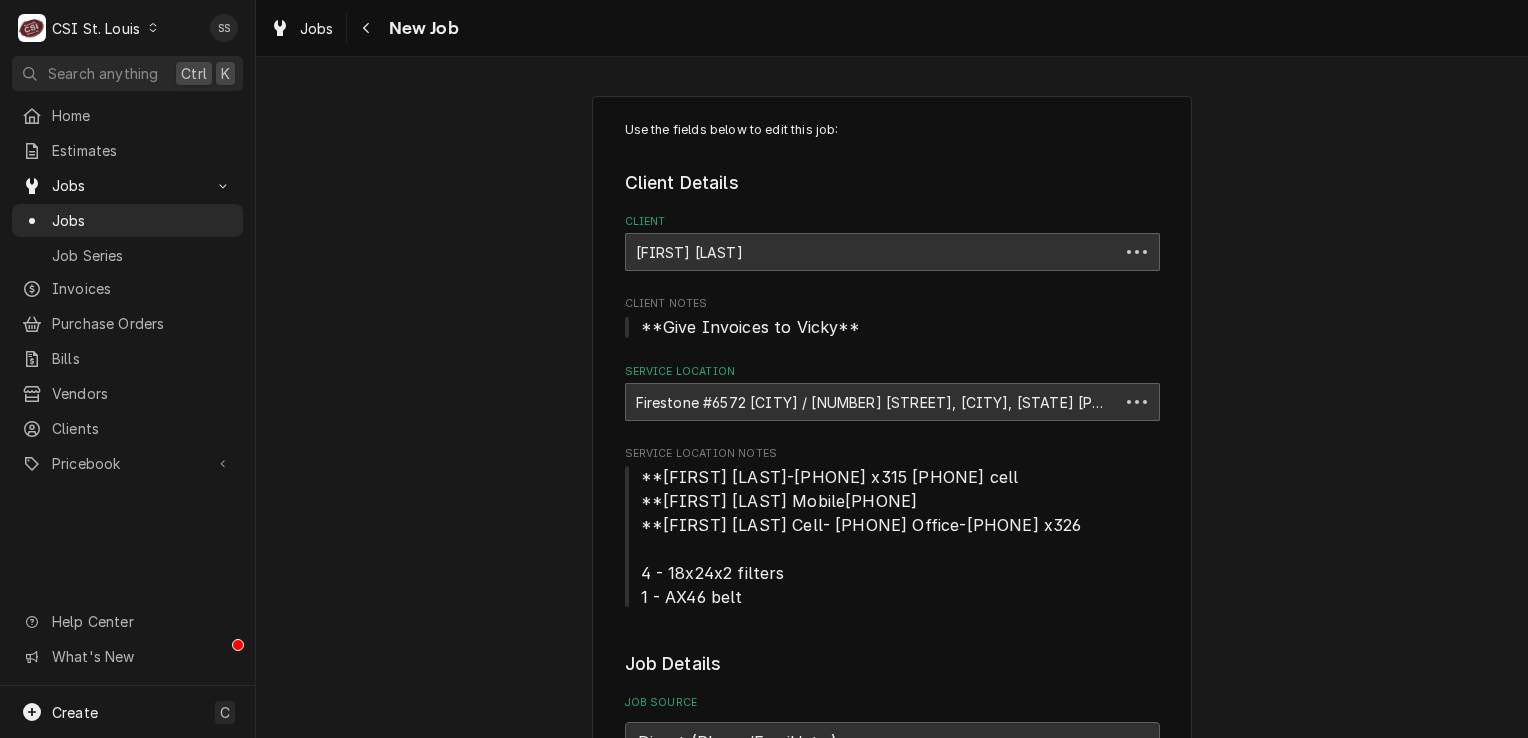 type on "x" 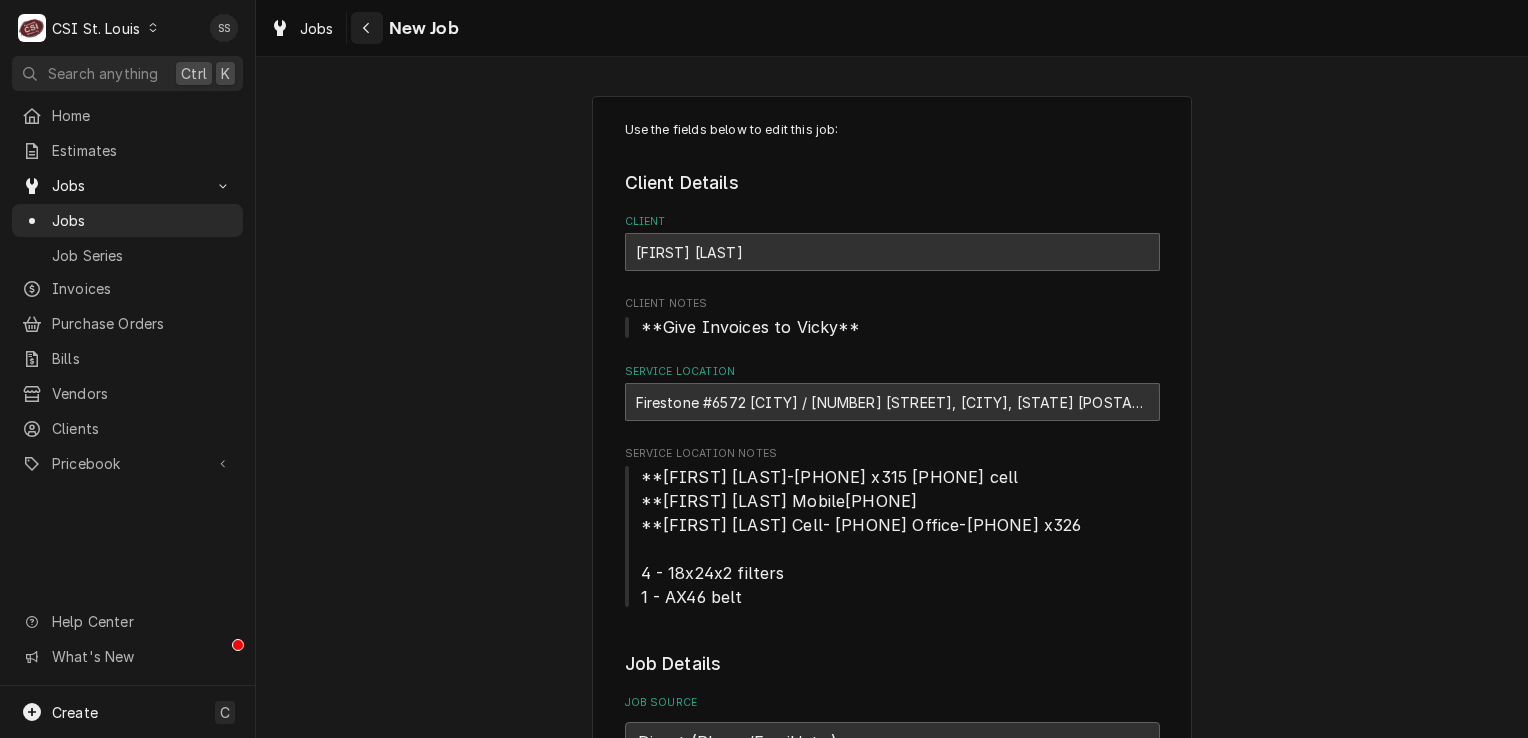 click 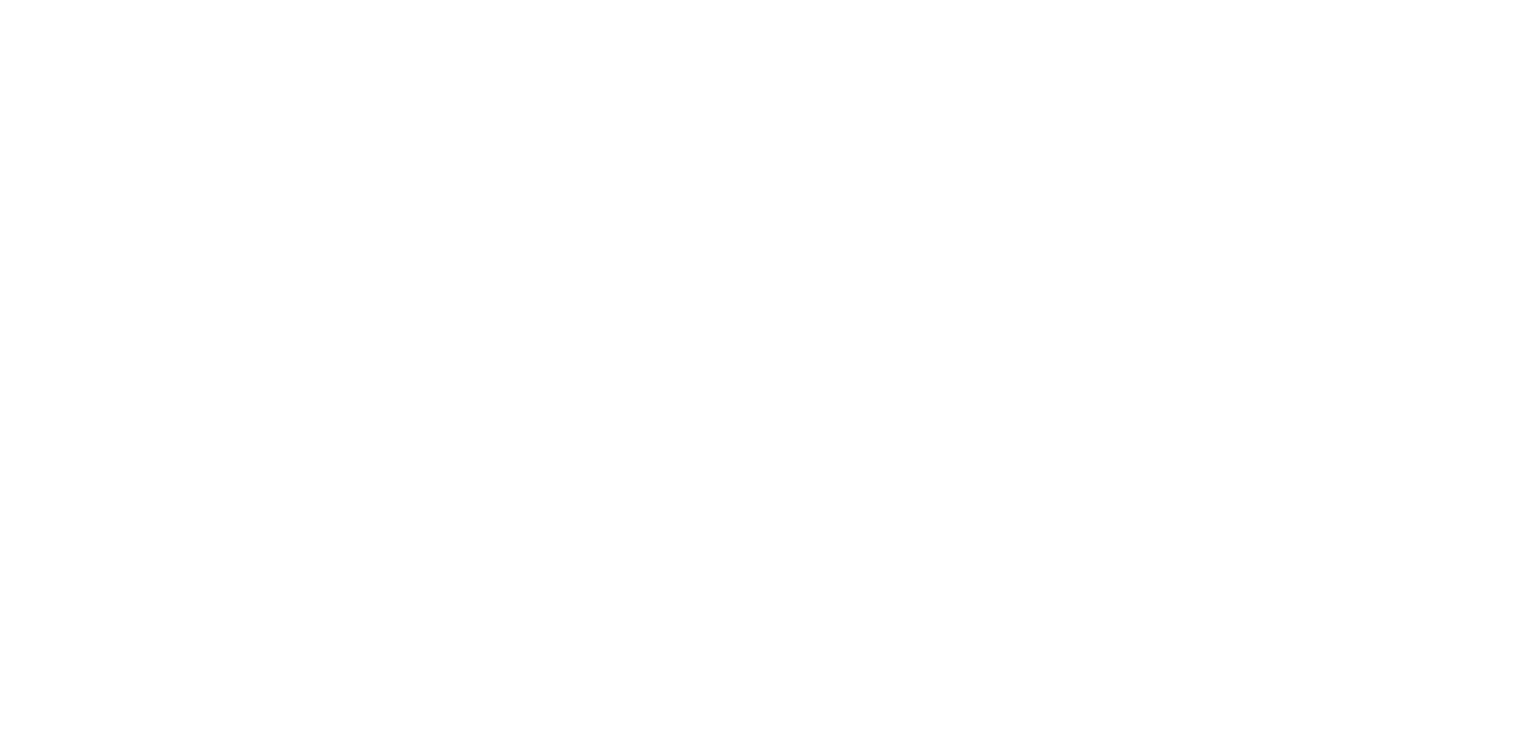 scroll, scrollTop: 0, scrollLeft: 0, axis: both 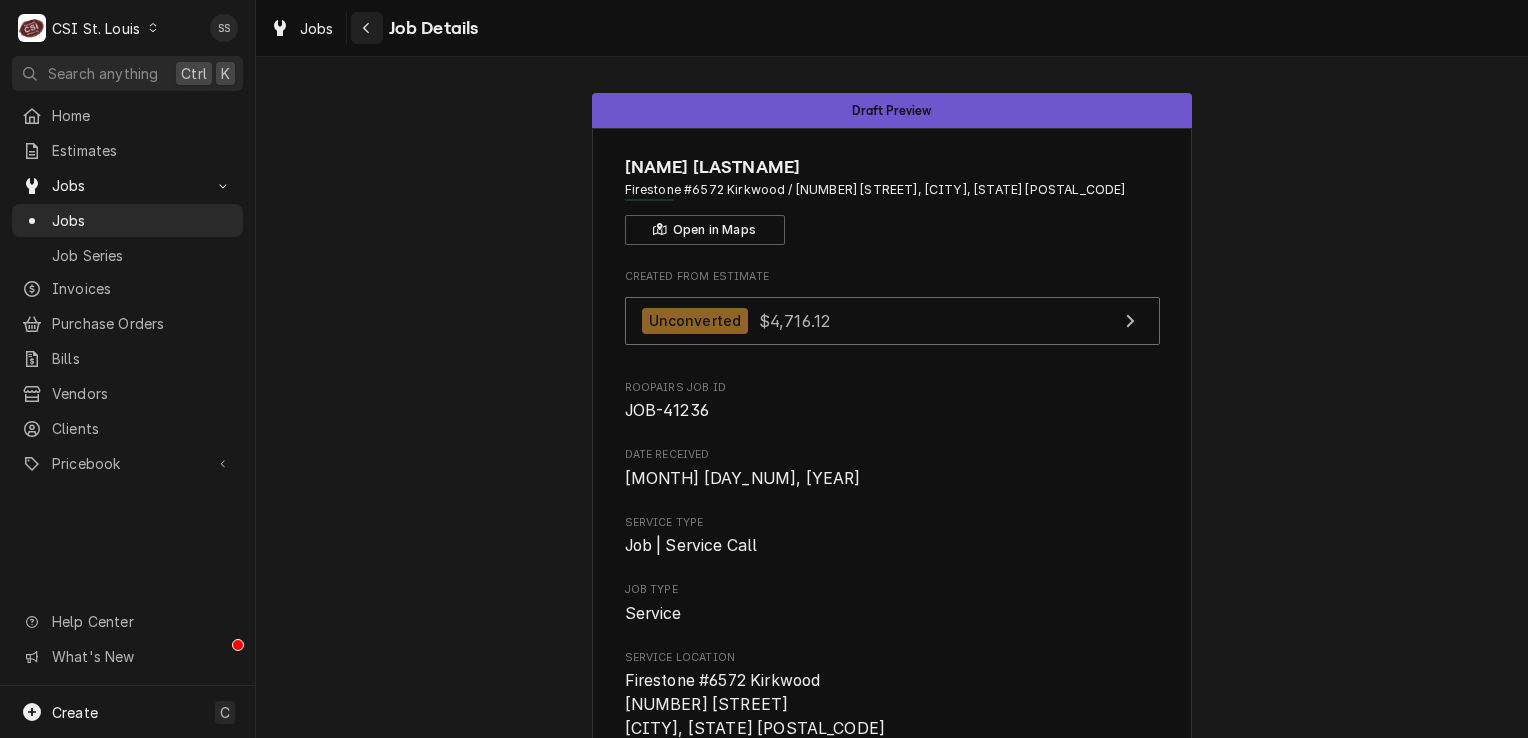 click 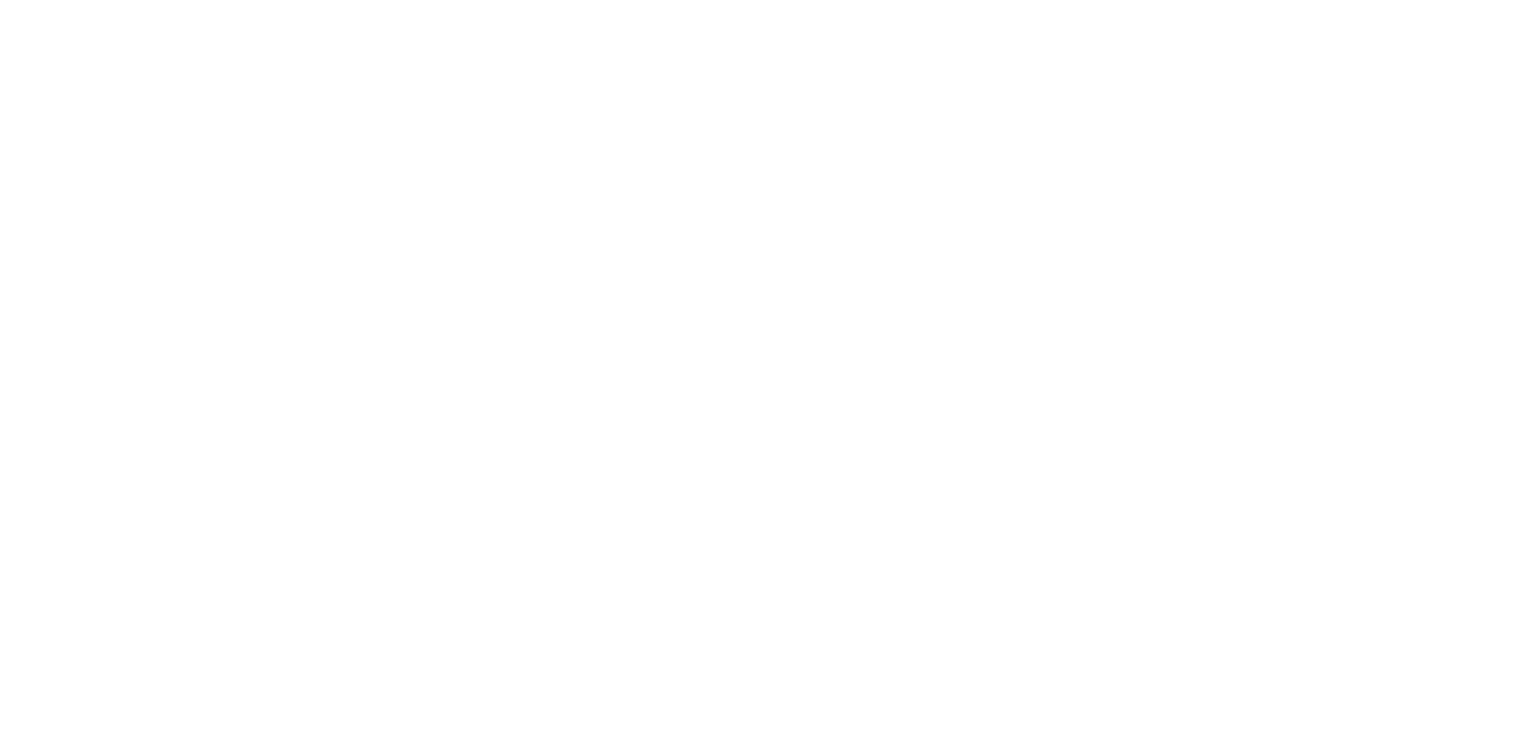 scroll, scrollTop: 0, scrollLeft: 0, axis: both 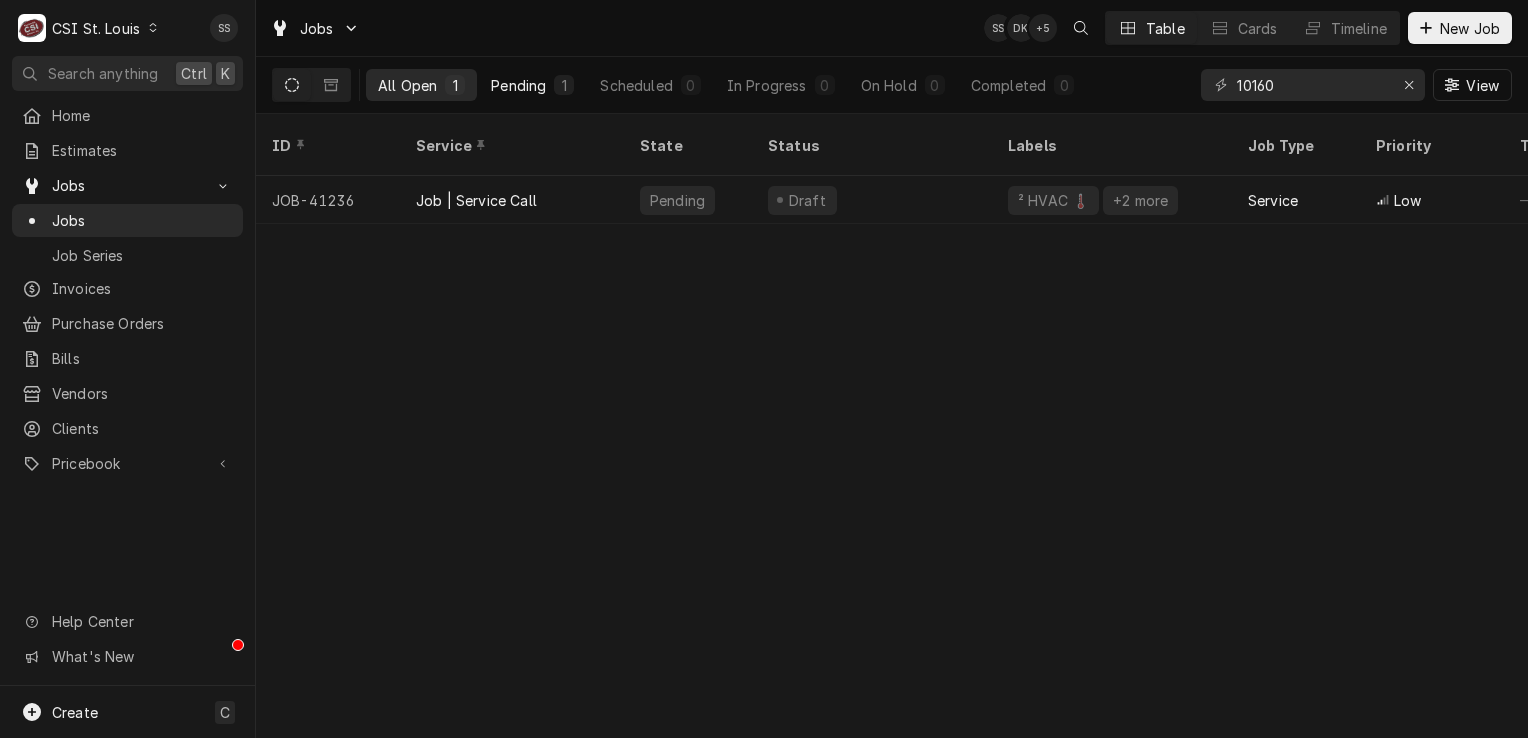 click on "Pending 1" at bounding box center [532, 85] 